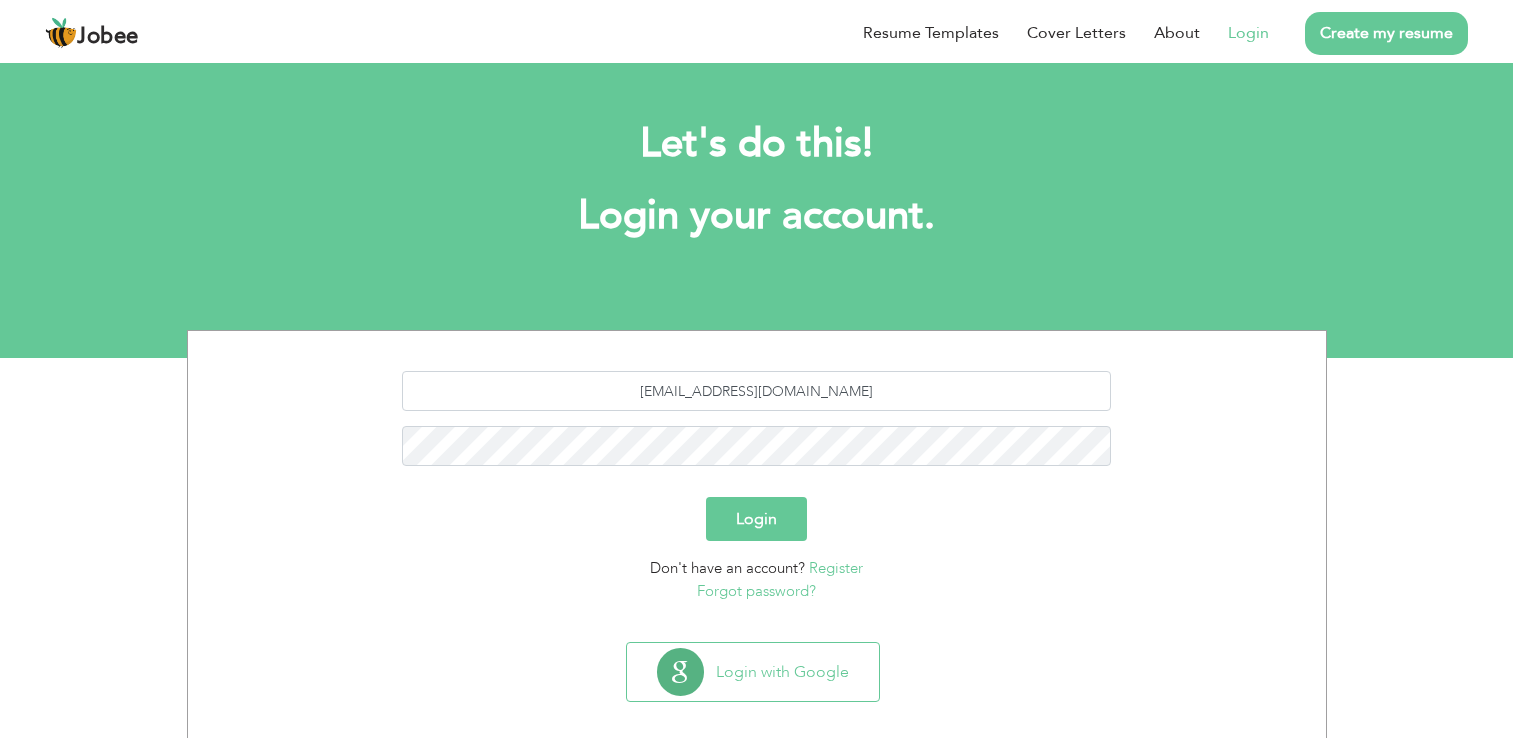 scroll, scrollTop: 0, scrollLeft: 0, axis: both 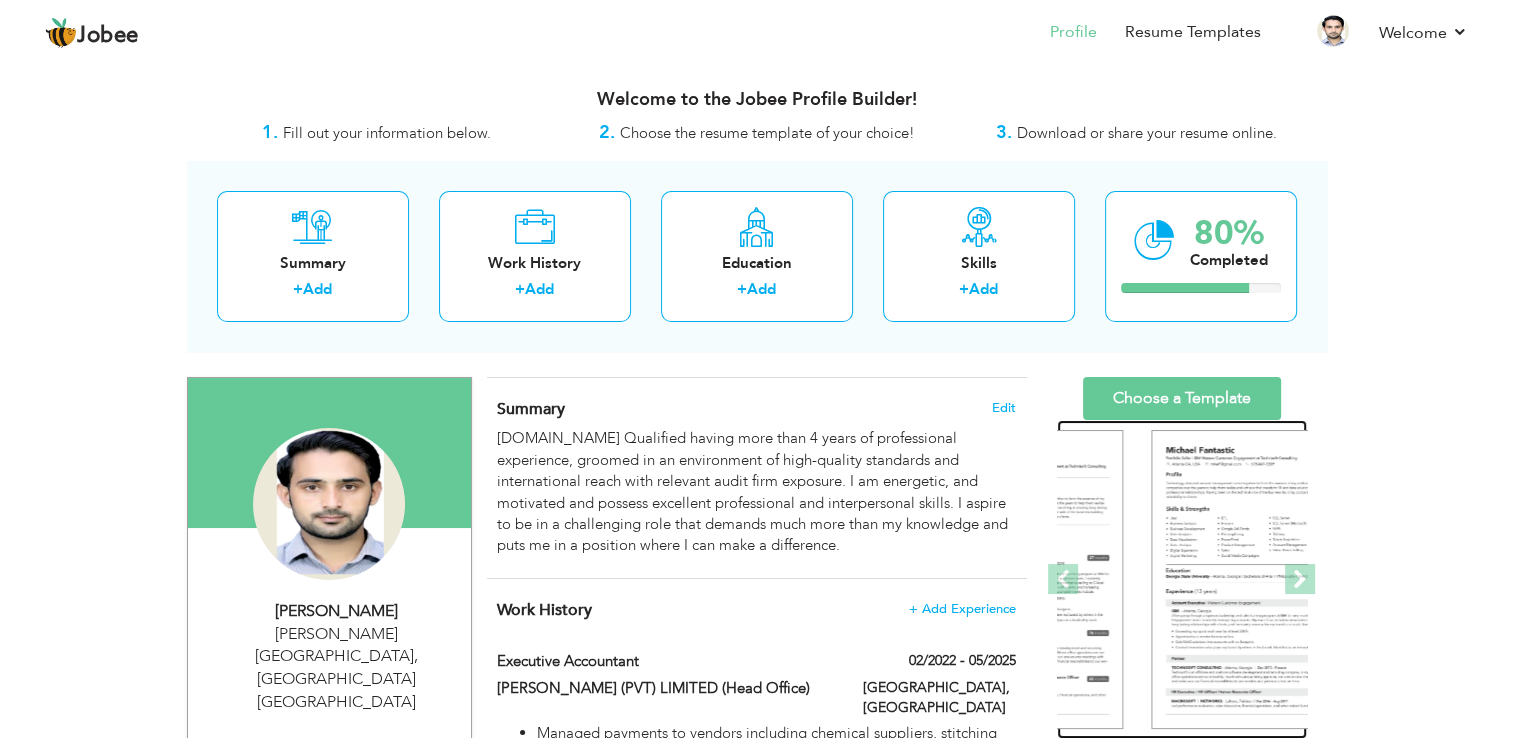 drag, startPoint x: 1517, startPoint y: 154, endPoint x: 1102, endPoint y: 580, distance: 594.72766 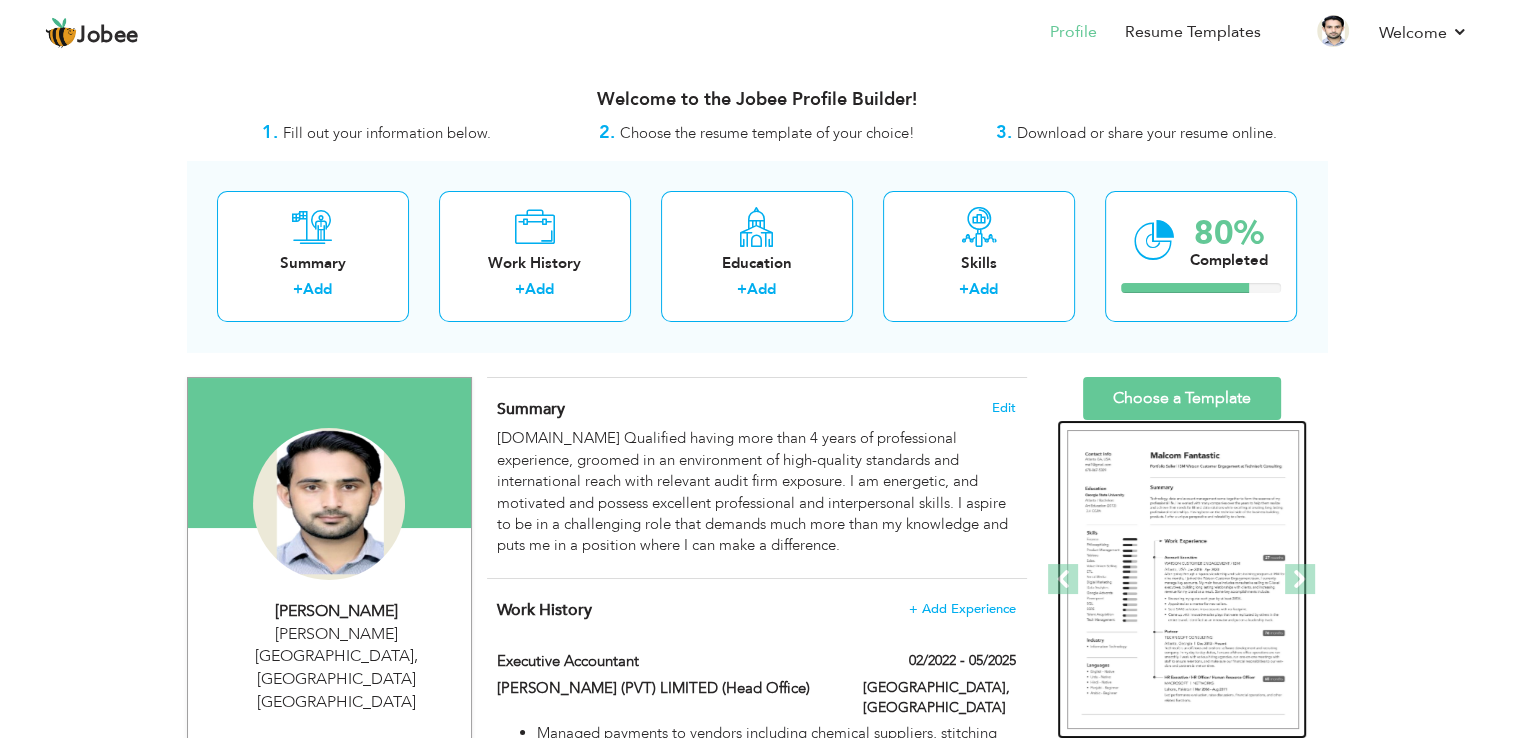 click at bounding box center [1183, 580] 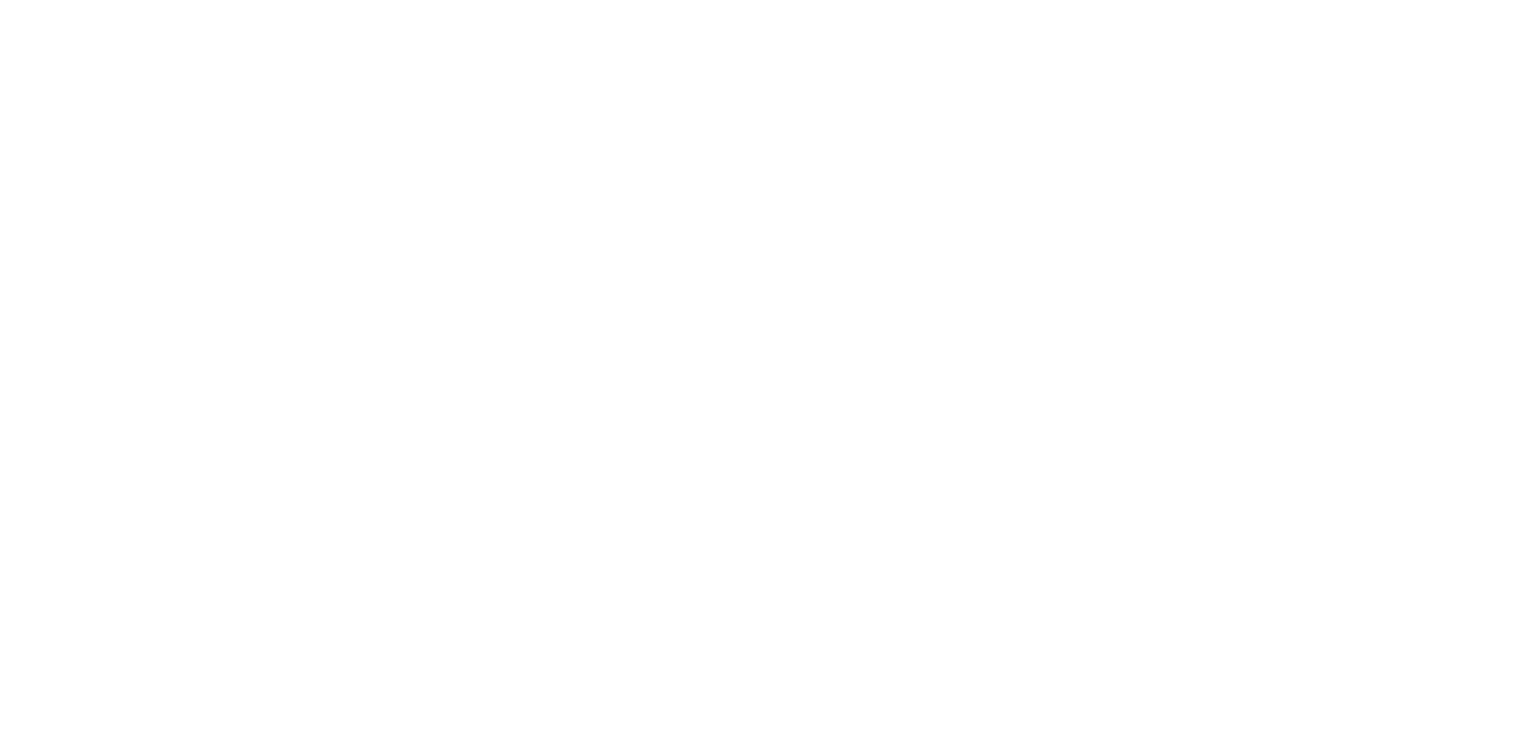 scroll, scrollTop: 0, scrollLeft: 0, axis: both 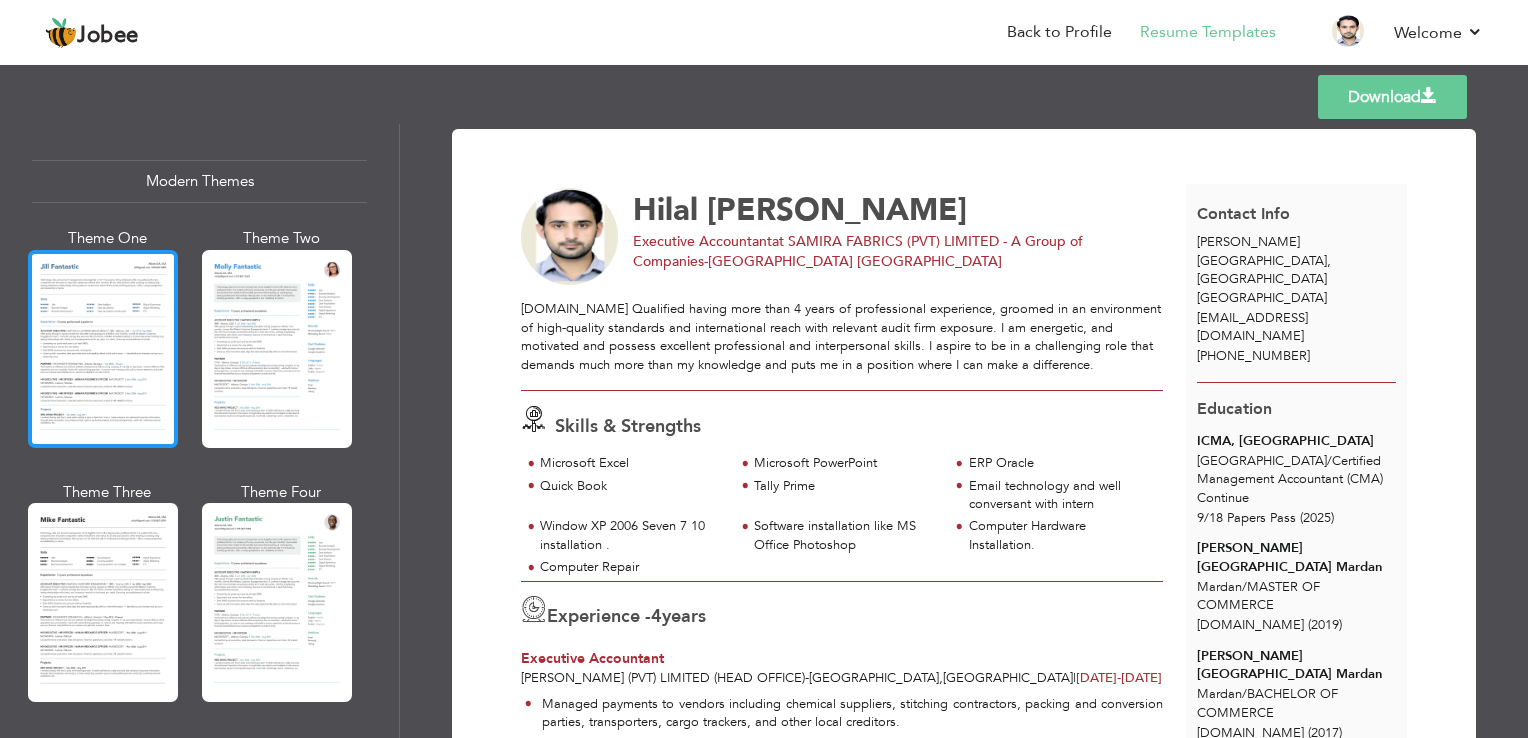 click at bounding box center [103, 349] 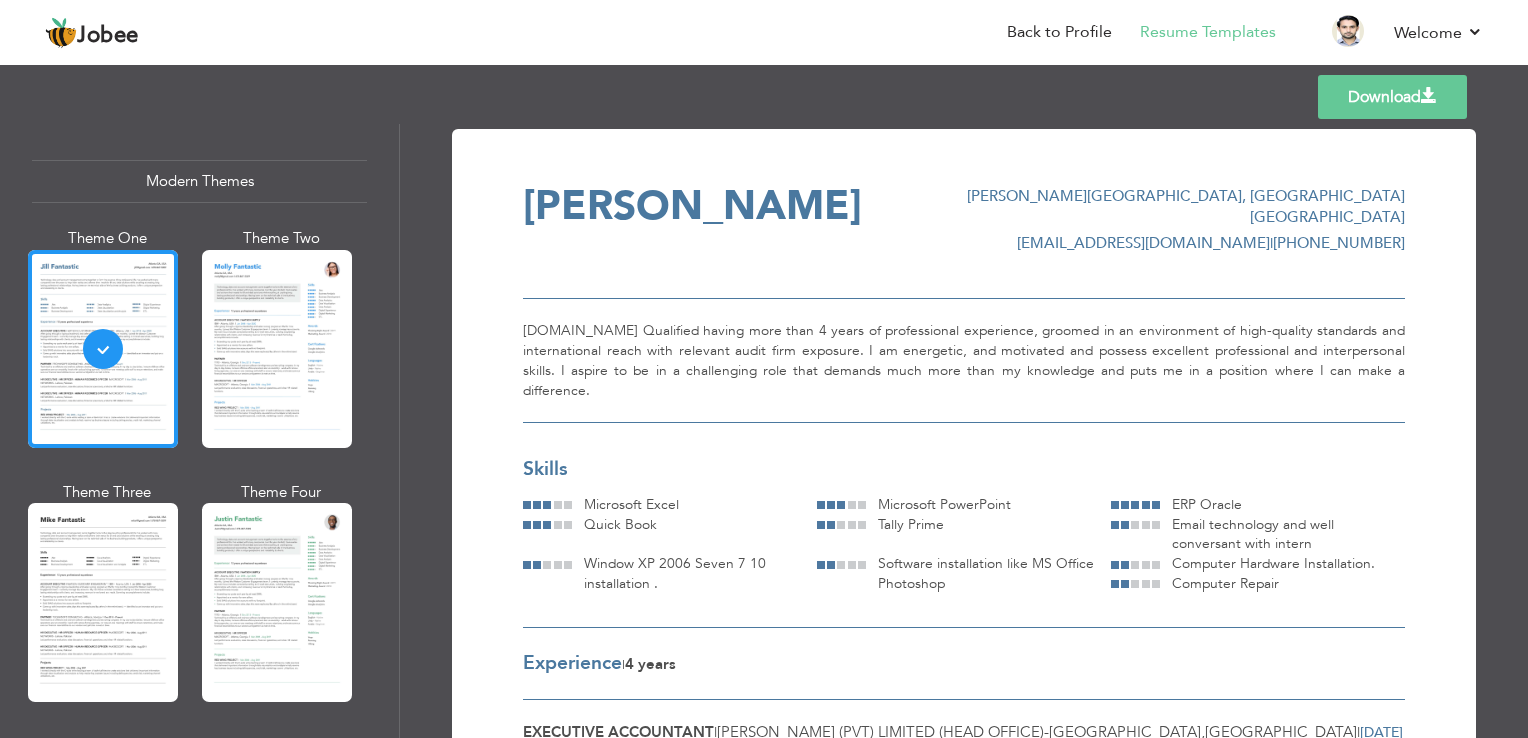 click on "[PERSON_NAME]
[PERSON_NAME][GEOGRAPHIC_DATA], [GEOGRAPHIC_DATA] [GEOGRAPHIC_DATA]
[EMAIL_ADDRESS][DOMAIN_NAME]  |  [PHONE_NUMBER]" at bounding box center (964, 242) 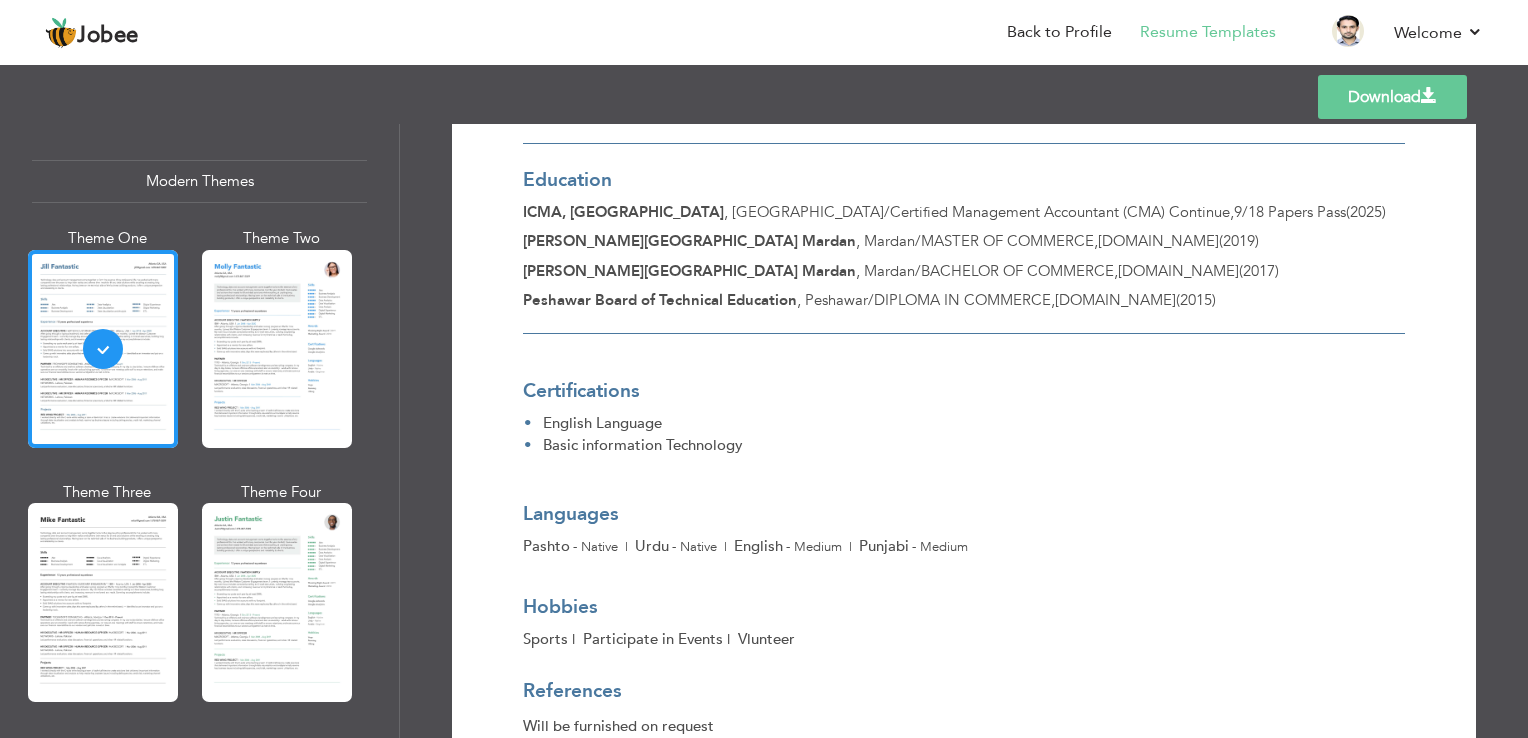 scroll, scrollTop: 0, scrollLeft: 0, axis: both 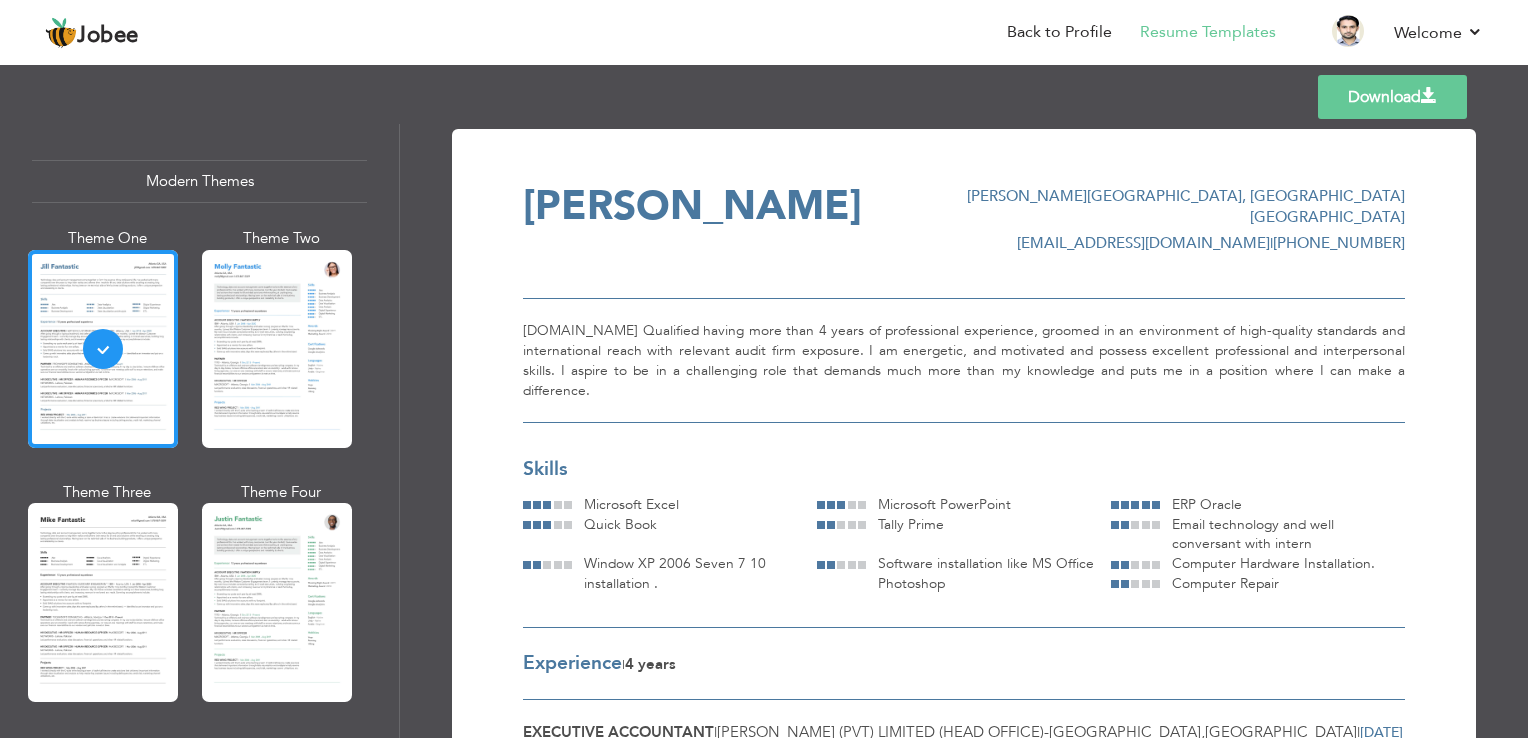 click on "[PERSON_NAME]" at bounding box center (692, 206) 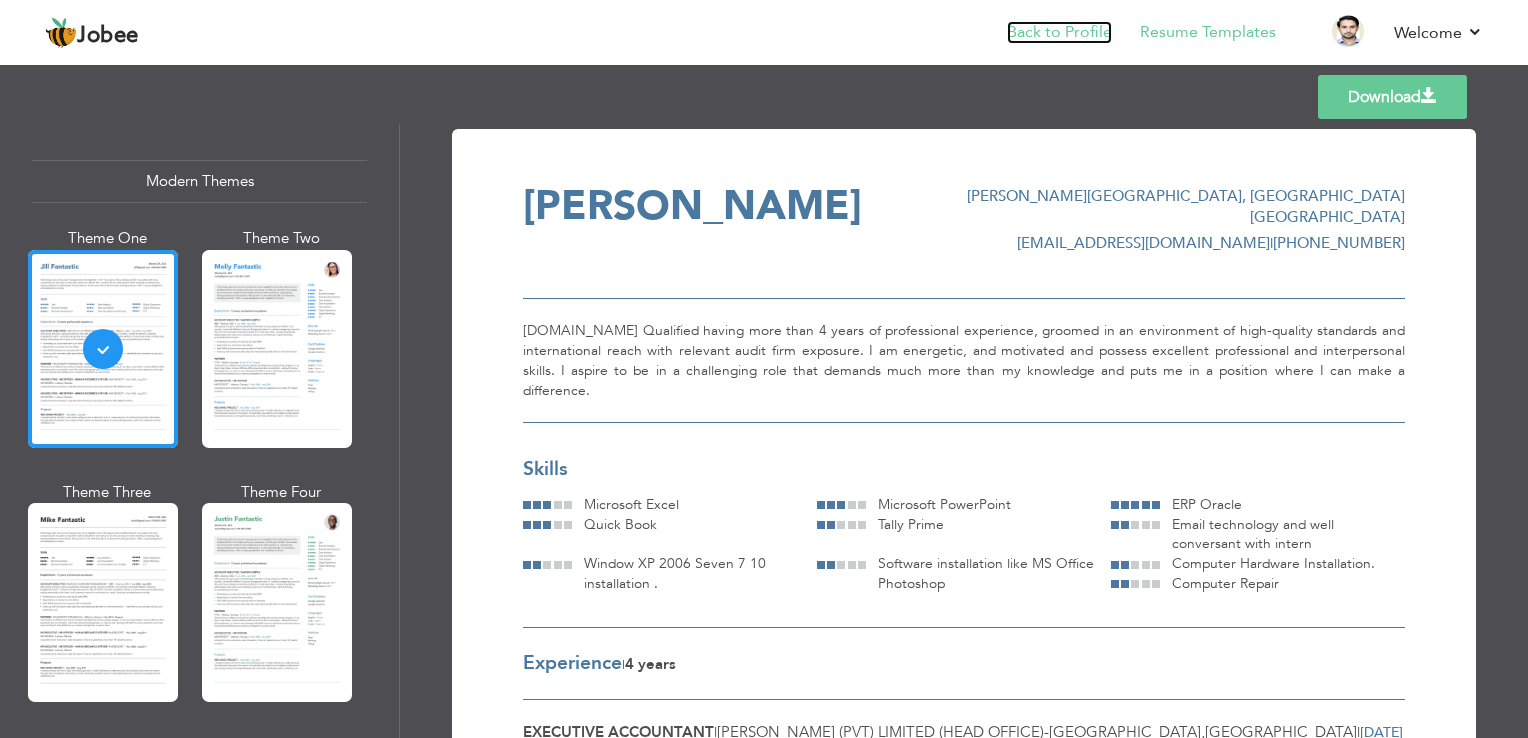 click on "Back to Profile" at bounding box center [1059, 32] 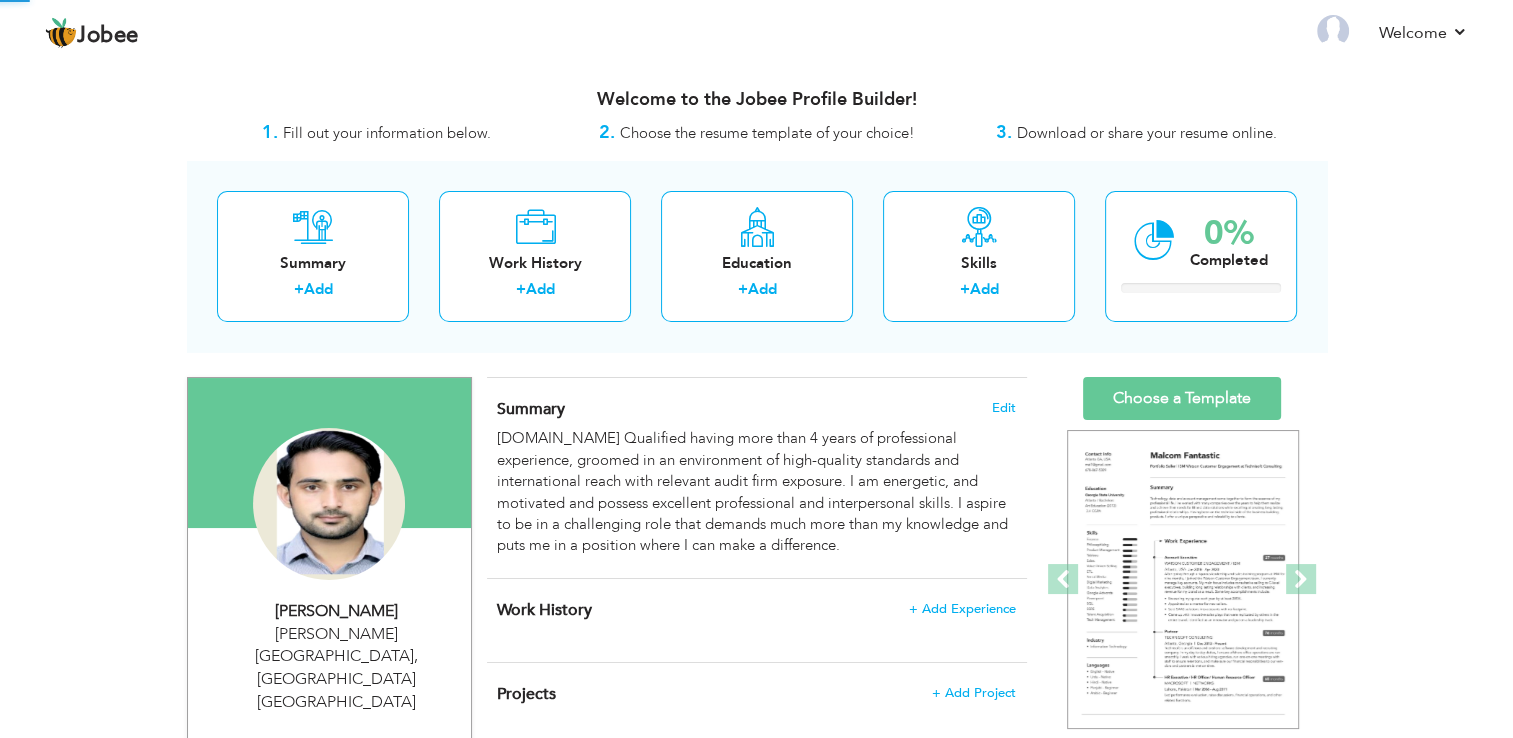 scroll, scrollTop: 0, scrollLeft: 0, axis: both 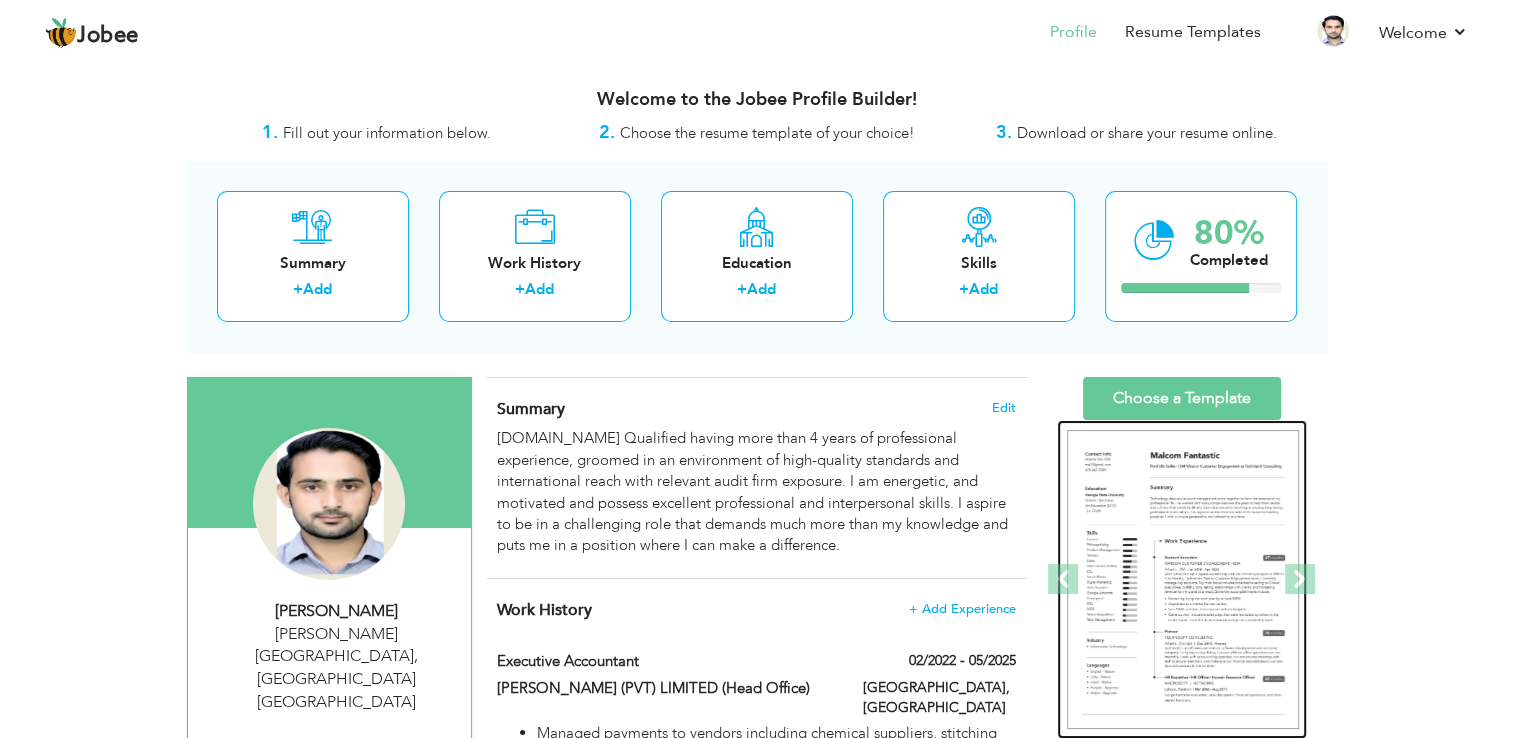click at bounding box center [1183, 580] 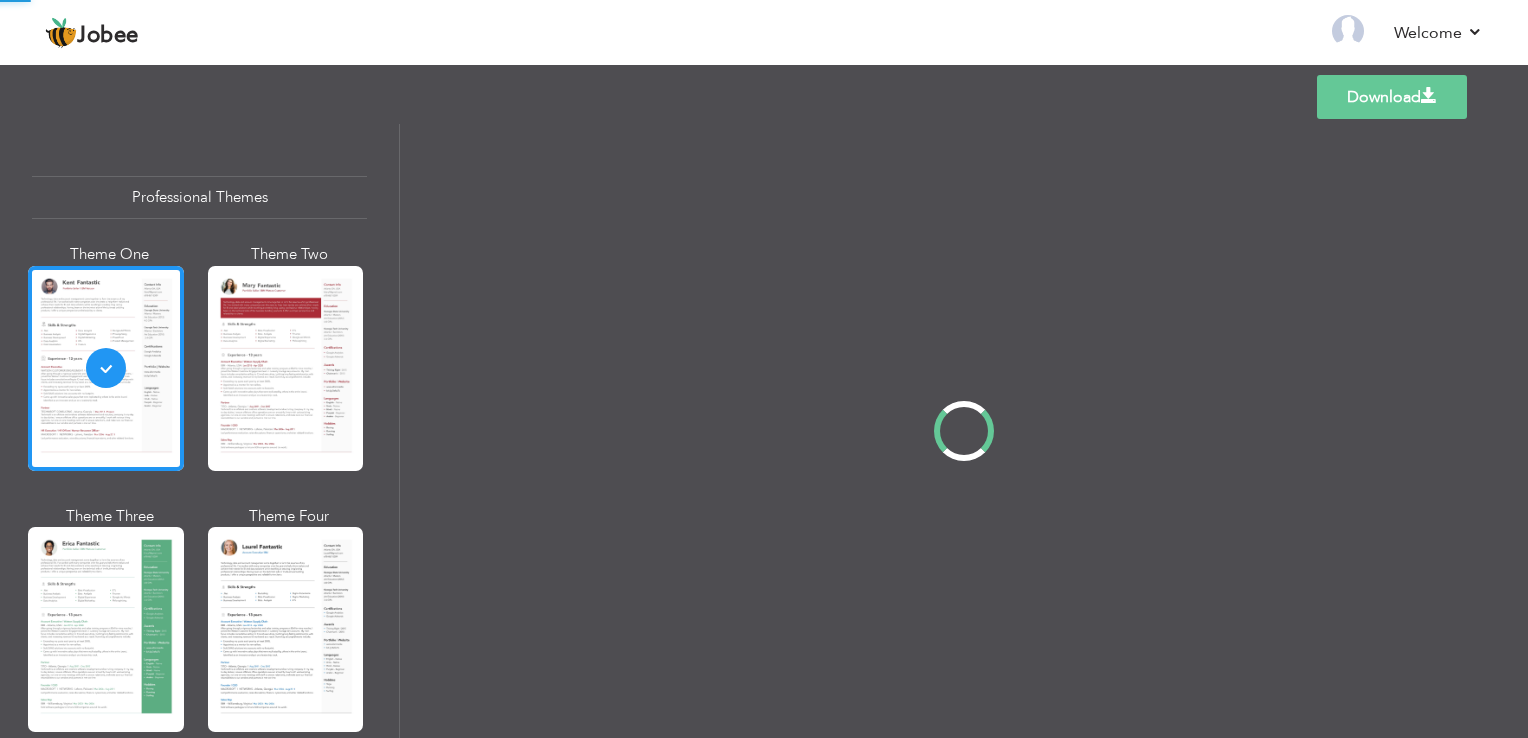 scroll, scrollTop: 0, scrollLeft: 0, axis: both 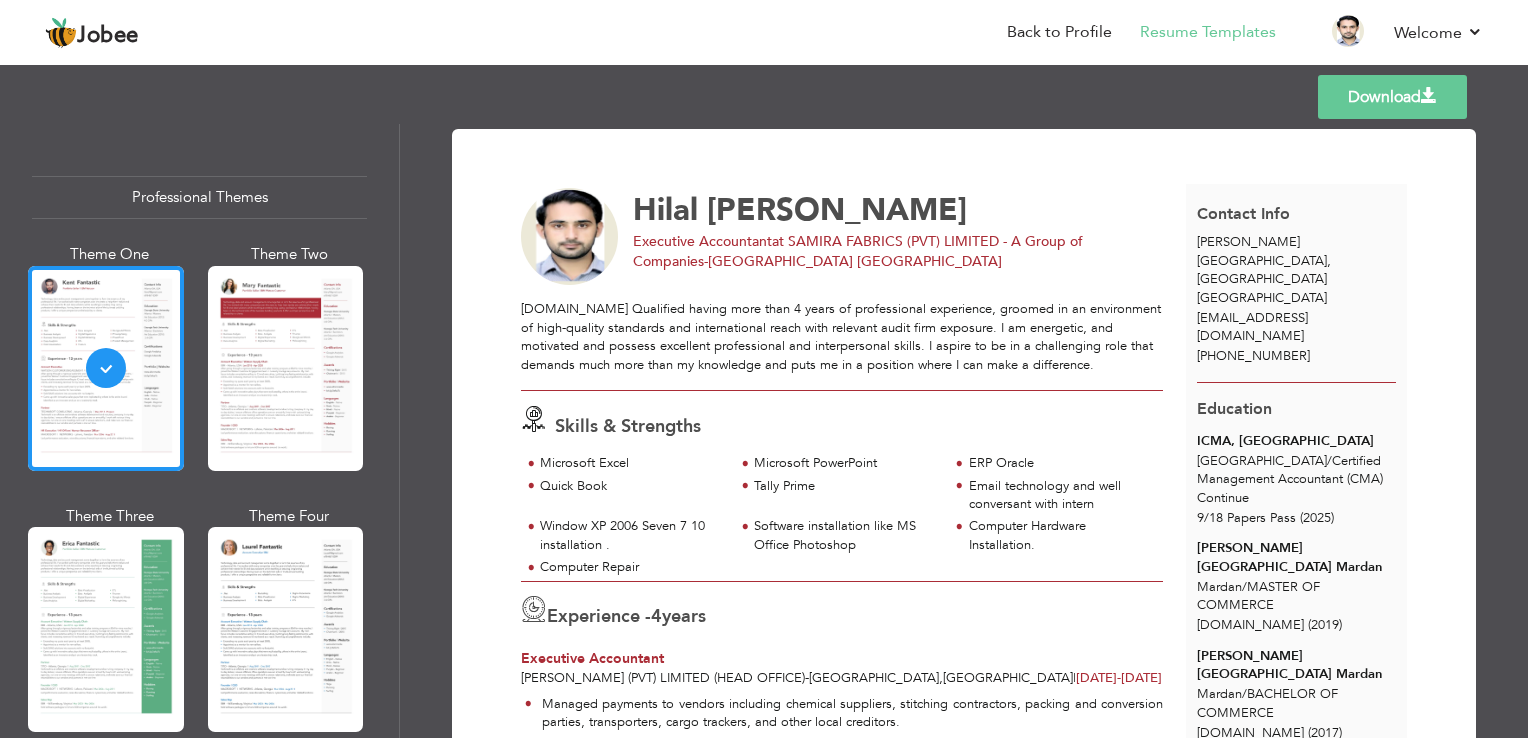 click on "Professional Themes
Theme One
Theme Two
Theme Three
Theme Six" at bounding box center [199, 431] 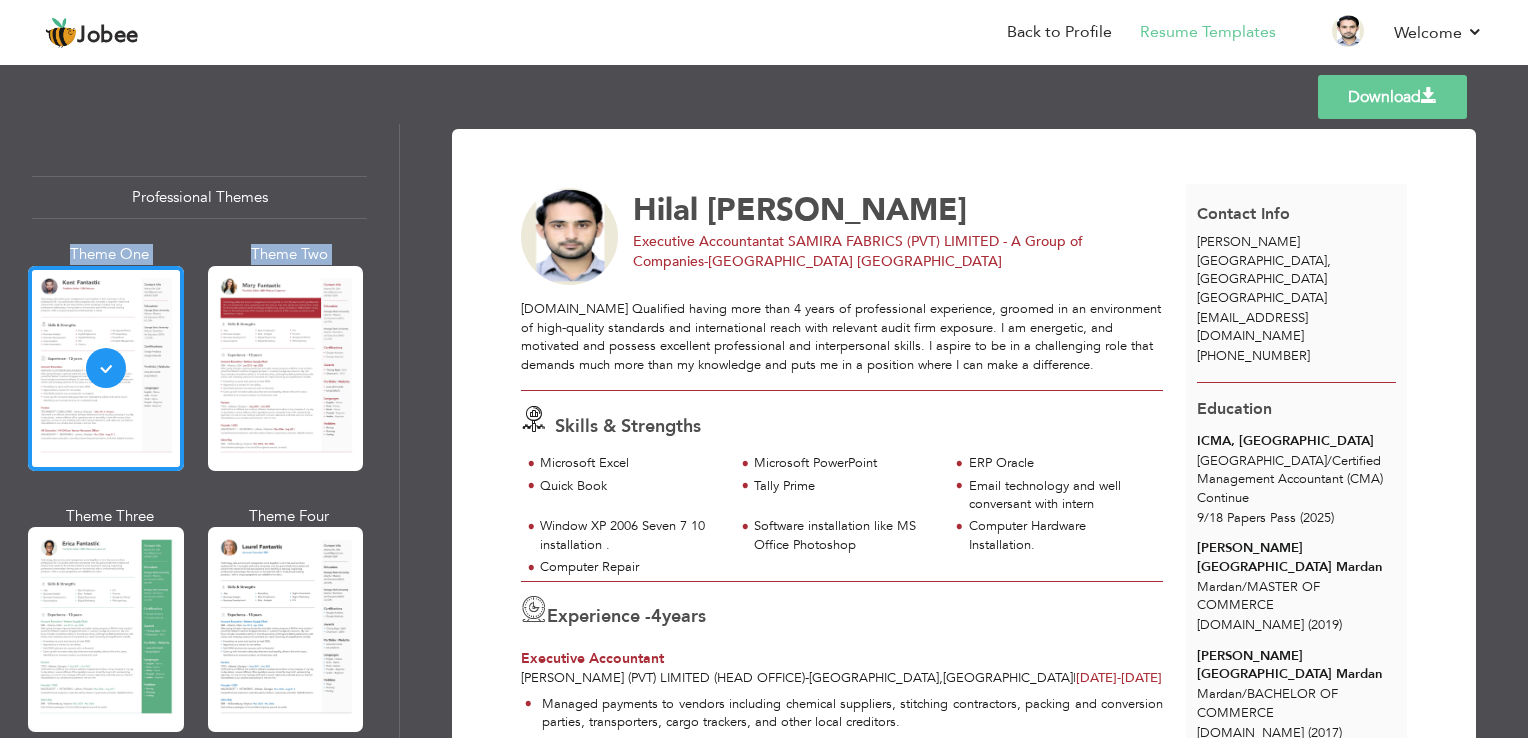 drag, startPoint x: 392, startPoint y: 183, endPoint x: 381, endPoint y: 280, distance: 97.62172 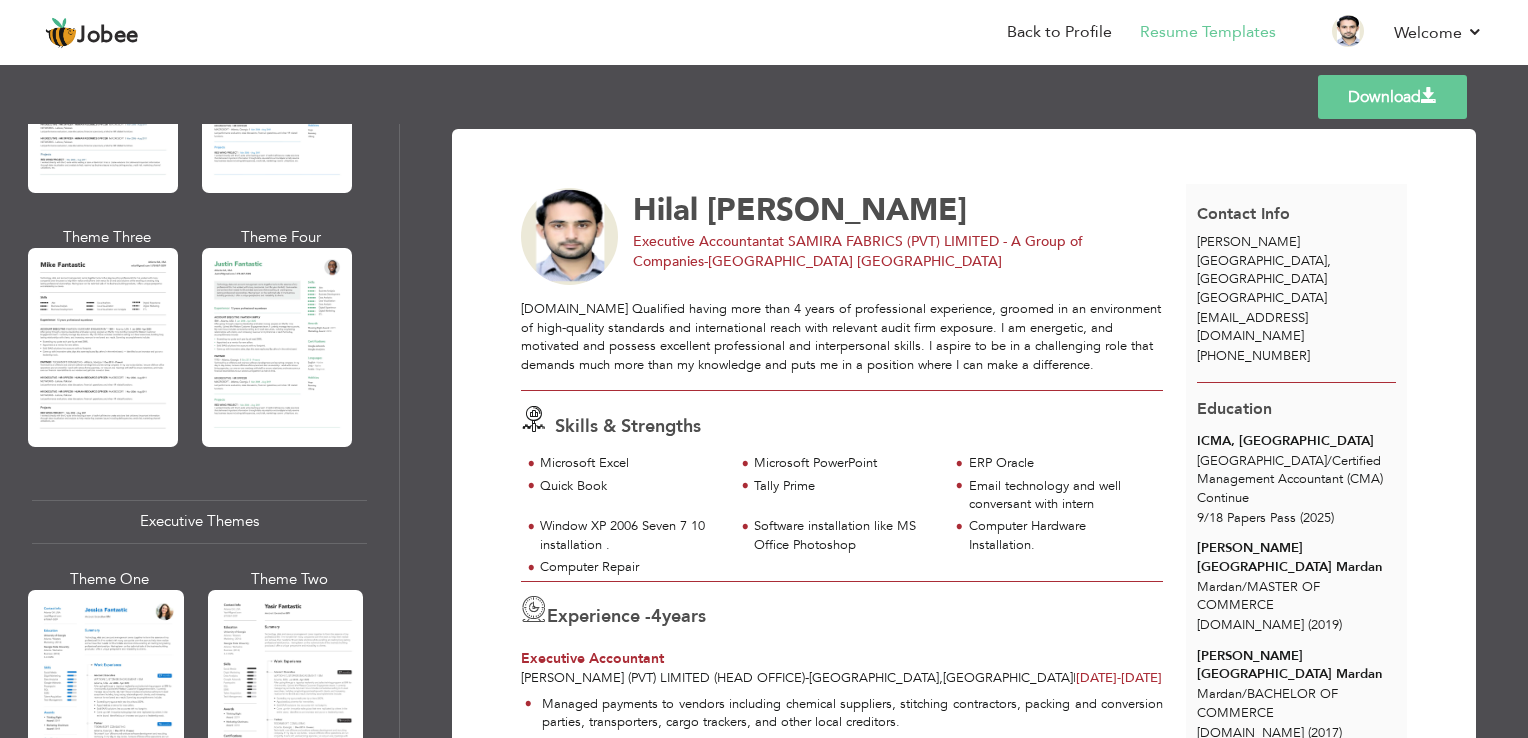 scroll, scrollTop: 1159, scrollLeft: 0, axis: vertical 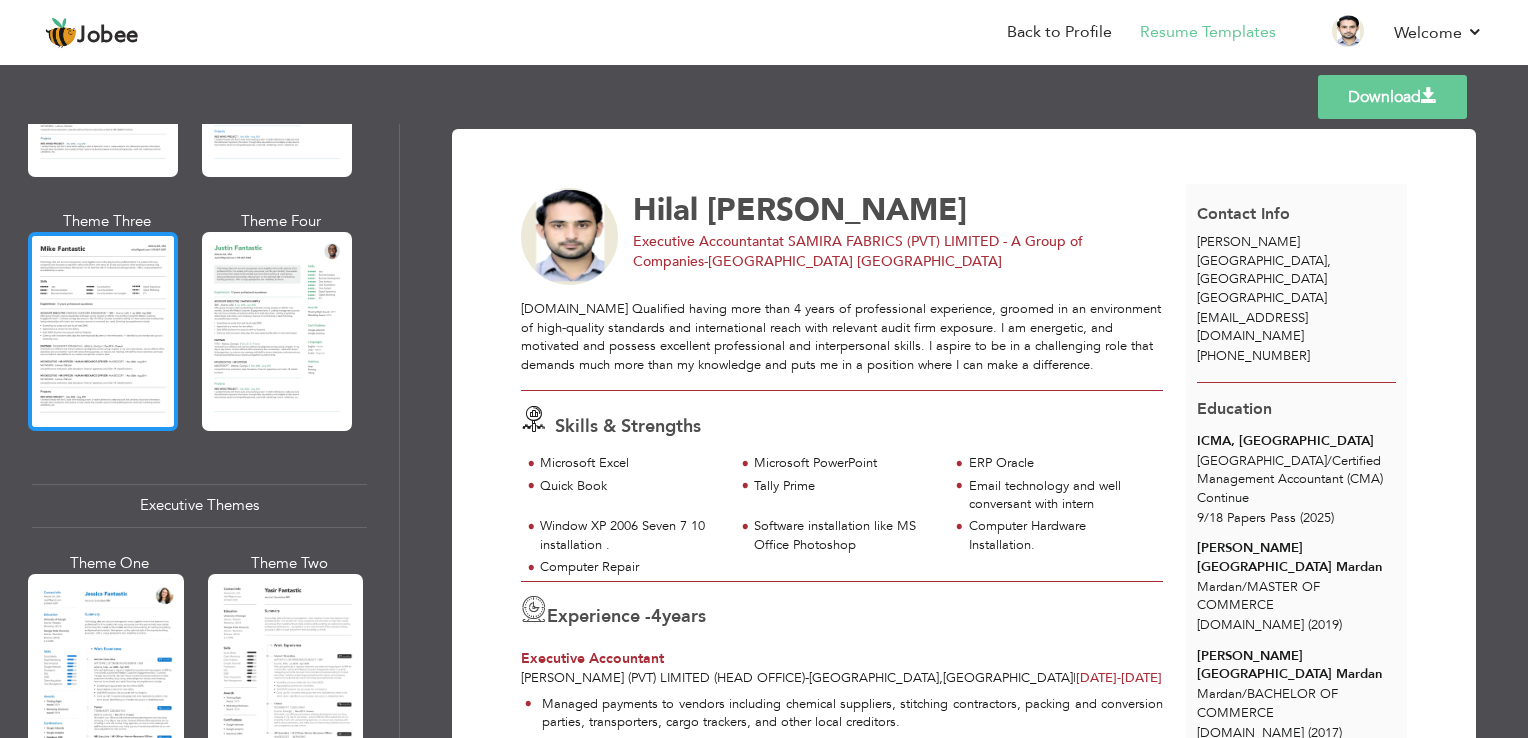 click at bounding box center (103, 331) 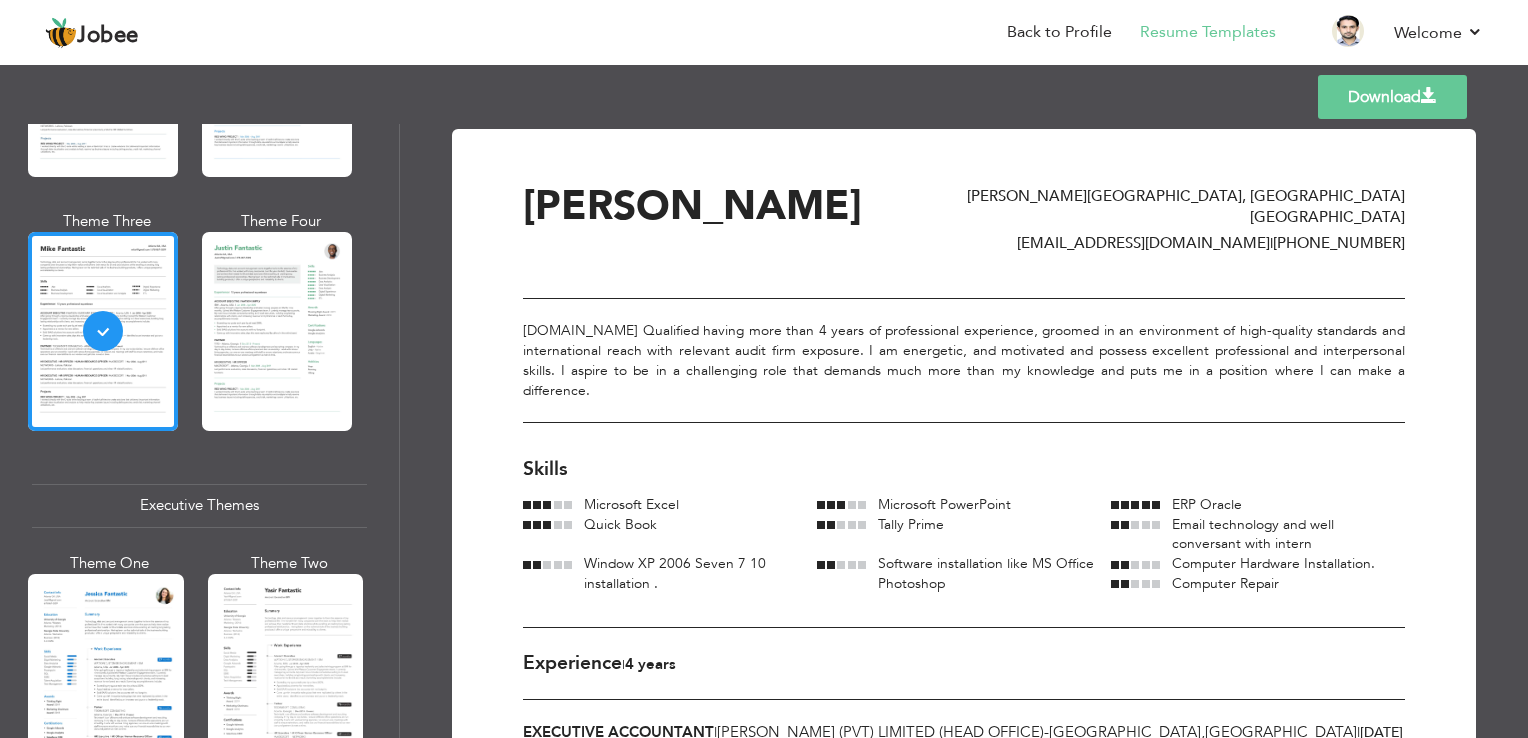 click on "ERP Oracle" at bounding box center [1258, 505] 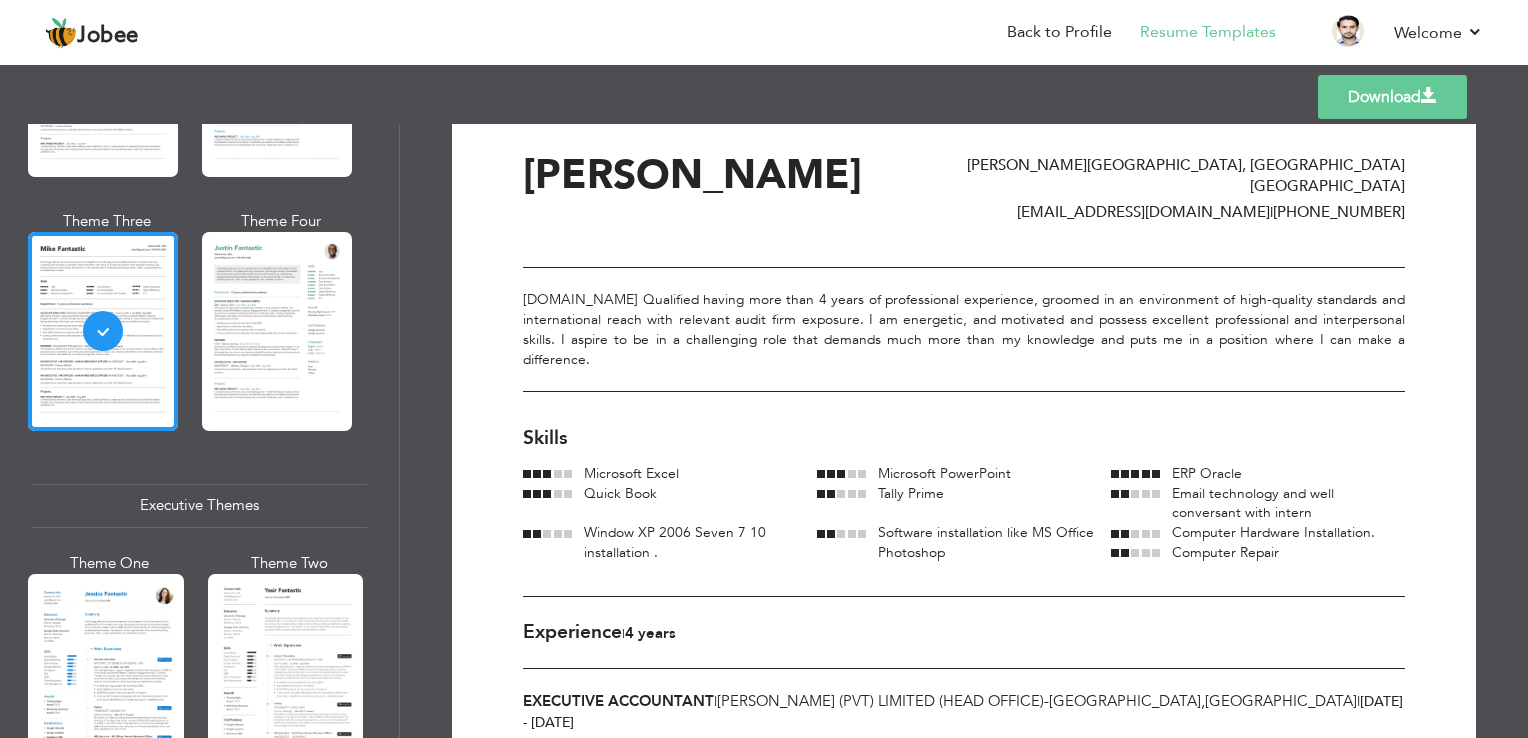 scroll, scrollTop: 0, scrollLeft: 0, axis: both 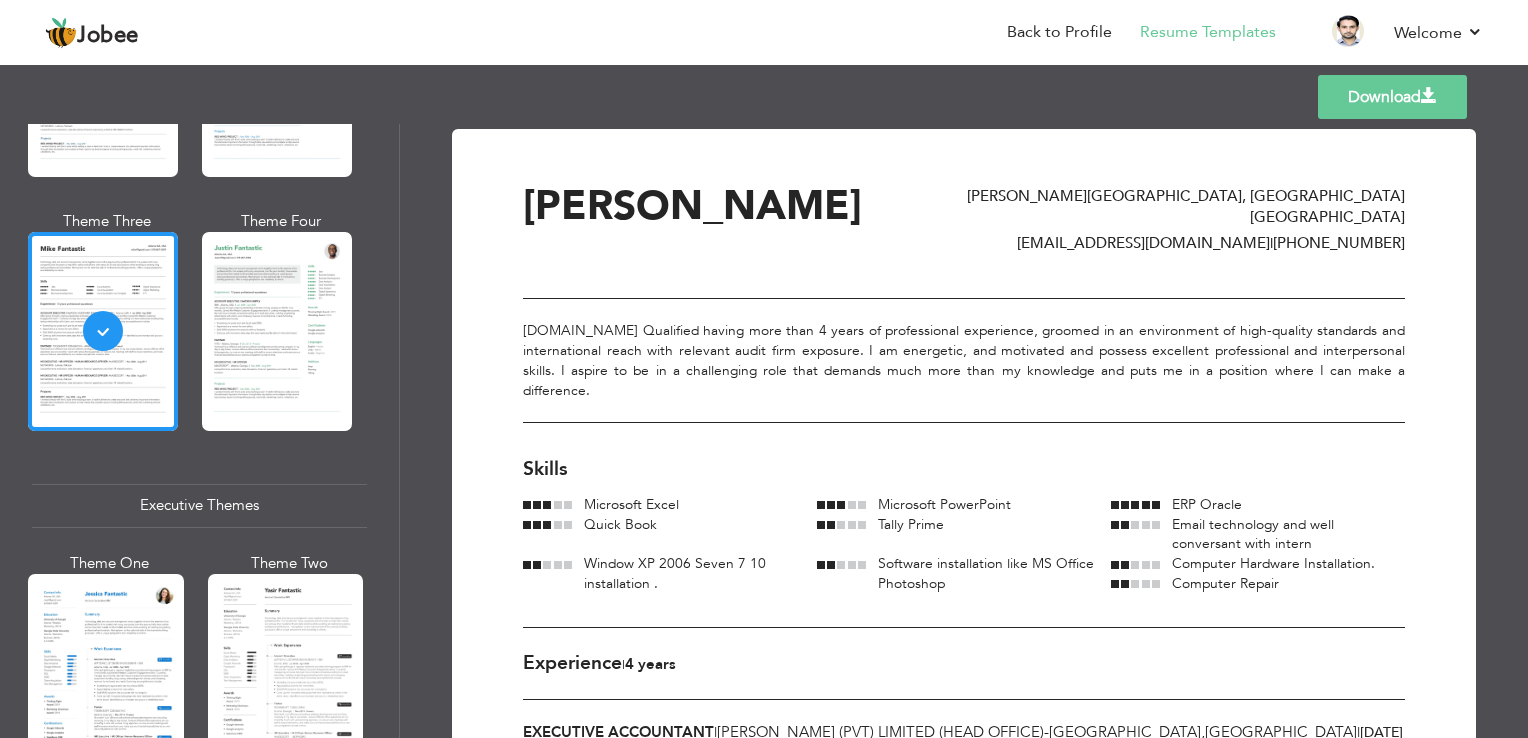 click on "Skills
Microsoft Excel
Microsoft PowerPoint
ERP Oracle
Quick Book" at bounding box center [964, 541] 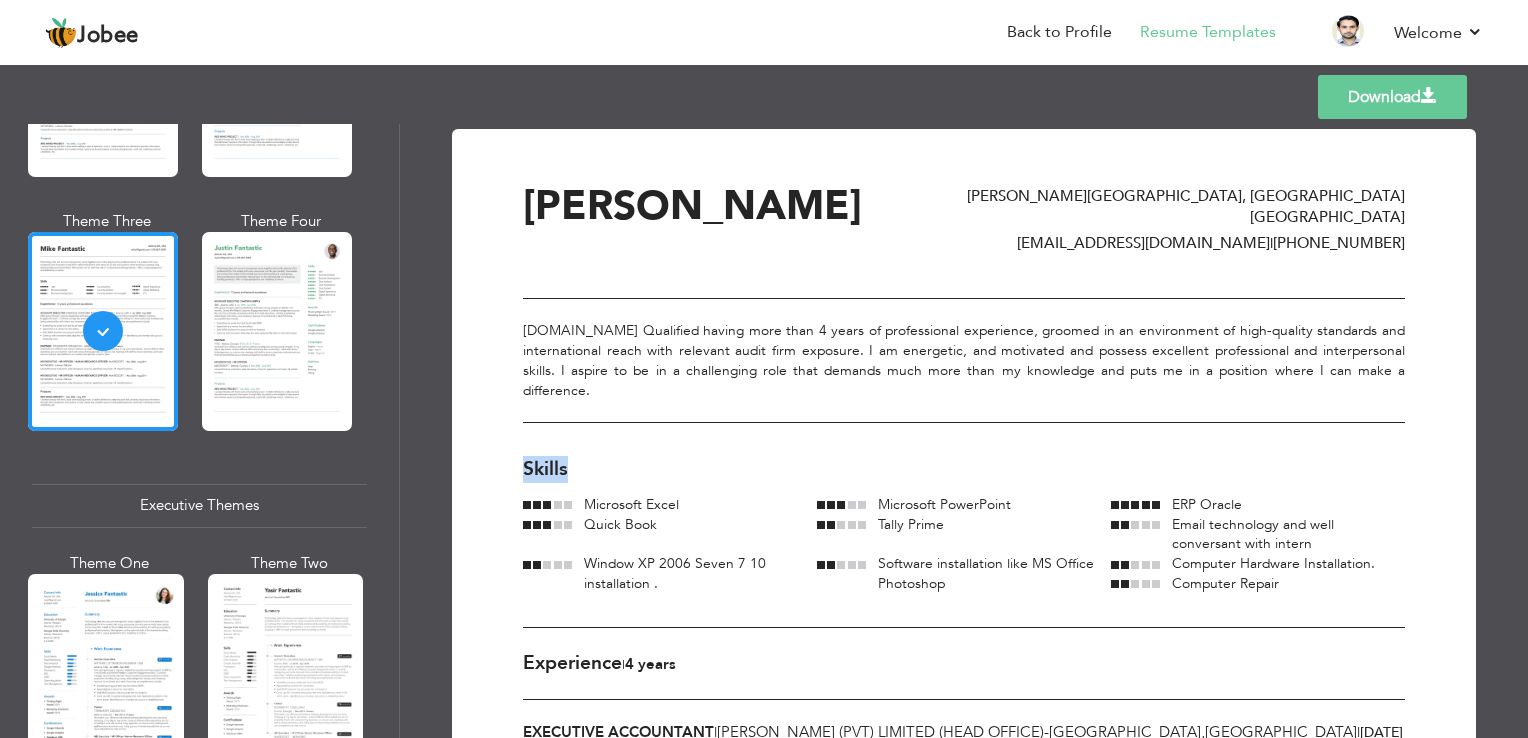 click on "Skills
Microsoft Excel
Microsoft PowerPoint
ERP Oracle
Quick Book" at bounding box center (964, 541) 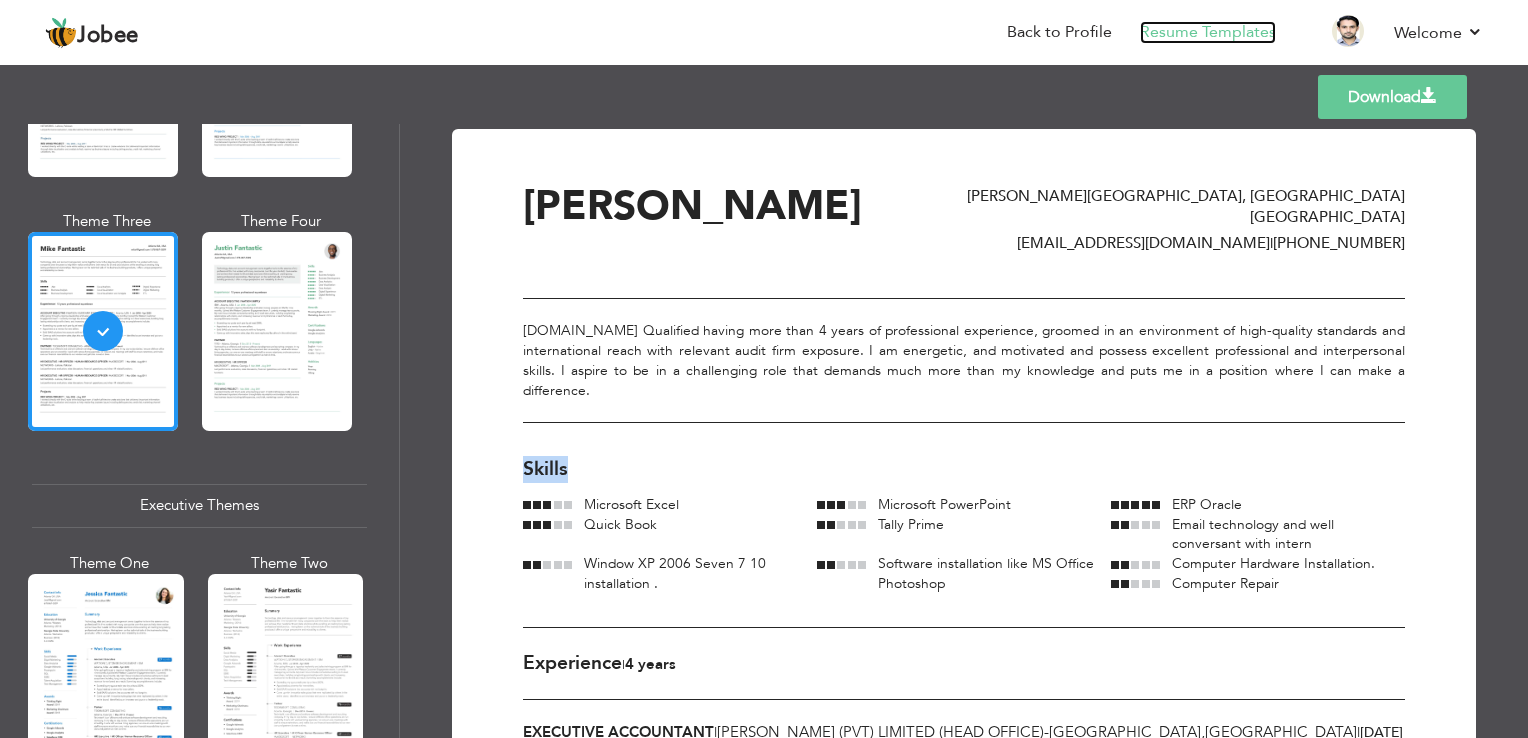click on "Resume Templates" at bounding box center (1208, 32) 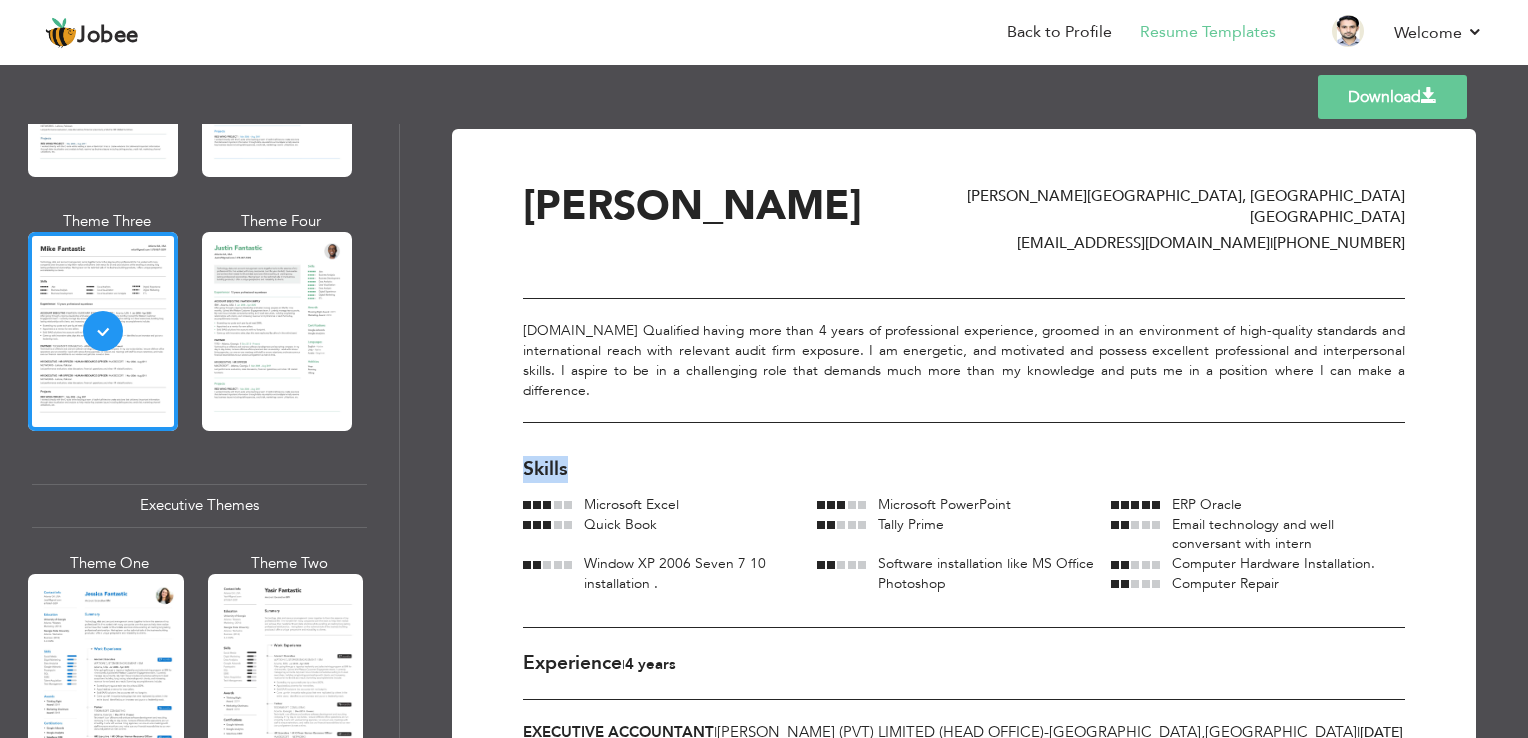 click on "Download" at bounding box center (1392, 97) 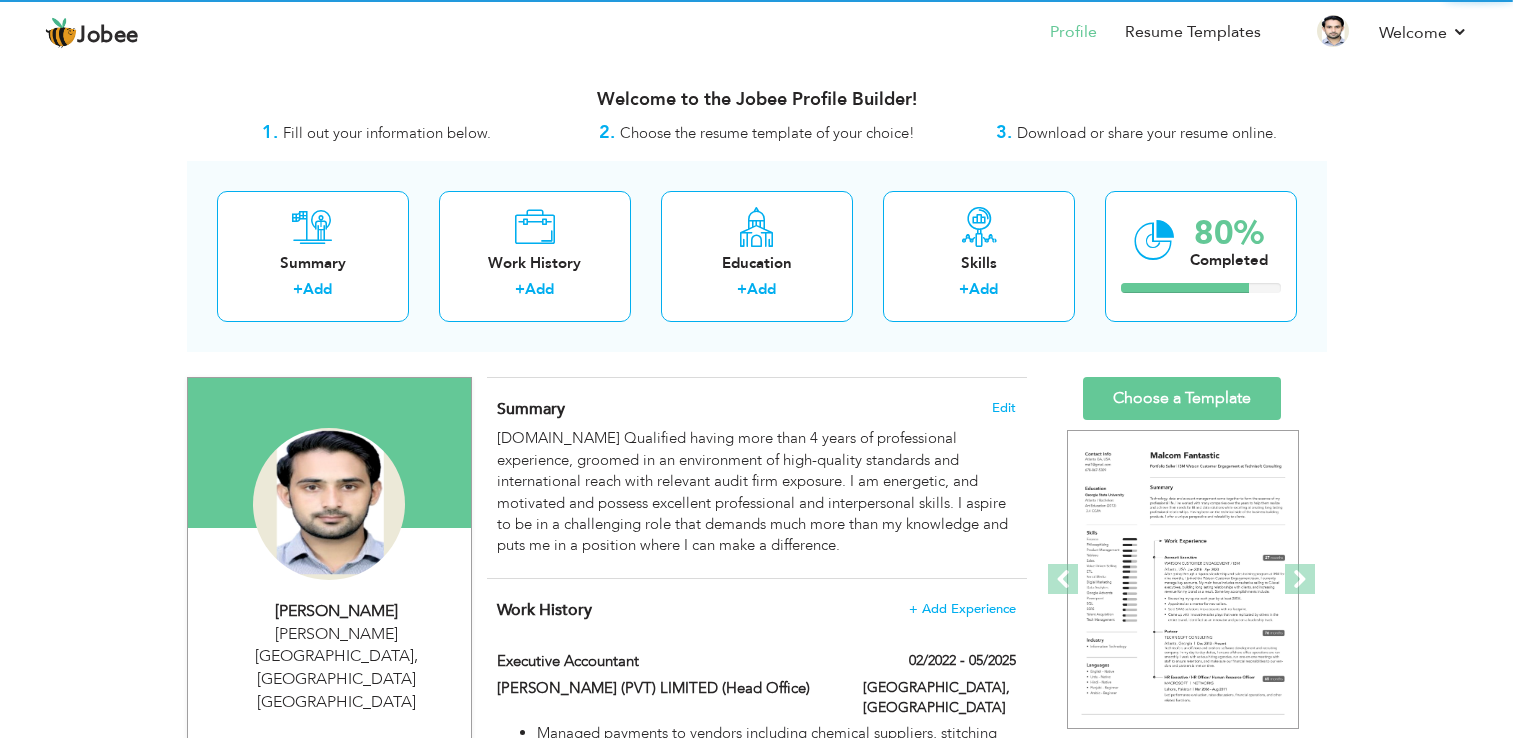 scroll, scrollTop: 0, scrollLeft: 0, axis: both 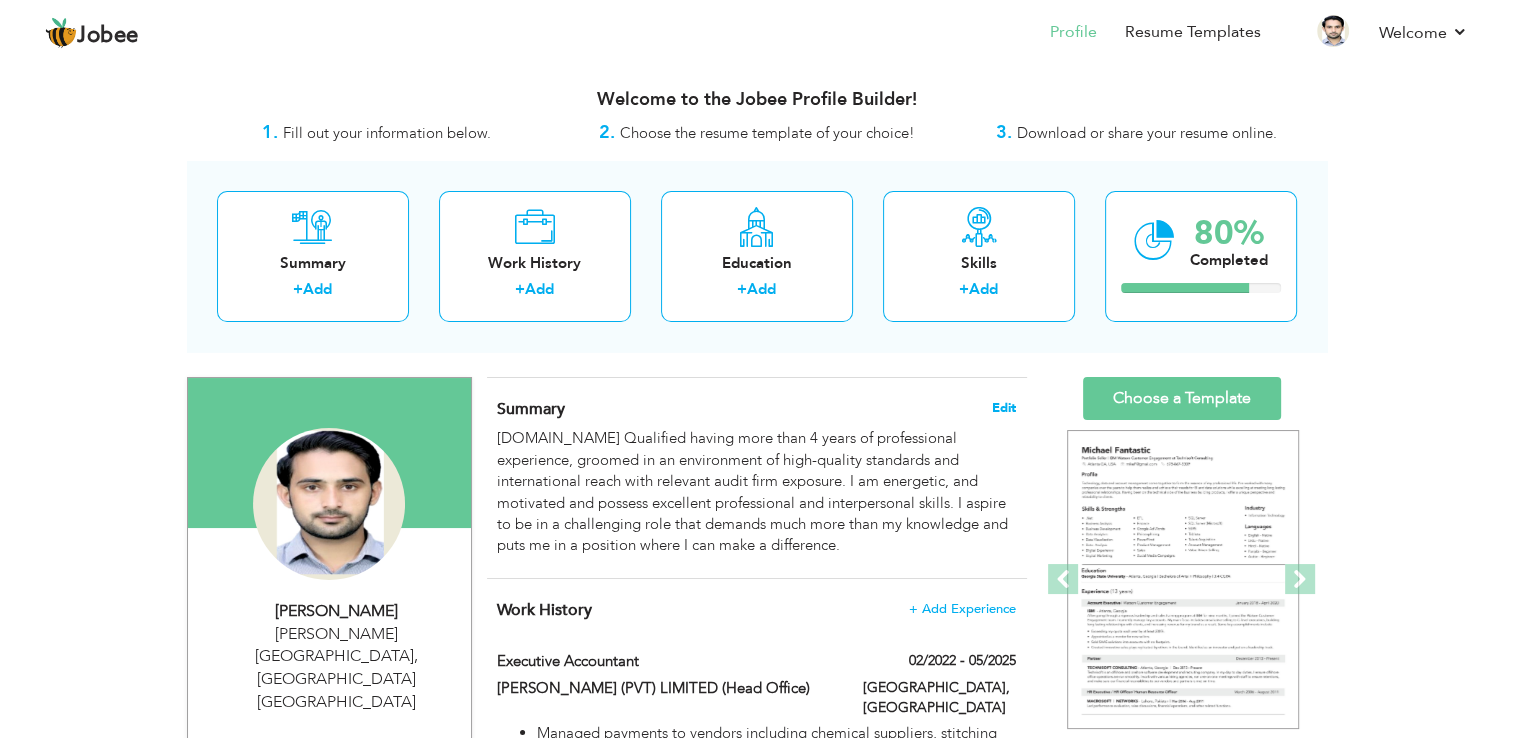 click on "Edit" at bounding box center [1004, 408] 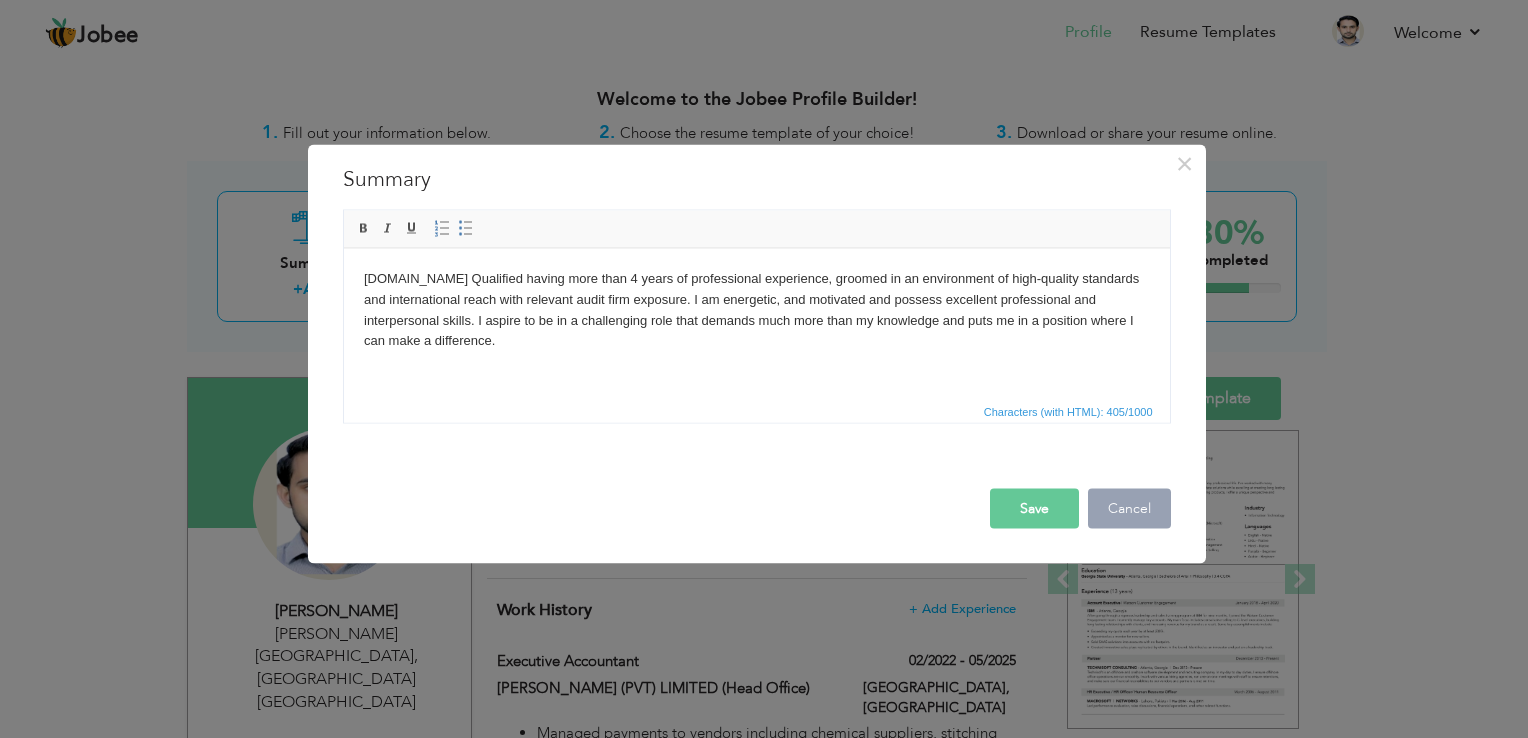 click on "Cancel" at bounding box center (1129, 509) 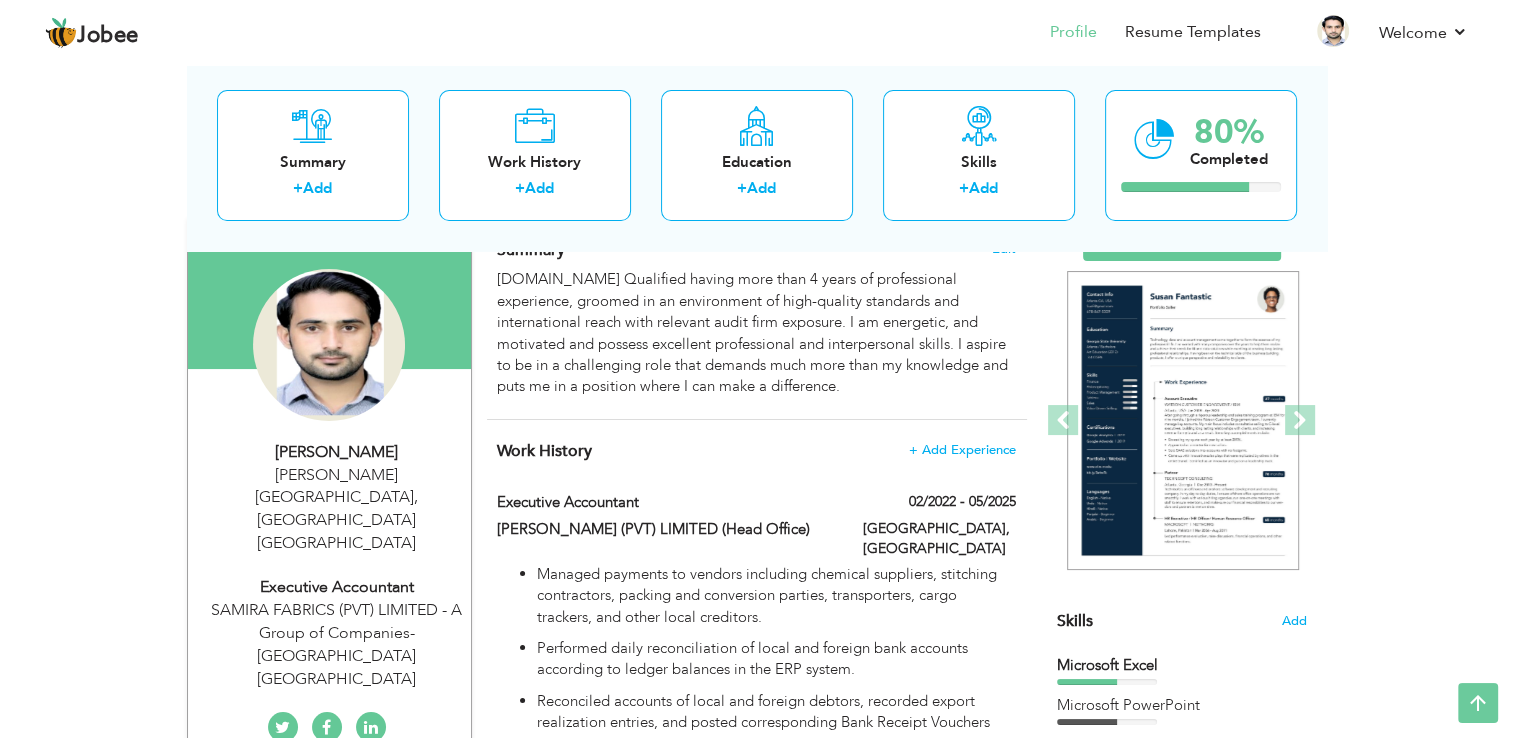 scroll, scrollTop: 0, scrollLeft: 0, axis: both 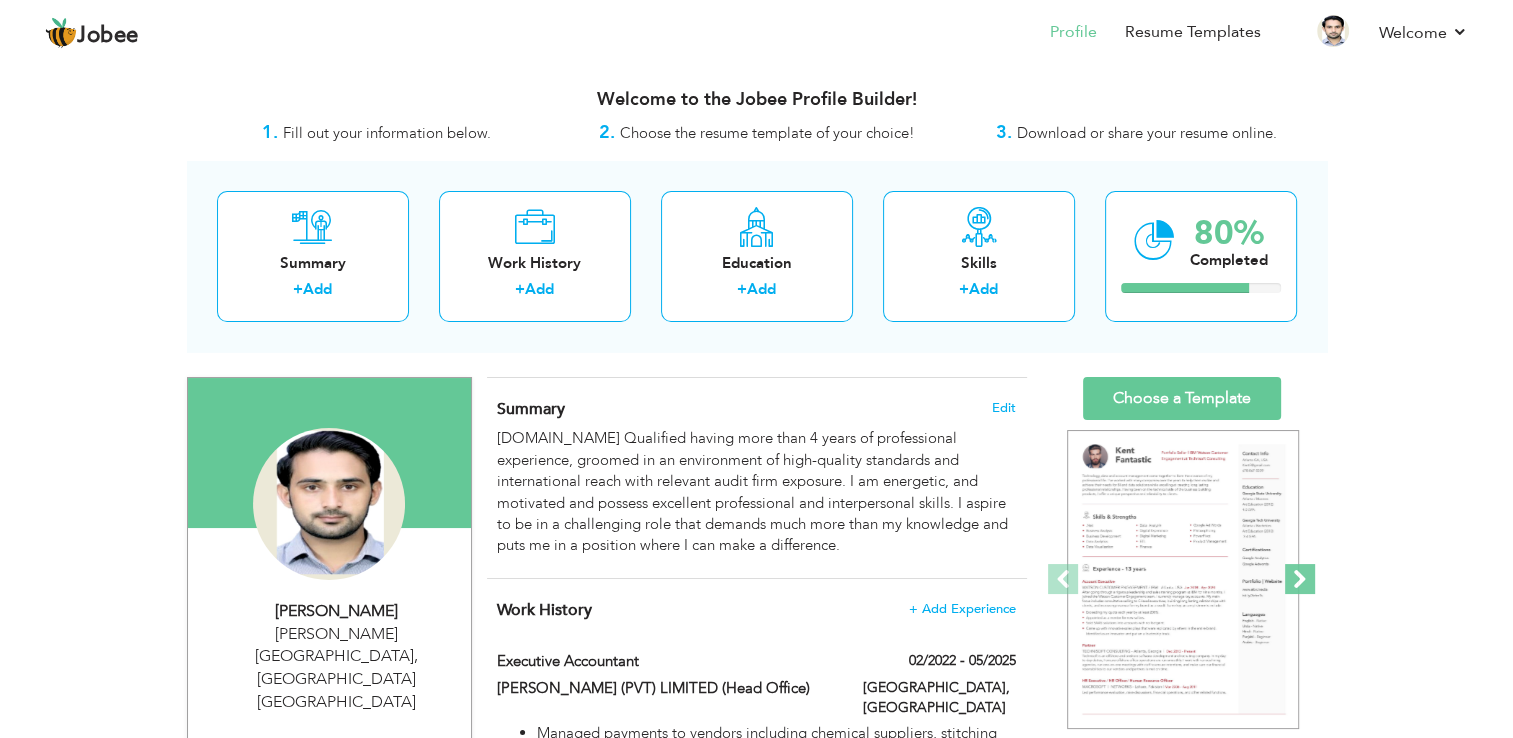 click at bounding box center (1300, 579) 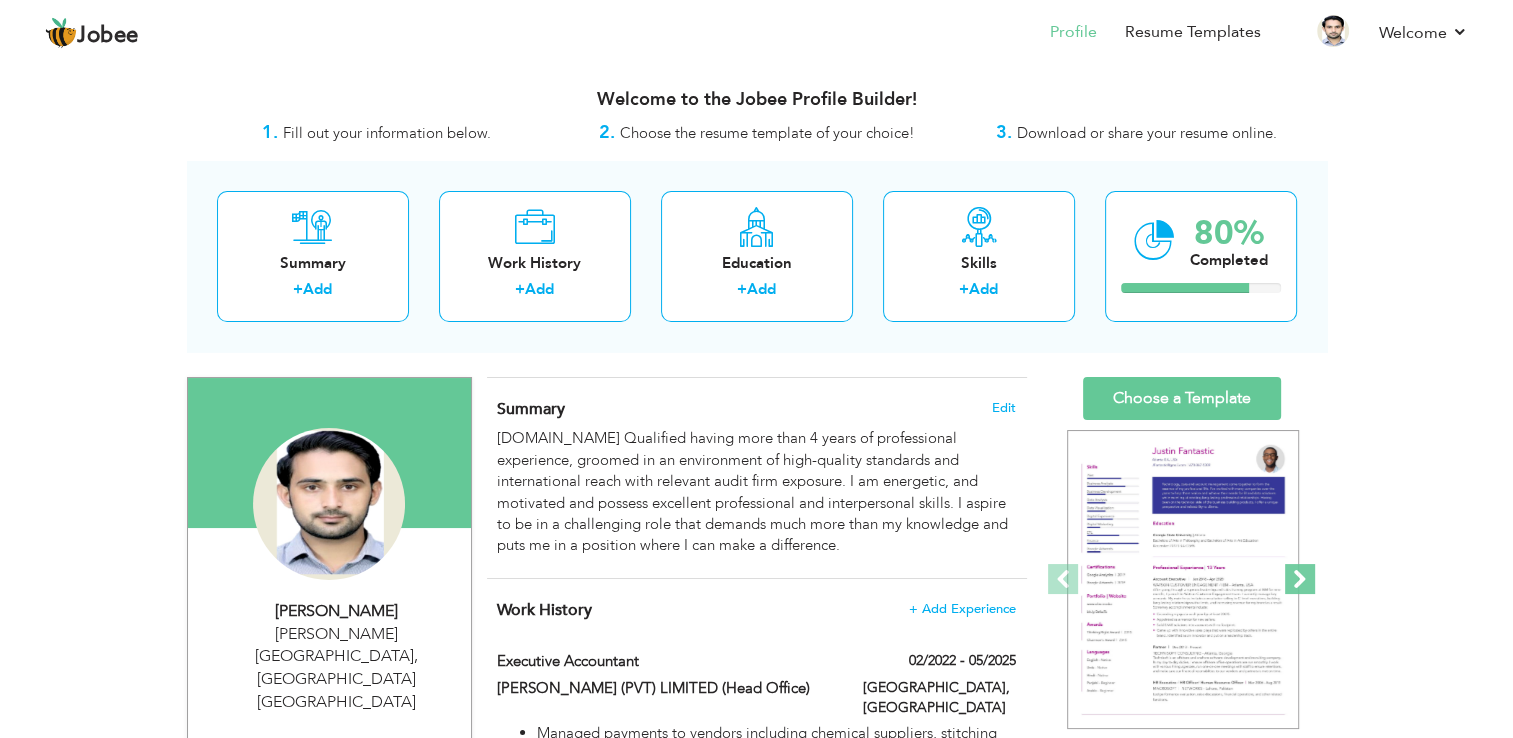 click at bounding box center [1300, 579] 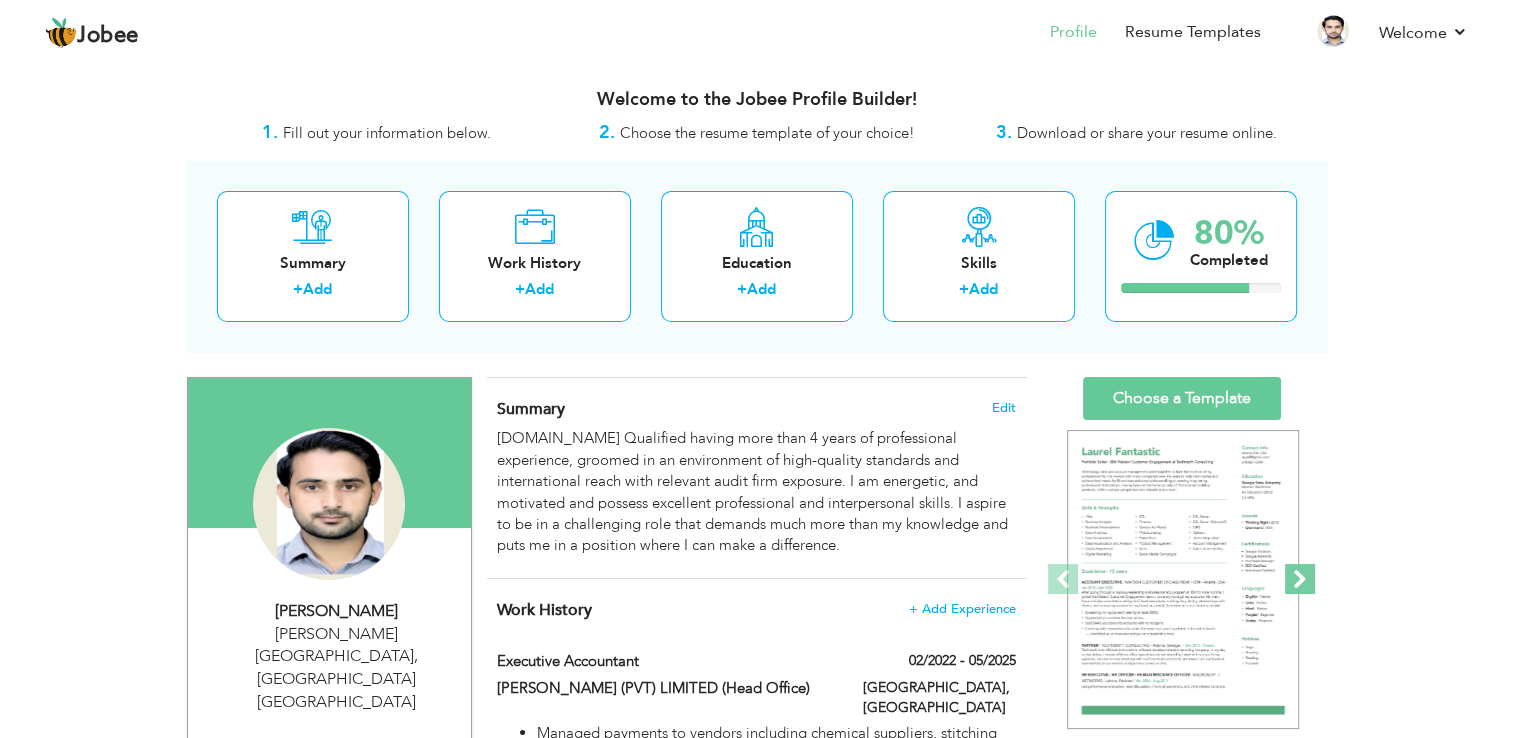 click at bounding box center (1300, 579) 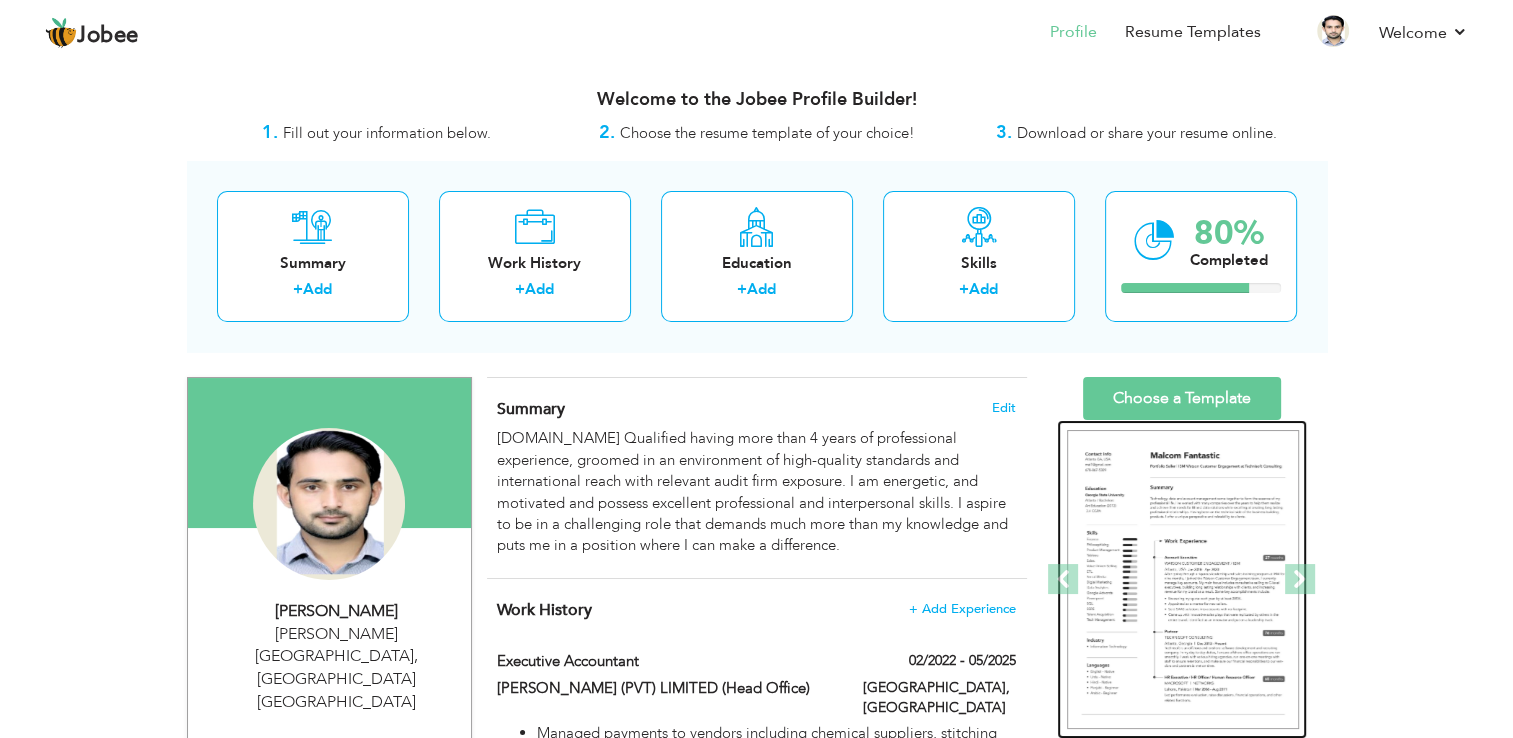 click at bounding box center (1183, 580) 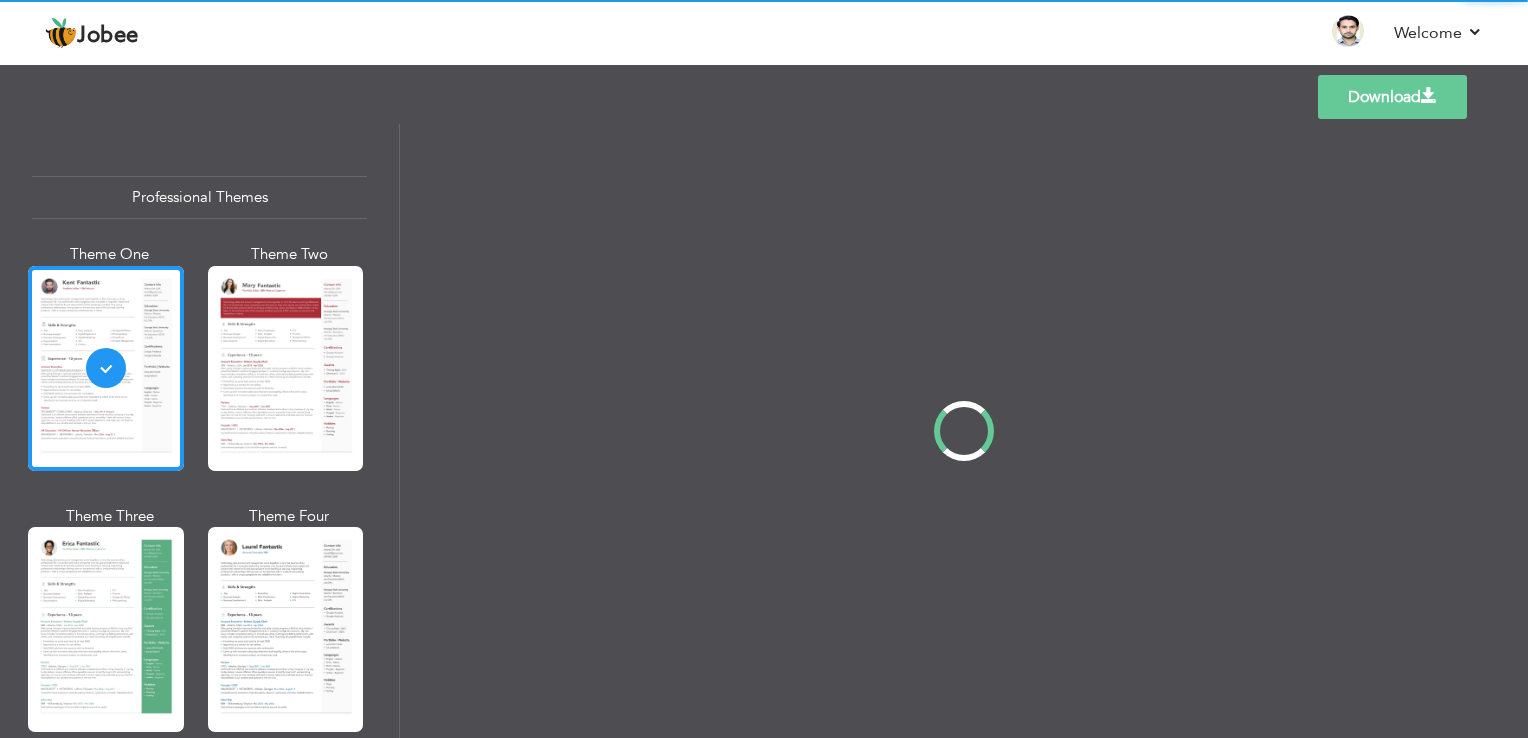 scroll, scrollTop: 0, scrollLeft: 0, axis: both 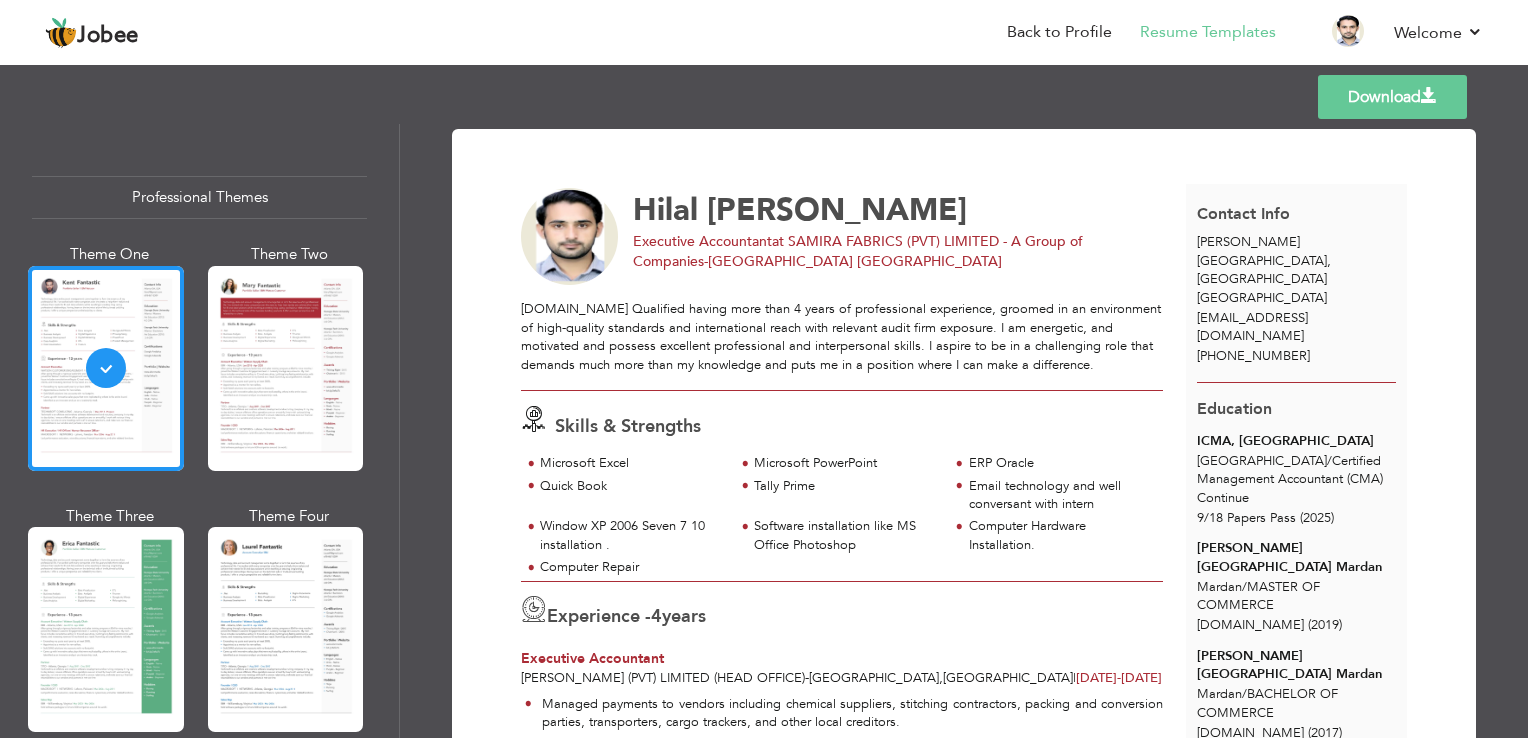 click on "Skills & Strengths
Microsoft Excel
Microsoft PowerPoint
ERP Oracle
Quick Book Tally Prime" at bounding box center (842, 486) 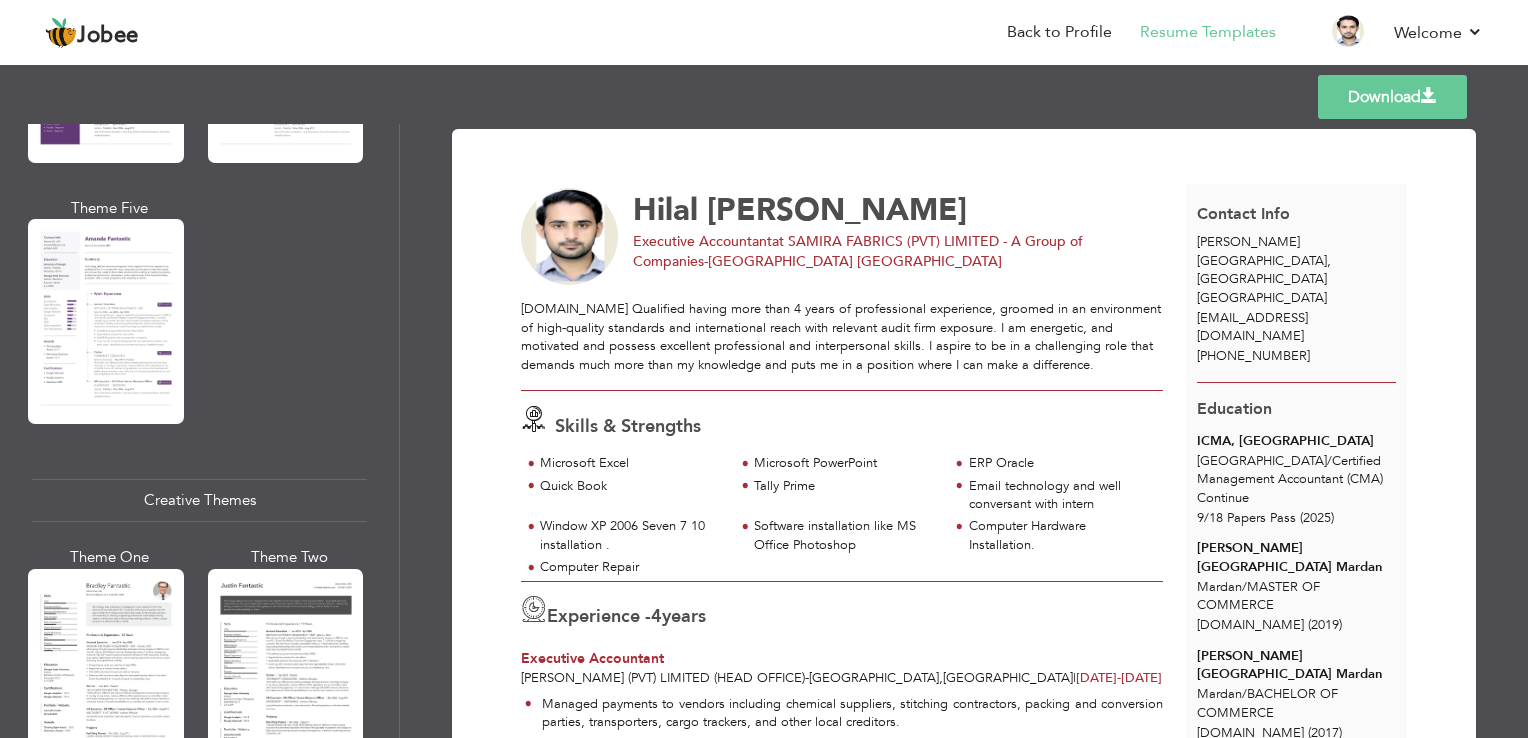 scroll, scrollTop: 2041, scrollLeft: 0, axis: vertical 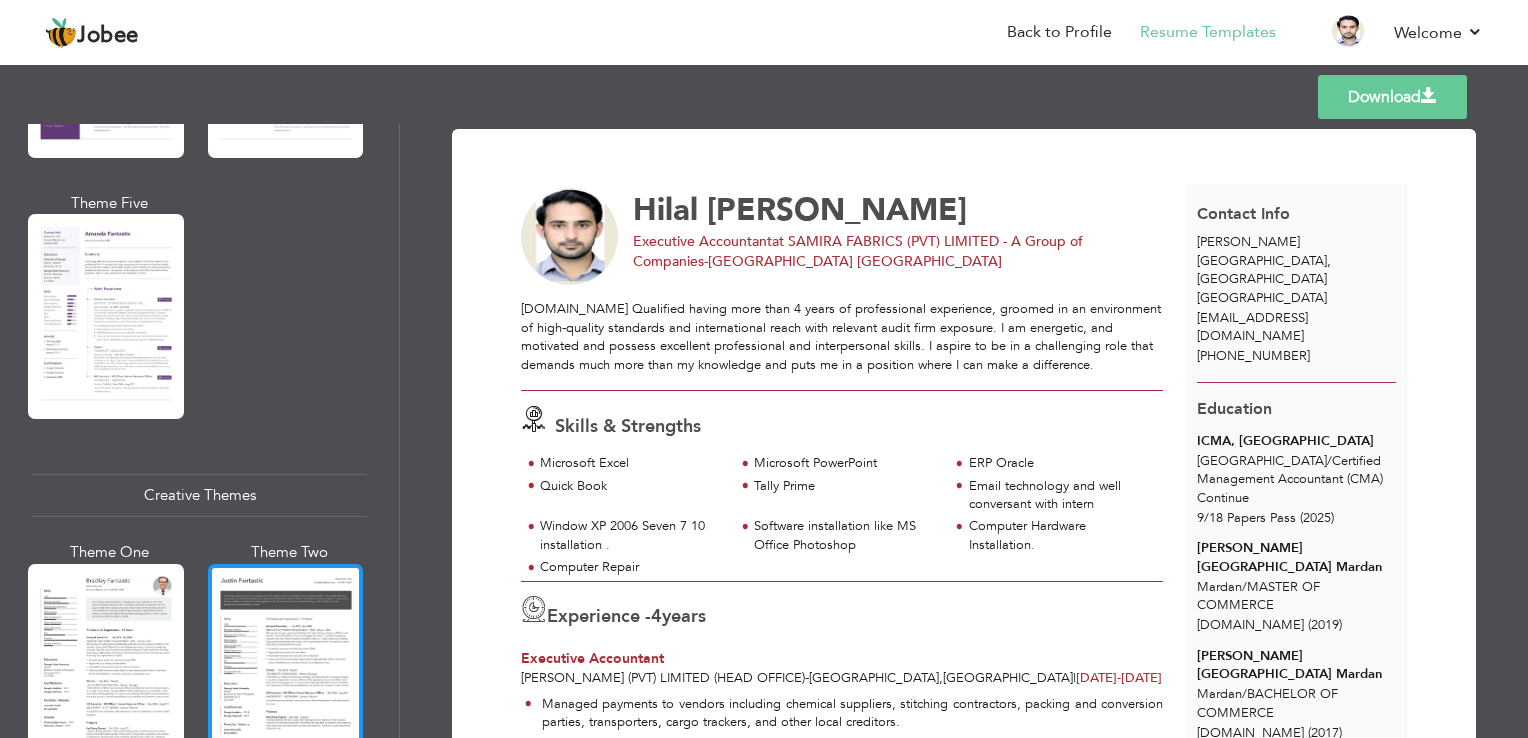 click at bounding box center [286, 666] 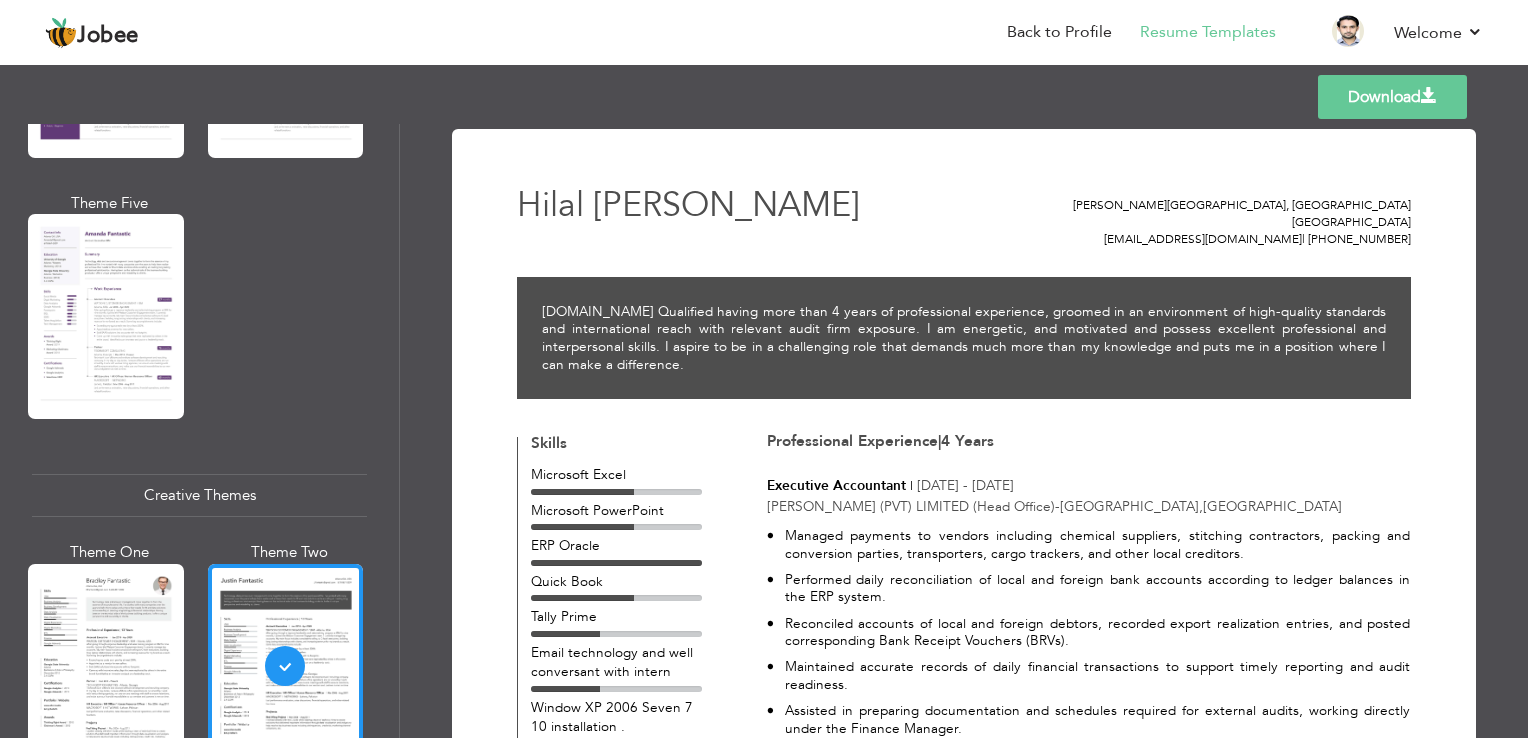 click on "M.com Qualified having more than 4 years of professional experience, groomed in an environment of high-quality standards and international reach with relevant audit firm exposure. I am energetic, and motivated and possess excellent professional and interpersonal skills. I aspire to be in a challenging role that demands much more than my knowledge and puts me in a position where I can make a difference." at bounding box center [964, 338] 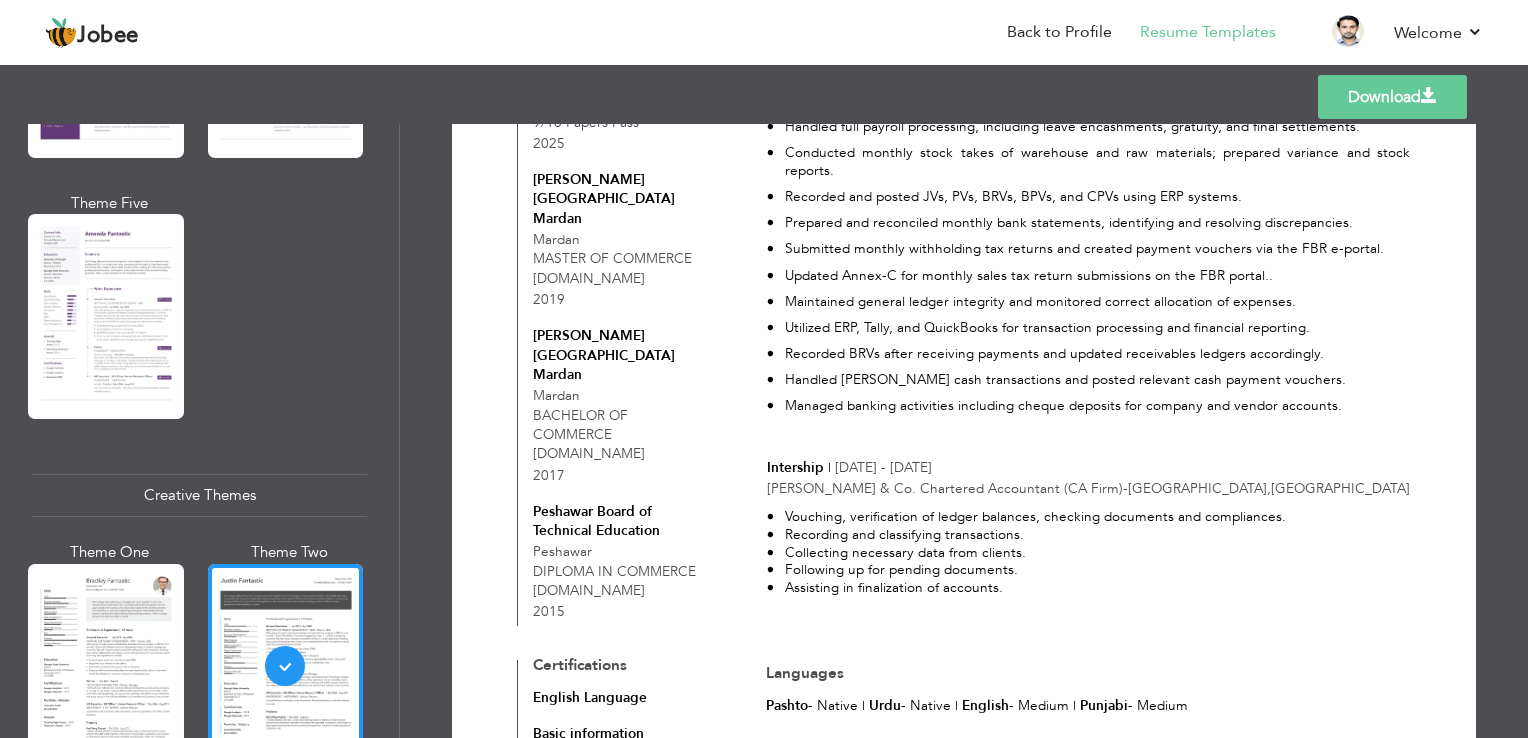 scroll, scrollTop: 1168, scrollLeft: 0, axis: vertical 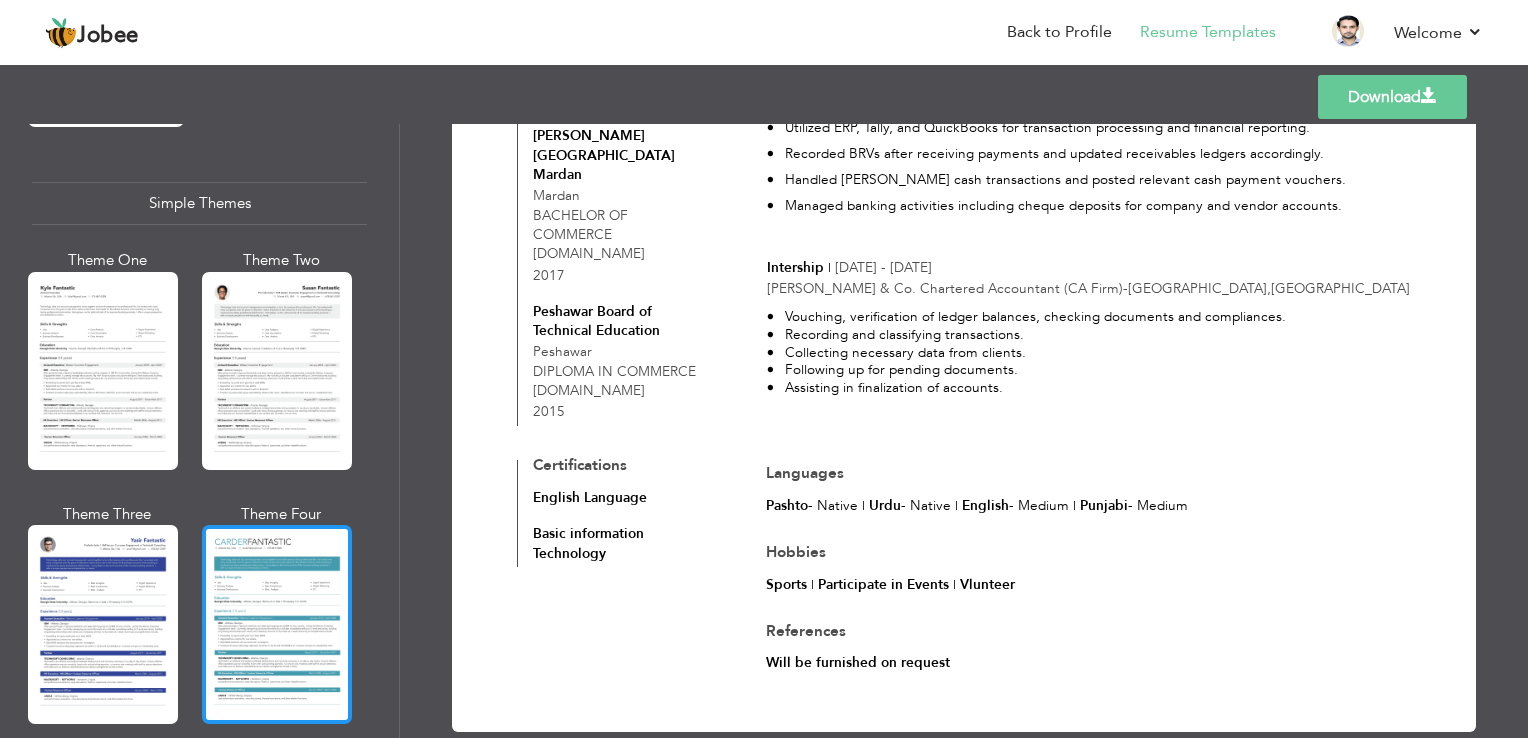 click at bounding box center (277, 624) 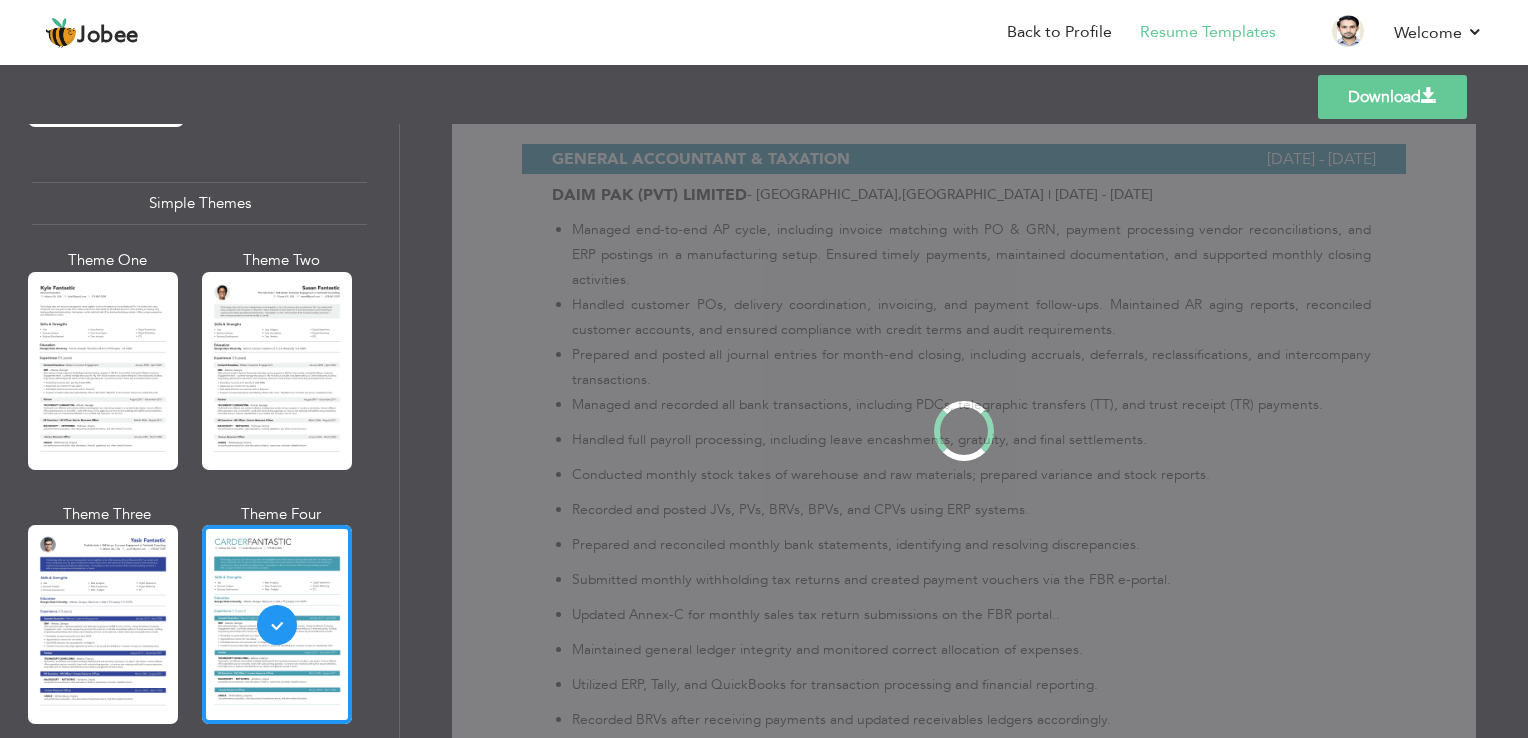 scroll, scrollTop: 0, scrollLeft: 0, axis: both 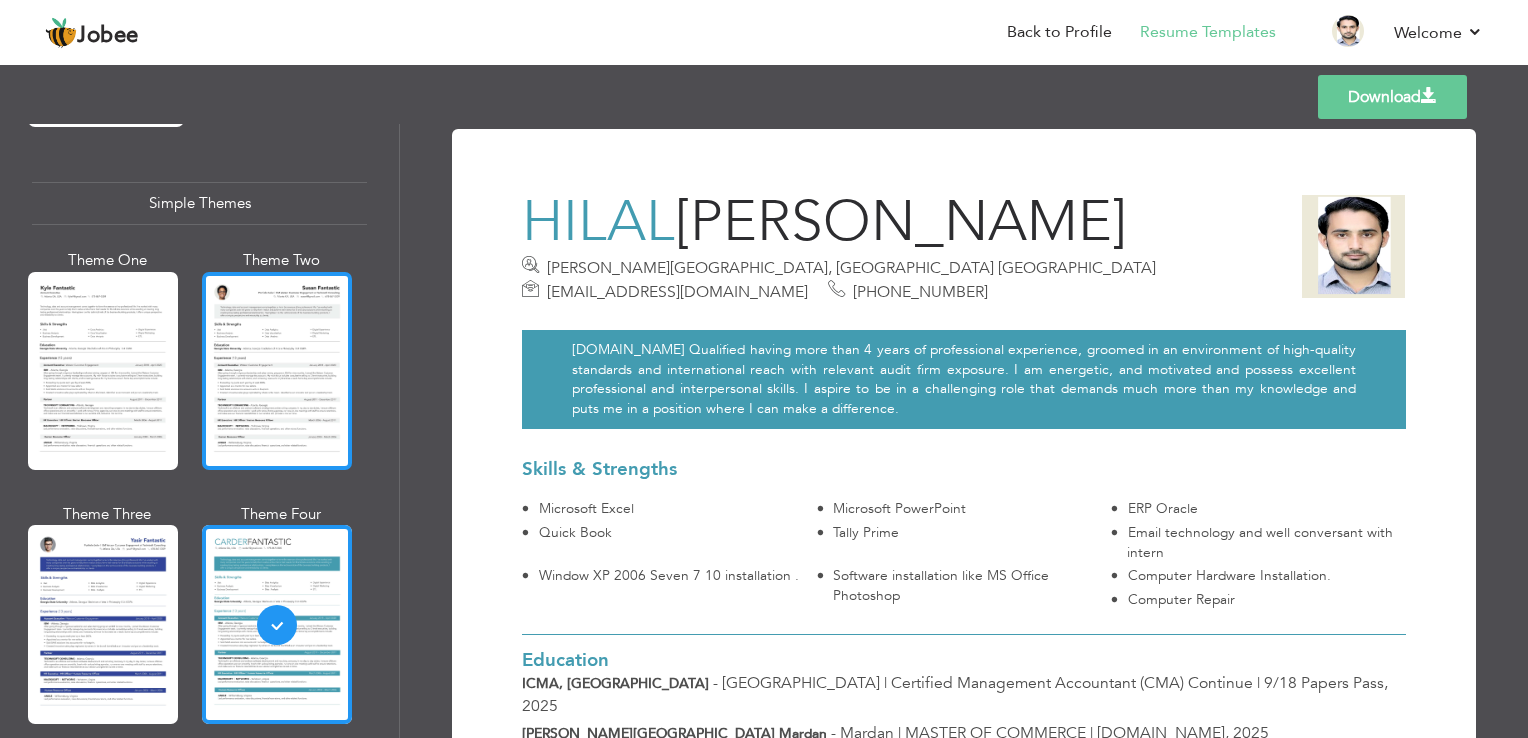 click at bounding box center (277, 371) 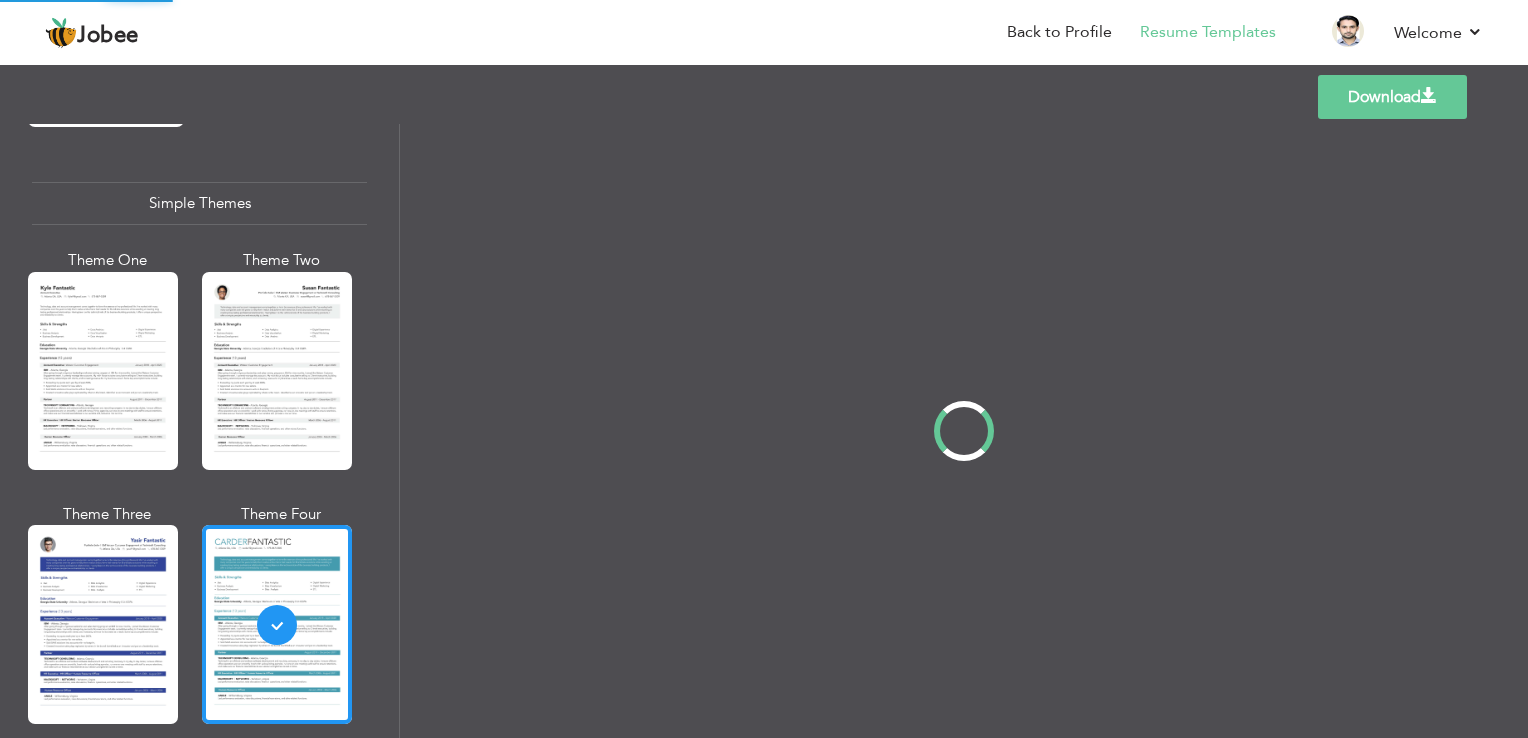 click on "Professional Themes
Theme One
Theme Two
Theme Three
Theme Four" at bounding box center [764, 431] 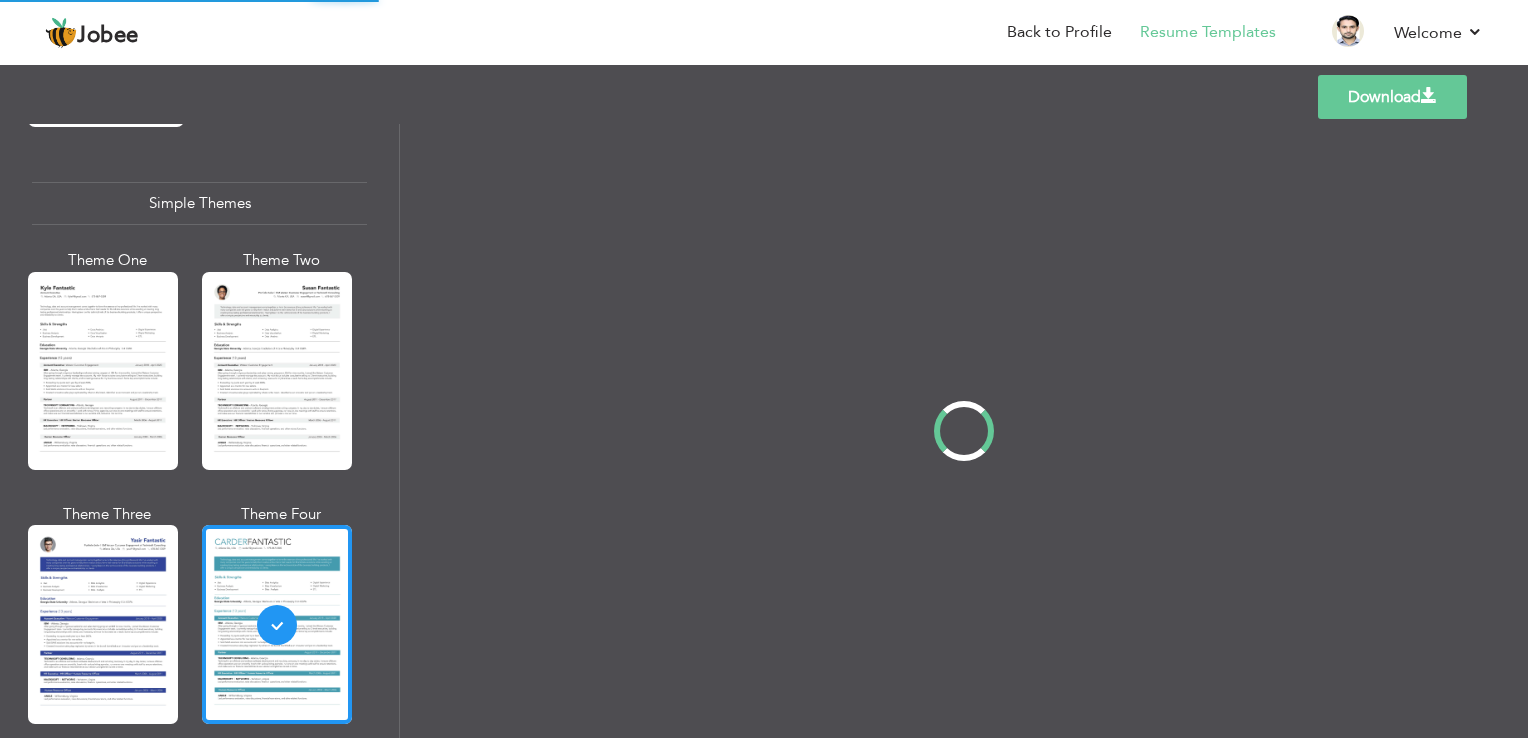 click on "Professional Themes
Theme One
Theme Two
Theme Three
Theme Four" at bounding box center (764, 431) 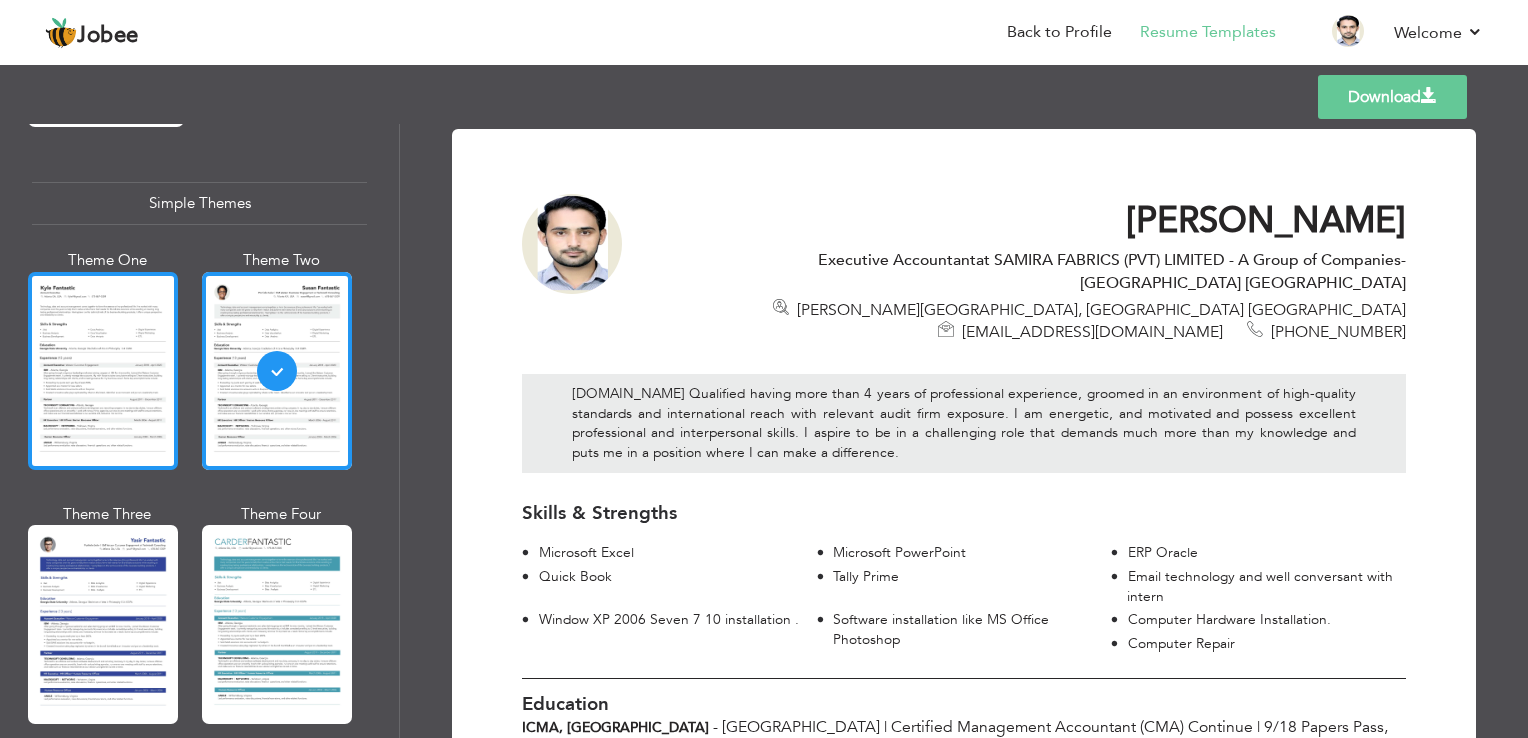 click at bounding box center (103, 371) 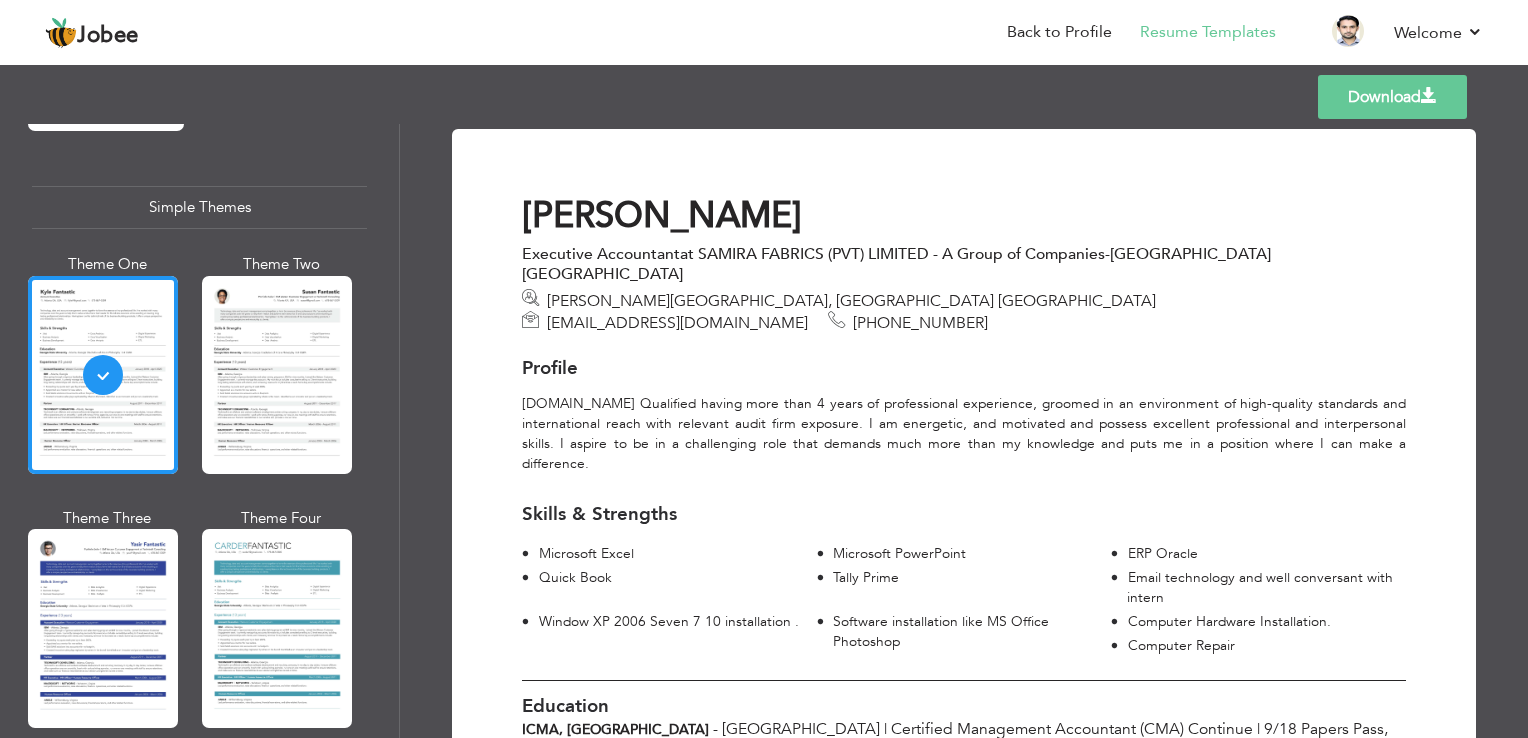 scroll, scrollTop: 3466, scrollLeft: 0, axis: vertical 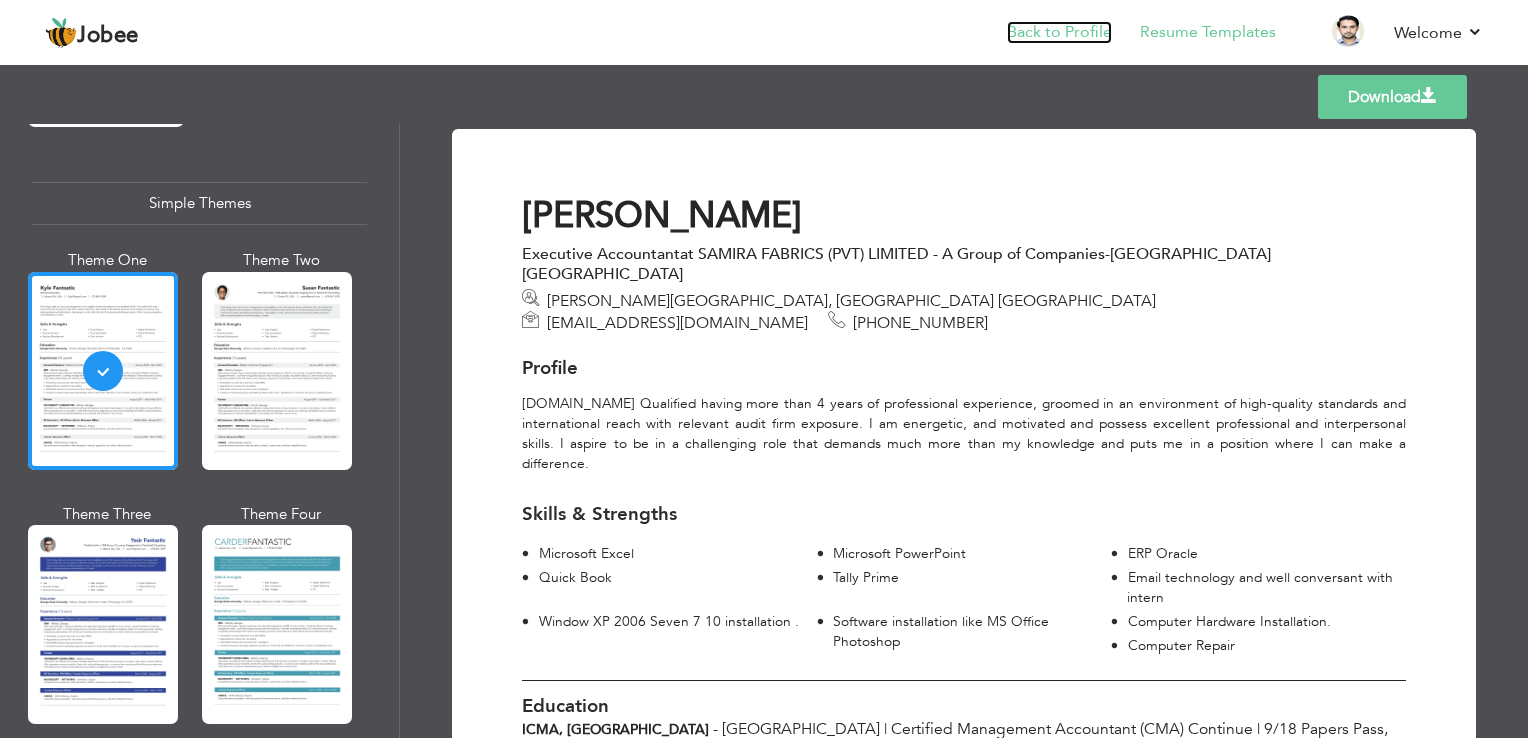 click on "Back to Profile" at bounding box center (1059, 32) 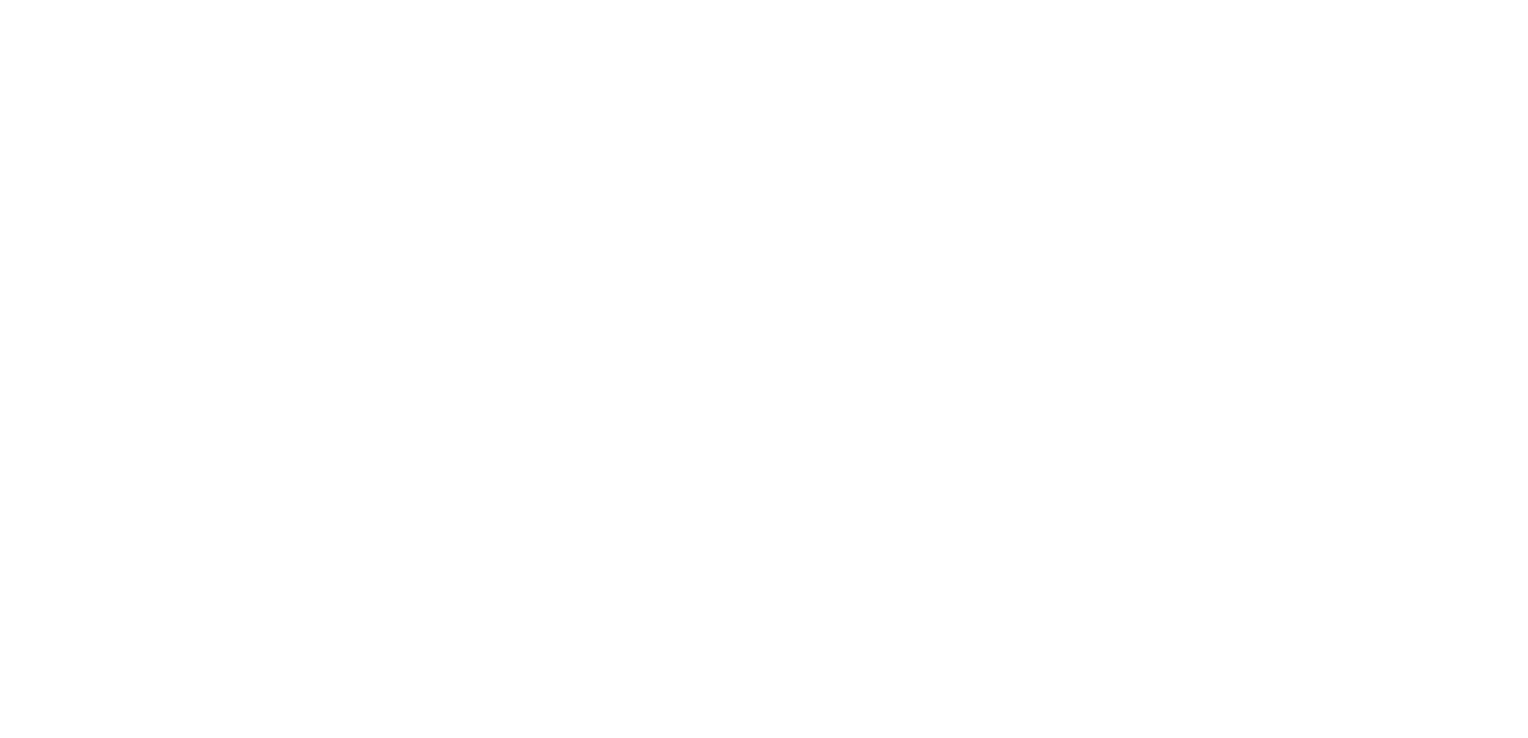 scroll, scrollTop: 0, scrollLeft: 0, axis: both 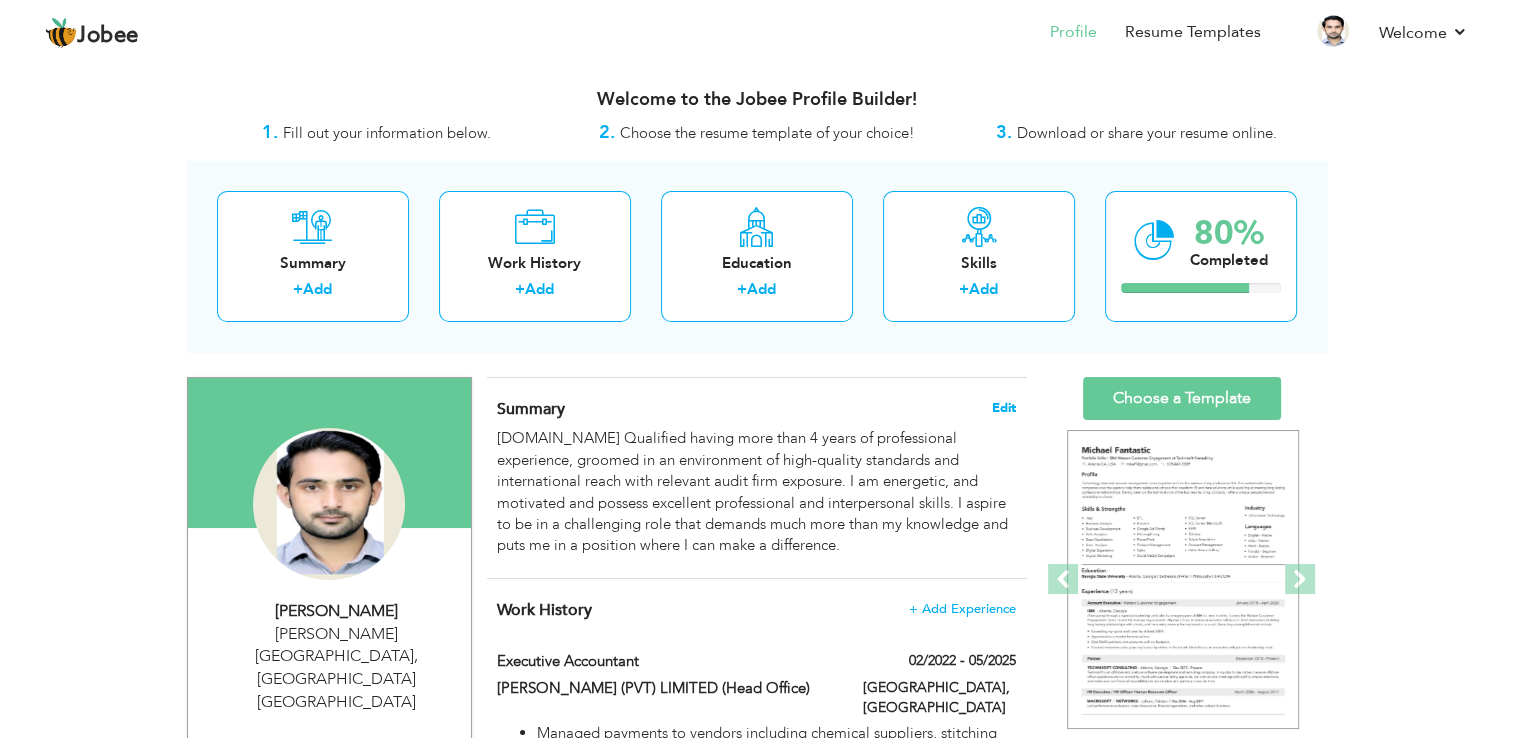 click on "Edit" at bounding box center [1004, 408] 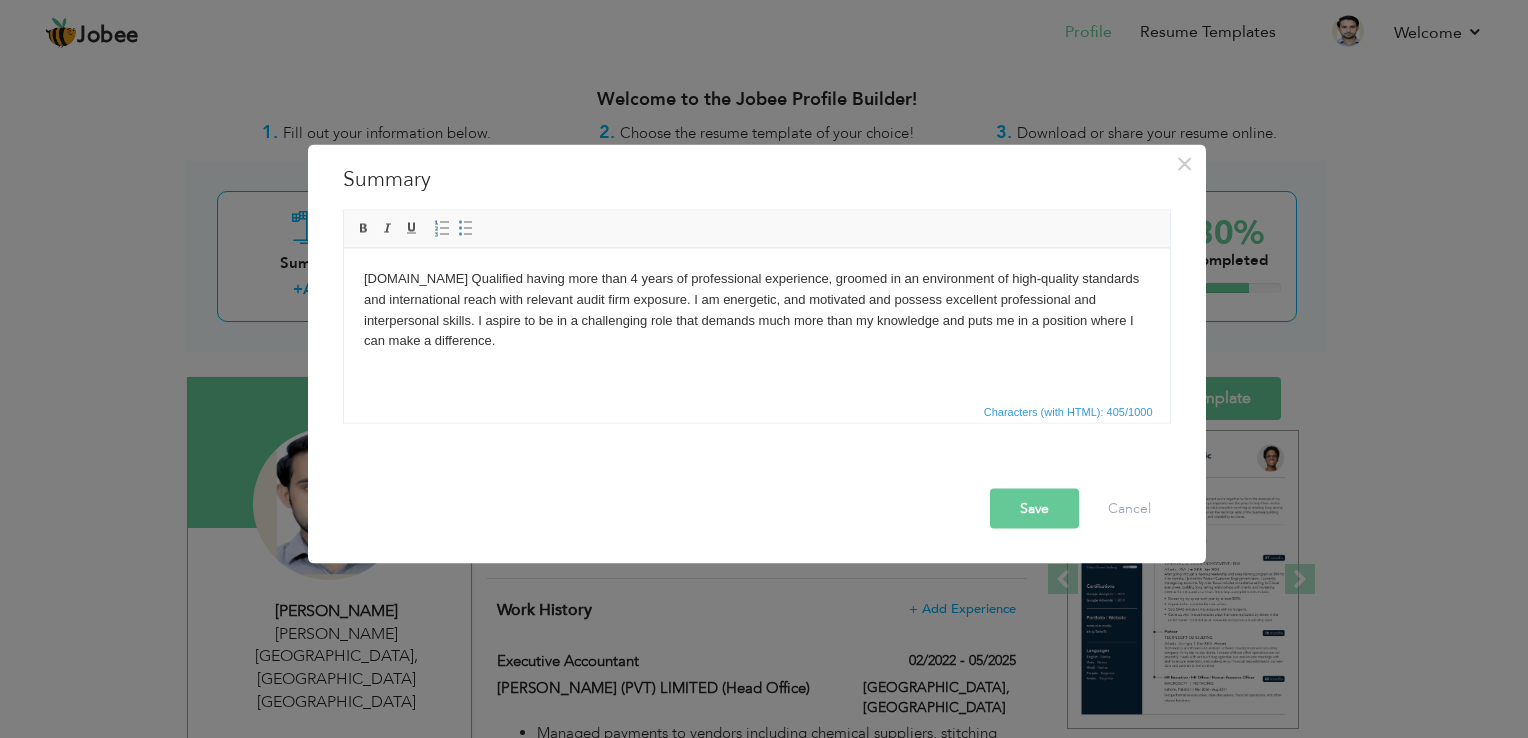 click on "[DOMAIN_NAME] Qualified having more than 4 years of professional experience, groomed in an environment of high-quality standards and international reach with relevant audit firm exposure. I am energetic, and motivated and possess excellent professional and interpersonal skills. I aspire to be in a challenging role that demands much more than my knowledge and puts me in a position where I can make a difference." at bounding box center [756, 309] 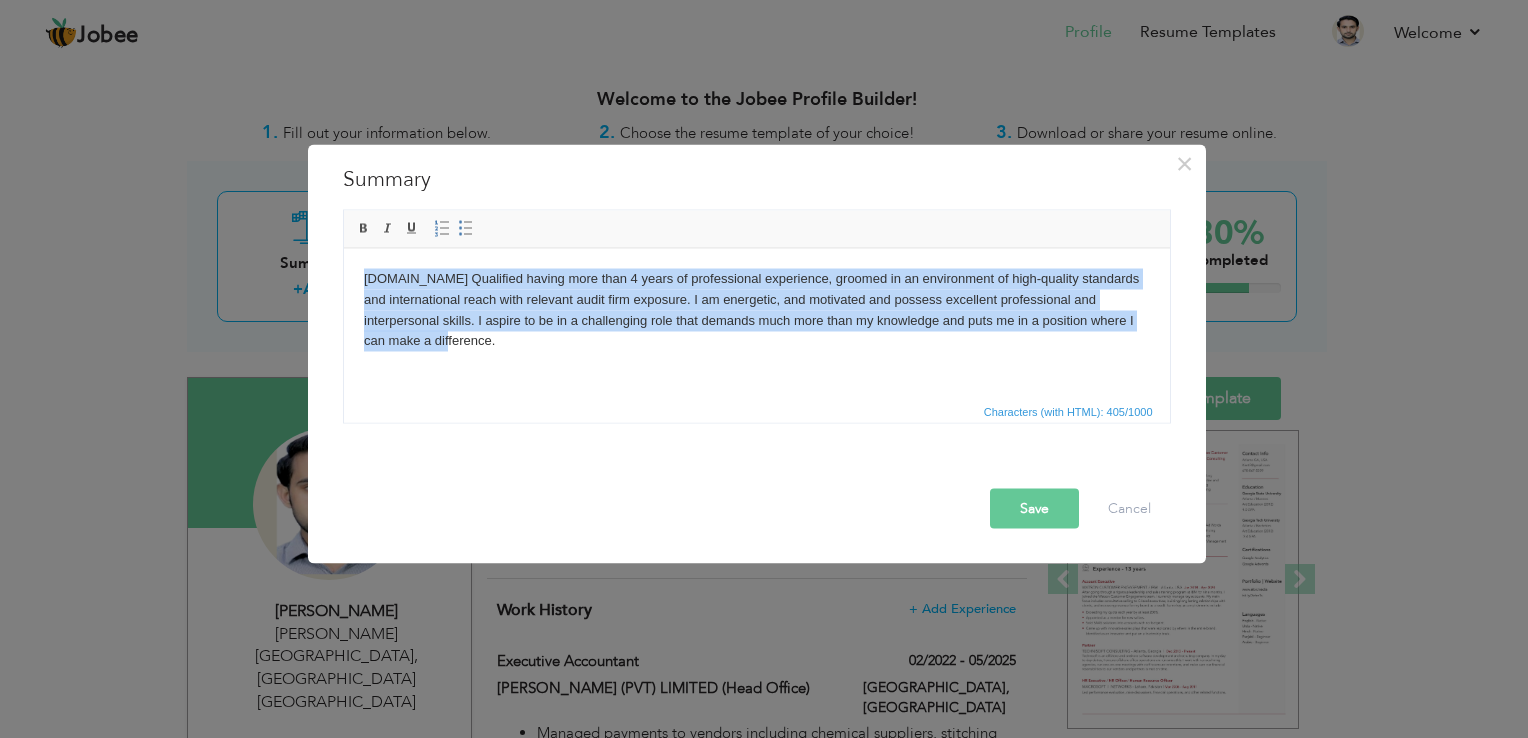 click on "M.com Qualified having more than 4 years of professional experience, groomed in an environment of high-quality standards and international reach with relevant audit firm exposure. I am energetic, and motivated and possess excellent professional and interpersonal skills. I aspire to be in a challenging role that demands much more than my knowledge and puts me in a position where I can make a difference." at bounding box center [756, 309] 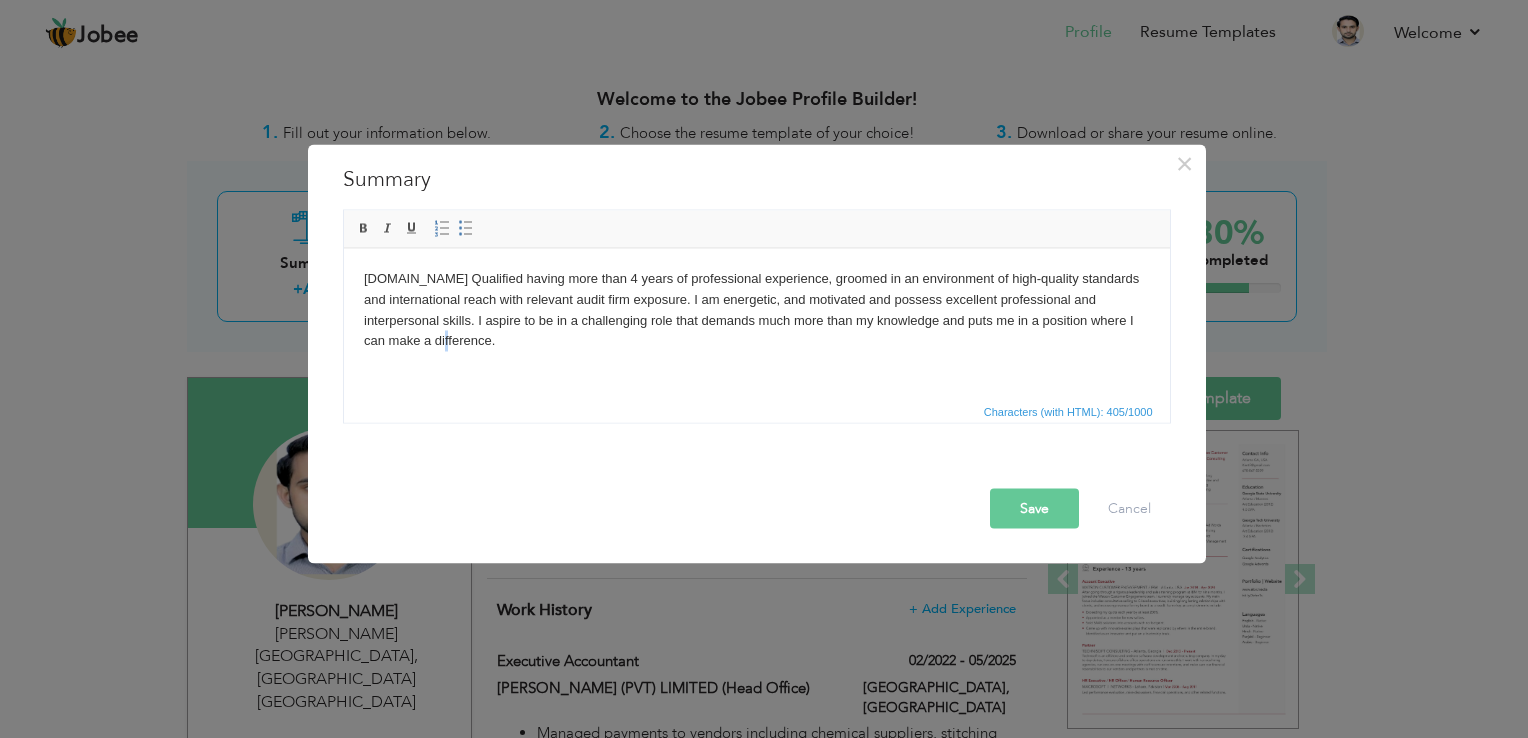 click on "M.com Qualified having more than 4 years of professional experience, groomed in an environment of high-quality standards and international reach with relevant audit firm exposure. I am energetic, and motivated and possess excellent professional and interpersonal skills. I aspire to be in a challenging role that demands much more than my knowledge and puts me in a position where I can make a difference." at bounding box center (756, 309) 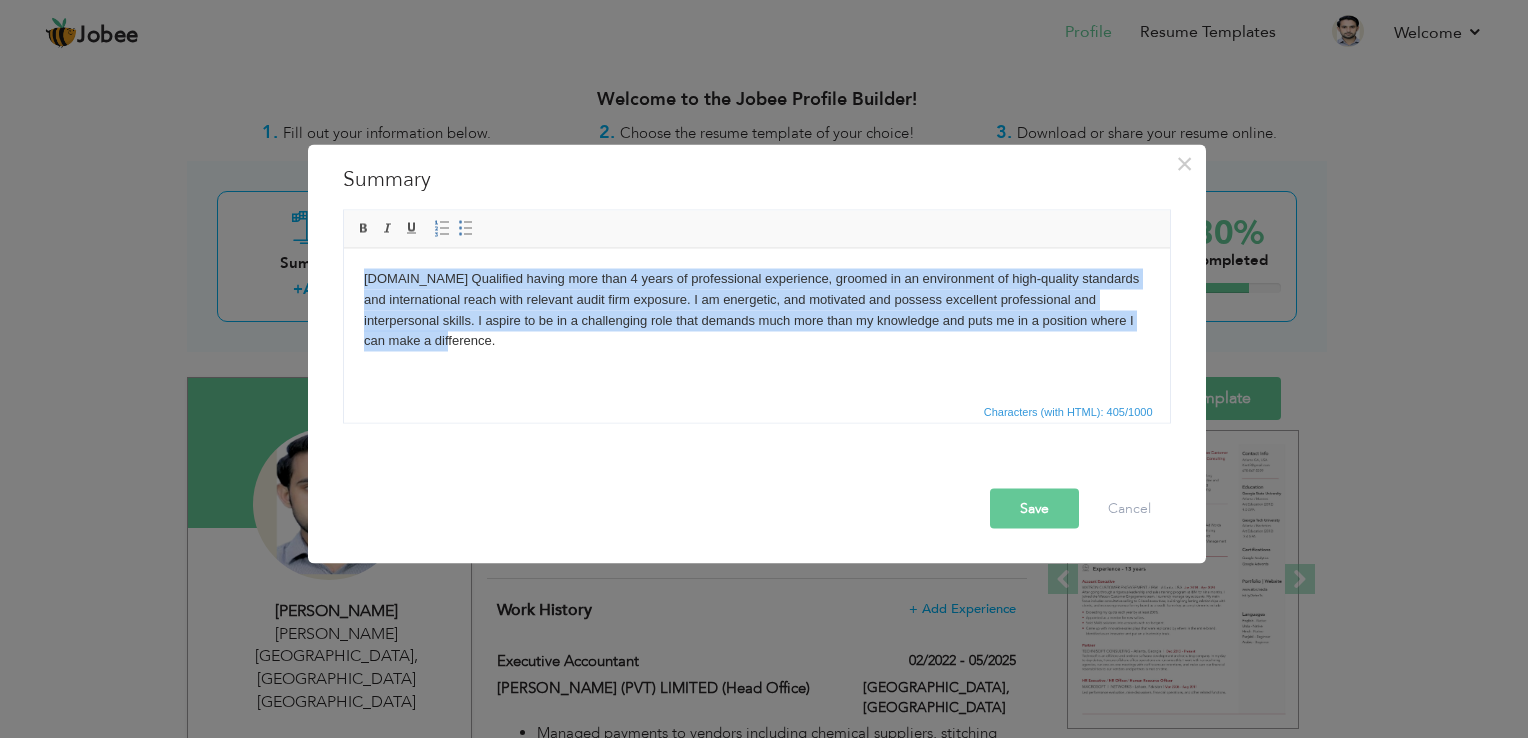 drag, startPoint x: 451, startPoint y: 344, endPoint x: 351, endPoint y: 273, distance: 122.641754 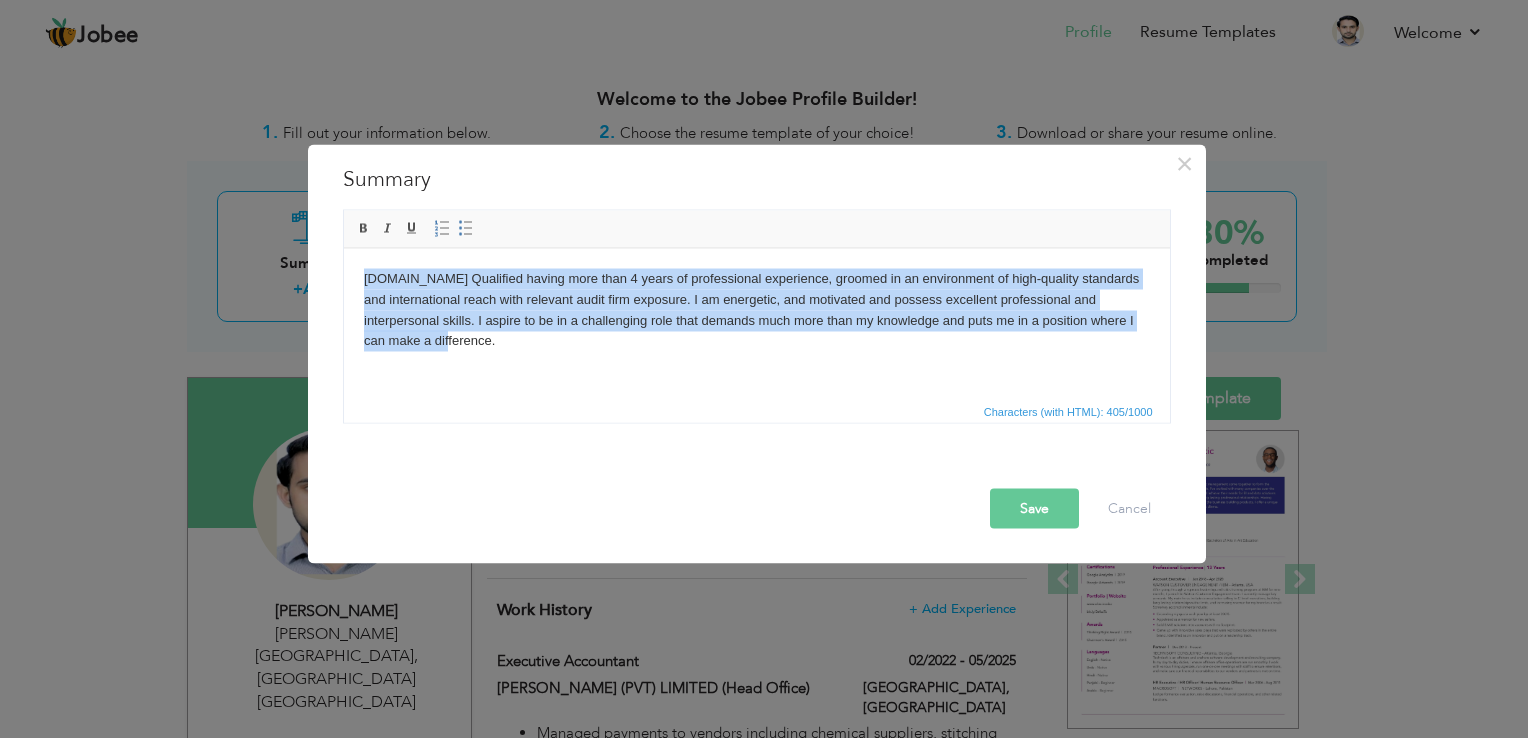click on "M.com Qualified having more than 4 years of professional experience, groomed in an environment of high-quality standards and international reach with relevant audit firm exposure. I am energetic, and motivated and possess excellent professional and interpersonal skills. I aspire to be in a challenging role that demands much more than my knowledge and puts me in a position where I can make a difference." at bounding box center (756, 309) 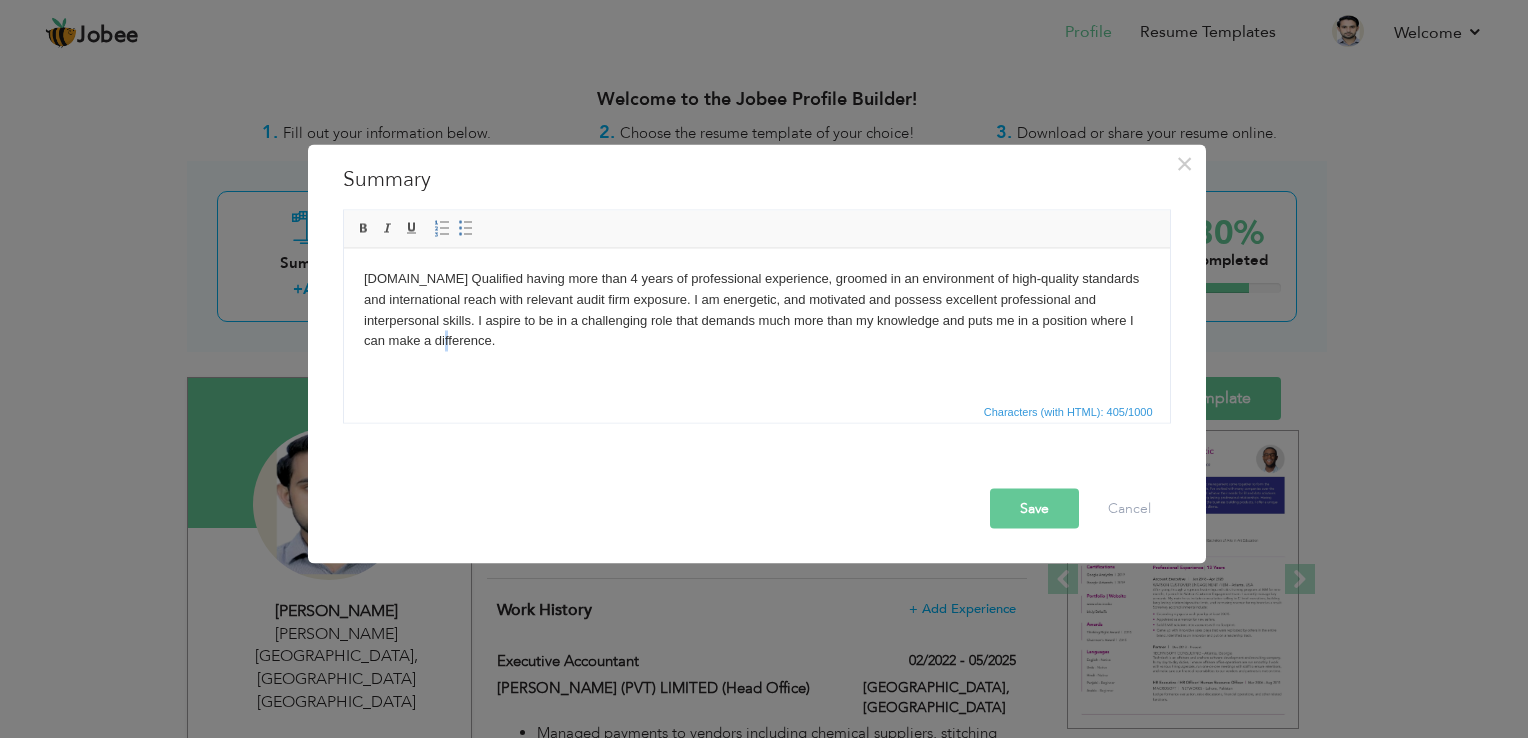 click on "M.com Qualified having more than 4 years of professional experience, groomed in an environment of high-quality standards and international reach with relevant audit firm exposure. I am energetic, and motivated and possess excellent professional and interpersonal skills. I aspire to be in a challenging role that demands much more than my knowledge and puts me in a position where I can make a difference." at bounding box center (756, 309) 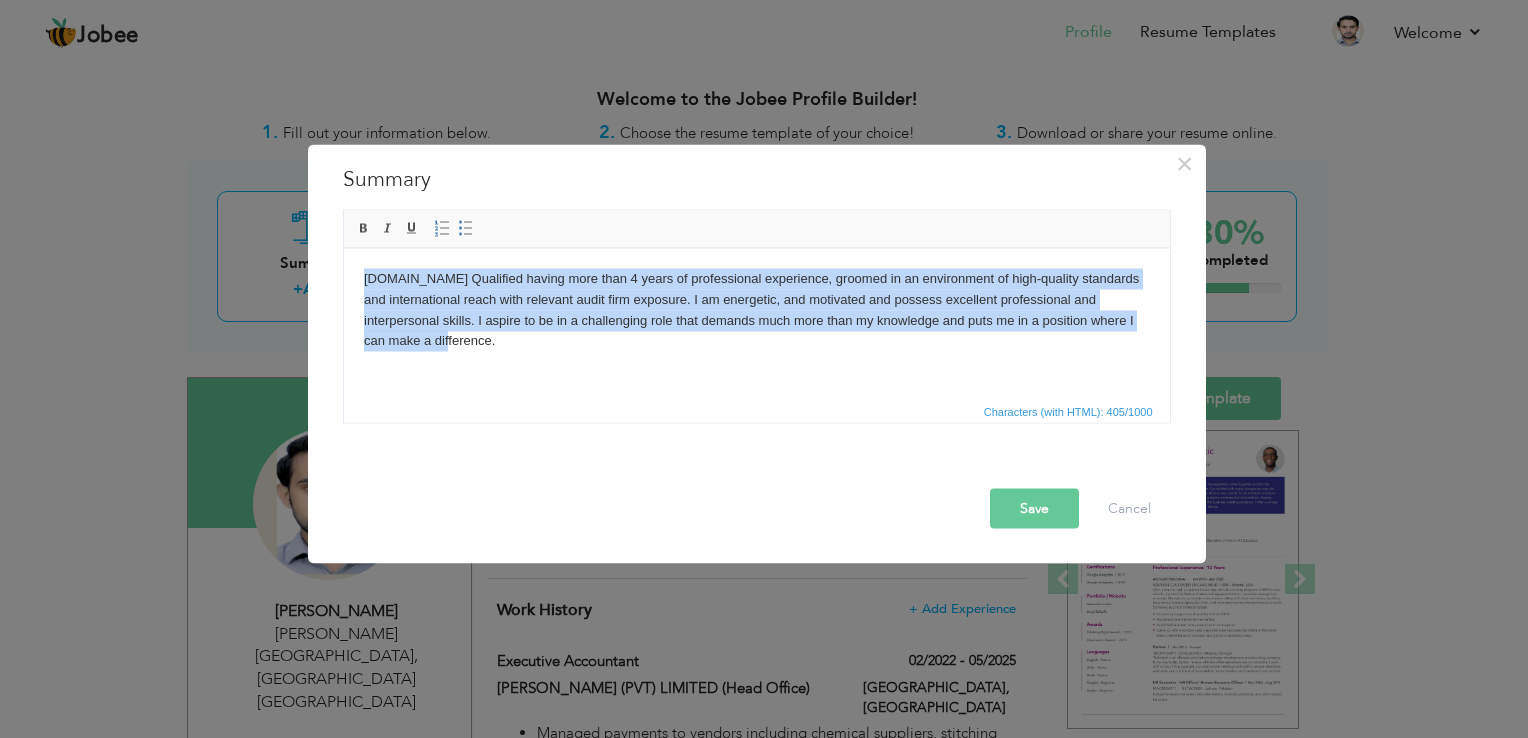 click on "M.com Qualified having more than 4 years of professional experience, groomed in an environment of high-quality standards and international reach with relevant audit firm exposure. I am energetic, and motivated and possess excellent professional and interpersonal skills. I aspire to be in a challenging role that demands much more than my knowledge and puts me in a position where I can make a difference." at bounding box center [756, 309] 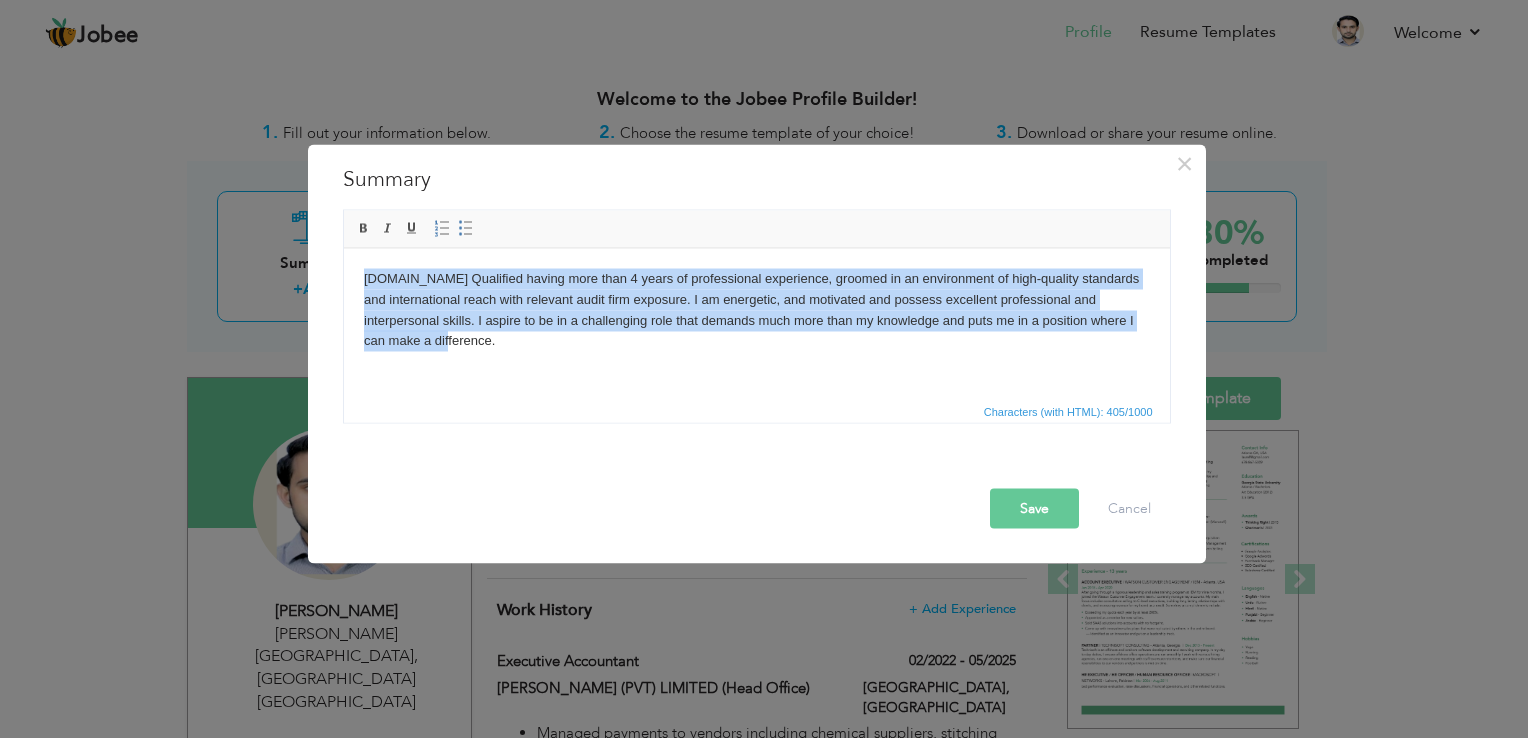 paste 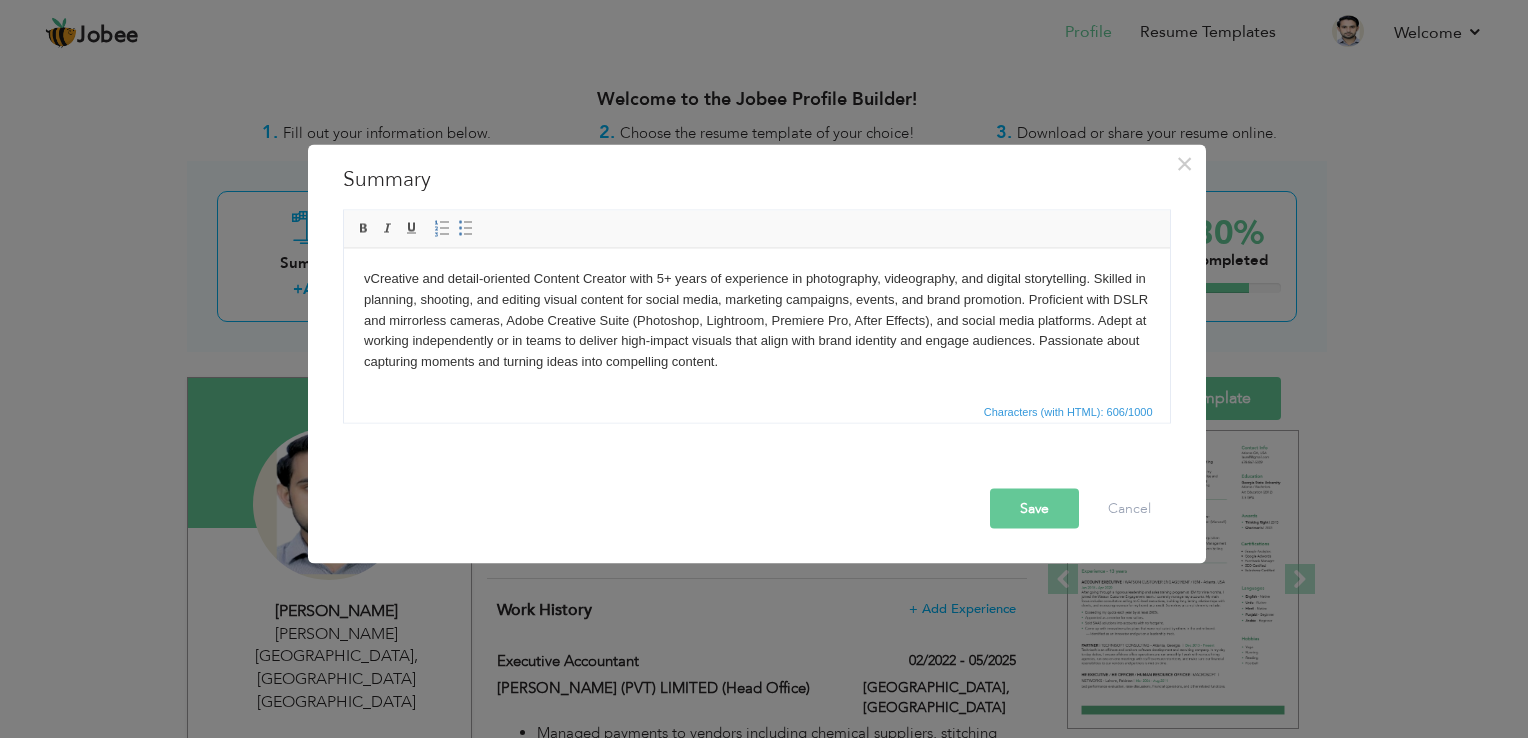 click on "v Creative and detail-oriented Content Creator with 5+ years of experience in photography, videography, and digital storytelling. Skilled in planning, shooting, and editing visual content for social media, marketing campaigns, events, and brand promotion. Proficient with DSLR and mirrorless cameras, Adobe Creative Suite (Photoshop, Lightroom, Premiere Pro, After Effects), and social media platforms. Adept at working independently or in teams to deliver high-impact visuals that align with brand identity and engage audiences. Passionate about capturing moments and turning ideas into compelling content." at bounding box center [756, 320] 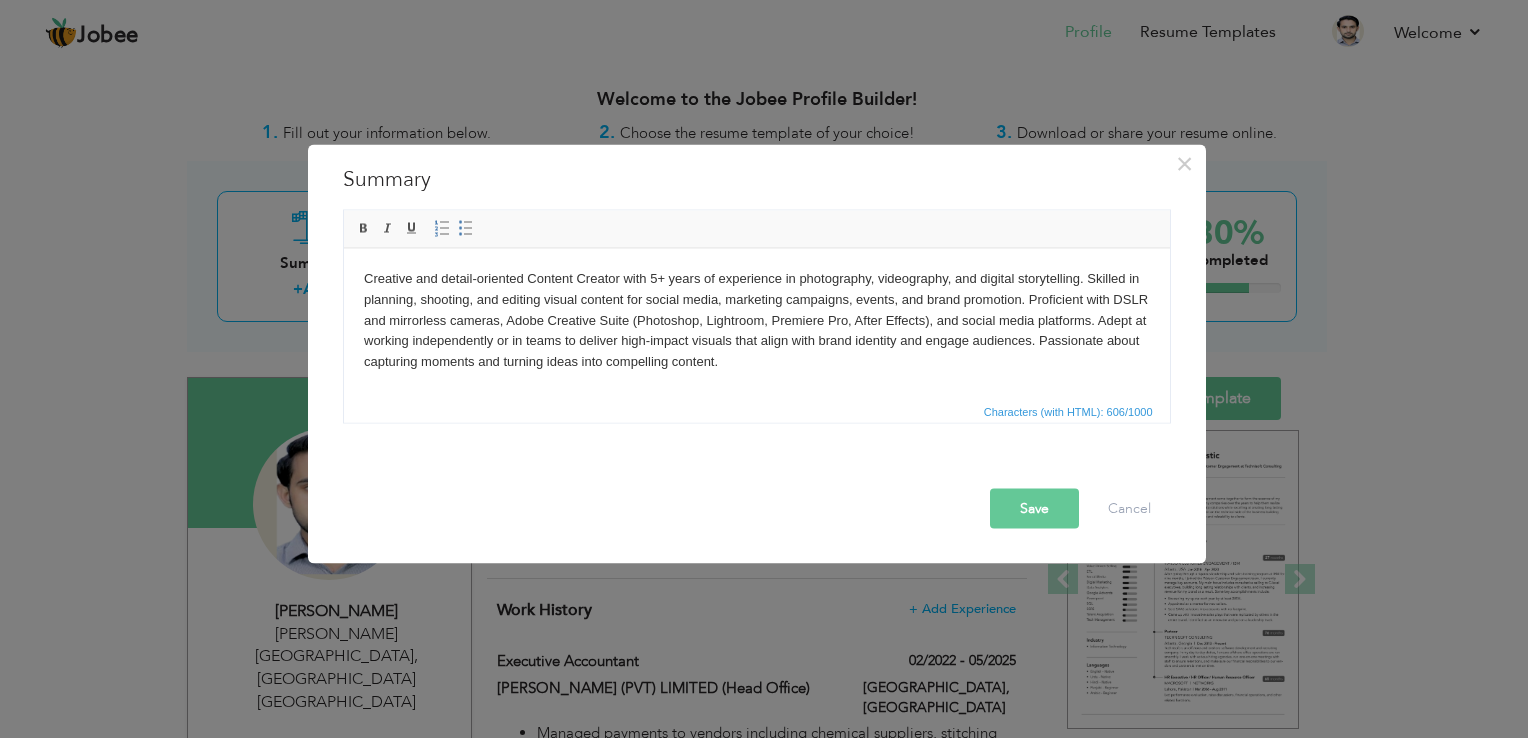 click on "Save" at bounding box center [1034, 509] 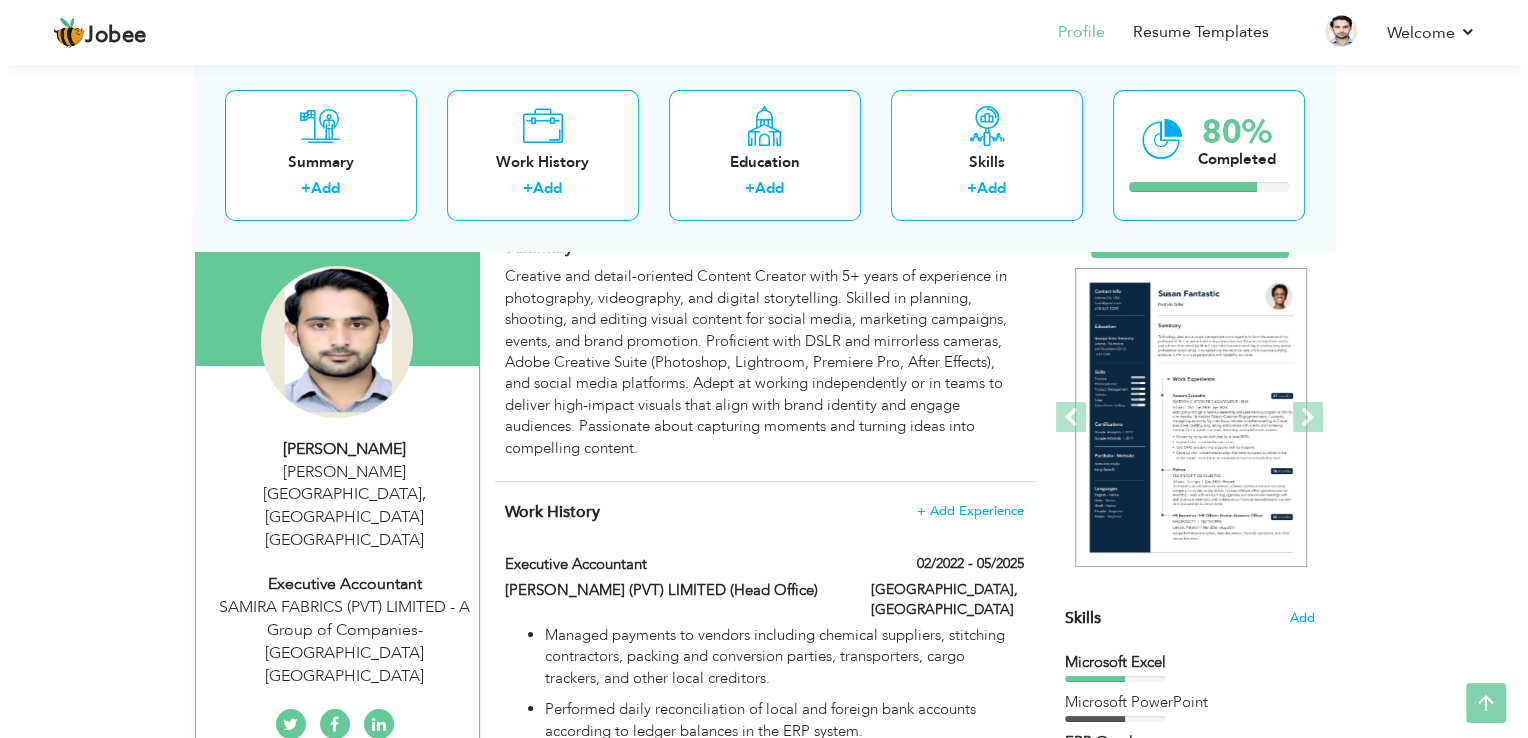 scroll, scrollTop: 168, scrollLeft: 0, axis: vertical 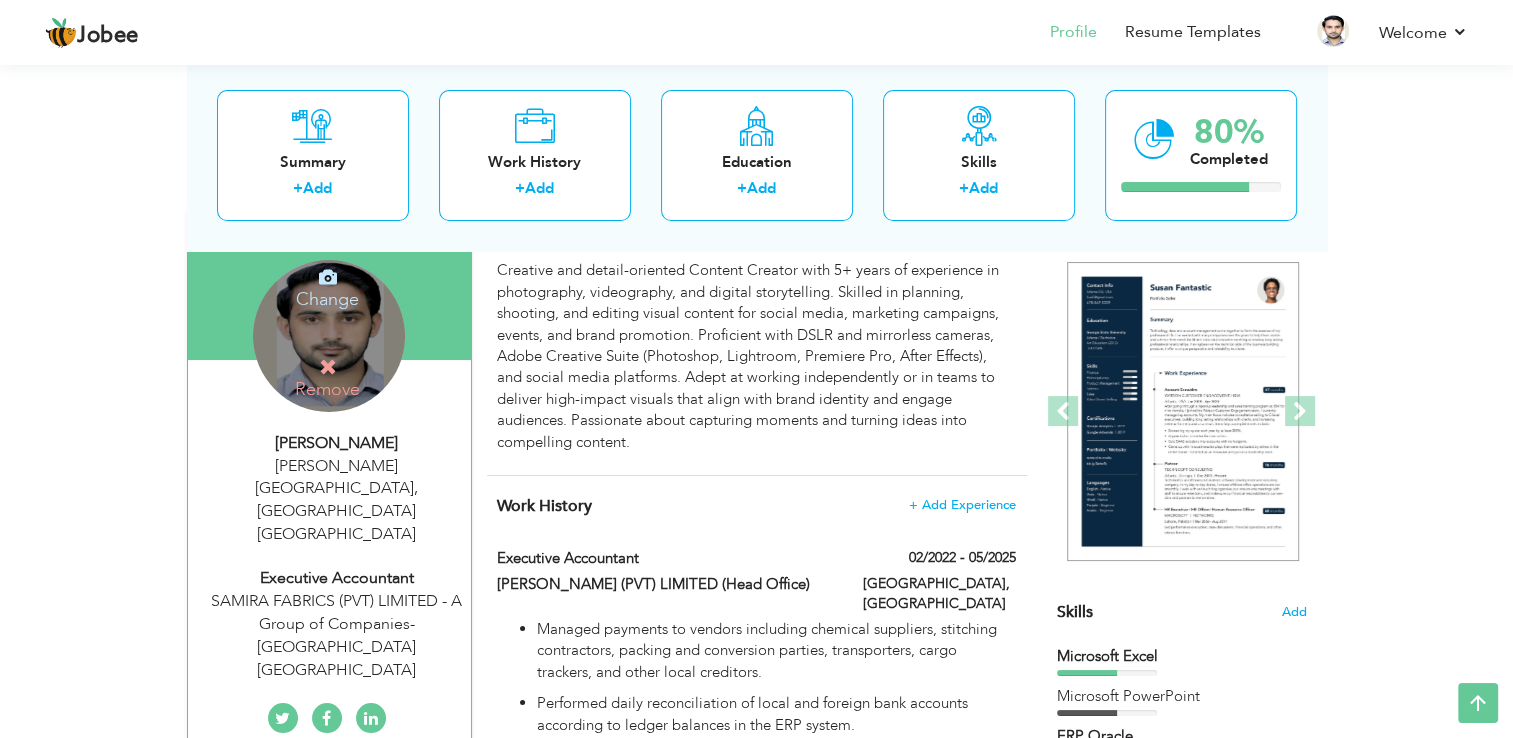 click at bounding box center (328, 367) 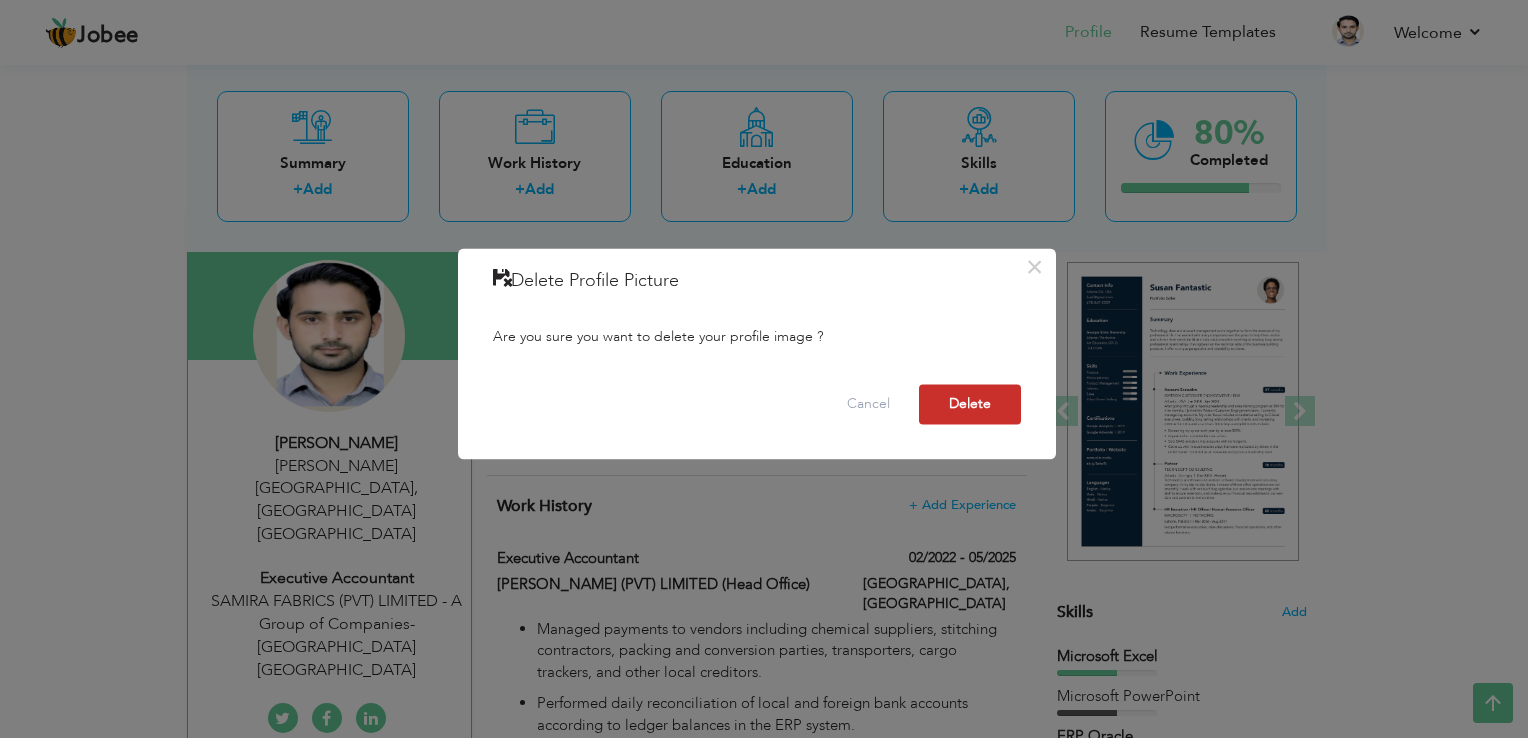 click on "Delete" at bounding box center [970, 405] 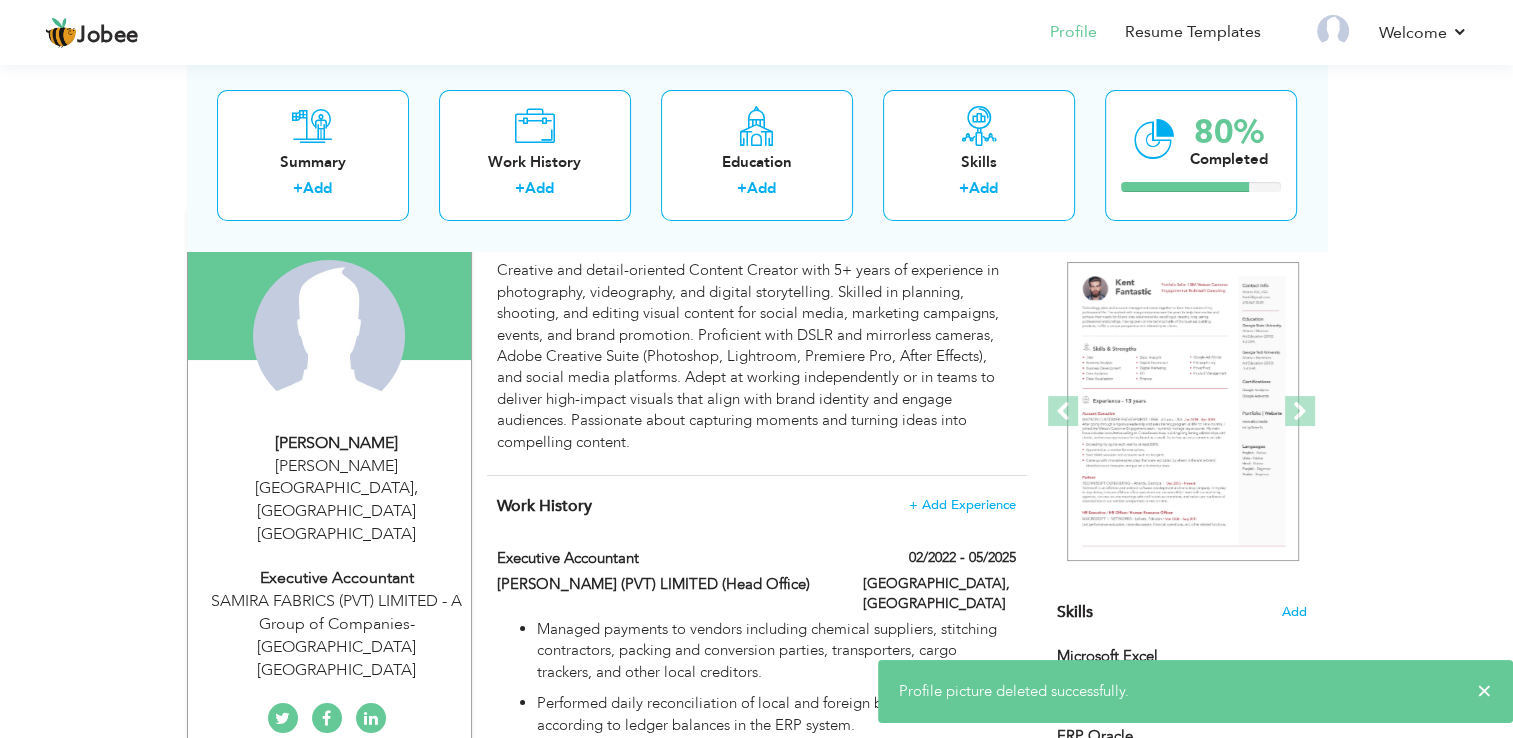 click on "Hilal Ahmed" at bounding box center (337, 443) 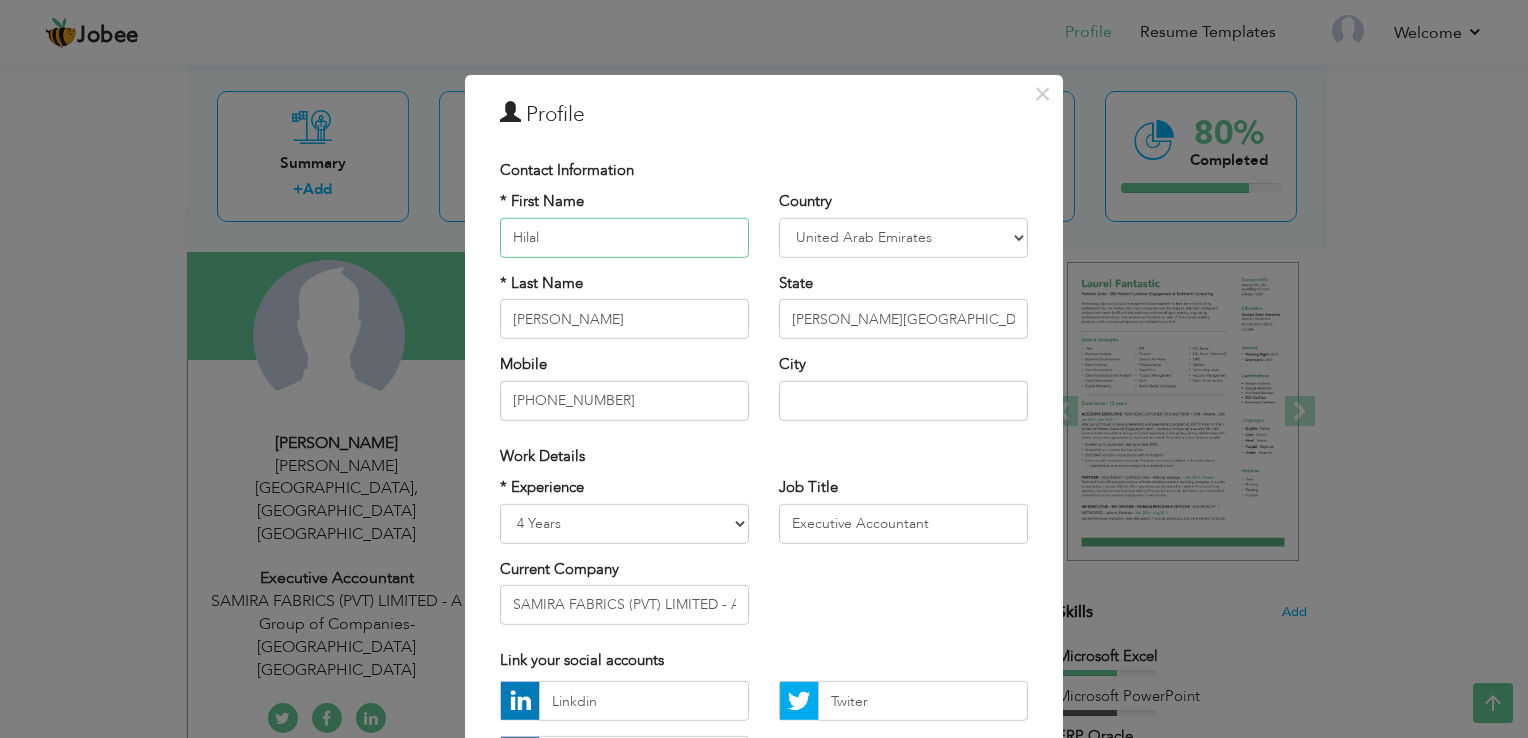 click on "Hilal" at bounding box center [624, 238] 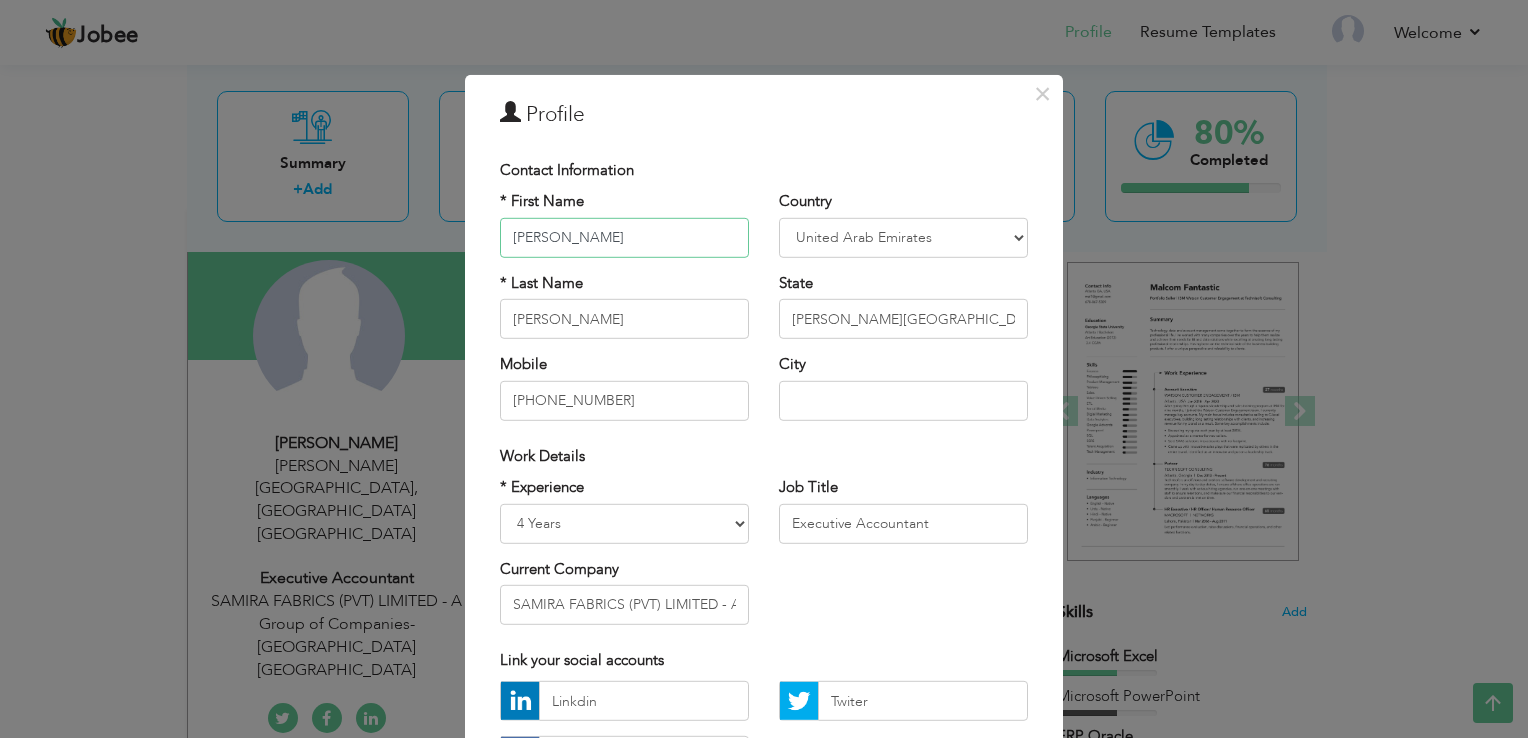 type on "[PERSON_NAME]" 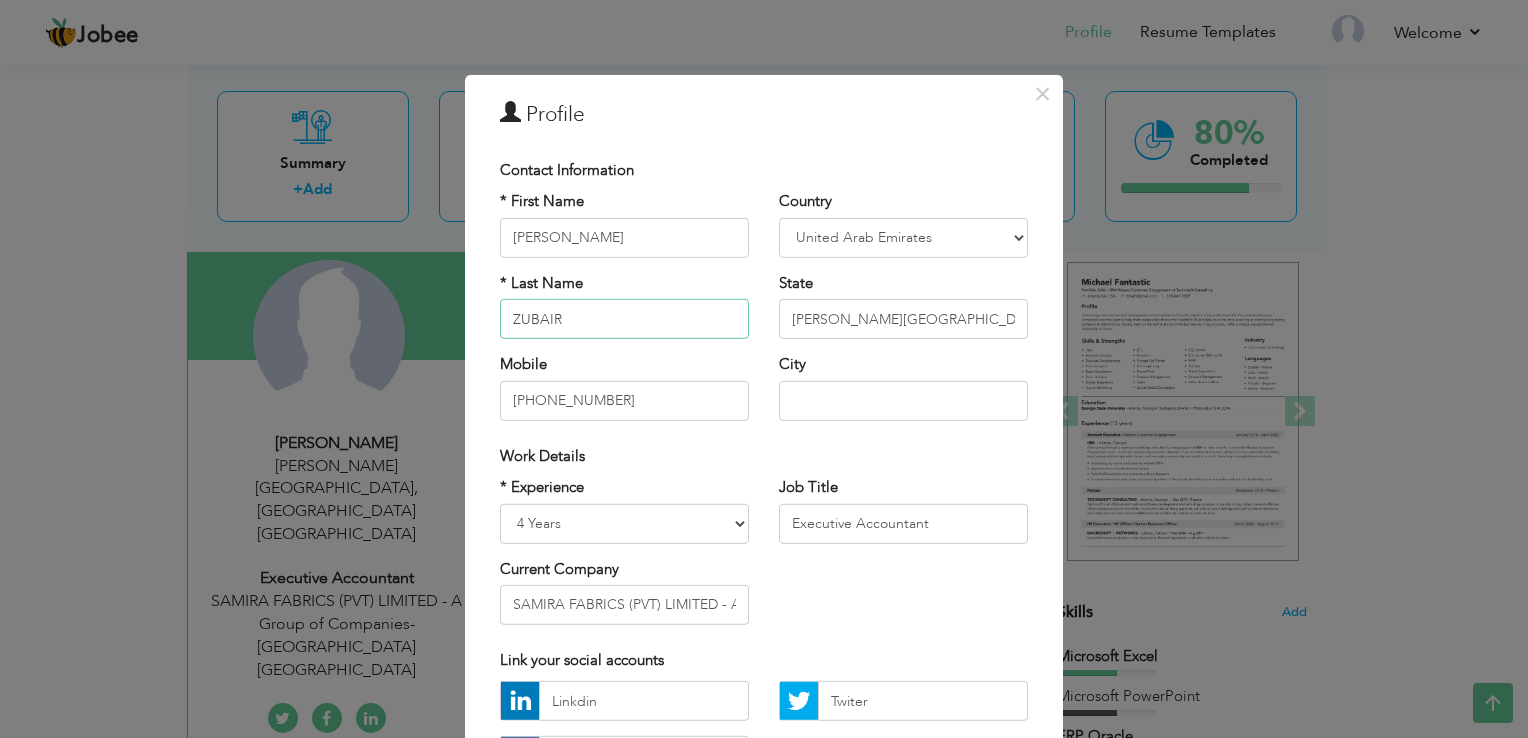 type on "ZUBAIR" 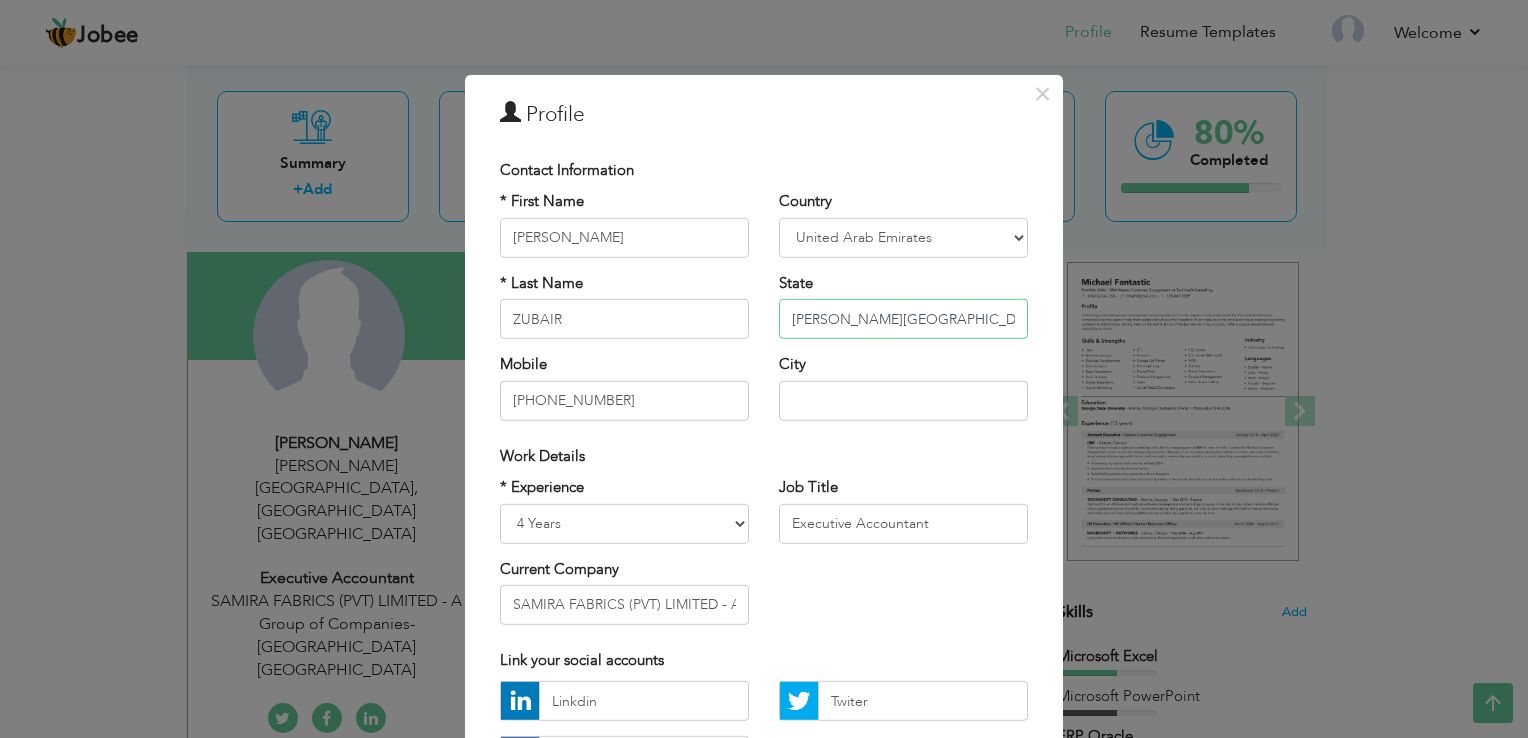 click on "Abu Shakra Building, Deira Dubai" at bounding box center [903, 319] 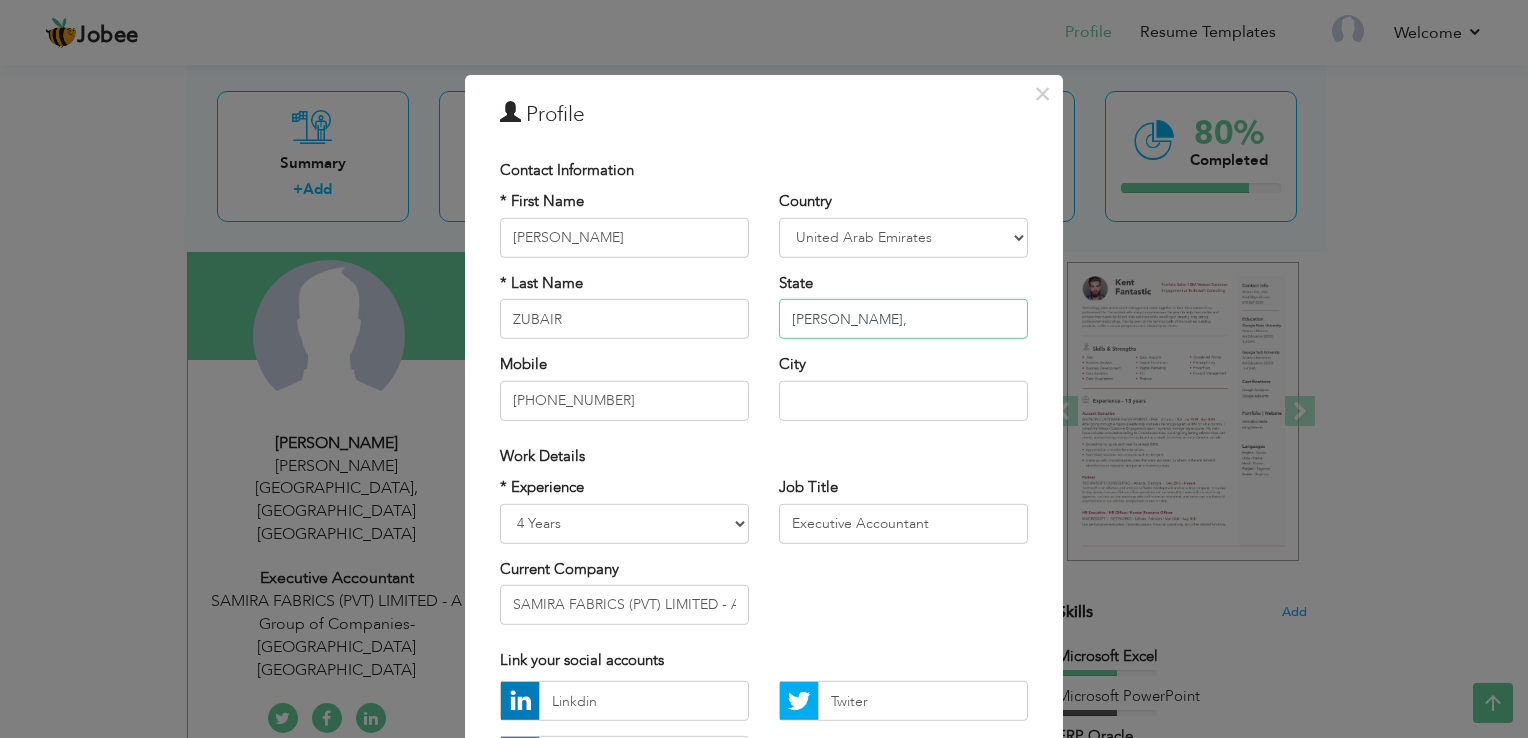 click on "Al Barsha," at bounding box center (903, 319) 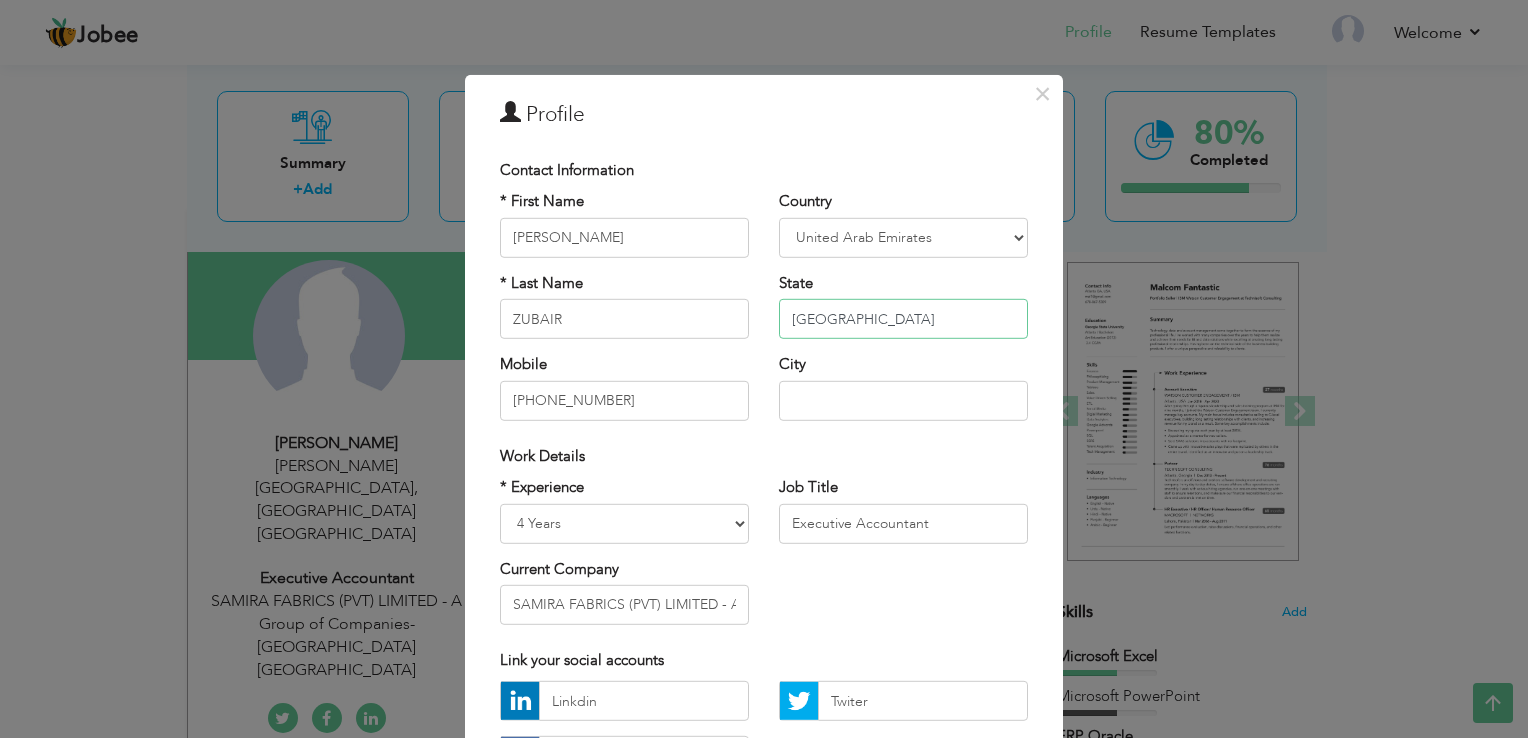 type on "[GEOGRAPHIC_DATA]" 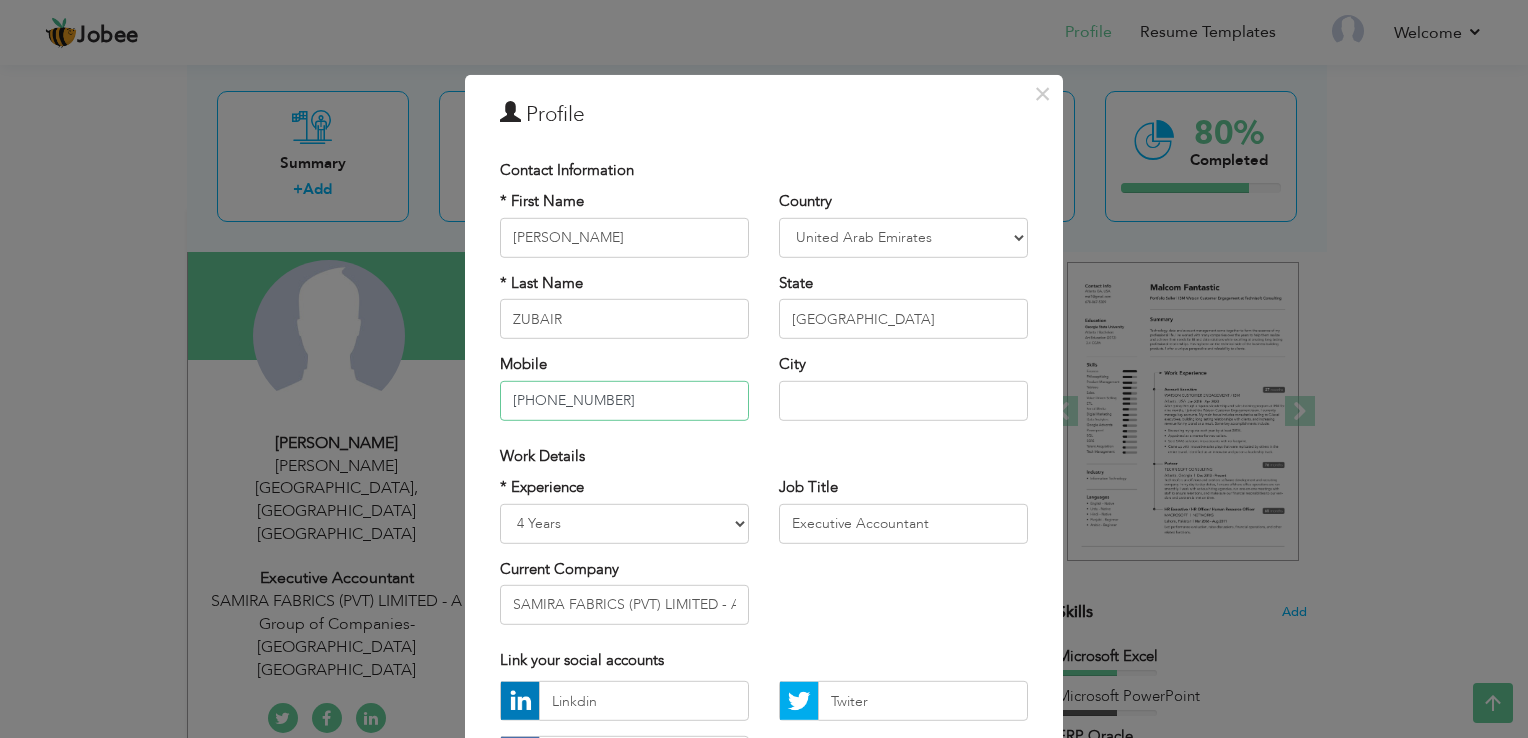 click on "+971-58-612-1571" at bounding box center (624, 400) 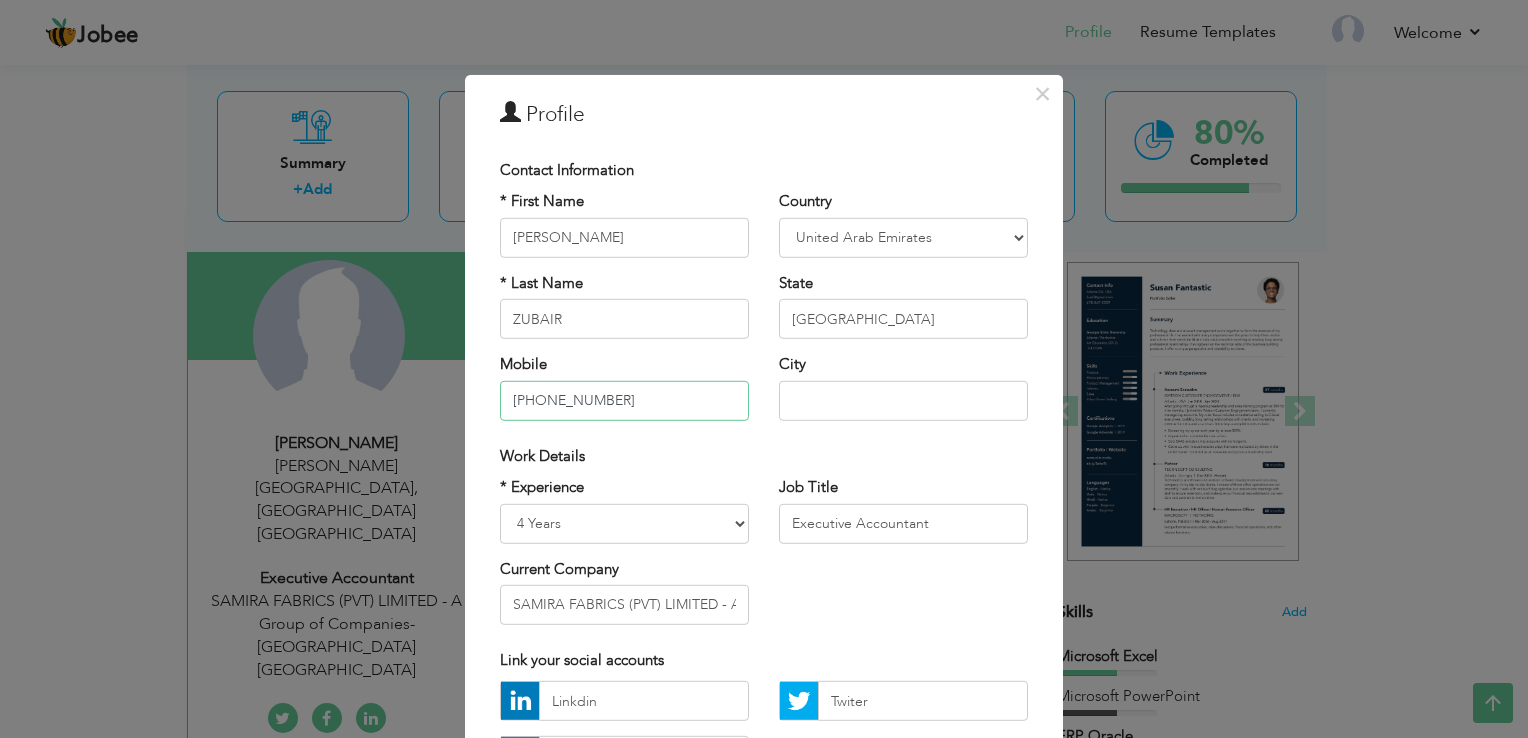 type on "[PHONE_NUMBER]" 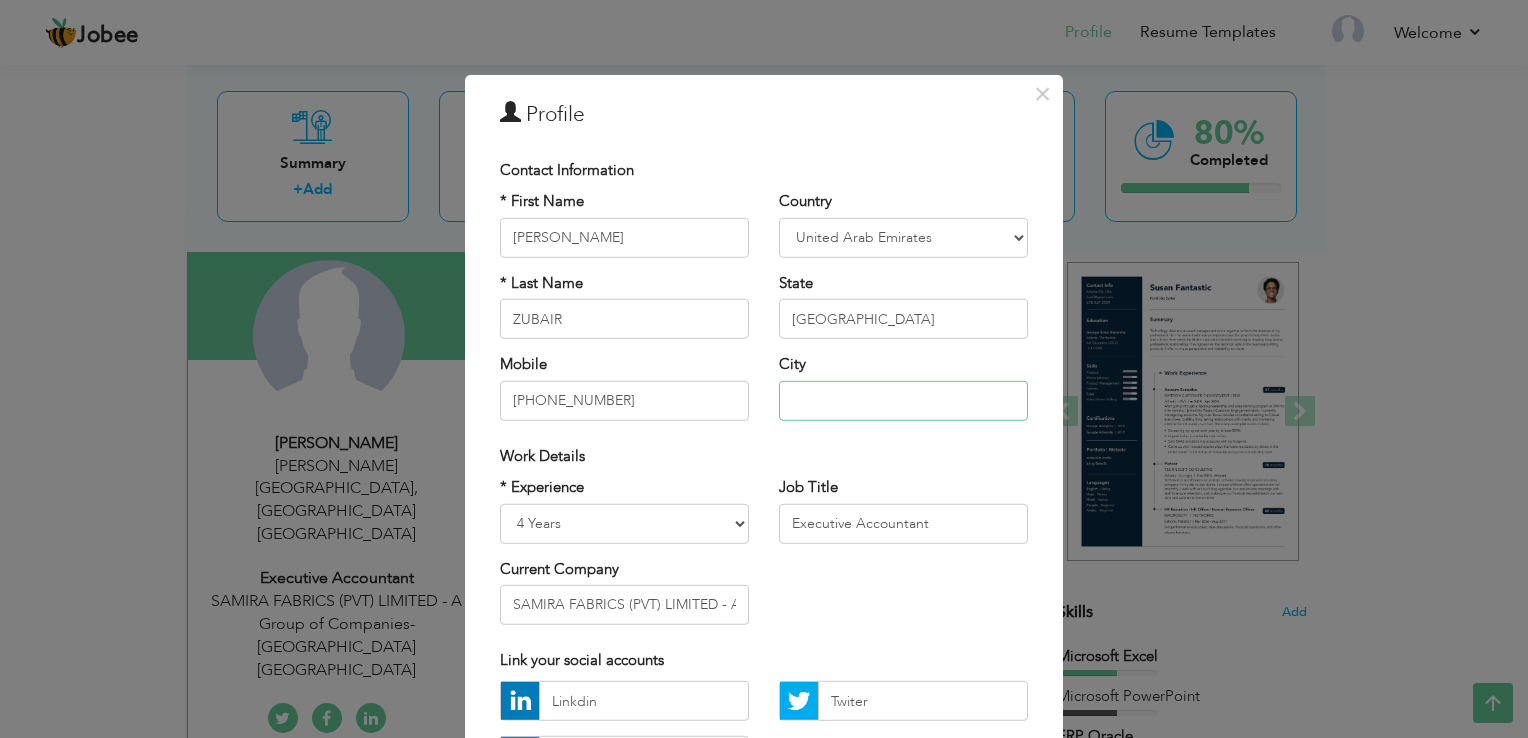 click at bounding box center [903, 400] 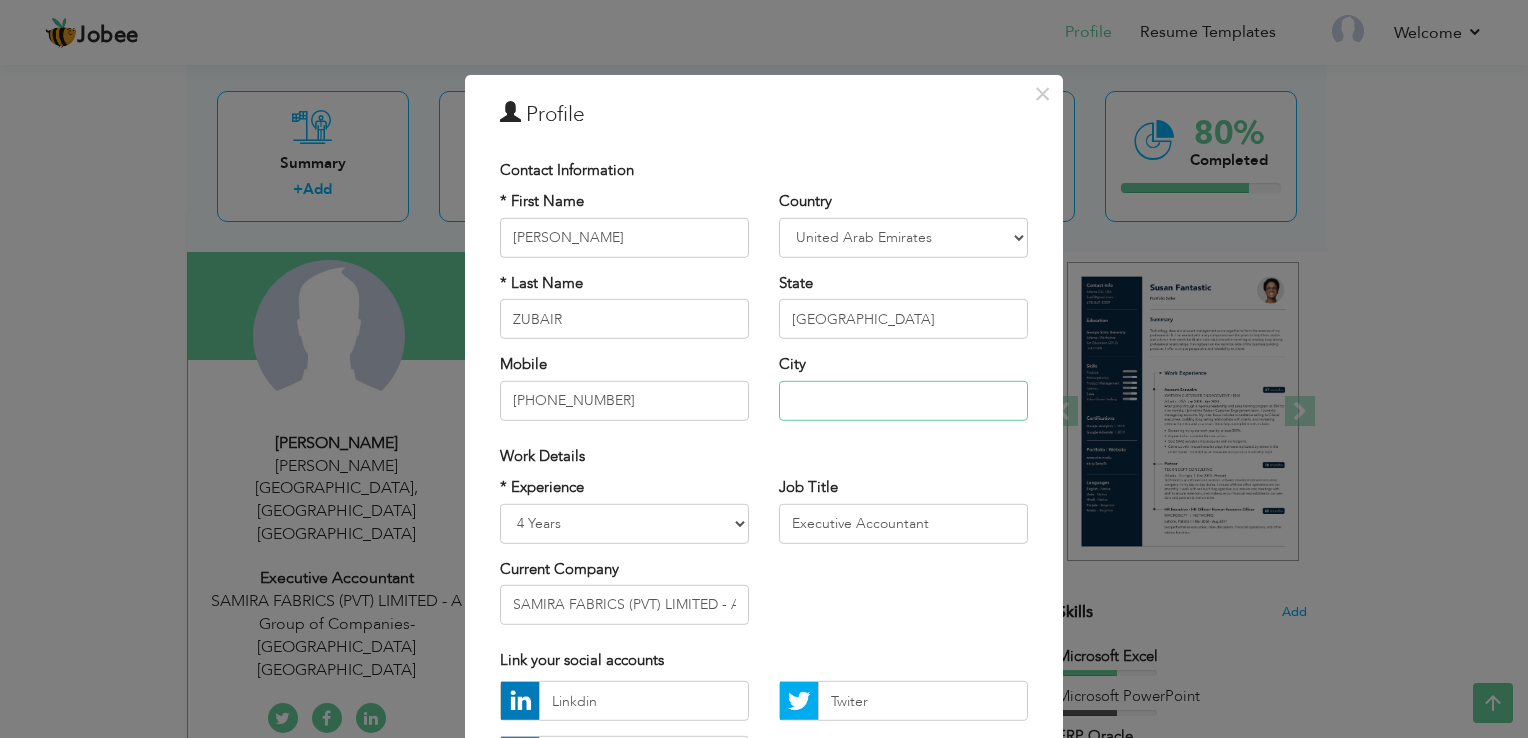 type on "[GEOGRAPHIC_DATA], [GEOGRAPHIC_DATA]" 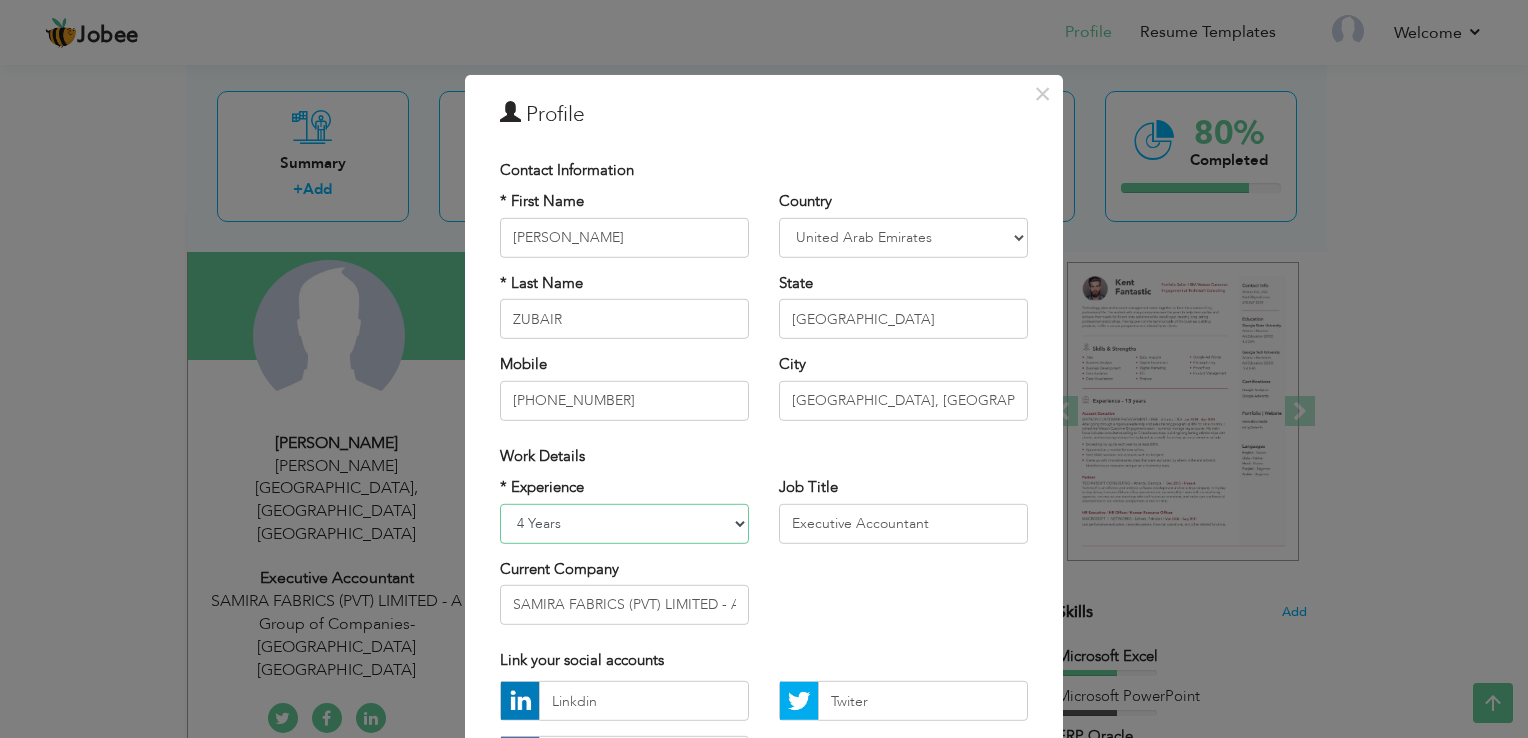 click on "Entry Level Less than 1 Year 1 Year 2 Years 3 Years 4 Years 5 Years 6 Years 7 Years 8 Years 9 Years 10 Years 11 Years 12 Years 13 Years 14 Years 15 Years 16 Years 17 Years 18 Years 19 Years 20 Years 21 Years 22 Years 23 Years 24 Years 25 Years 26 Years 27 Years 28 Years 29 Years 30 Years 31 Years 32 Years 33 Years 34 Years 35 Years More than 35 Years" at bounding box center (624, 523) 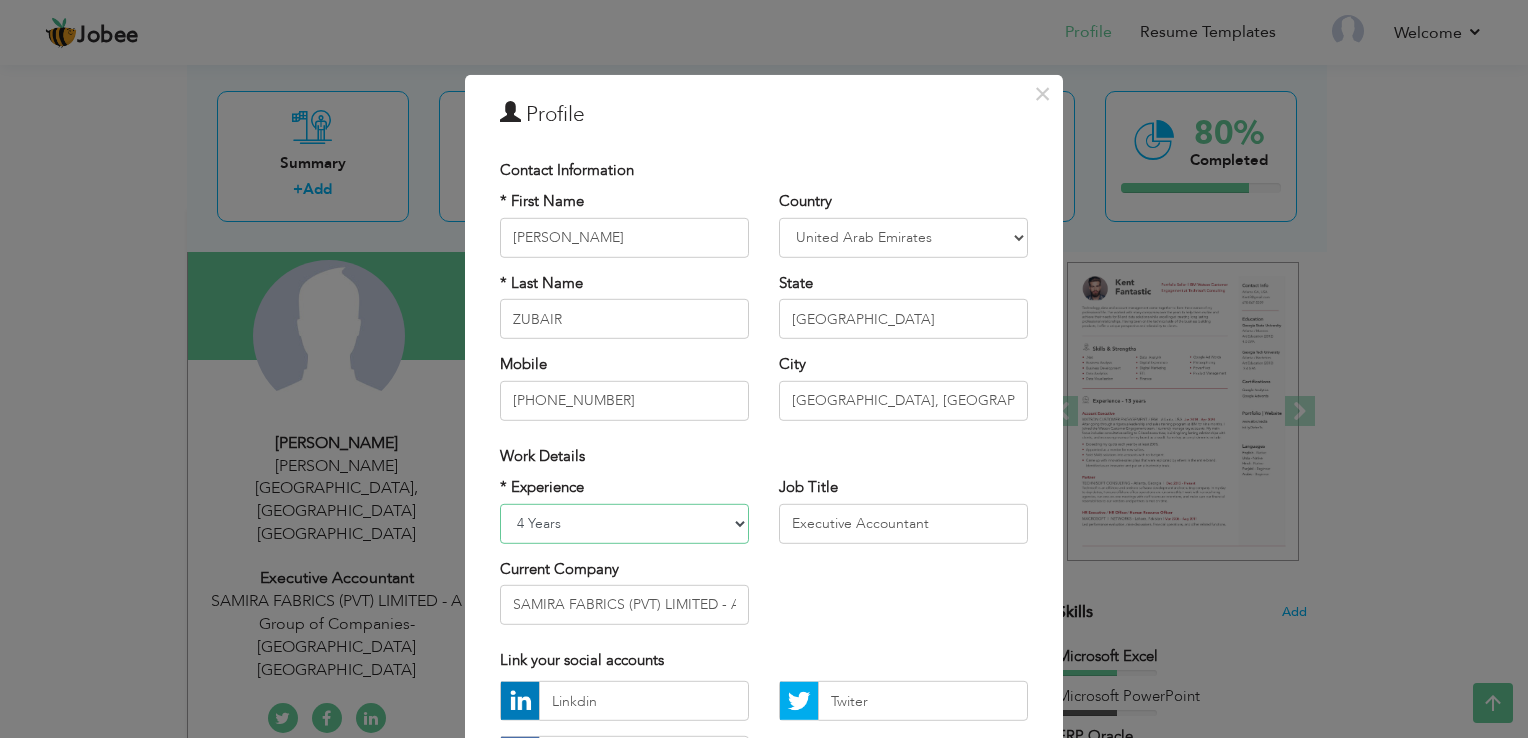 select on "number:7" 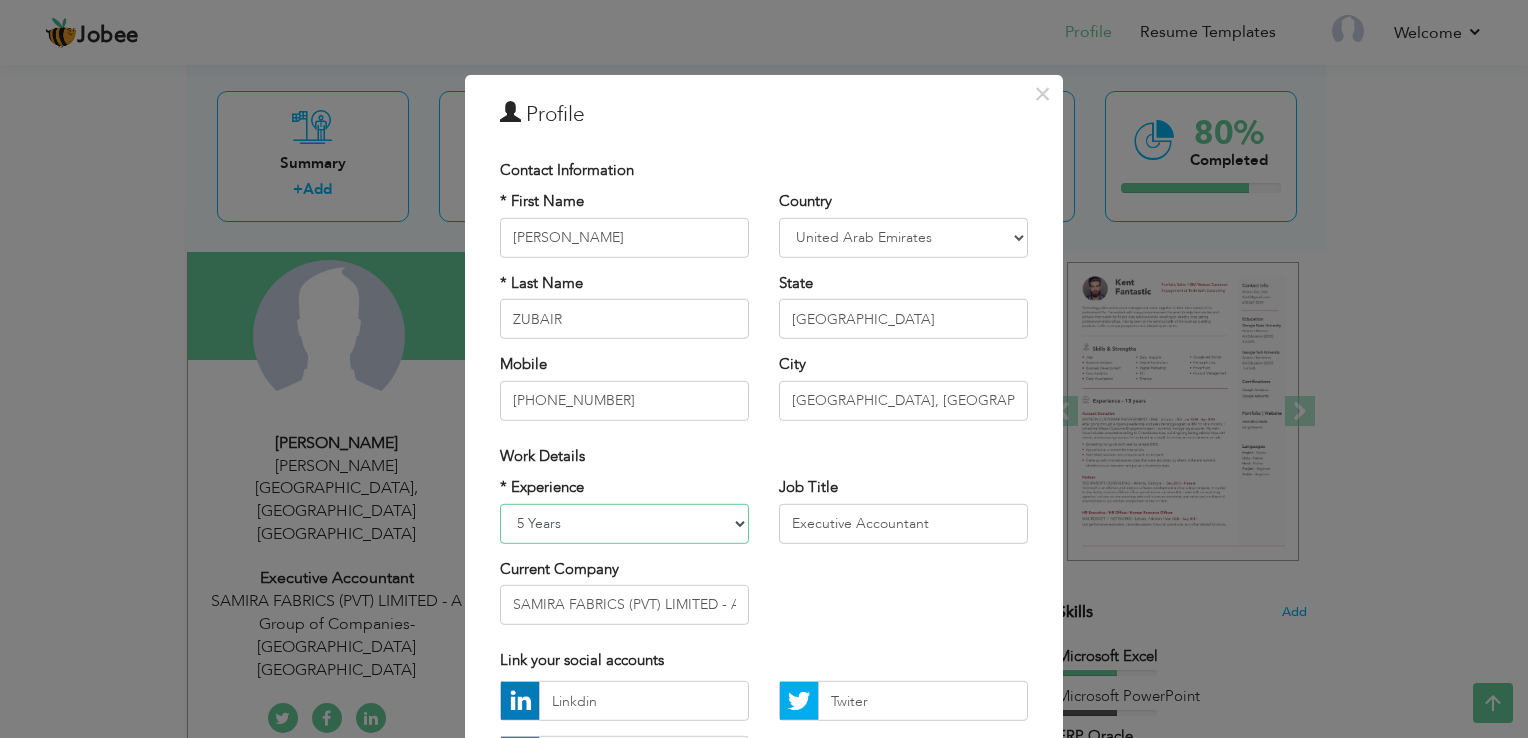 click on "Entry Level Less than 1 Year 1 Year 2 Years 3 Years 4 Years 5 Years 6 Years 7 Years 8 Years 9 Years 10 Years 11 Years 12 Years 13 Years 14 Years 15 Years 16 Years 17 Years 18 Years 19 Years 20 Years 21 Years 22 Years 23 Years 24 Years 25 Years 26 Years 27 Years 28 Years 29 Years 30 Years 31 Years 32 Years 33 Years 34 Years 35 Years More than 35 Years" at bounding box center [624, 523] 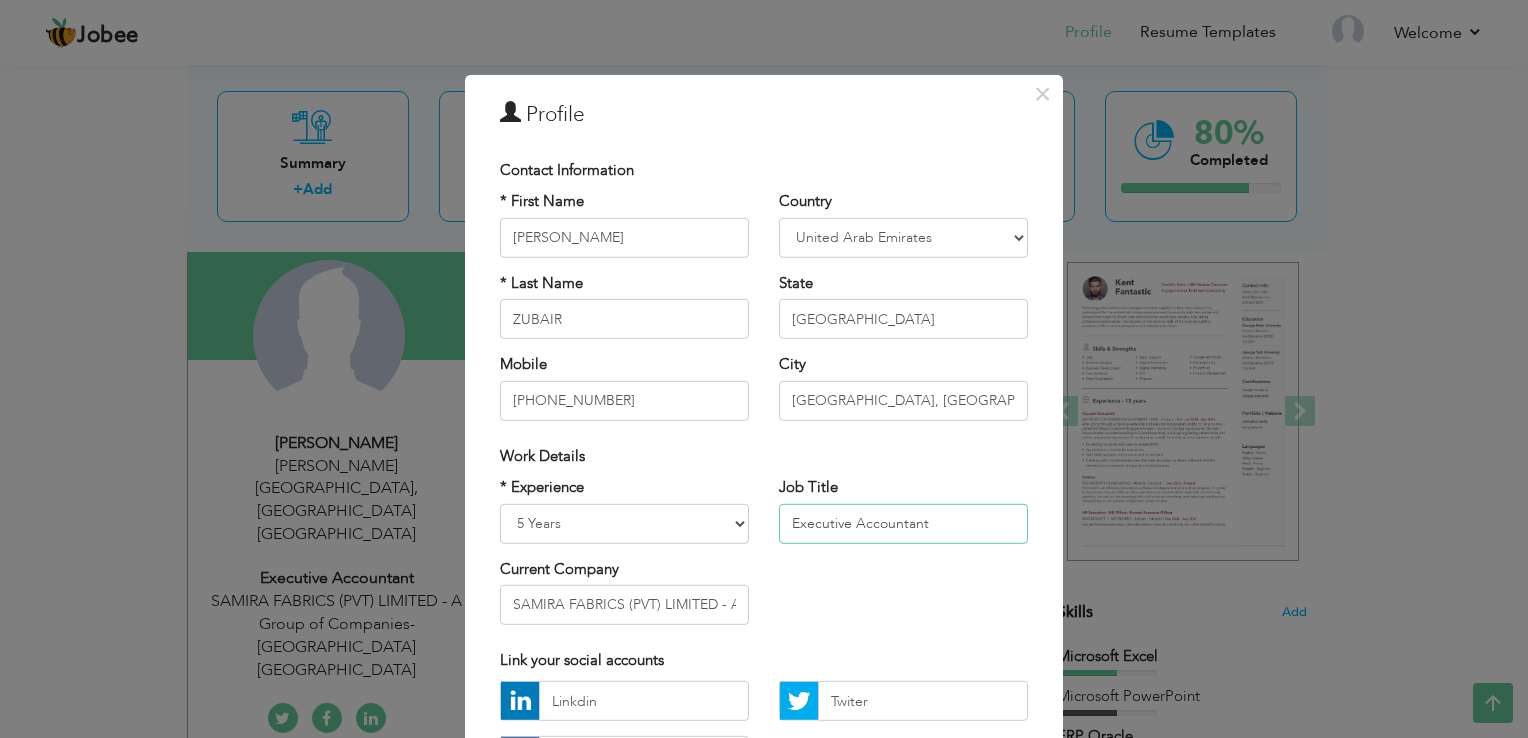 click on "Executive Accountant" at bounding box center (903, 523) 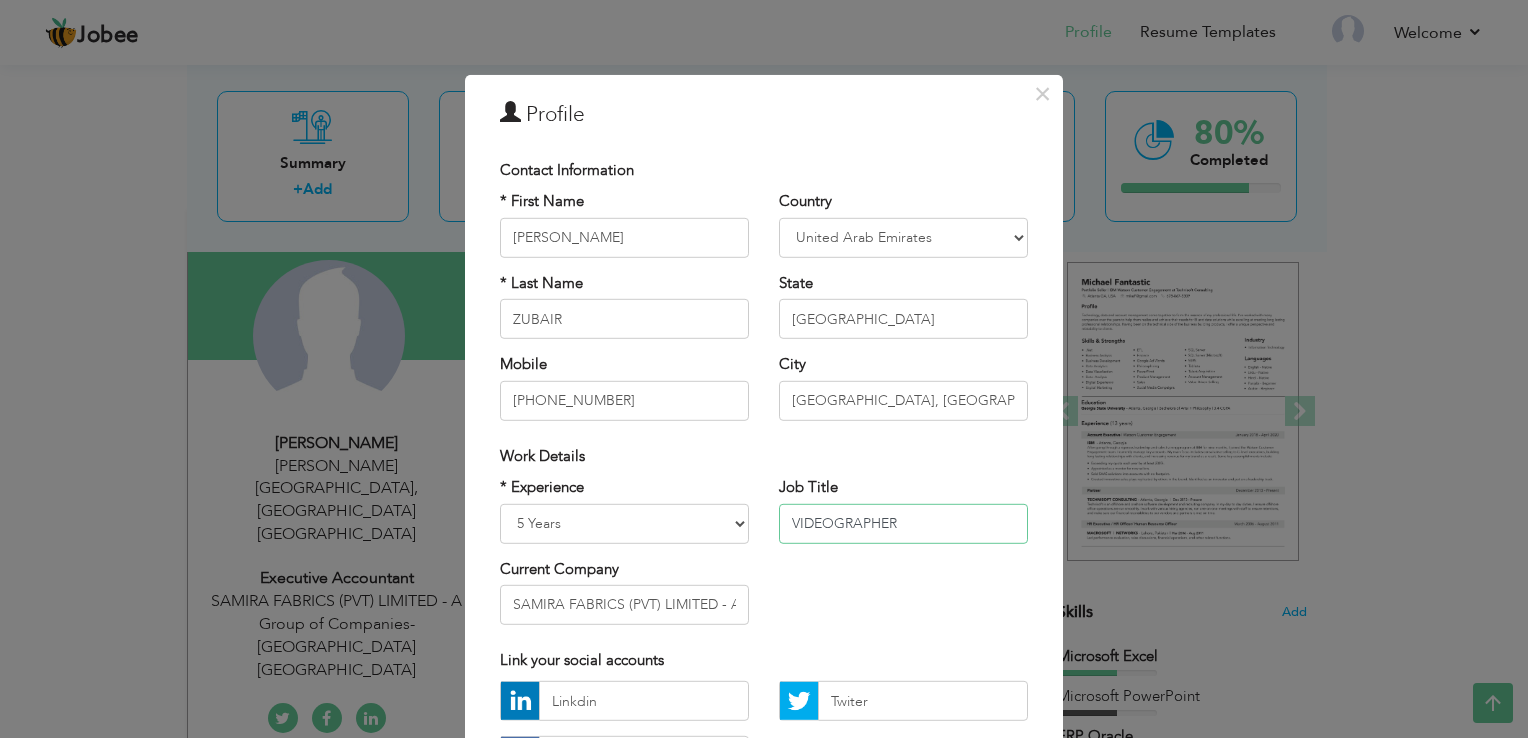 type on "VIDEOGRAPHER" 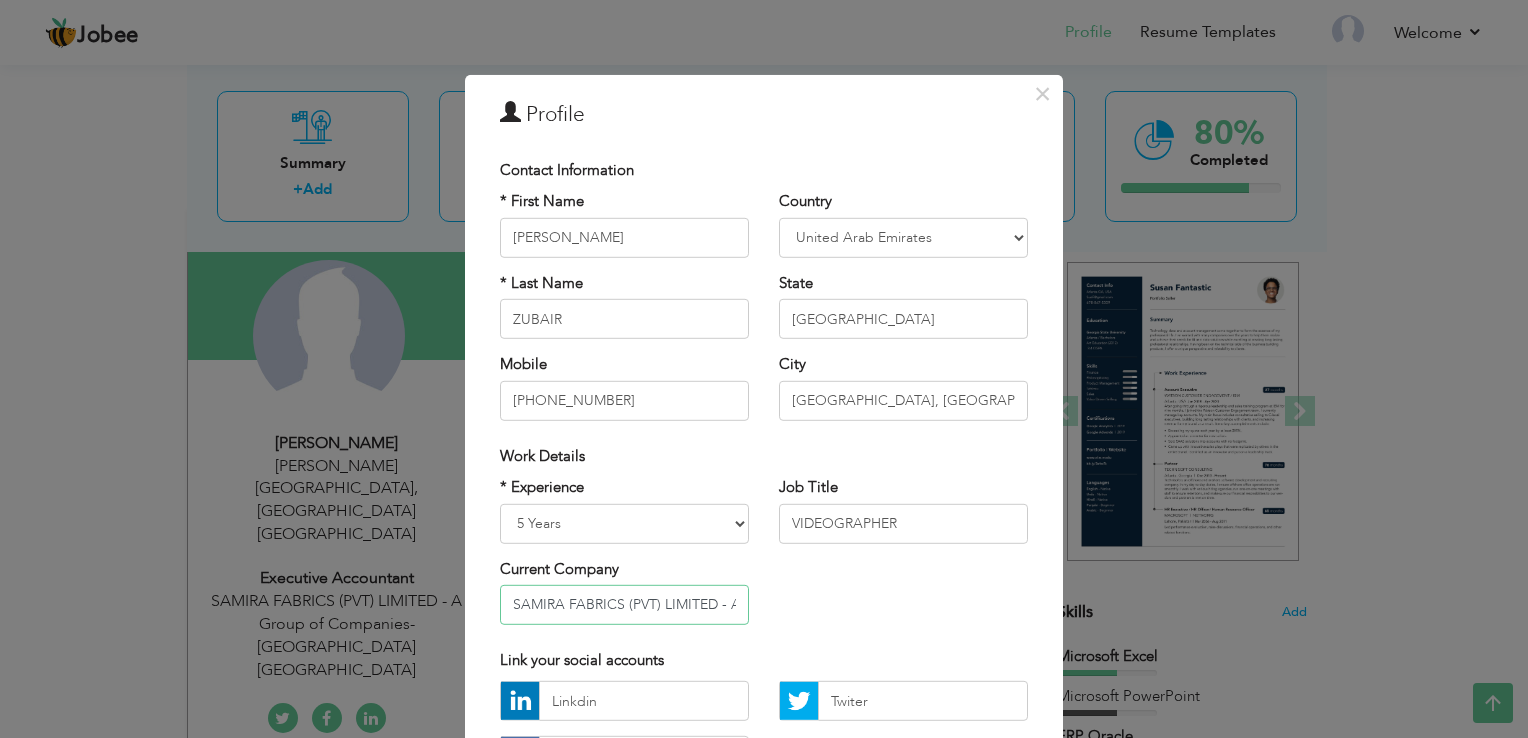 click on "SAMIRA FABRICS (PVT) LIMITED - A Group of Companies-Czech Republic Europe" at bounding box center (624, 605) 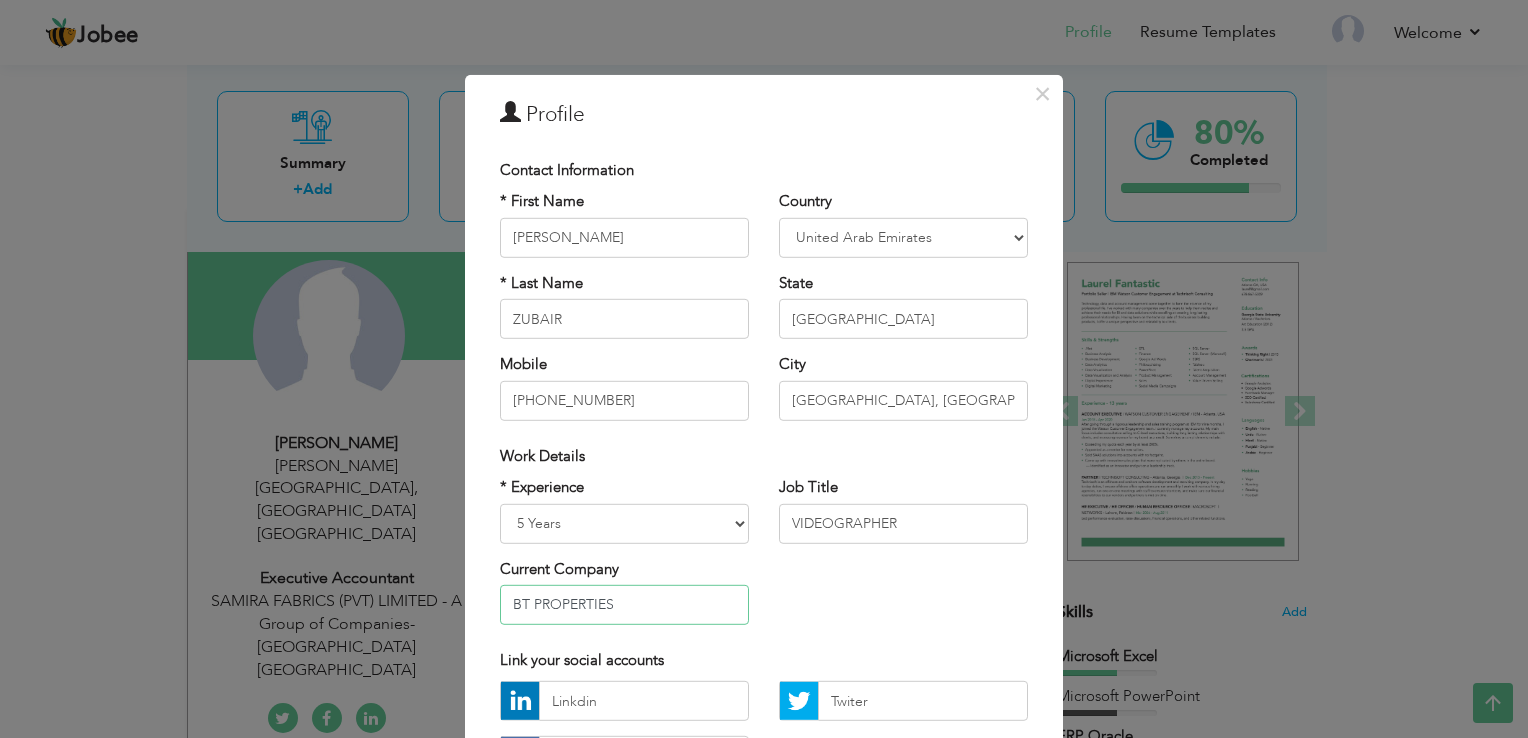 type on "BT PROPERTIES" 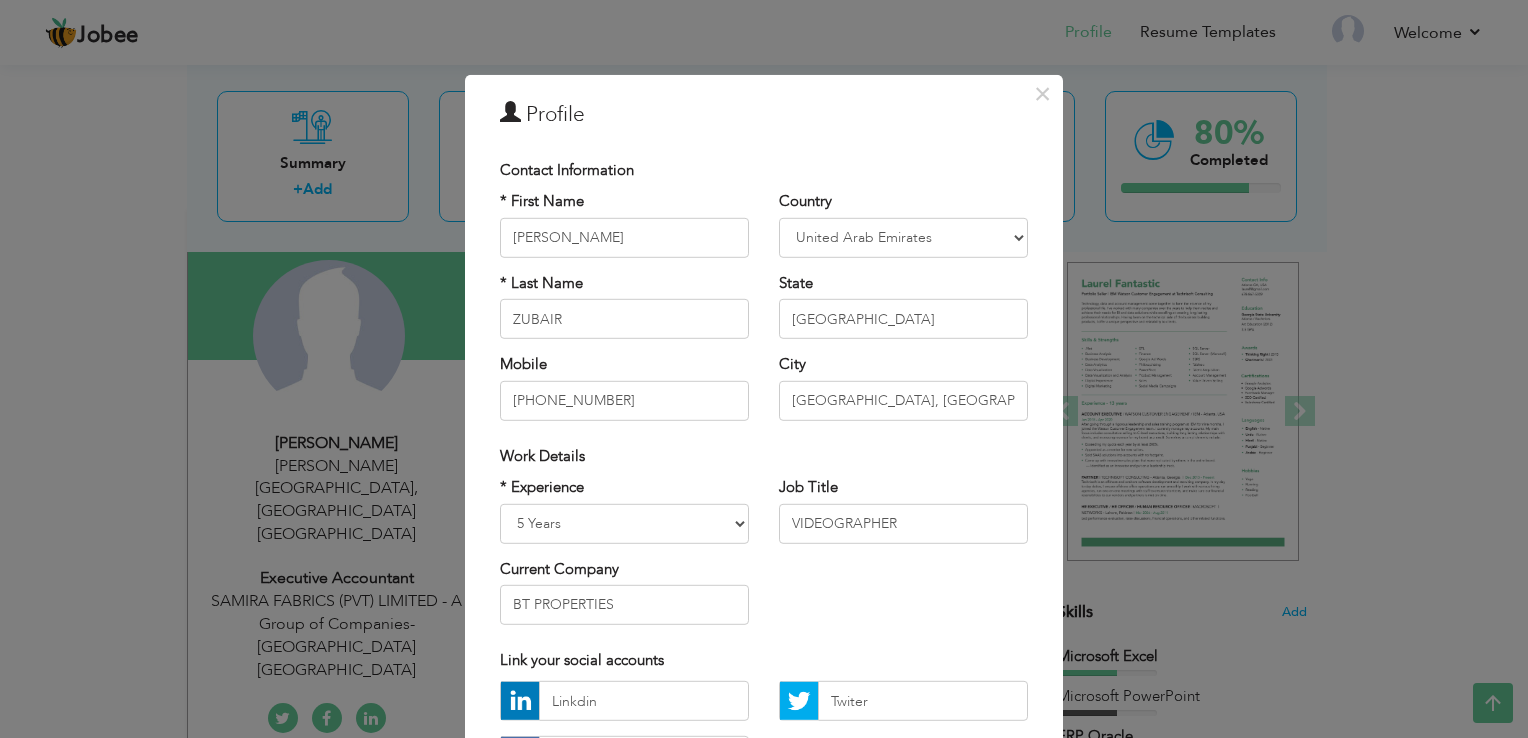 click on "Link your social accounts" at bounding box center (764, 660) 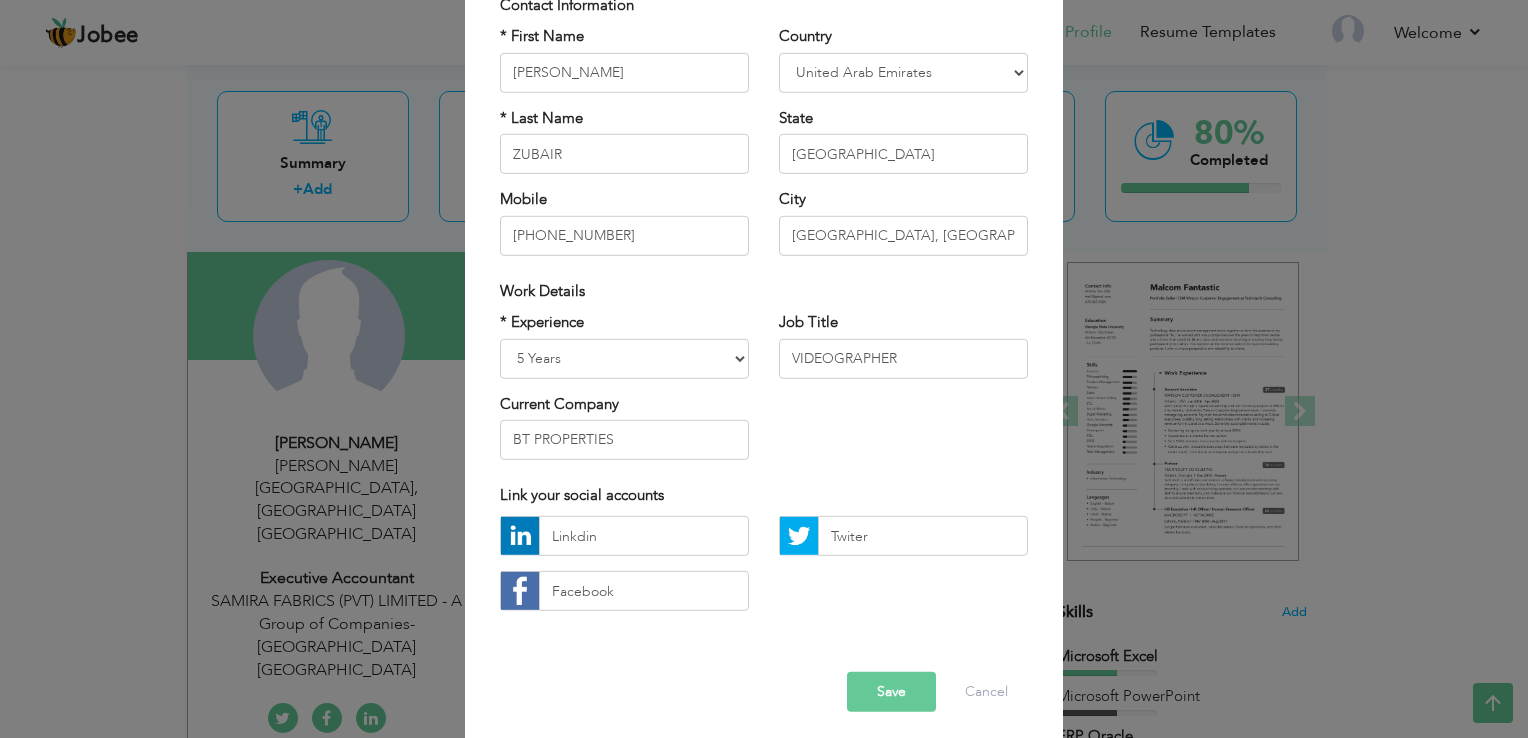 scroll, scrollTop: 173, scrollLeft: 0, axis: vertical 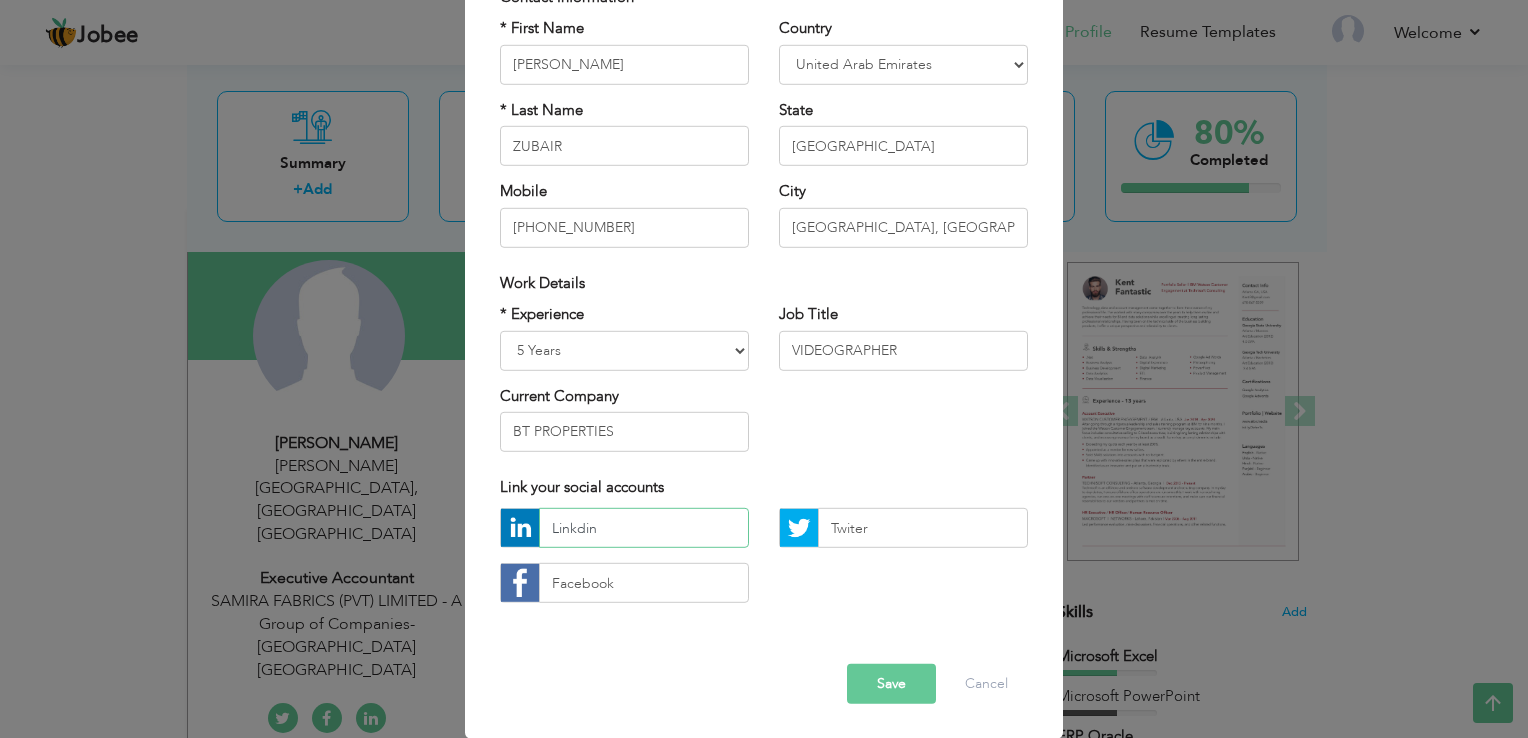 click on "Linkdin" at bounding box center [644, 528] 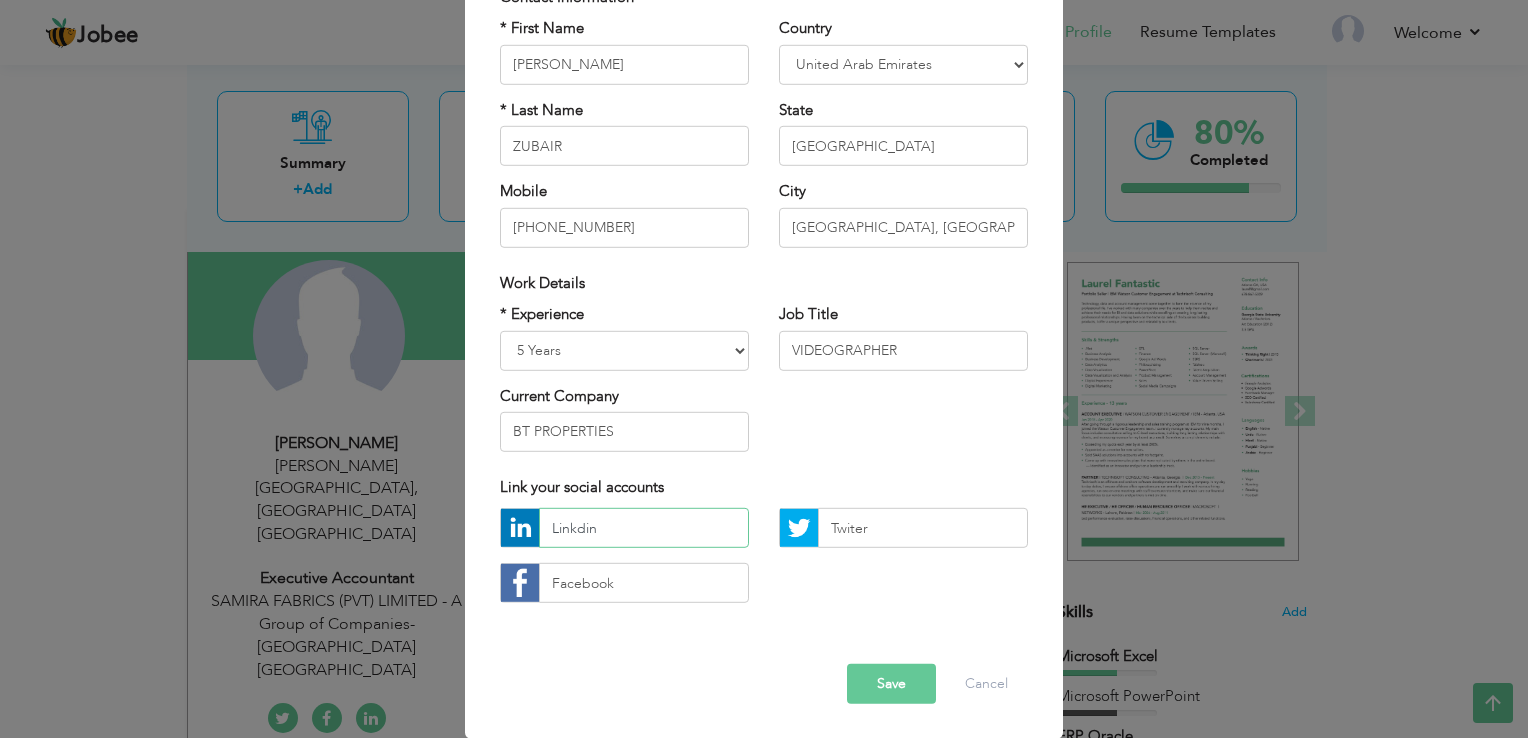 click on "Linkdin" at bounding box center [644, 528] 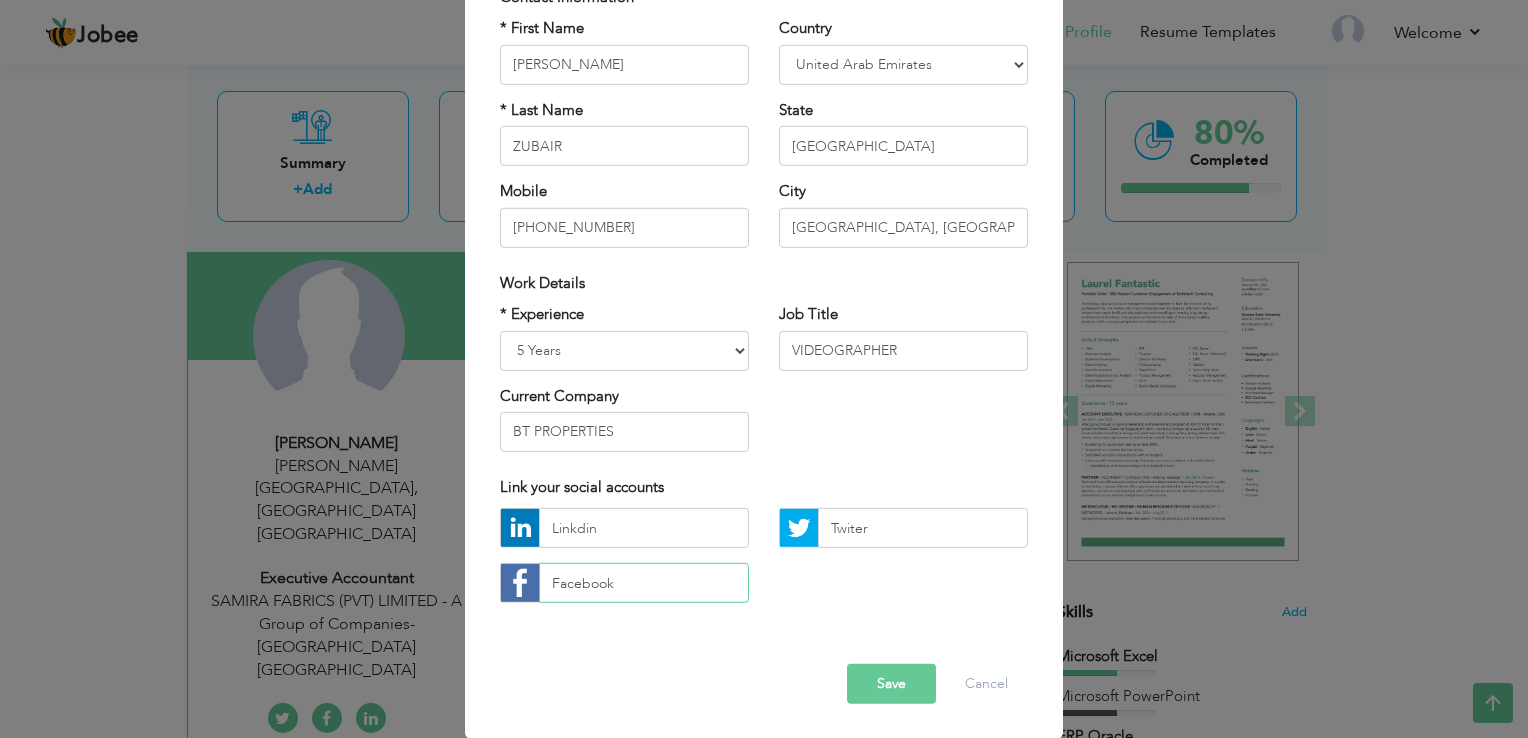 click on "Facebook" at bounding box center (644, 583) 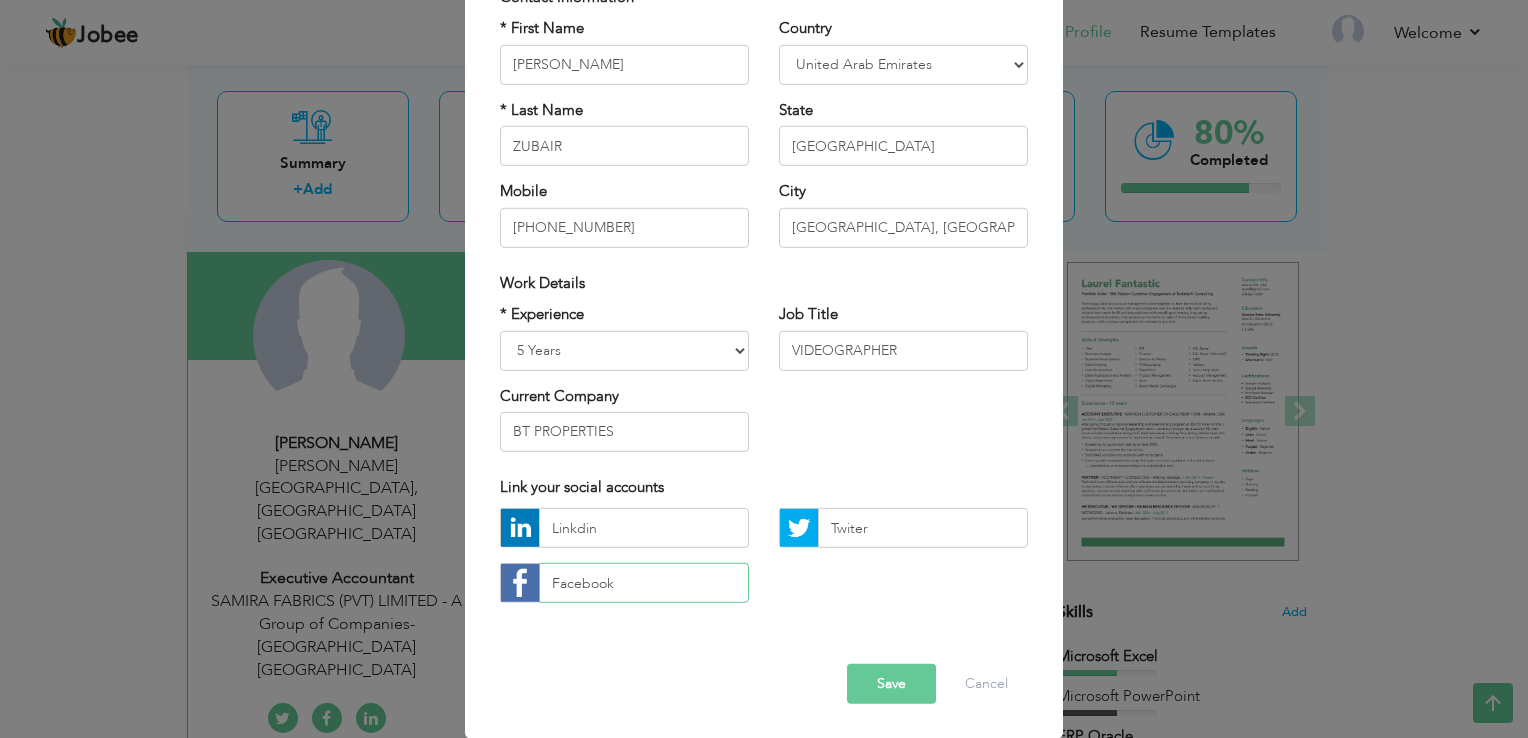 click on "Facebook" at bounding box center (644, 583) 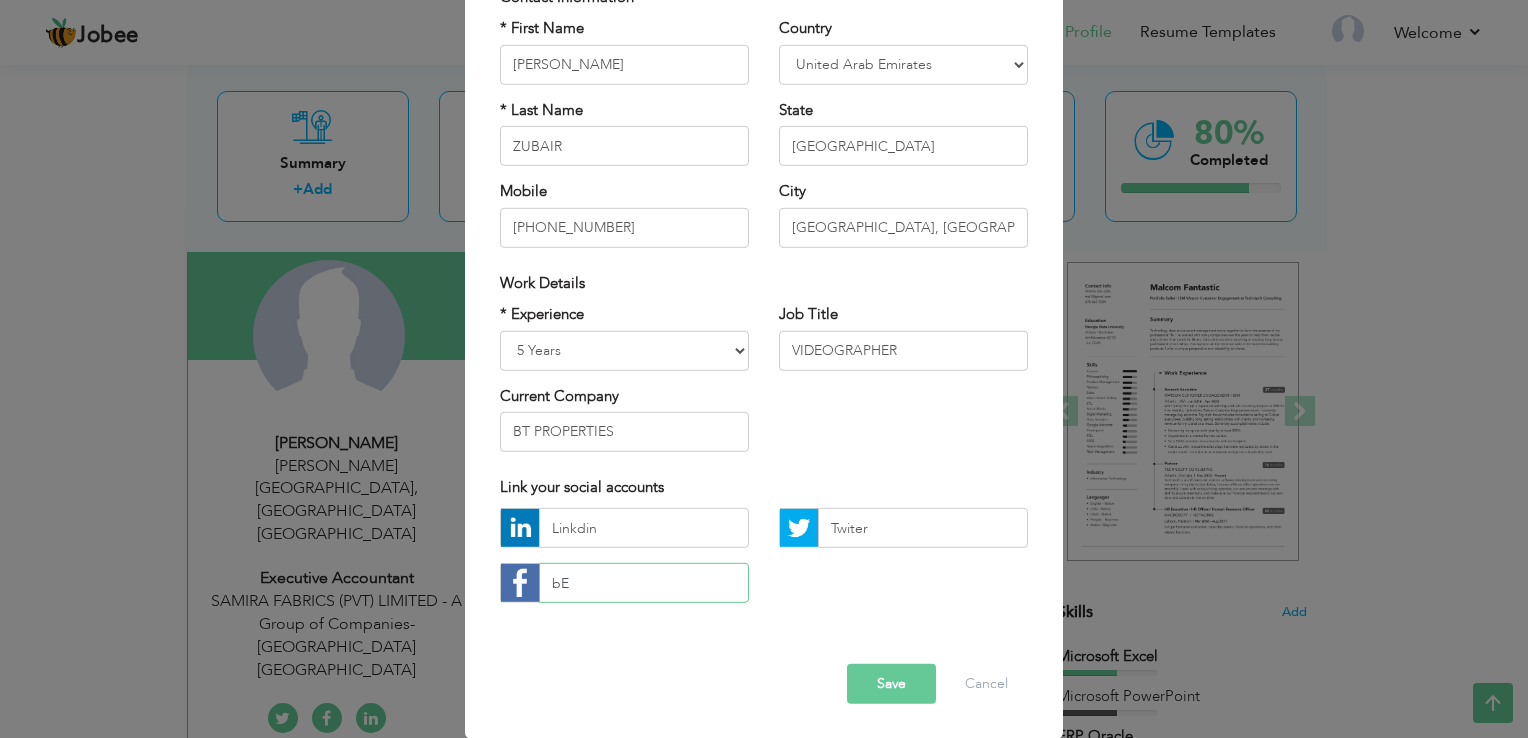 type on "b" 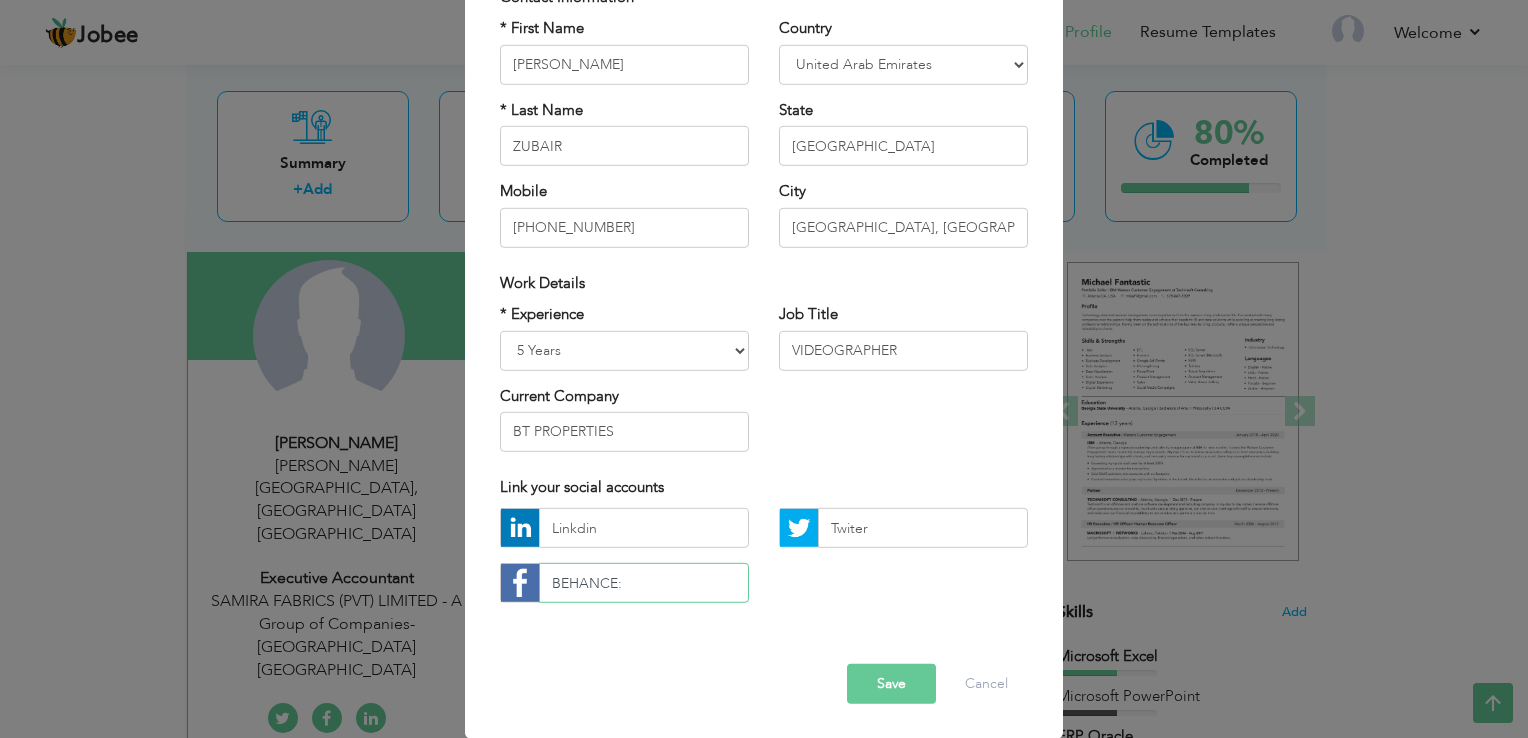 paste on "https://www.behance.net/f9262a5a" 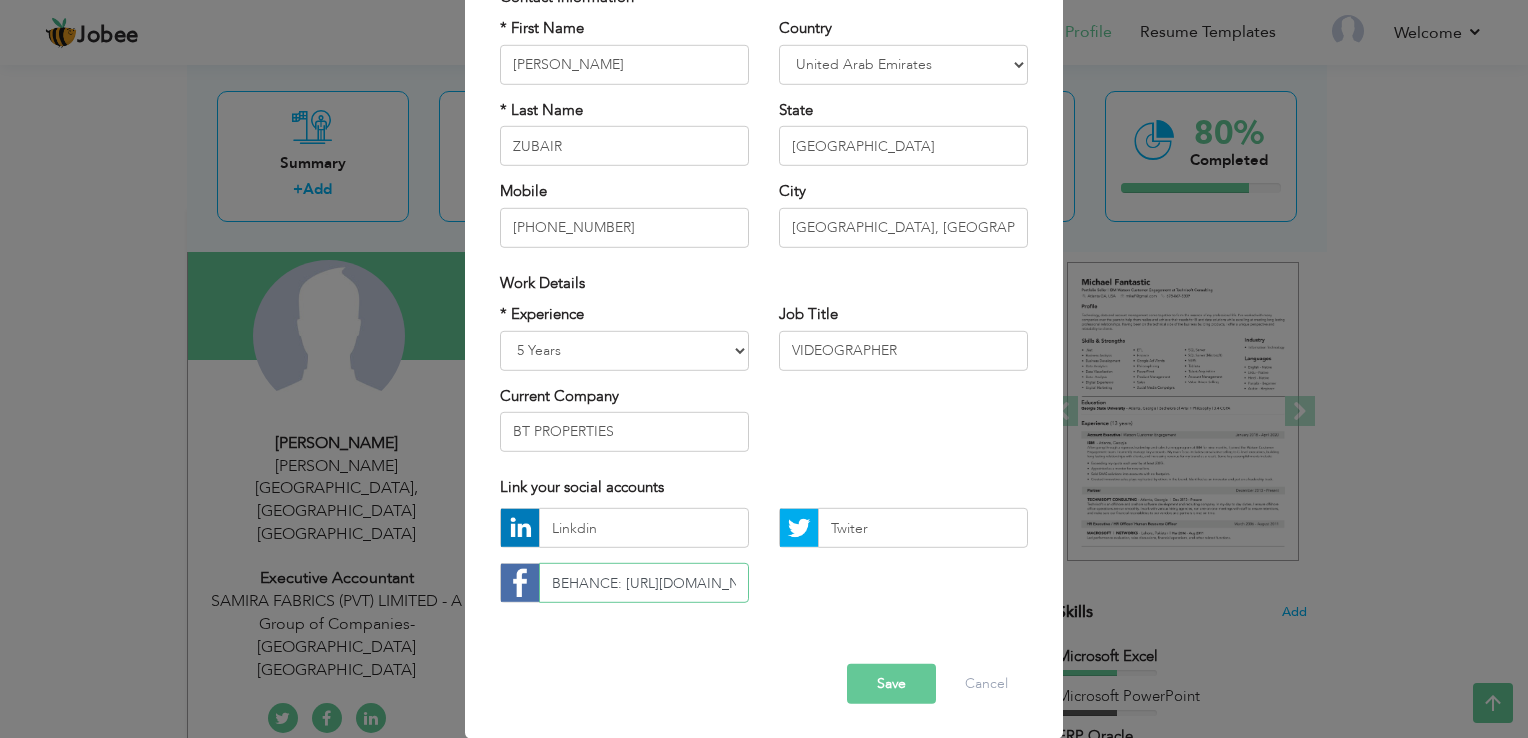 scroll, scrollTop: 0, scrollLeft: 104, axis: horizontal 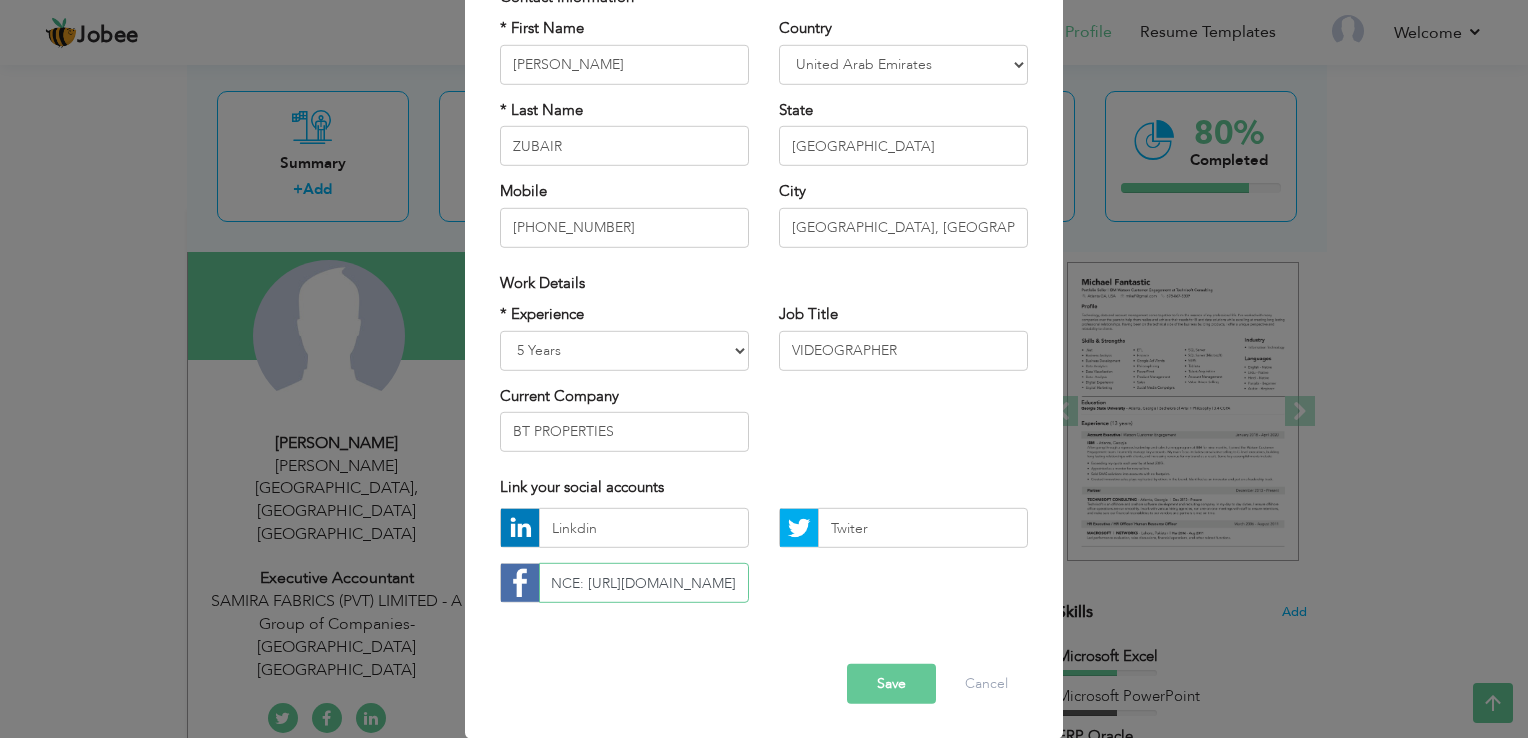 type on "BEHANCE: [URL][DOMAIN_NAME]" 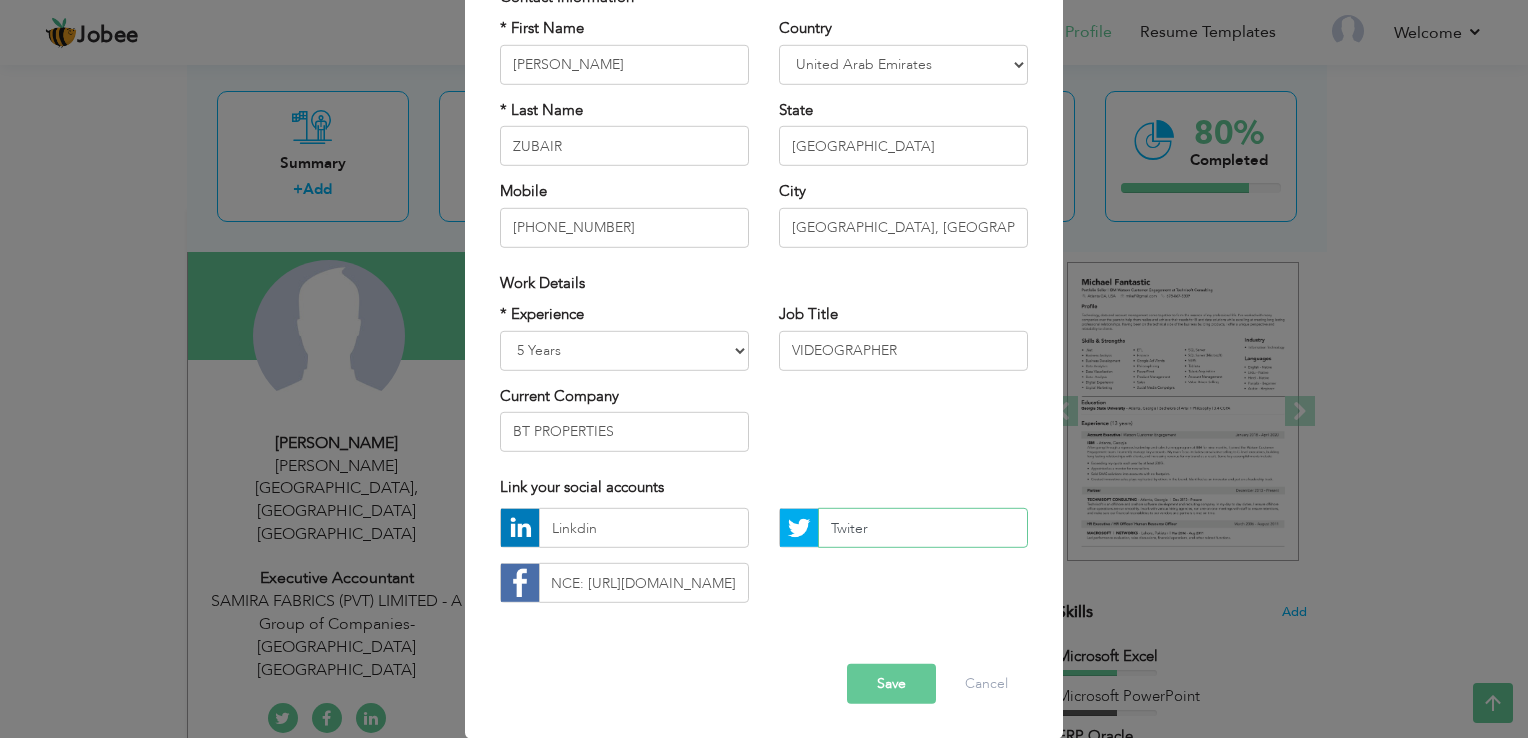 scroll, scrollTop: 0, scrollLeft: 0, axis: both 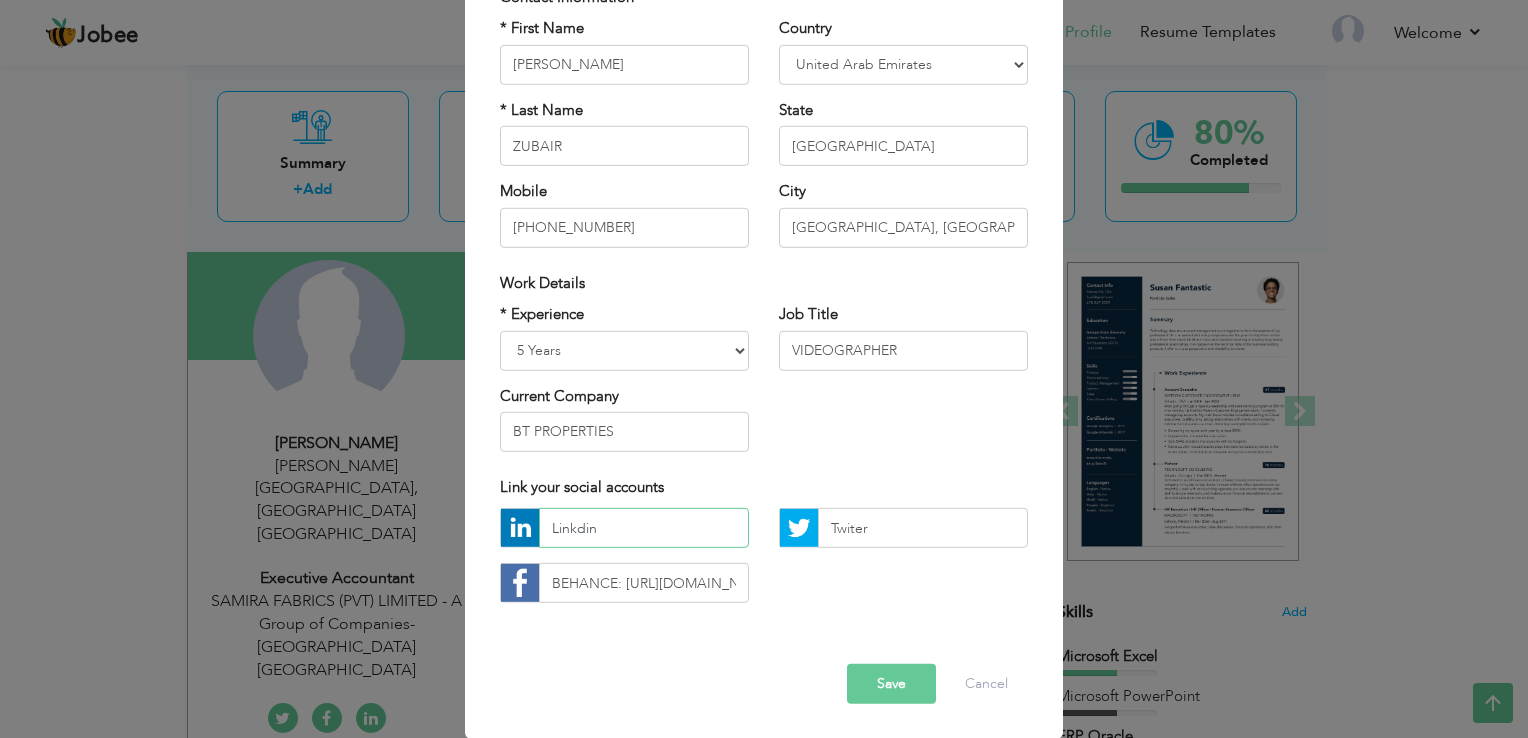 click on "Linkdin" at bounding box center [644, 528] 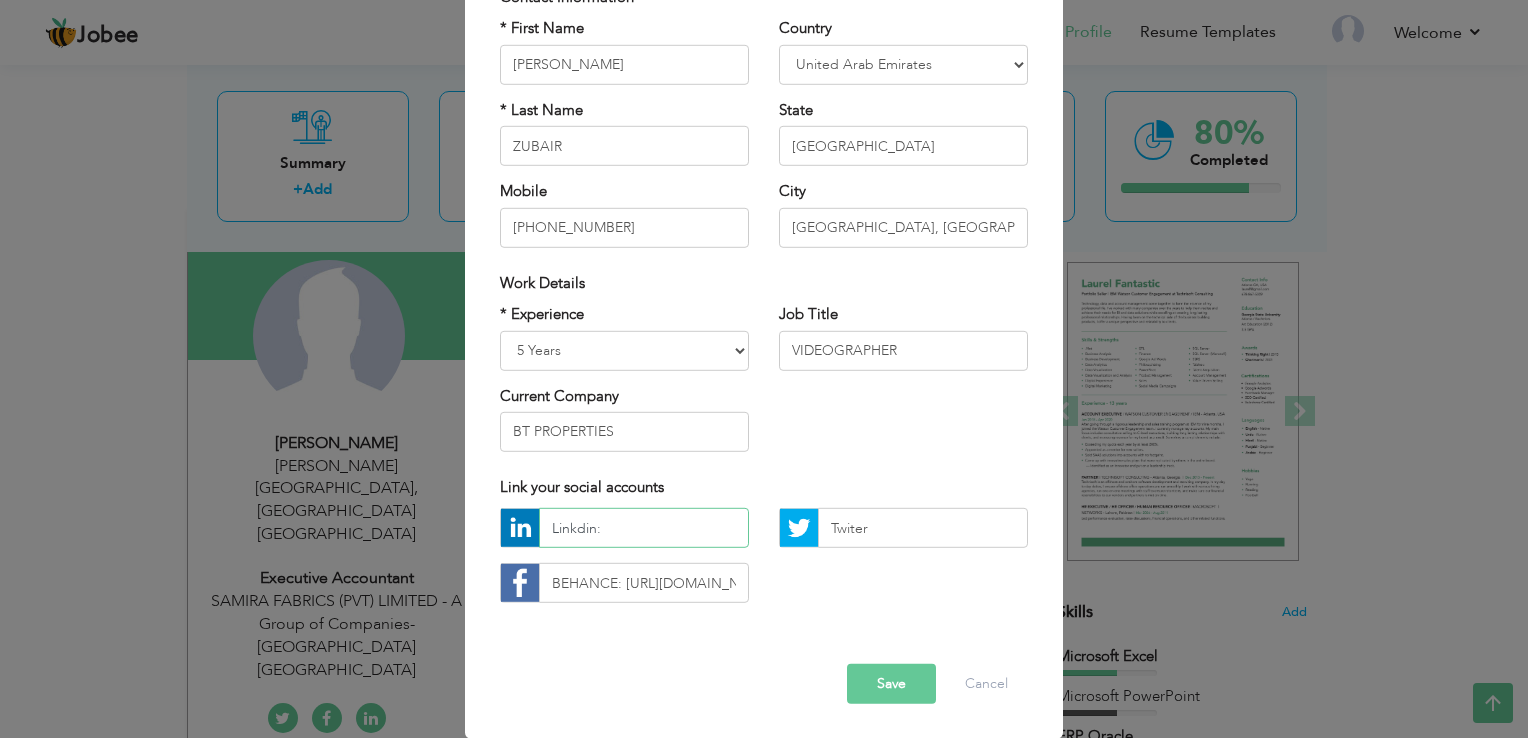 paste on "https://ae.linkedin.com/in/rao-zubair-924890159" 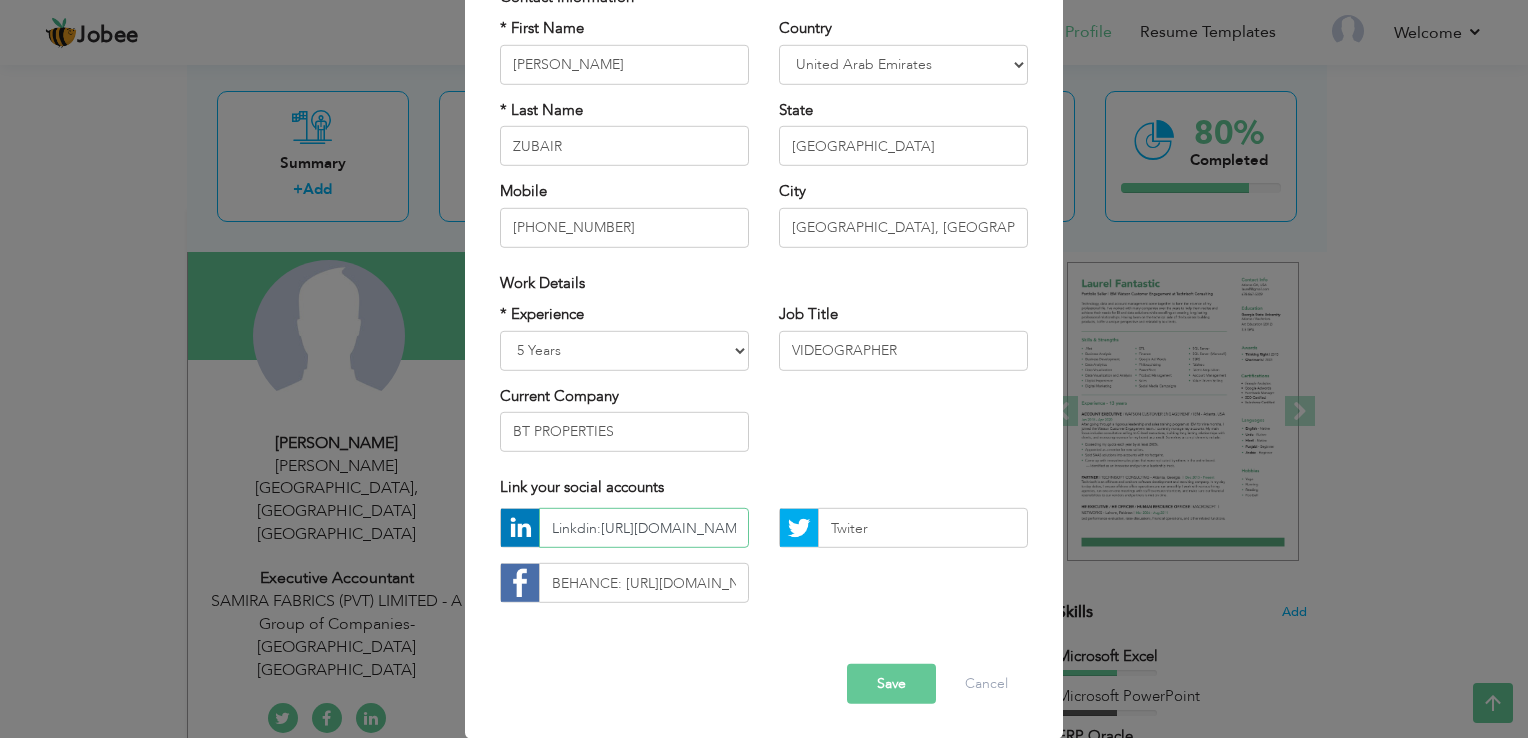 scroll, scrollTop: 0, scrollLeft: 160, axis: horizontal 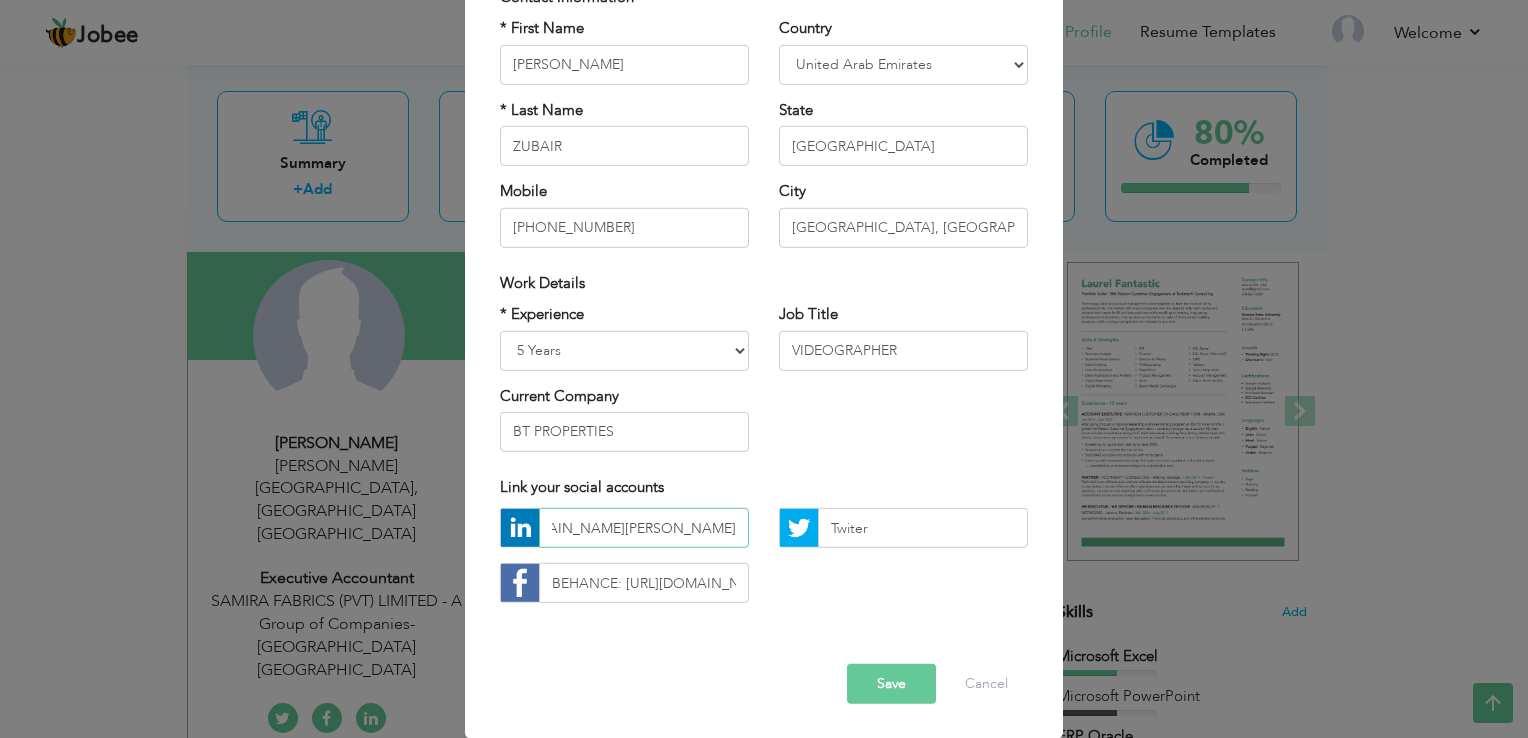 type on "Linkdin:[URL][DOMAIN_NAME][PERSON_NAME]" 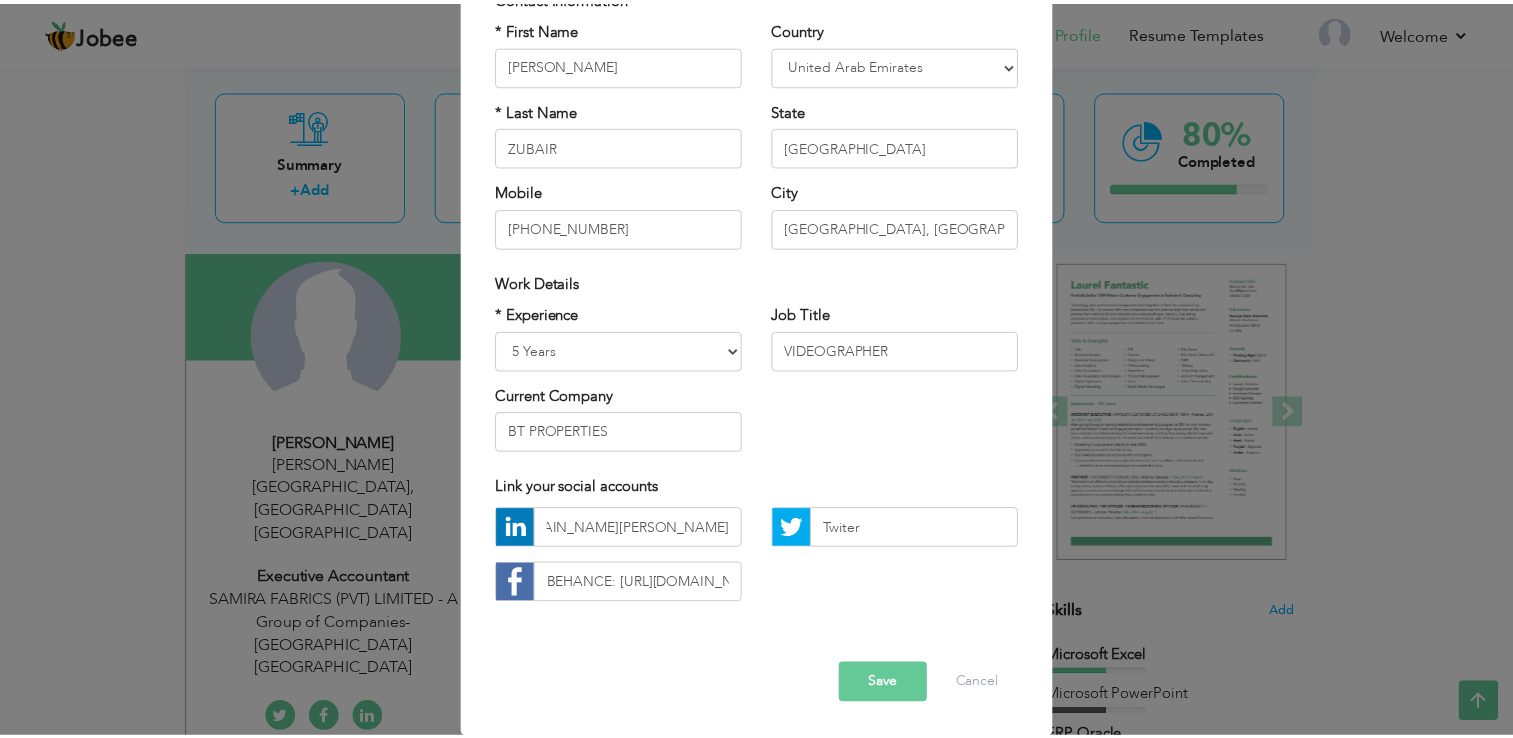 scroll, scrollTop: 0, scrollLeft: 0, axis: both 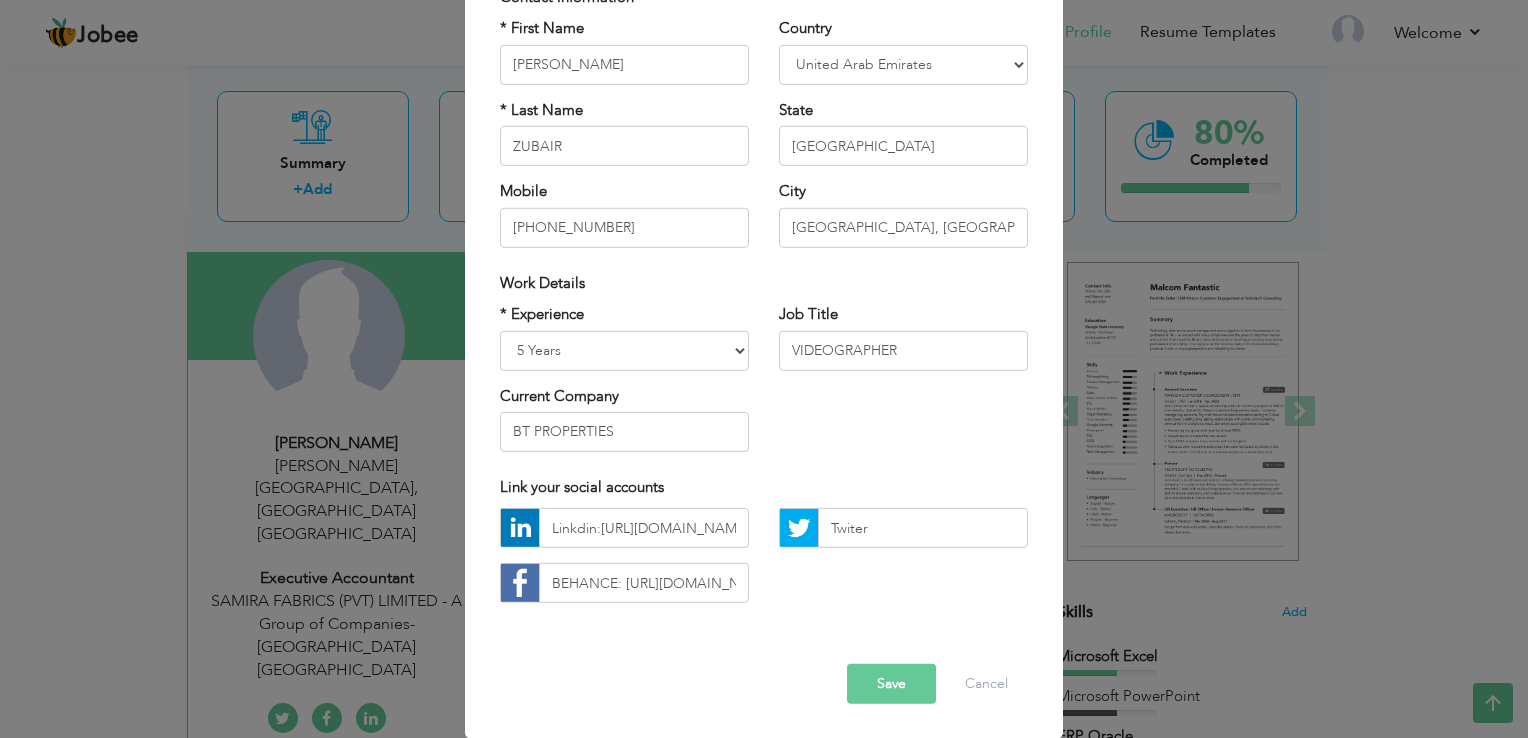 click on "Save" at bounding box center (891, 684) 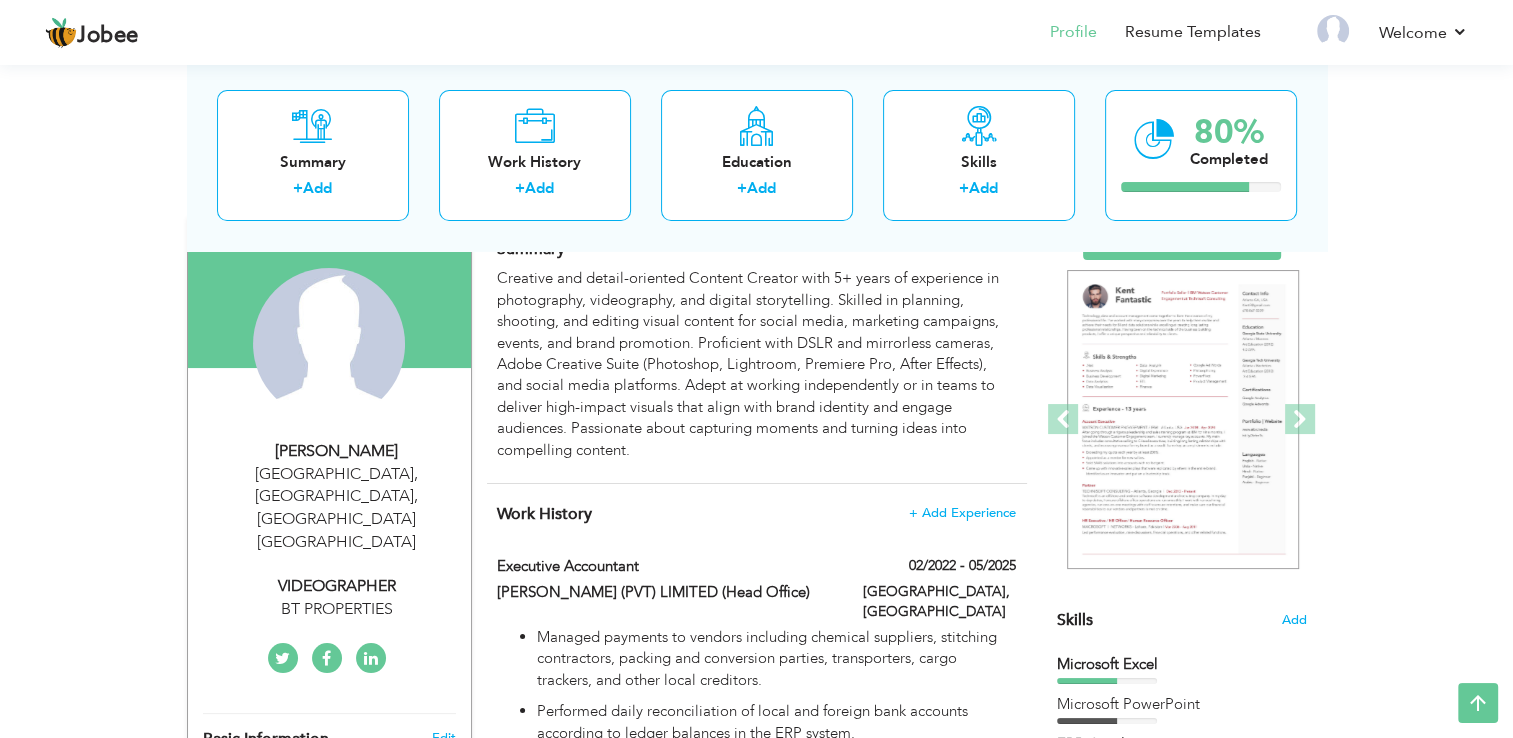 scroll, scrollTop: 136, scrollLeft: 0, axis: vertical 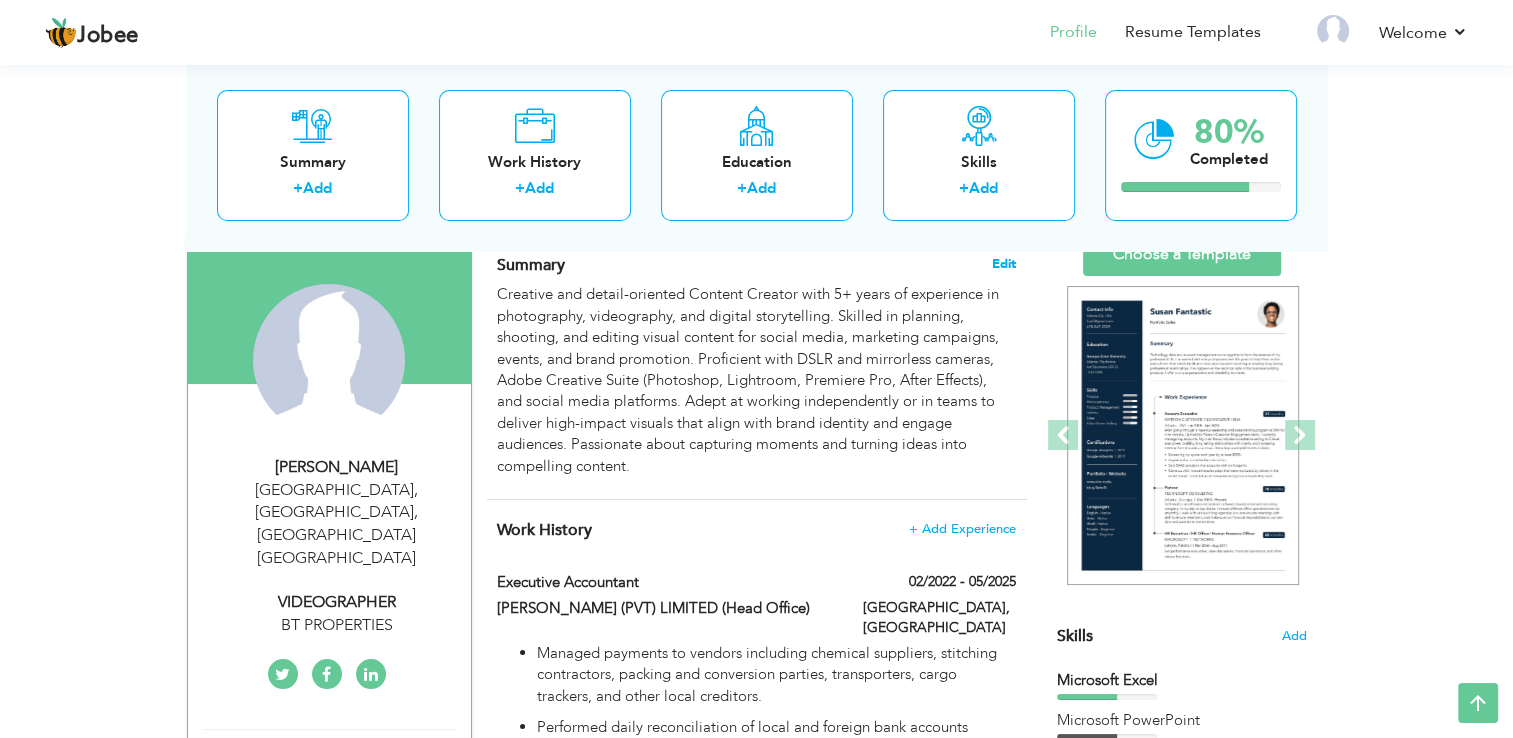 click on "Edit" at bounding box center [1004, 264] 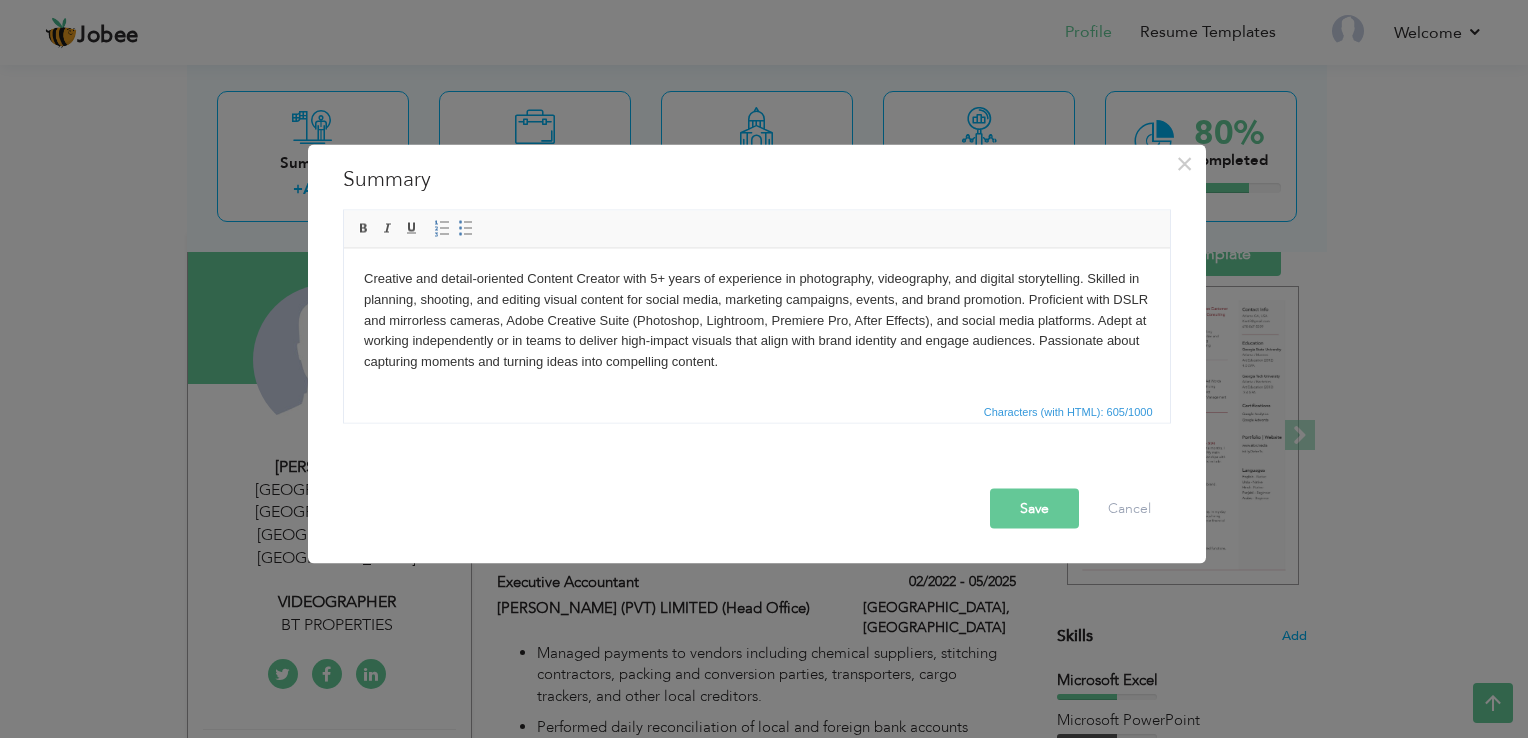 click on "Save" at bounding box center (1034, 509) 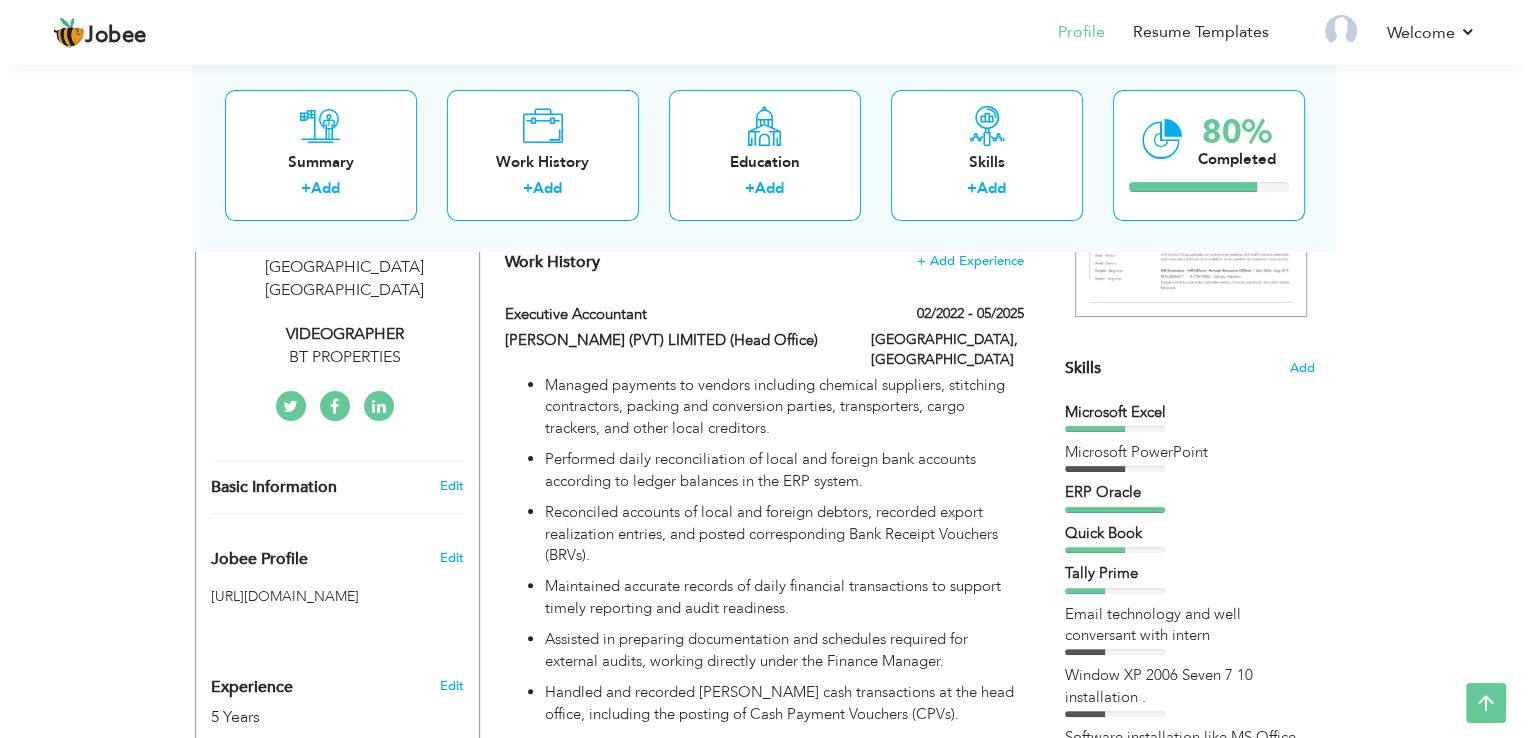 scroll, scrollTop: 409, scrollLeft: 0, axis: vertical 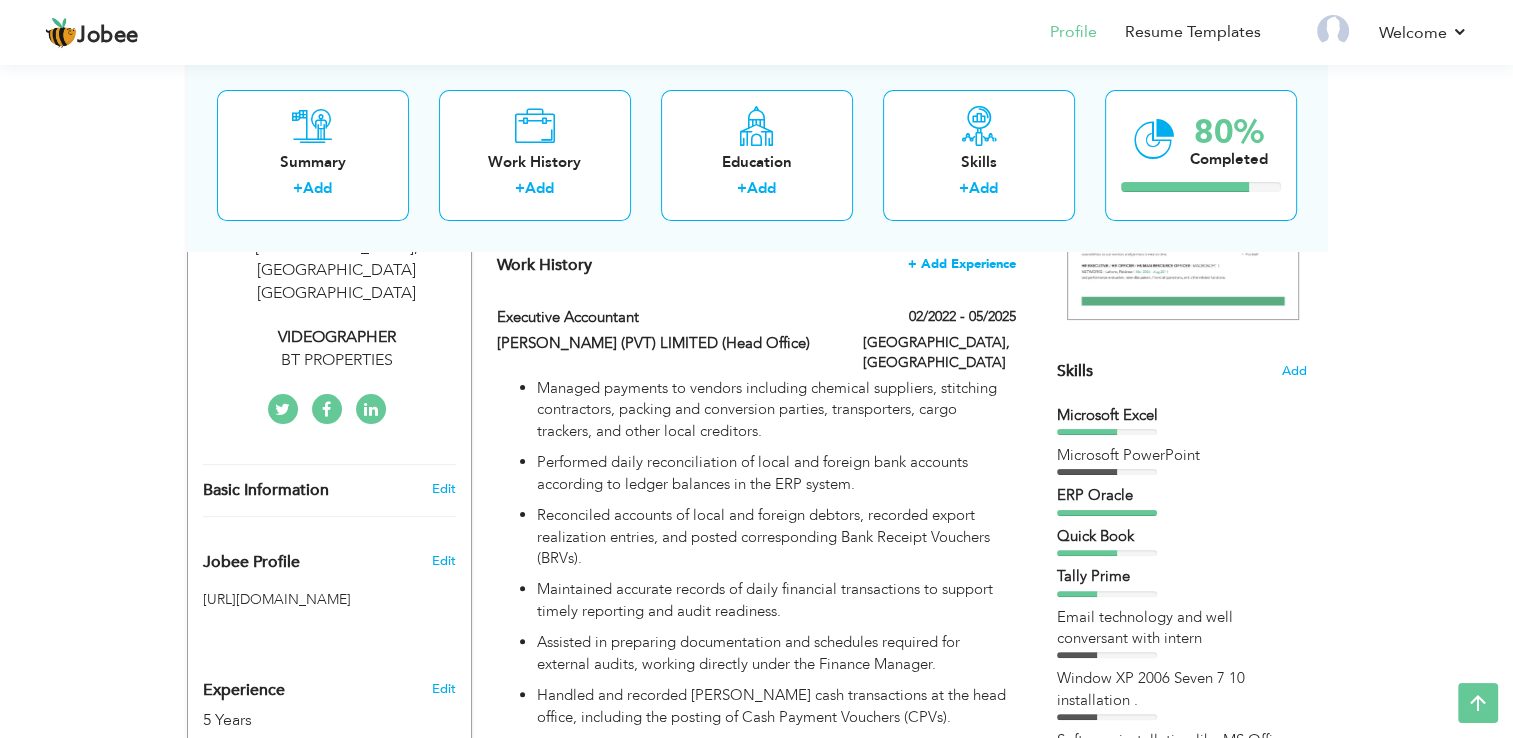 click on "+ Add Experience" at bounding box center (962, 264) 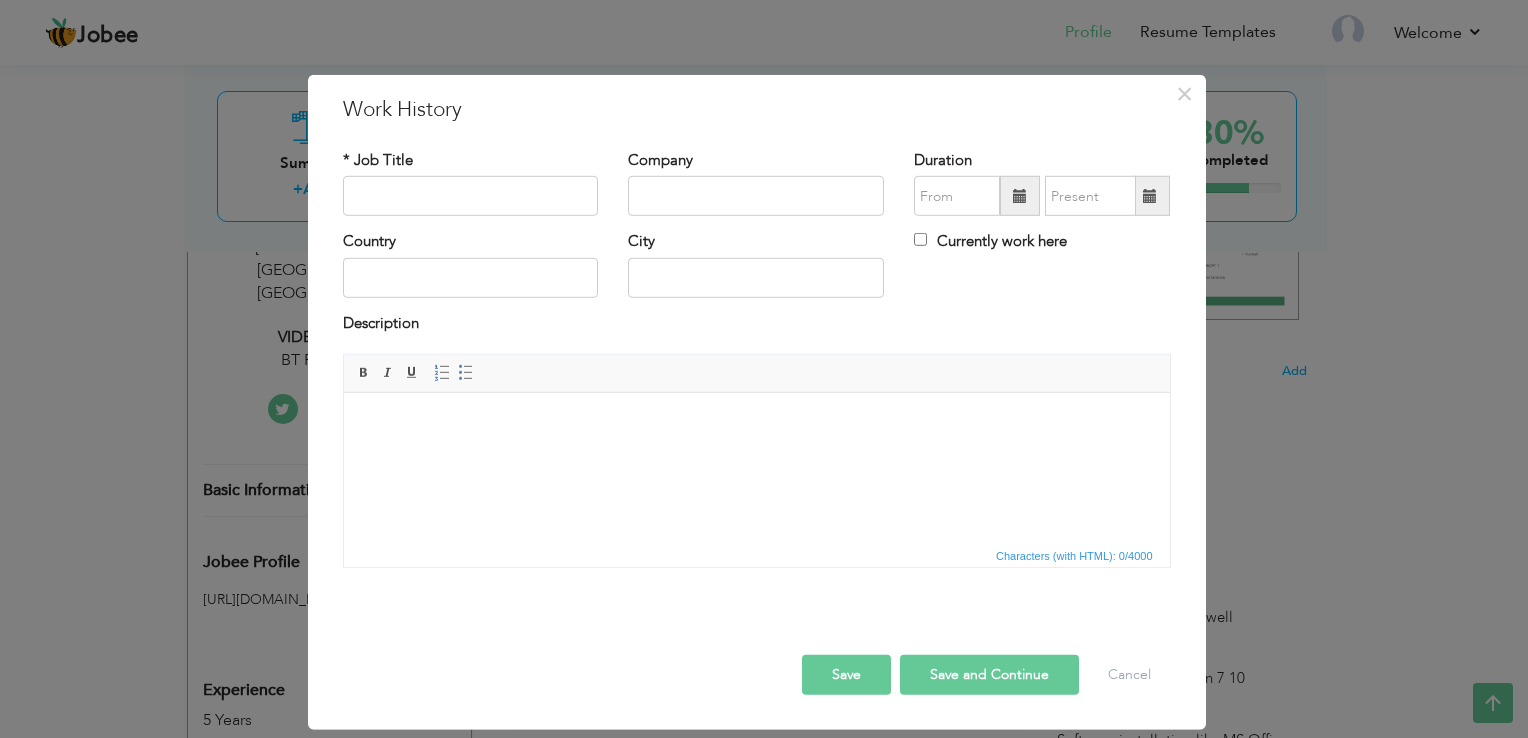 click at bounding box center [756, 423] 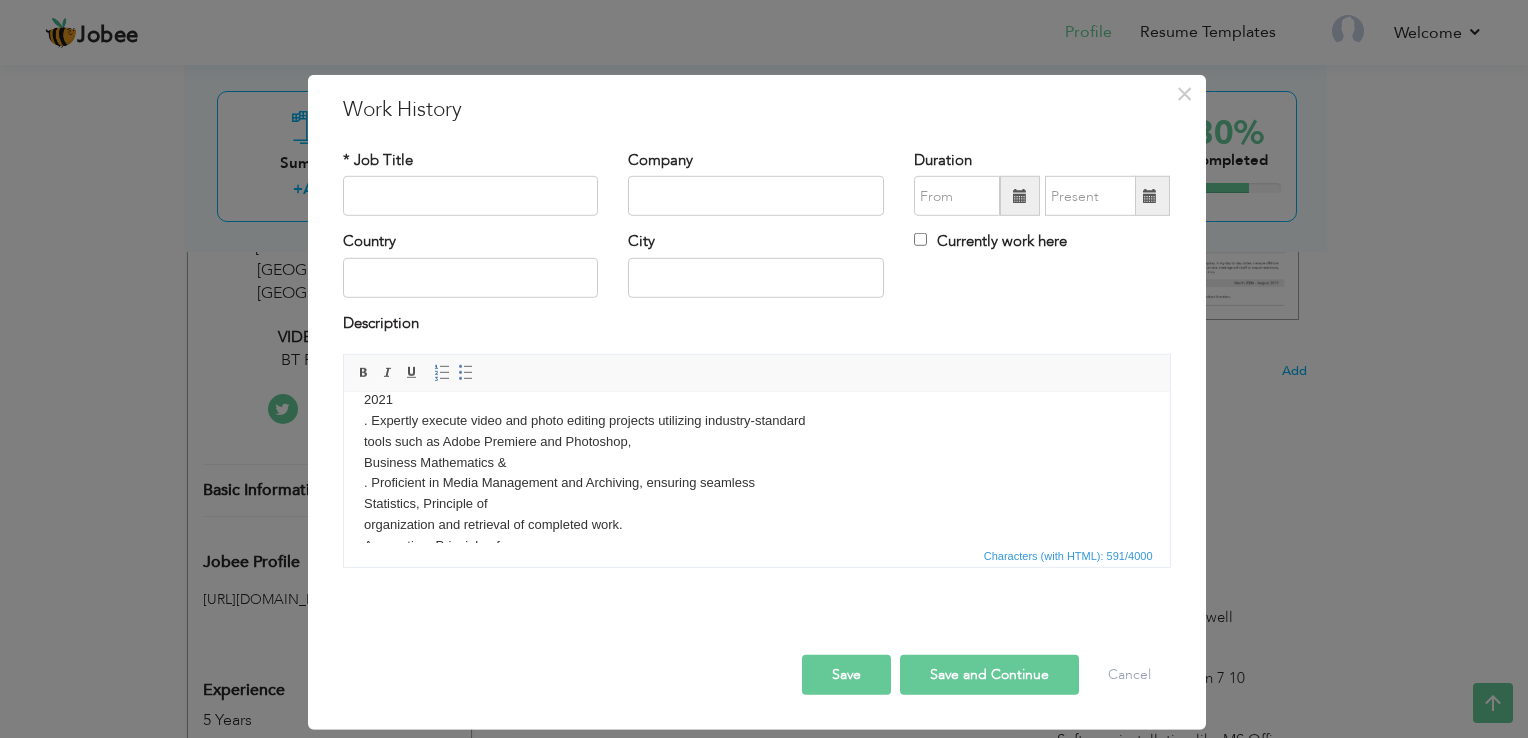 scroll, scrollTop: 23, scrollLeft: 0, axis: vertical 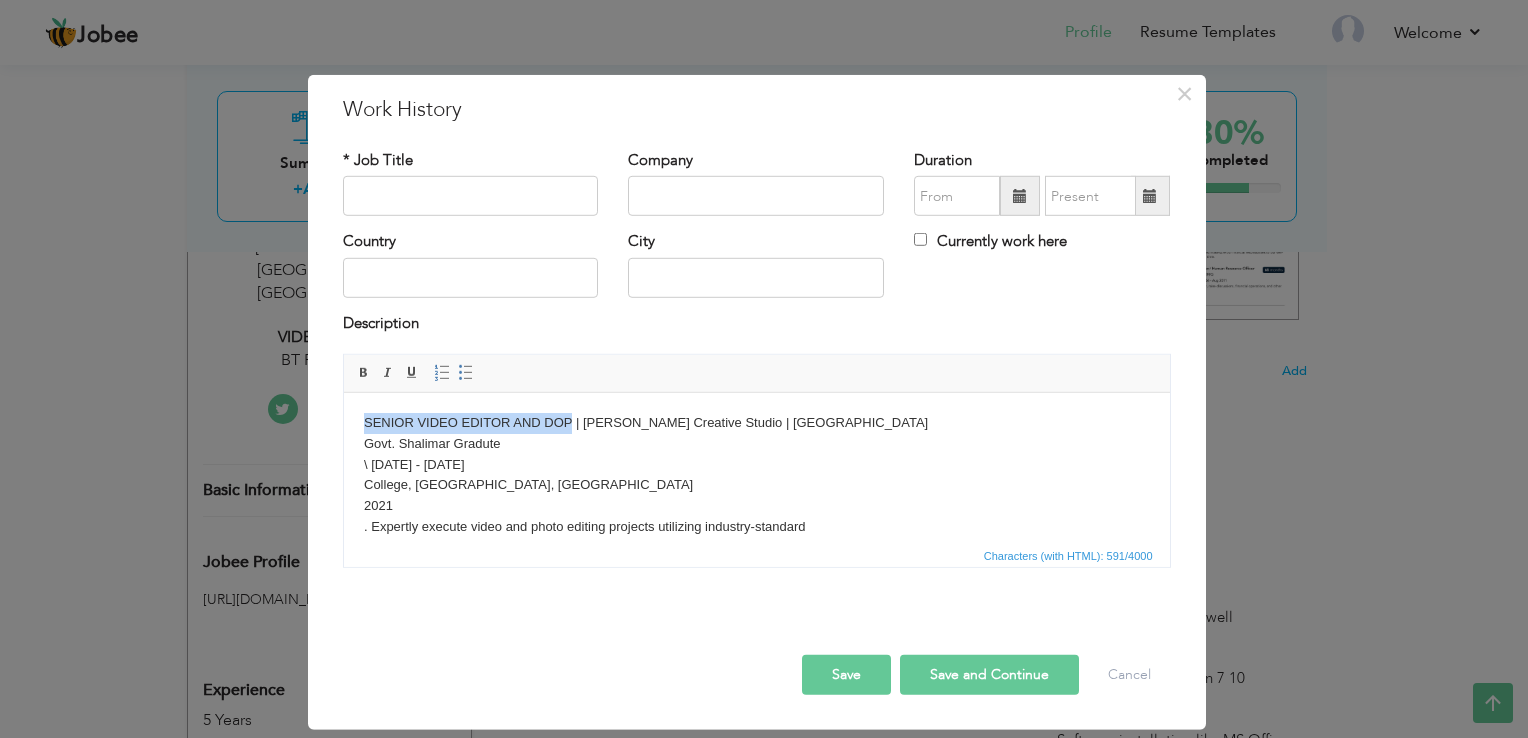 drag, startPoint x: 572, startPoint y: 407, endPoint x: 348, endPoint y: 400, distance: 224.10934 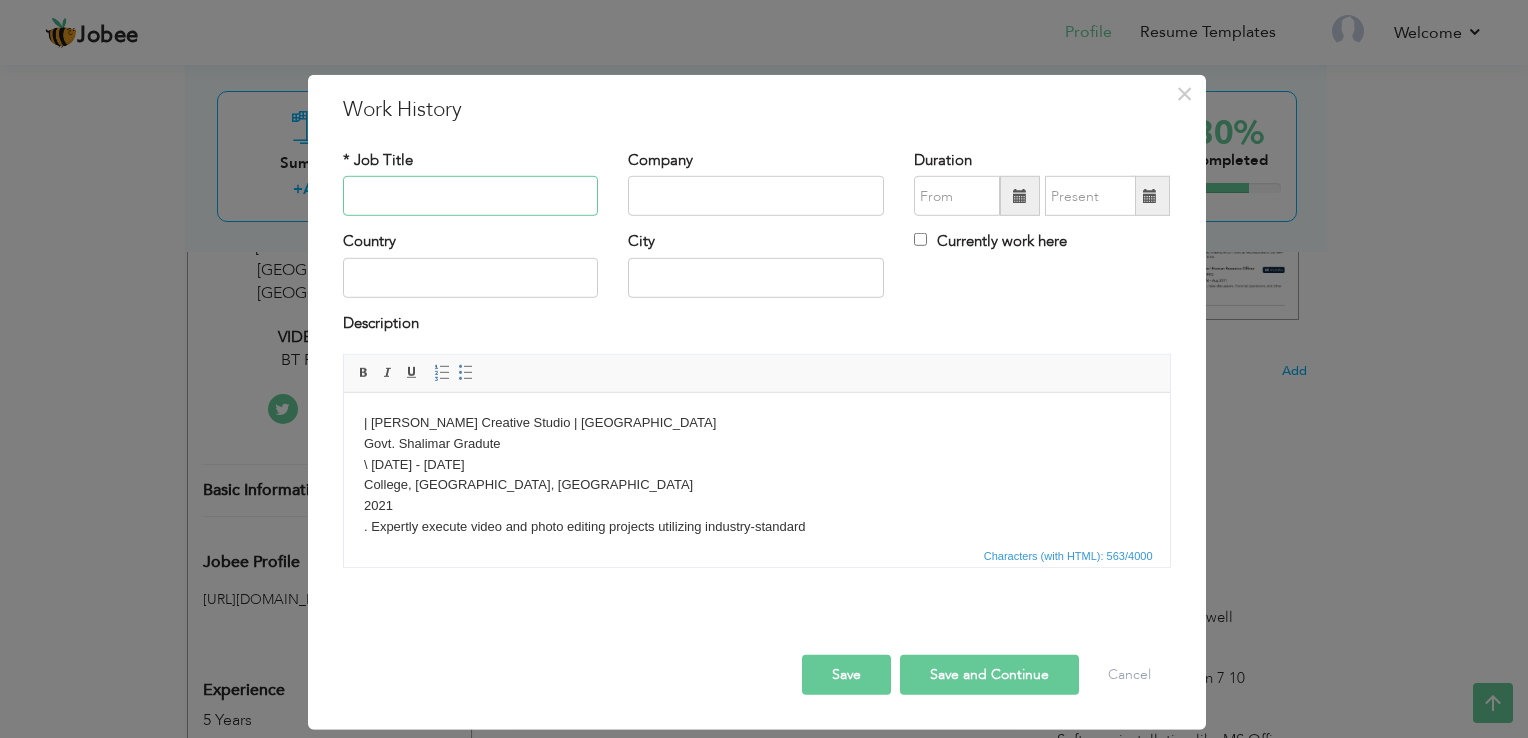 click at bounding box center [471, 196] 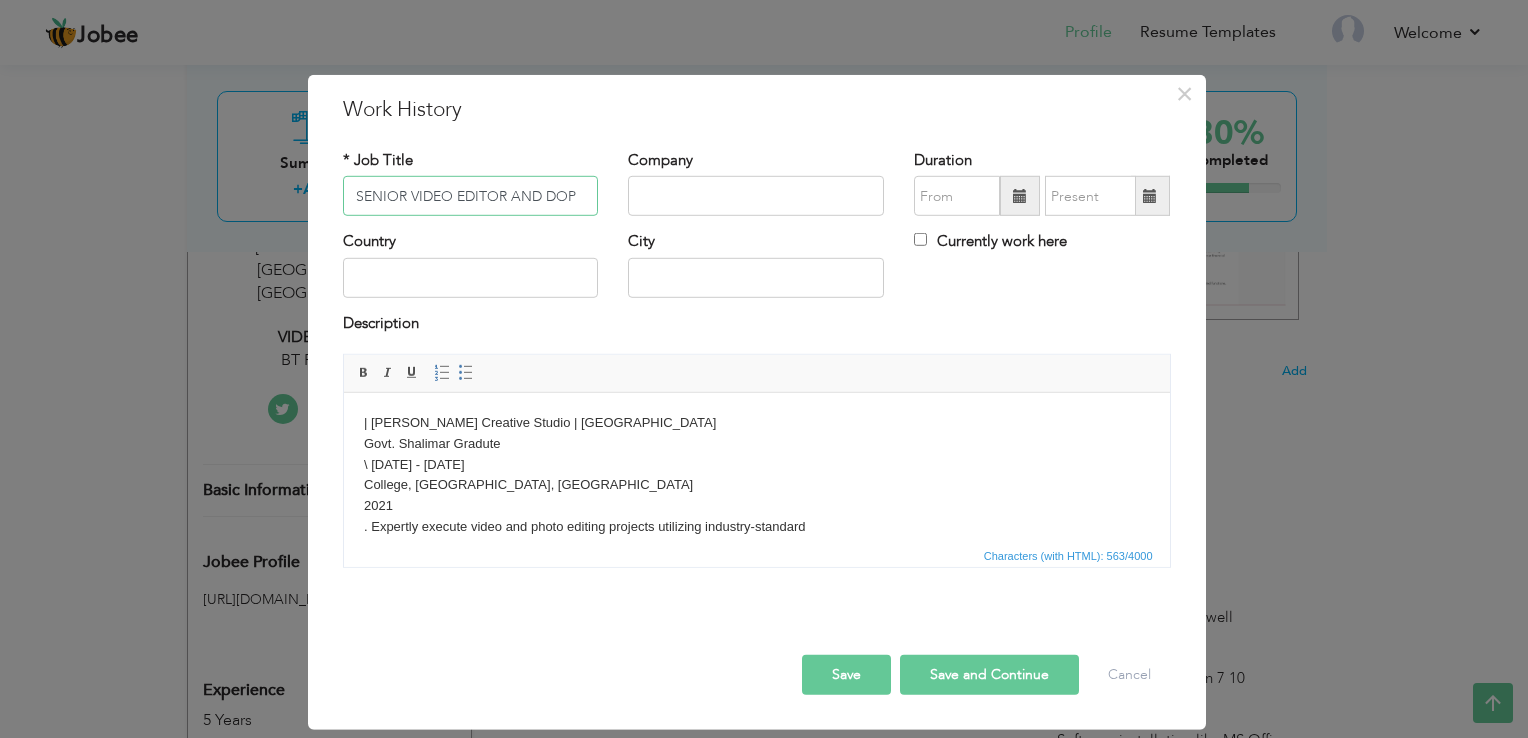 type on "SENIOR VIDEO EDITOR AND DOP" 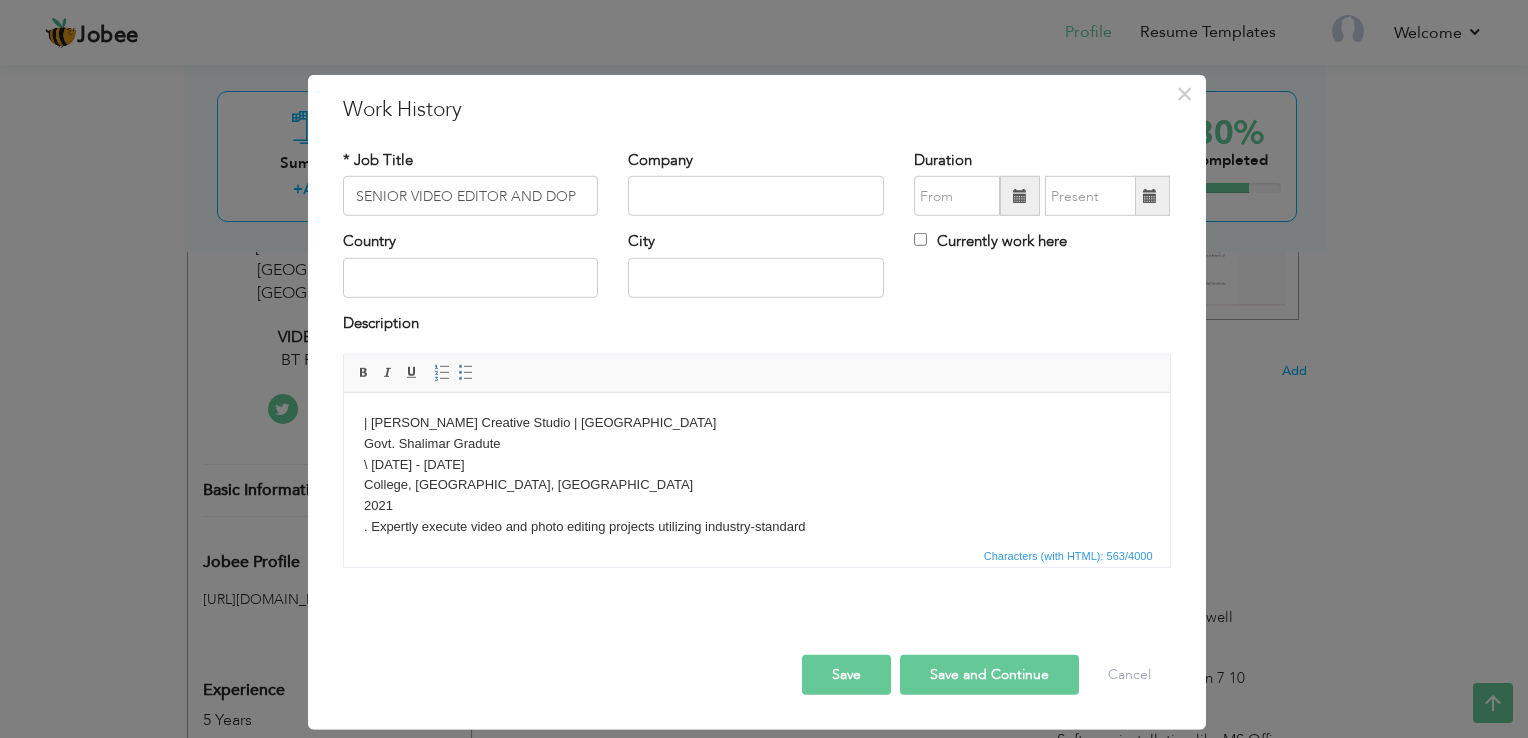 click on "| Hassaan Raj Creative Studio | Lahore Govt. Shalimar Gradute \ Jan 2020 - Feb 2021 College, Baghbanpura, Lahore 2021 . Expertly execute video and photo editing projects utilizing industry-standard tools such as Adobe Premiere and Photoshop, Business Mathematics & . Proficient in Media Management and Archiving, ensuring seamless Statistics, Principle of organization and retrieval of completed work. Accounting, Principle of Commerce & Banking, Principle of Eco, & Commercial Geo" at bounding box center (756, 569) 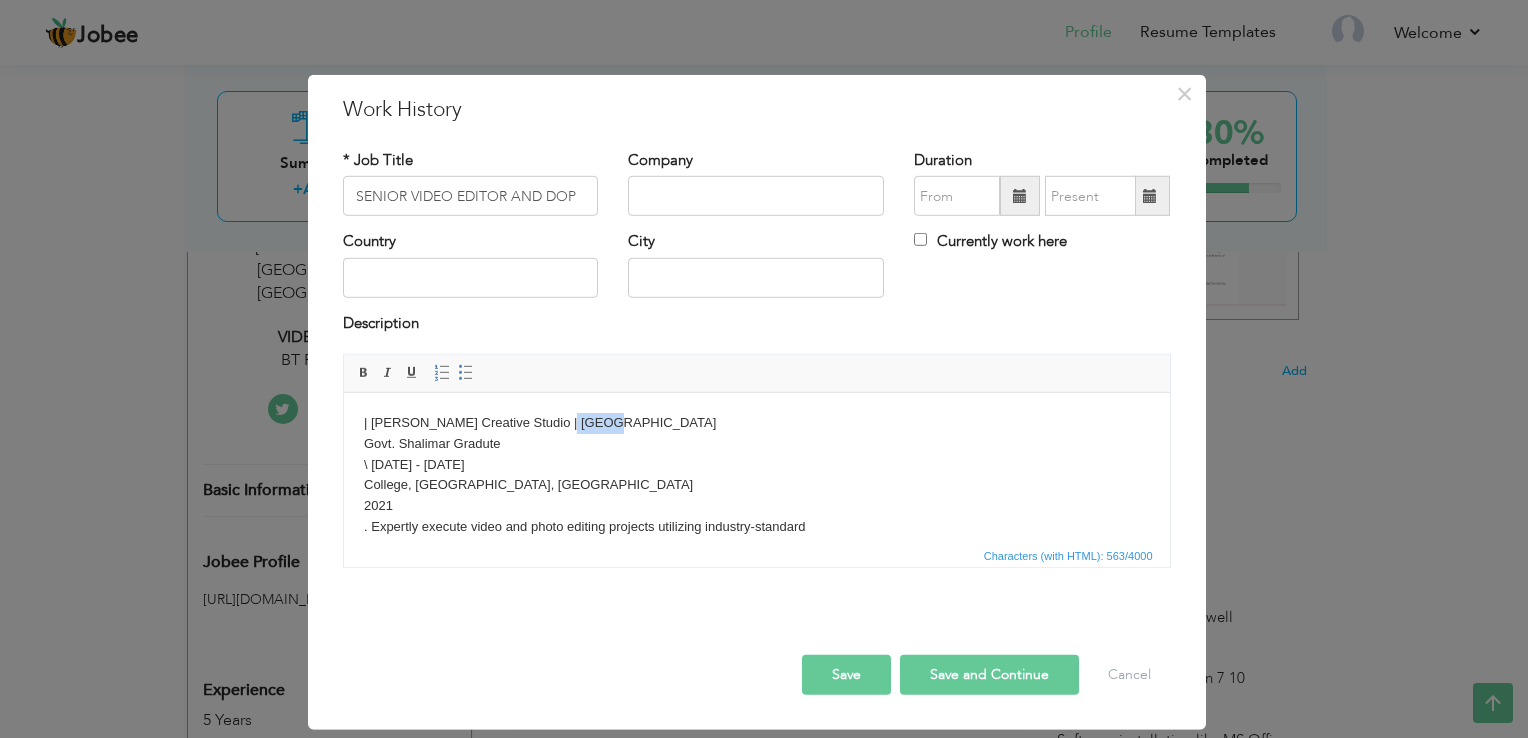 click on "| Hassaan Raj Creative Studio | Lahore Govt. Shalimar Gradute \ Jan 2020 - Feb 2021 College, Baghbanpura, Lahore 2021 . Expertly execute video and photo editing projects utilizing industry-standard tools such as Adobe Premiere and Photoshop, Business Mathematics & . Proficient in Media Management and Archiving, ensuring seamless Statistics, Principle of organization and retrieval of completed work. Accounting, Principle of Commerce & Banking, Principle of Eco, & Commercial Geo" at bounding box center (756, 569) 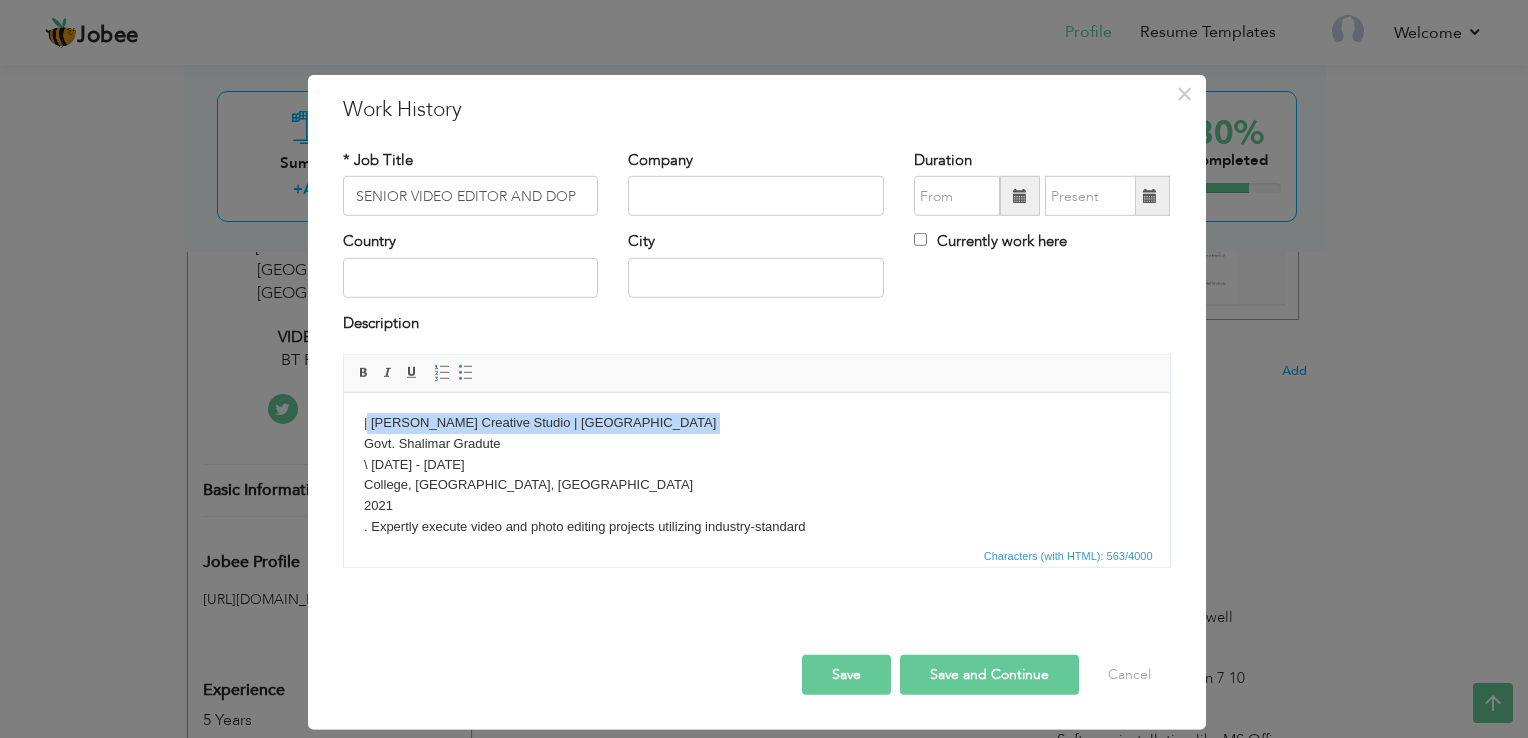 click on "| Hassaan Raj Creative Studio | Lahore Govt. Shalimar Gradute \ Jan 2020 - Feb 2021 College, Baghbanpura, Lahore 2021 . Expertly execute video and photo editing projects utilizing industry-standard tools such as Adobe Premiere and Photoshop, Business Mathematics & . Proficient in Media Management and Archiving, ensuring seamless Statistics, Principle of organization and retrieval of completed work. Accounting, Principle of Commerce & Banking, Principle of Eco, & Commercial Geo" at bounding box center [756, 569] 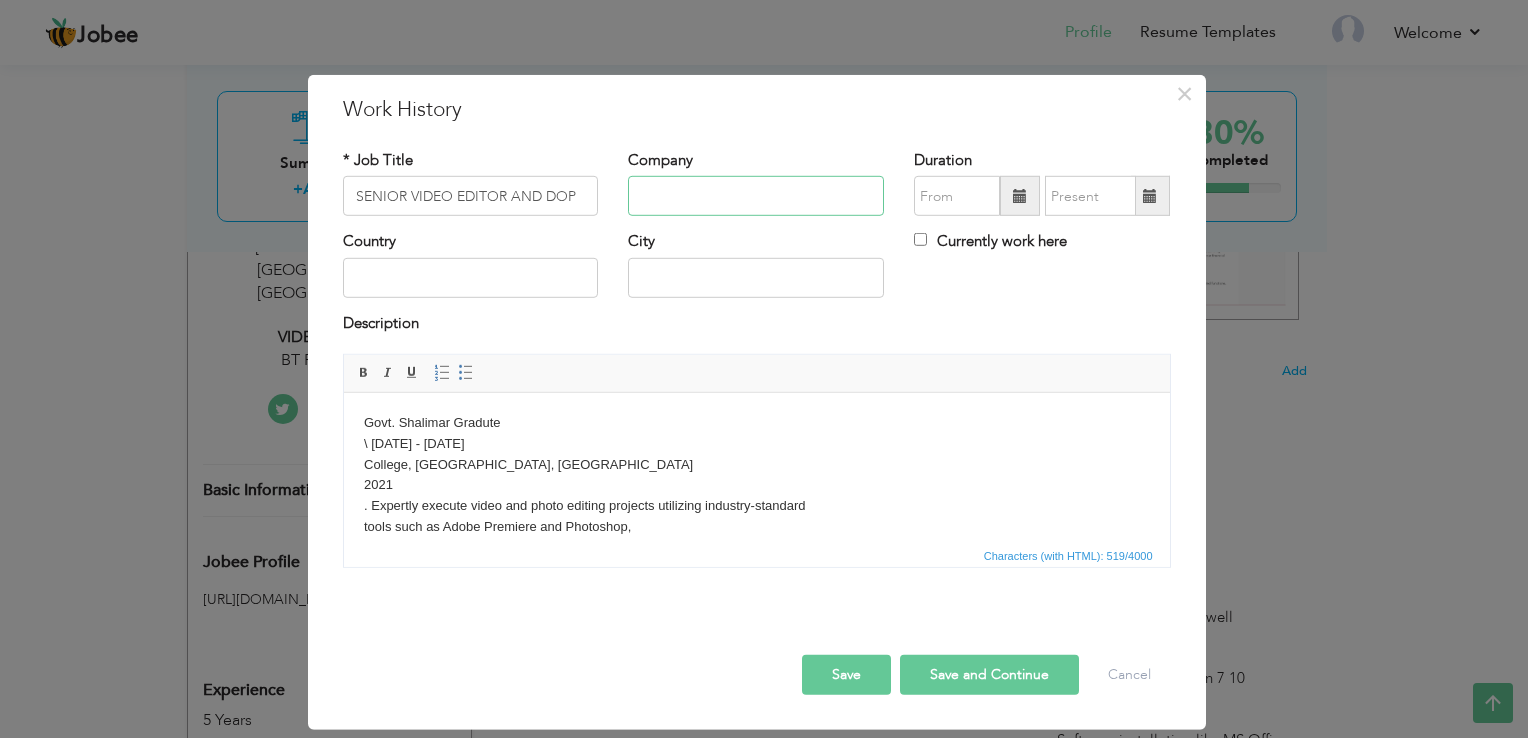 click at bounding box center (756, 196) 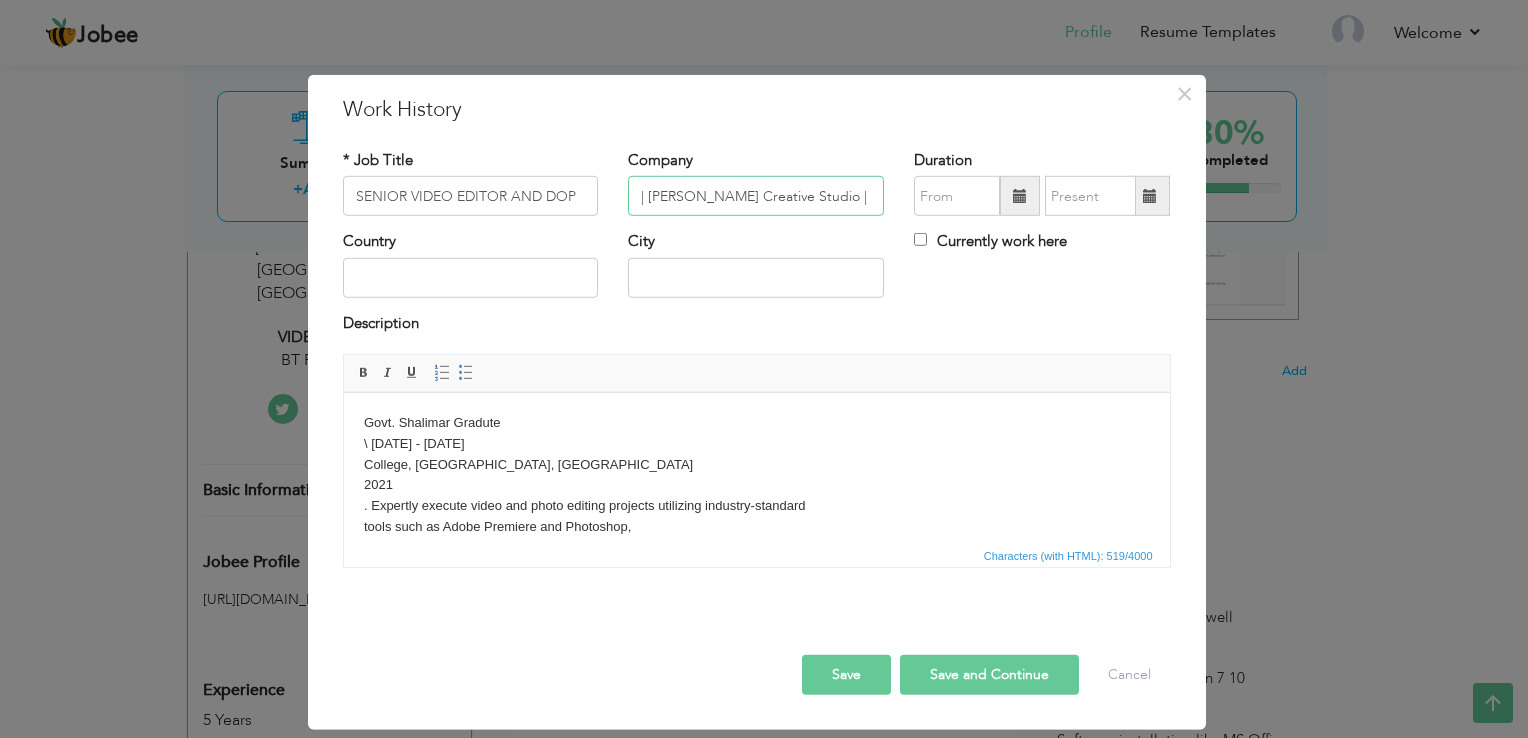 scroll, scrollTop: 0, scrollLeft: 2, axis: horizontal 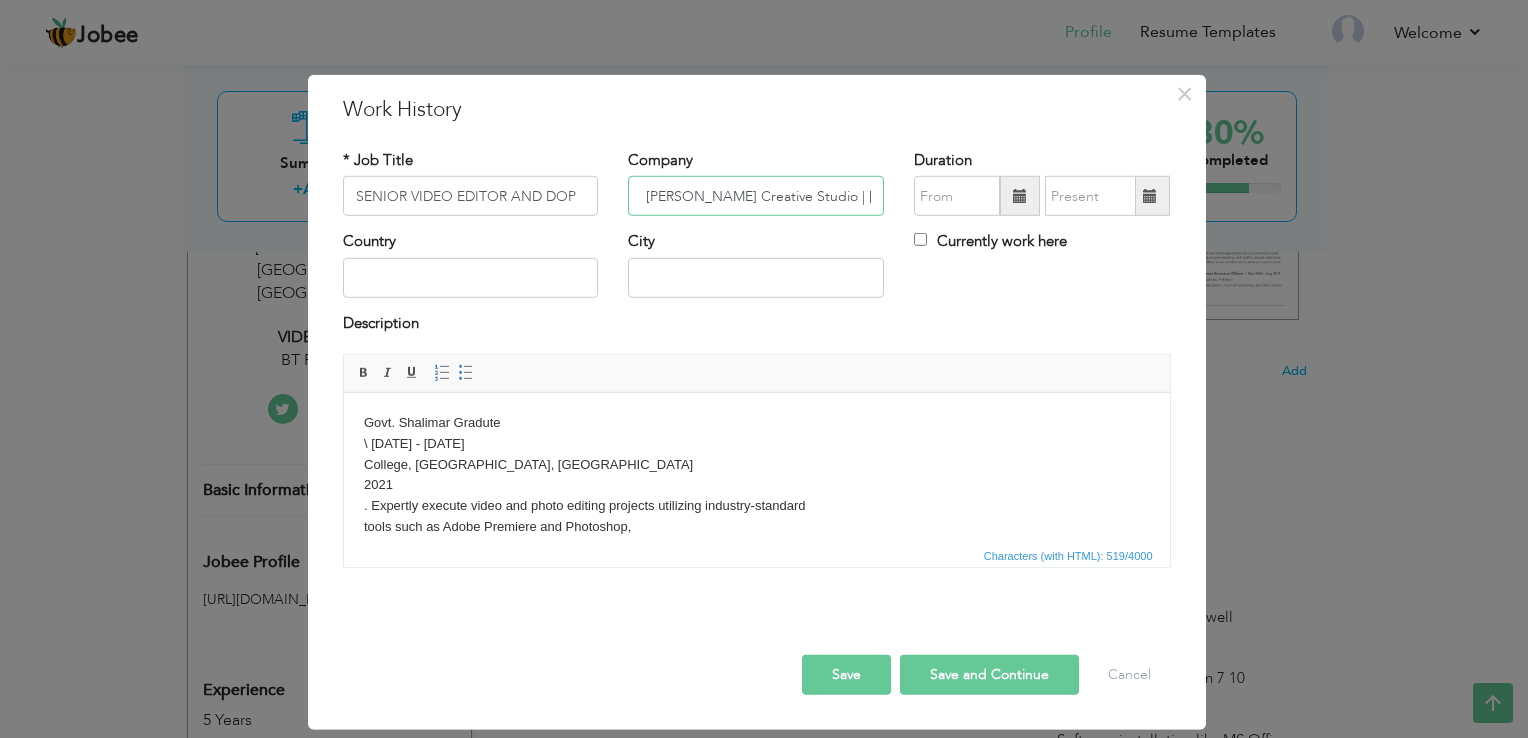 type on "| Hassaan Raj Creative Studio | Lahore" 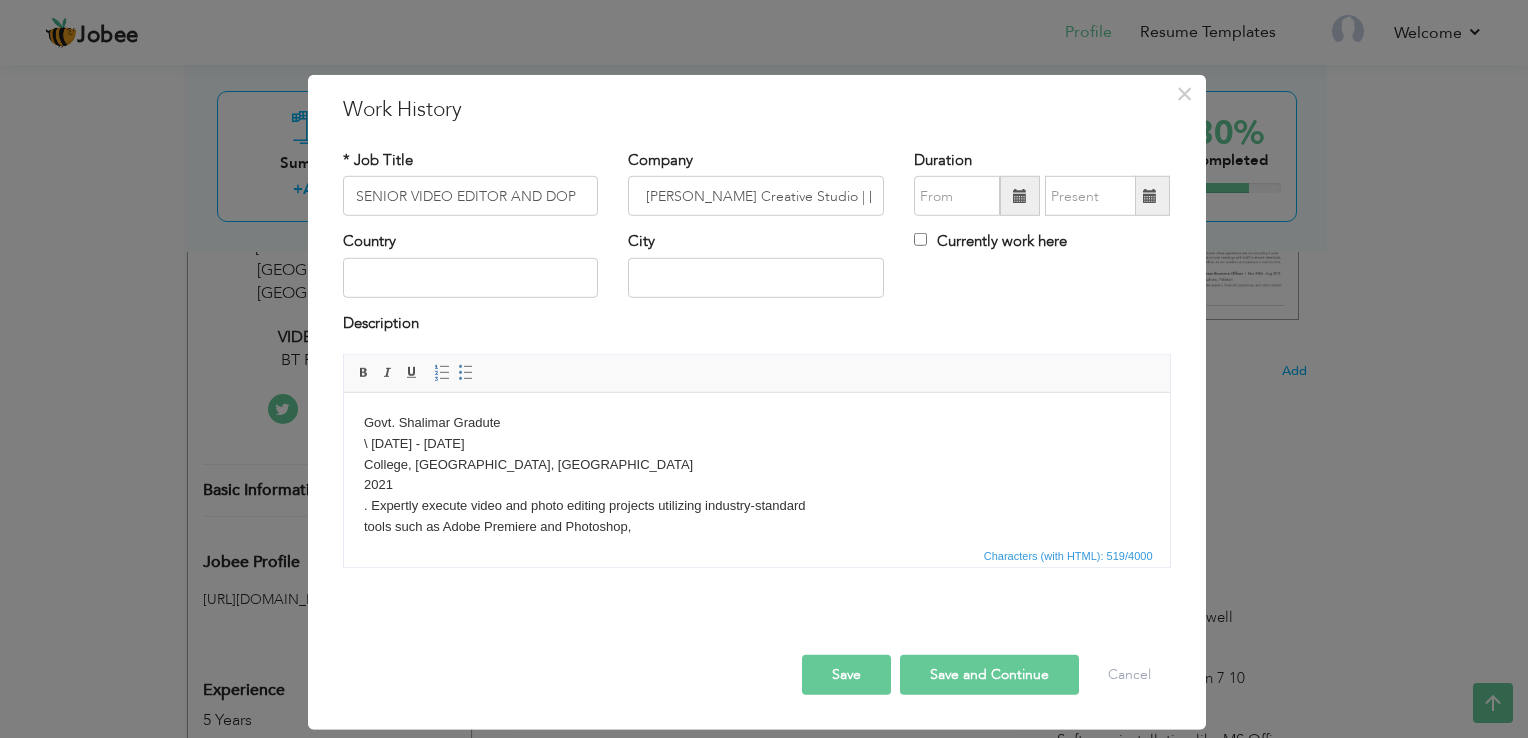 scroll, scrollTop: 0, scrollLeft: 0, axis: both 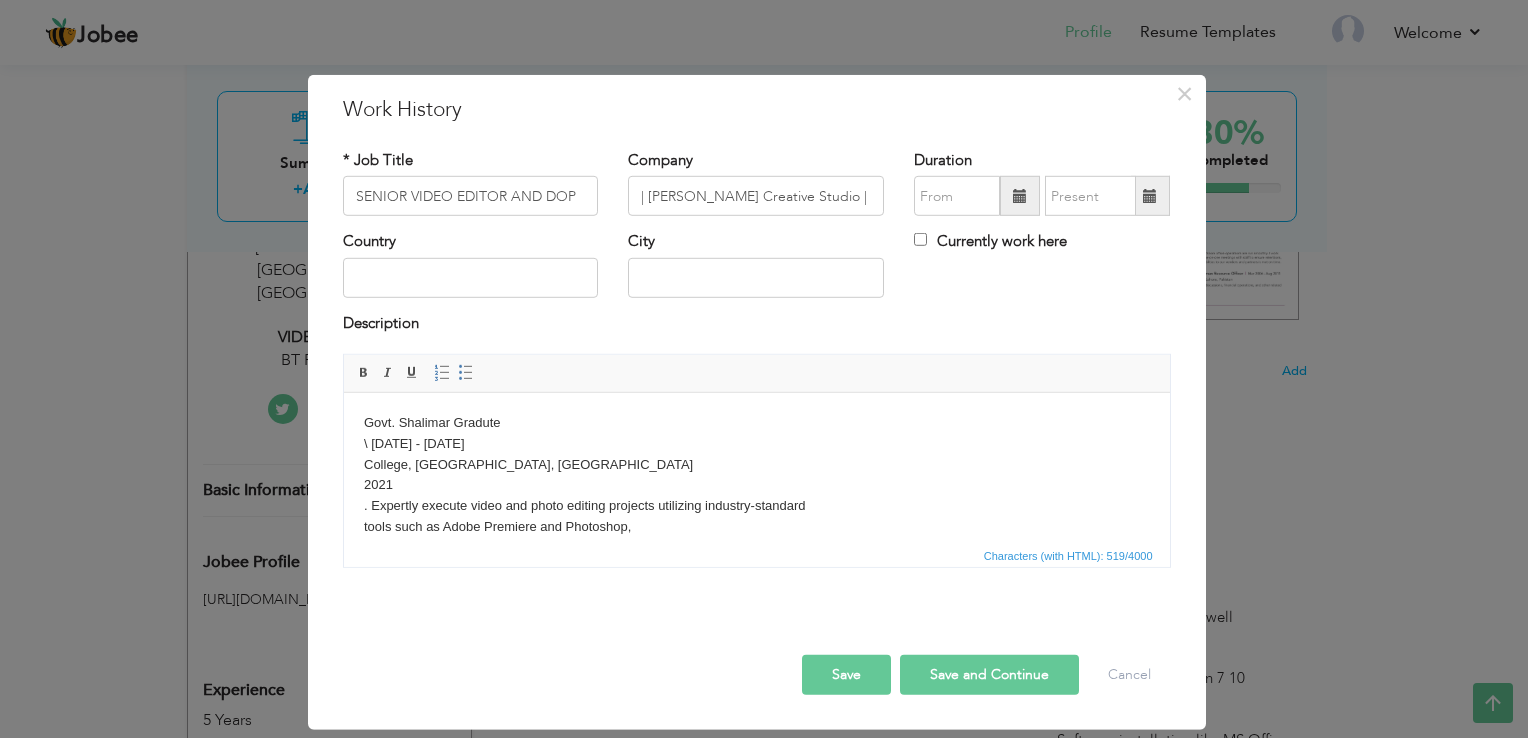 click on "Govt. Shalimar Gradute \ Jan 2020 - Feb 2021 College, Baghbanpura, Lahore 2021 . Expertly execute video and photo editing projects utilizing industry-standard tools such as Adobe Premiere and Photoshop, Business Mathematics & . Proficient in Media Management and Archiving, ensuring seamless Statistics, Principle of organization and retrieval of completed work. Accounting, Principle of Commerce & Banking, Principle of Eco, & Commercial Geo" at bounding box center [756, 558] 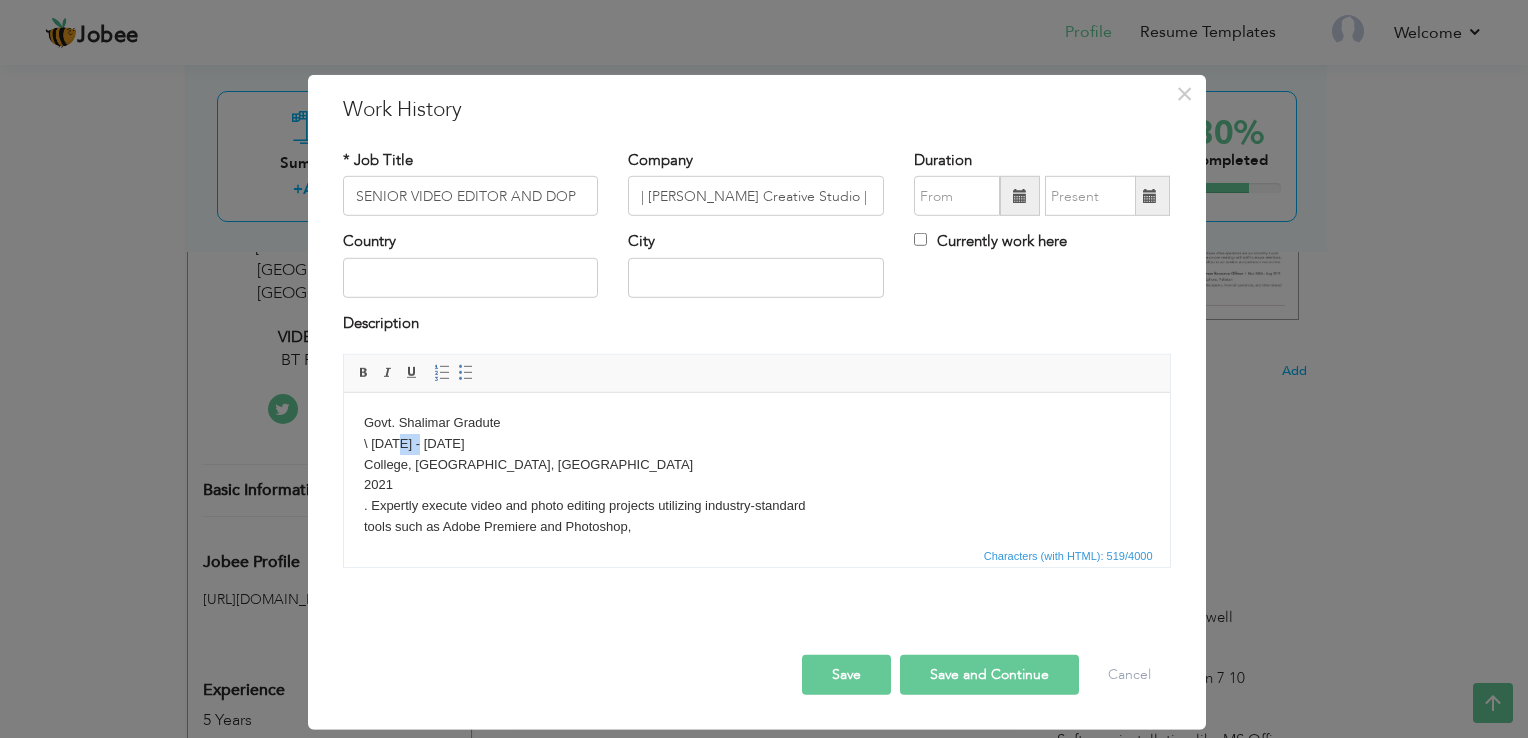 click on "Govt. Shalimar Gradute \ Jan 2020 - Feb 2021 College, Baghbanpura, Lahore 2021 . Expertly execute video and photo editing projects utilizing industry-standard tools such as Adobe Premiere and Photoshop, Business Mathematics & . Proficient in Media Management and Archiving, ensuring seamless Statistics, Principle of organization and retrieval of completed work. Accounting, Principle of Commerce & Banking, Principle of Eco, & Commercial Geo" at bounding box center [756, 558] 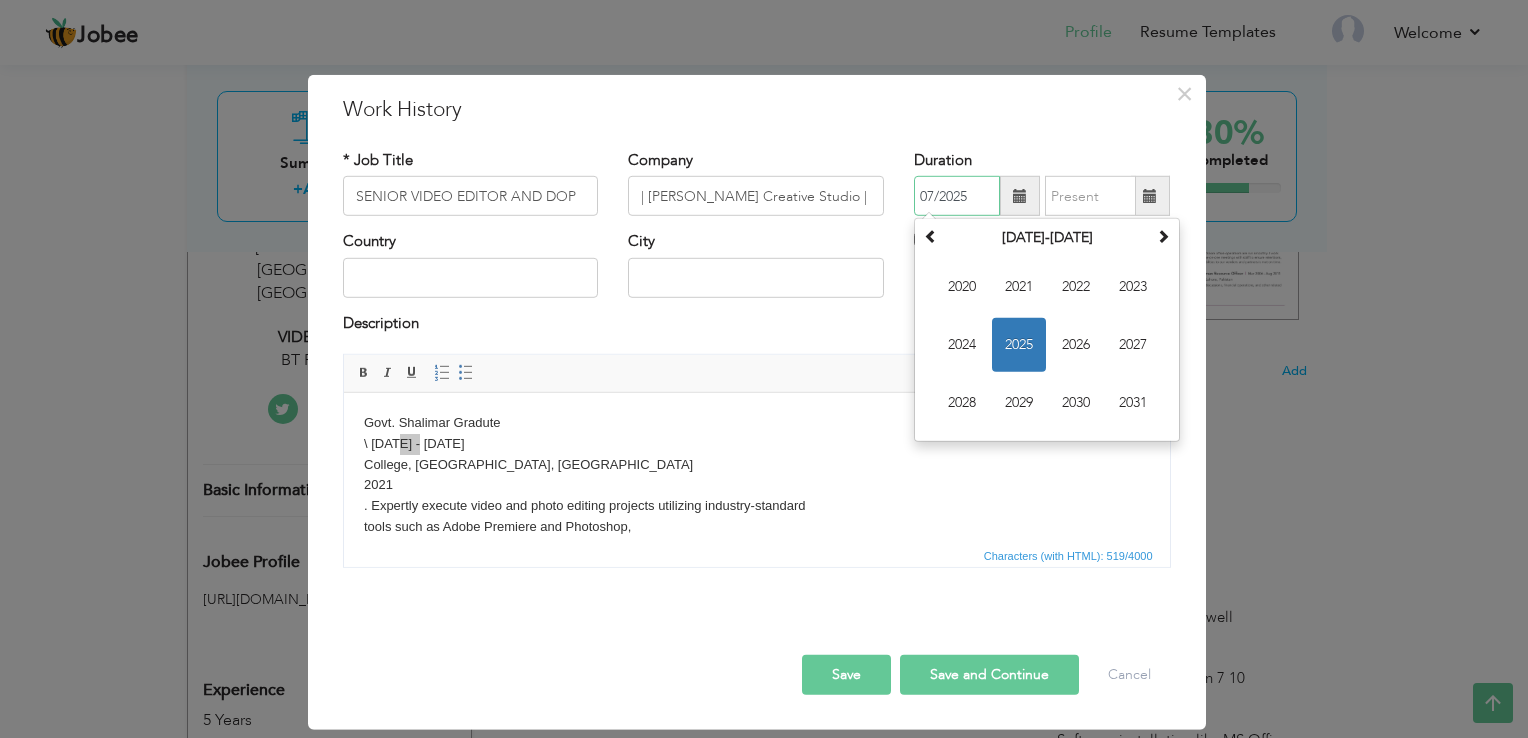 click on "07/2025" at bounding box center (957, 196) 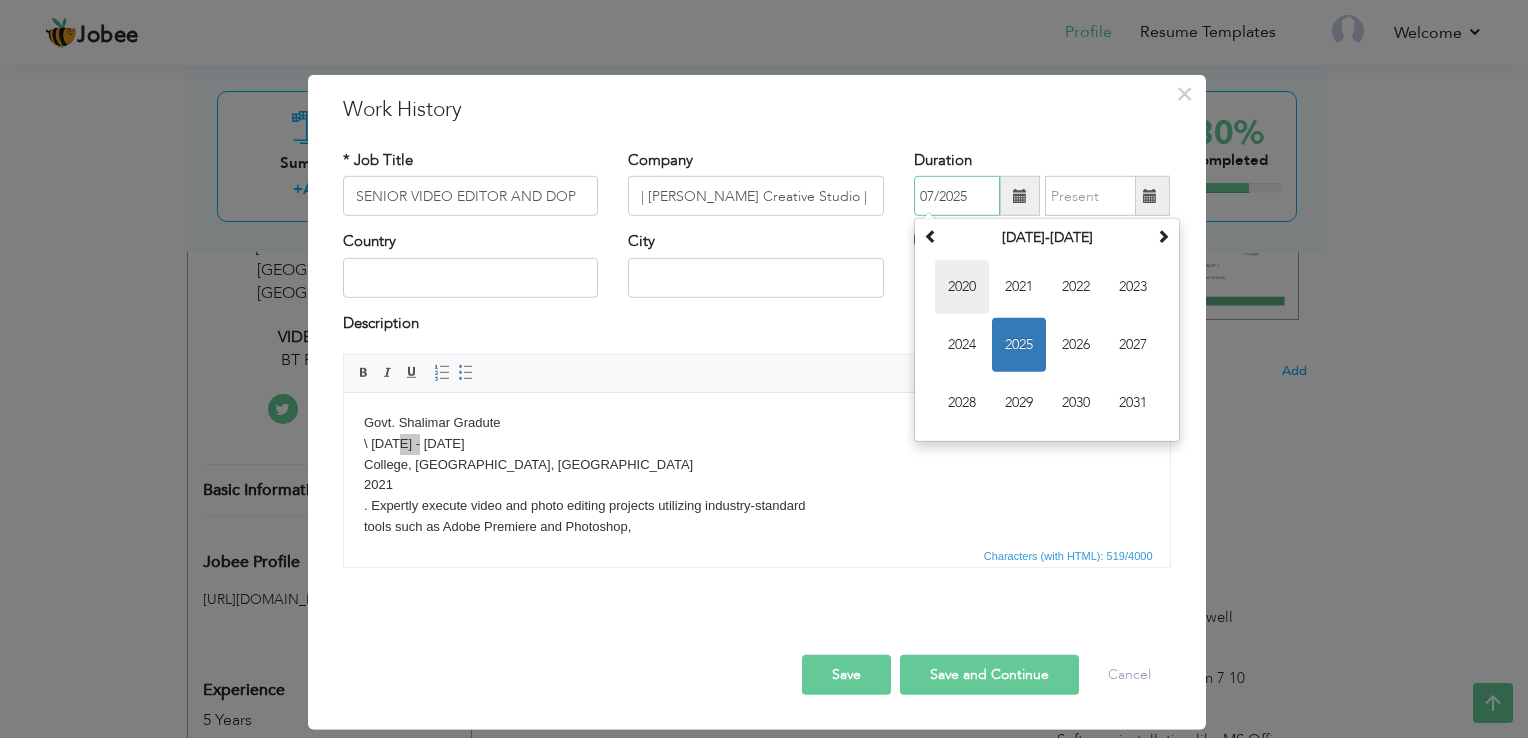 click on "2020" at bounding box center [962, 287] 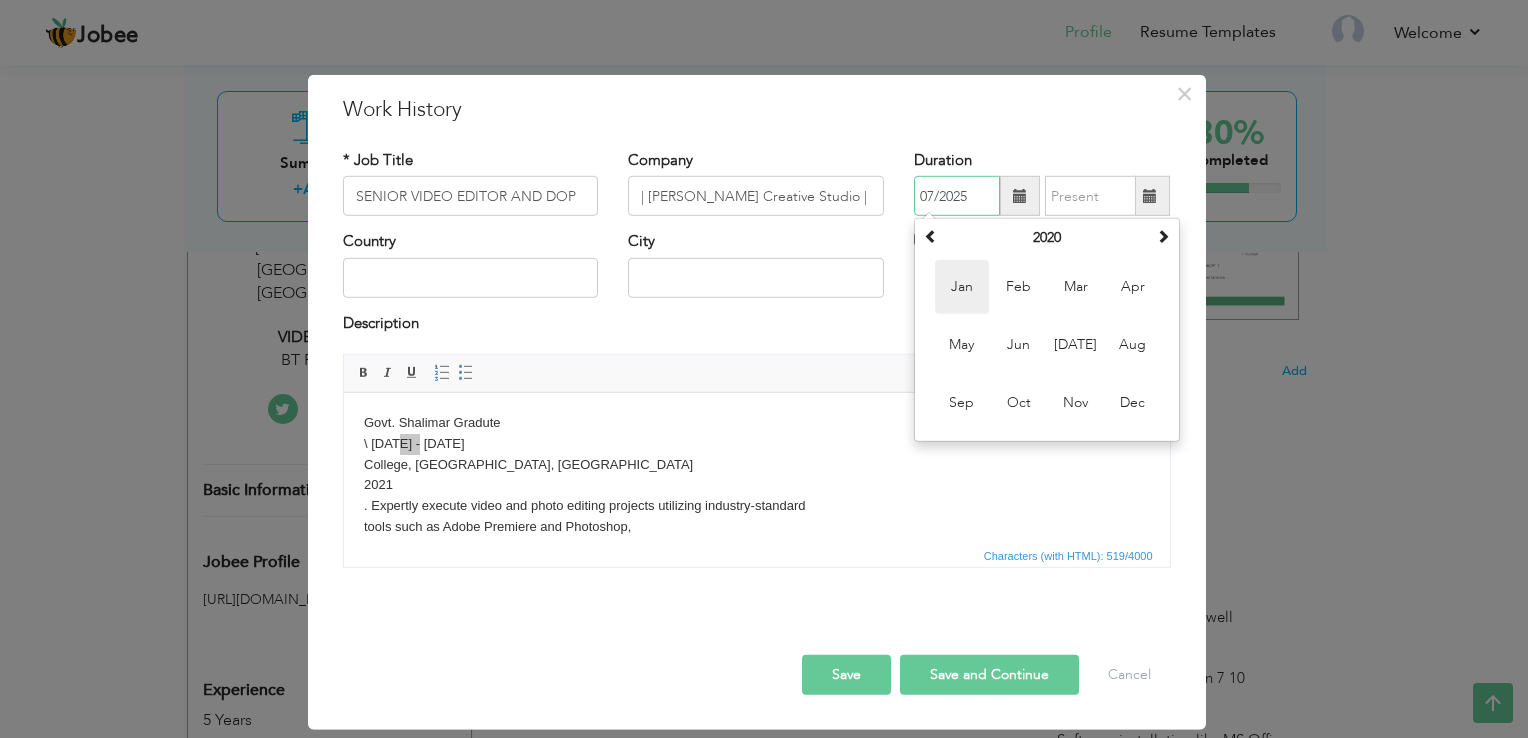click on "Jan" at bounding box center [962, 287] 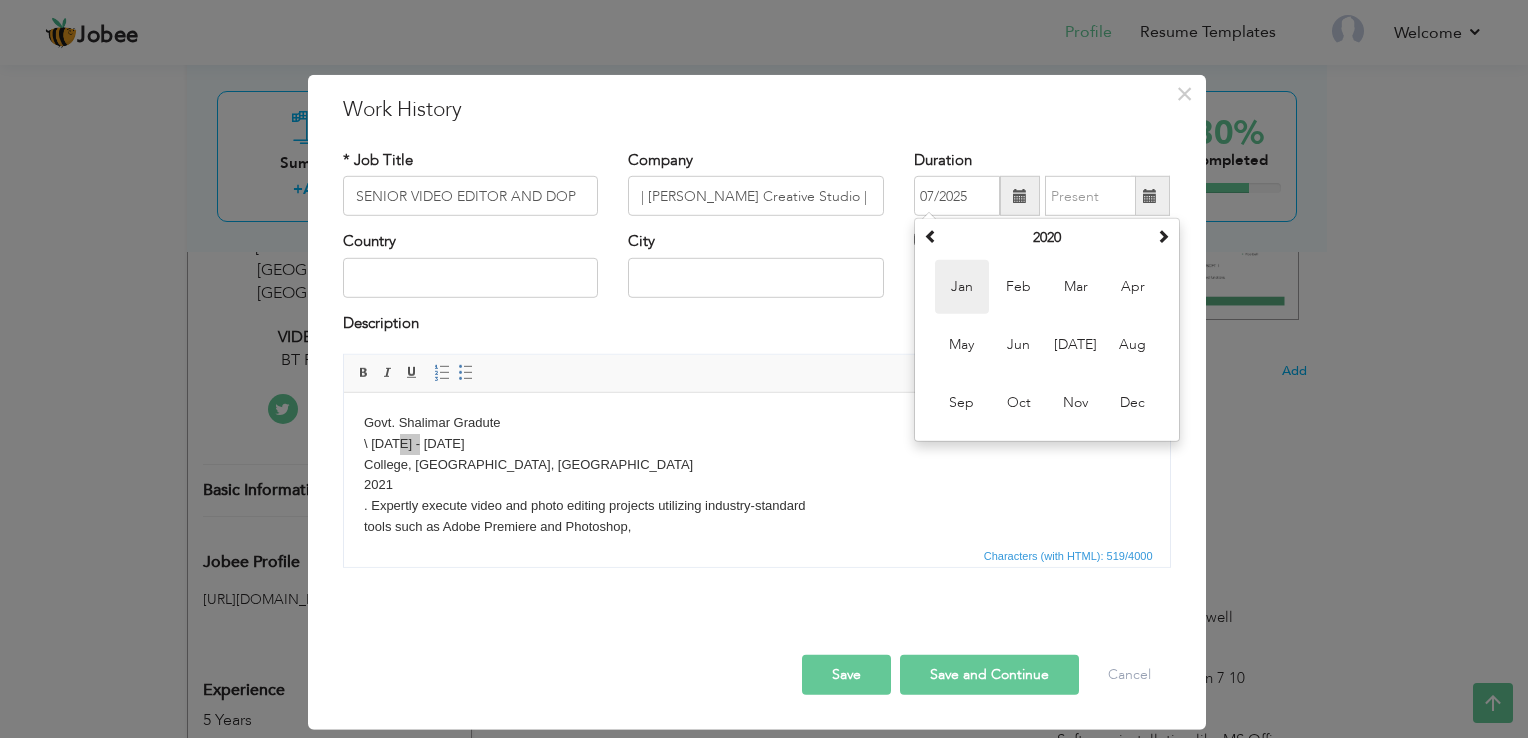 type on "01/2020" 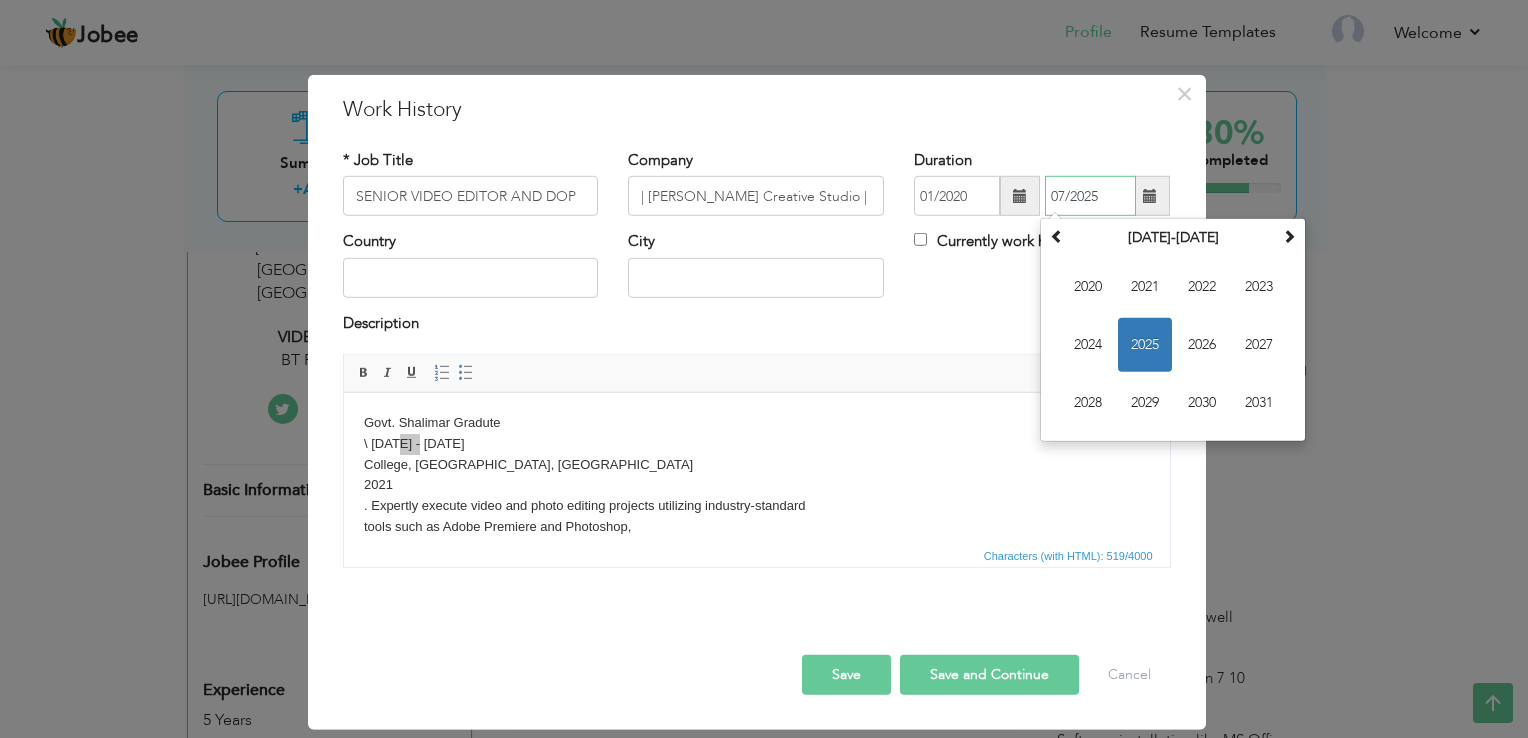 click on "07/2025" at bounding box center [1090, 196] 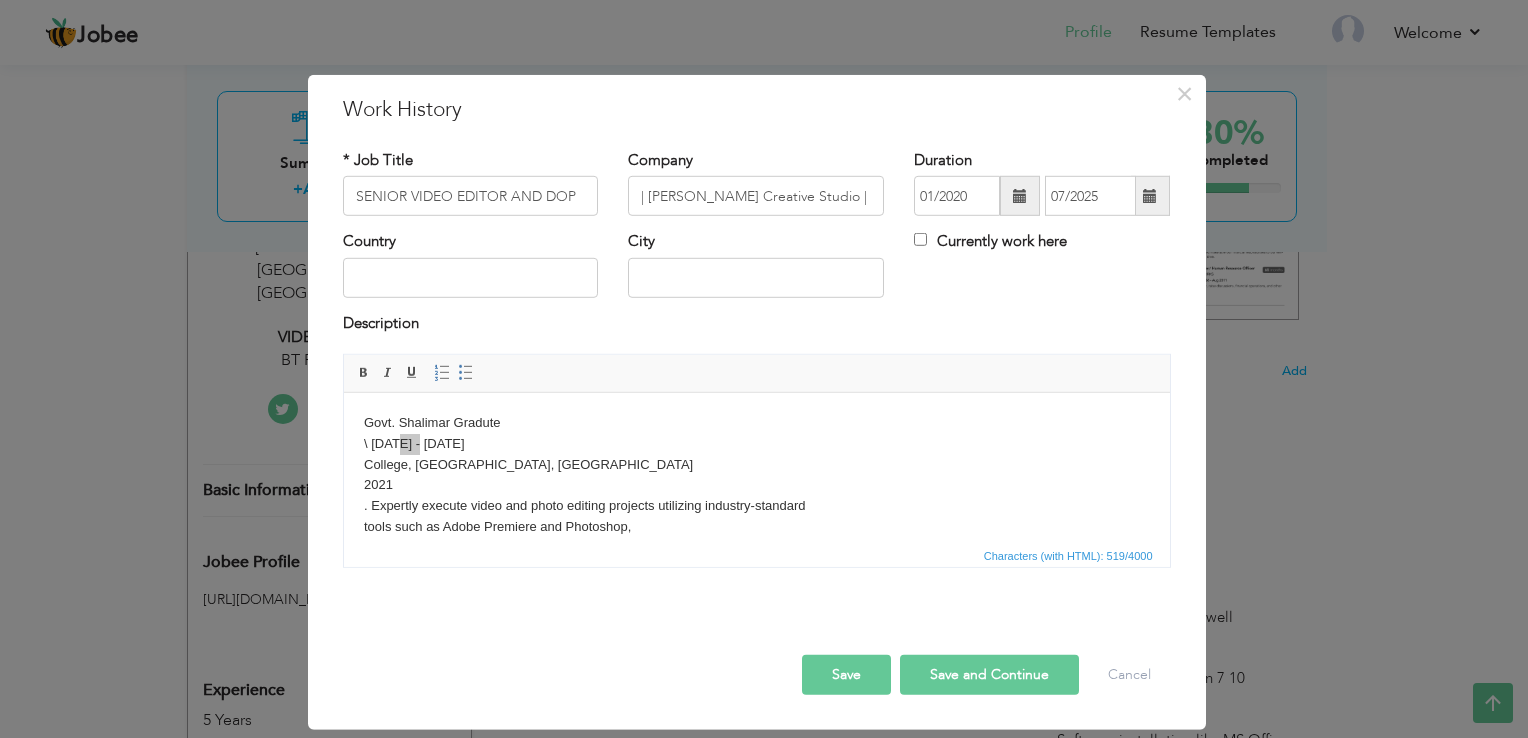 click at bounding box center (1150, 196) 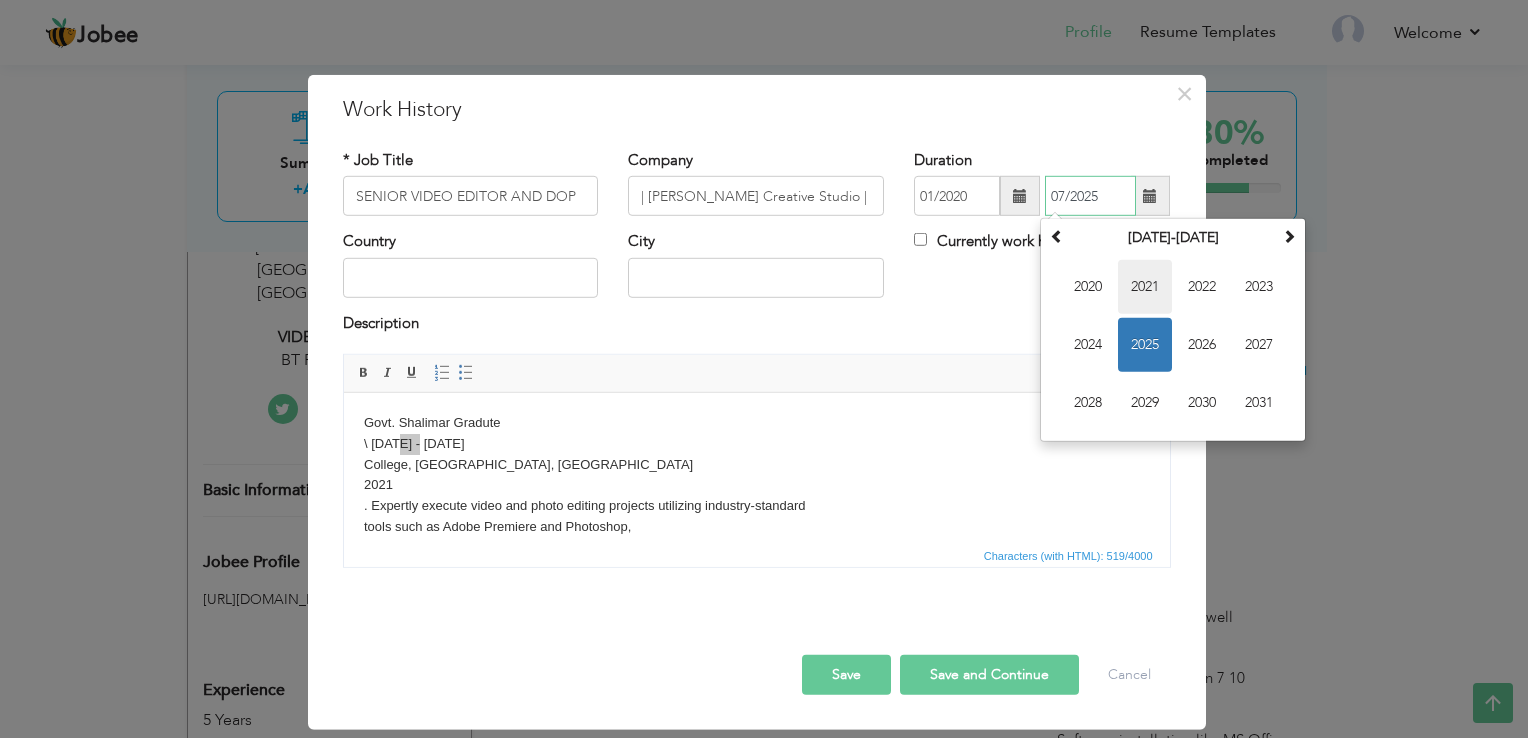 click on "2021" at bounding box center (1145, 287) 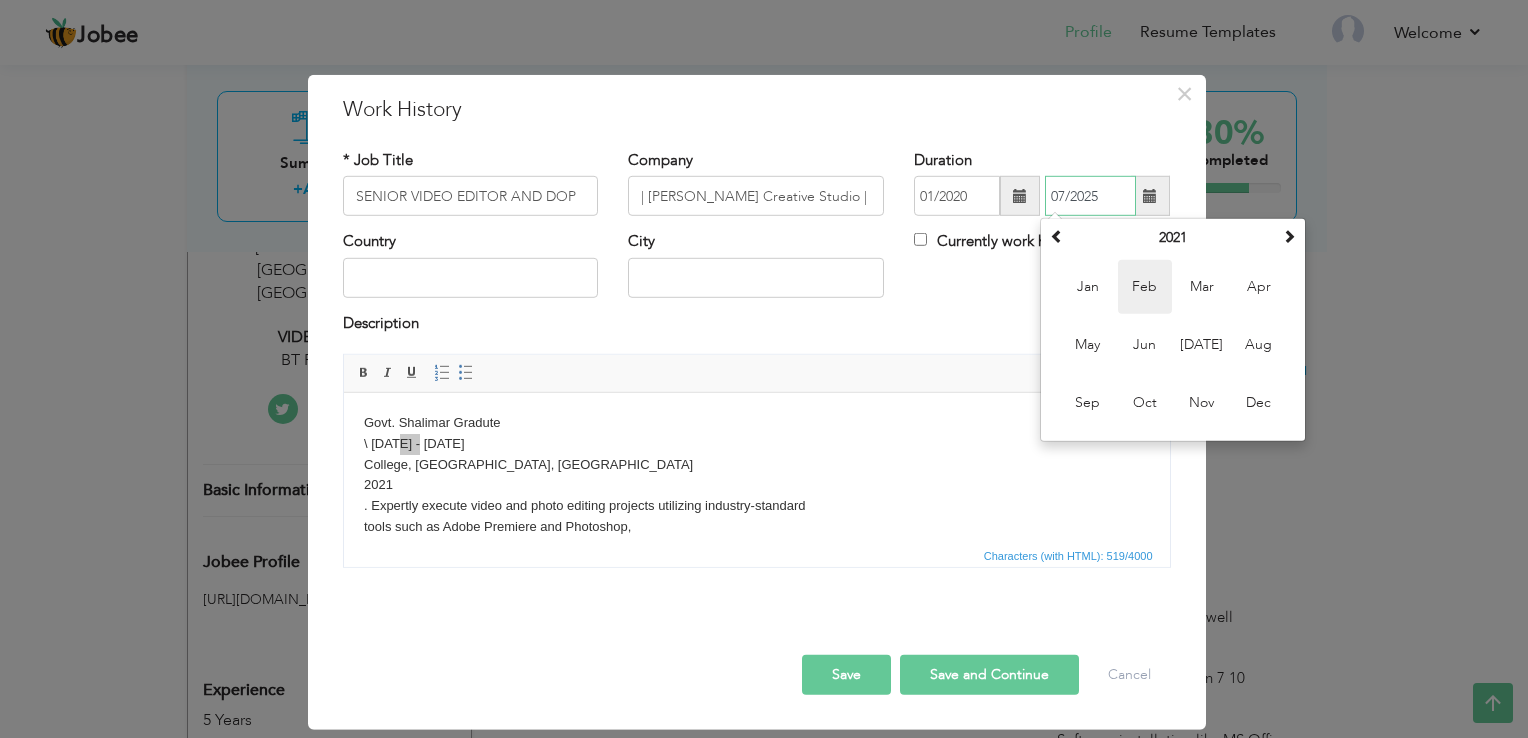 click on "Feb" at bounding box center [1145, 287] 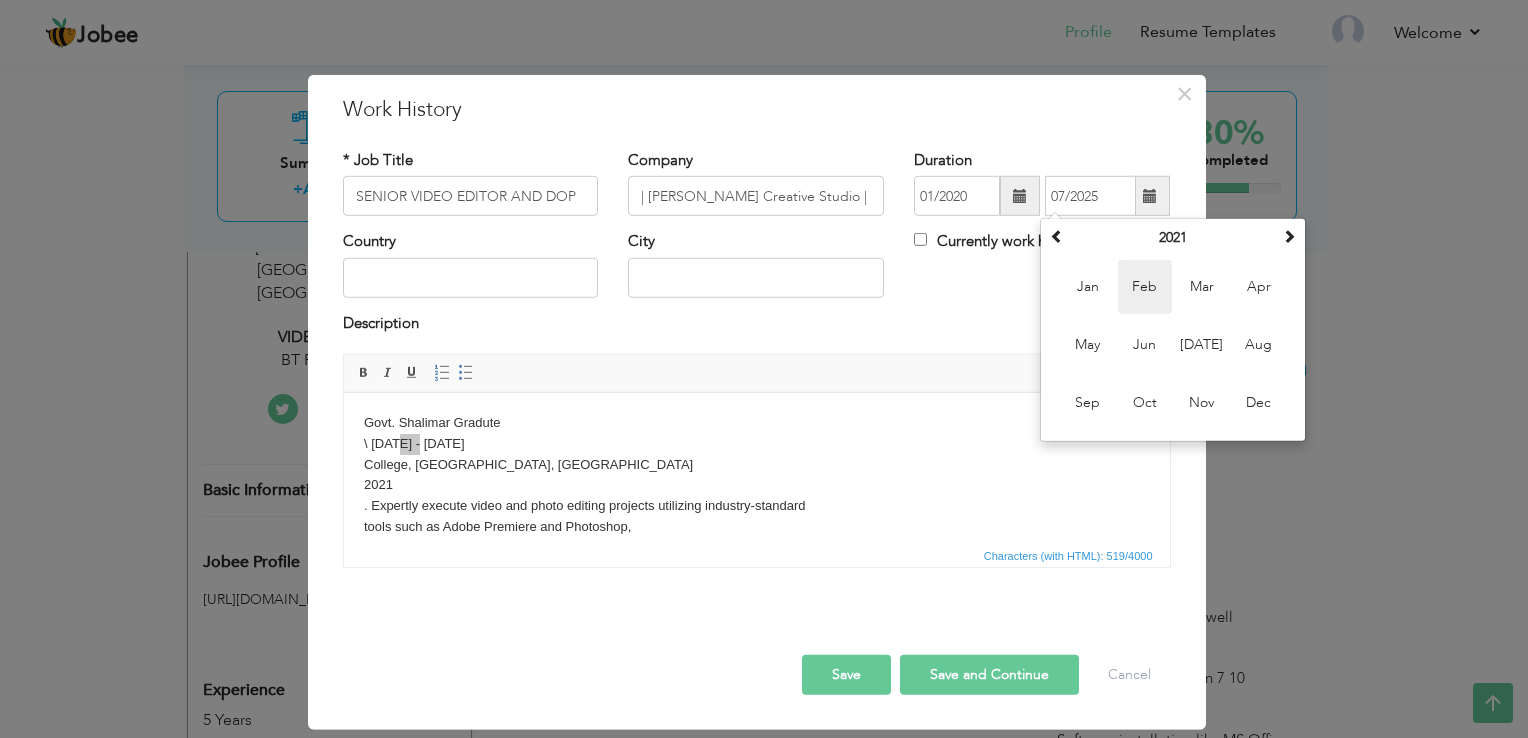 type on "02/2021" 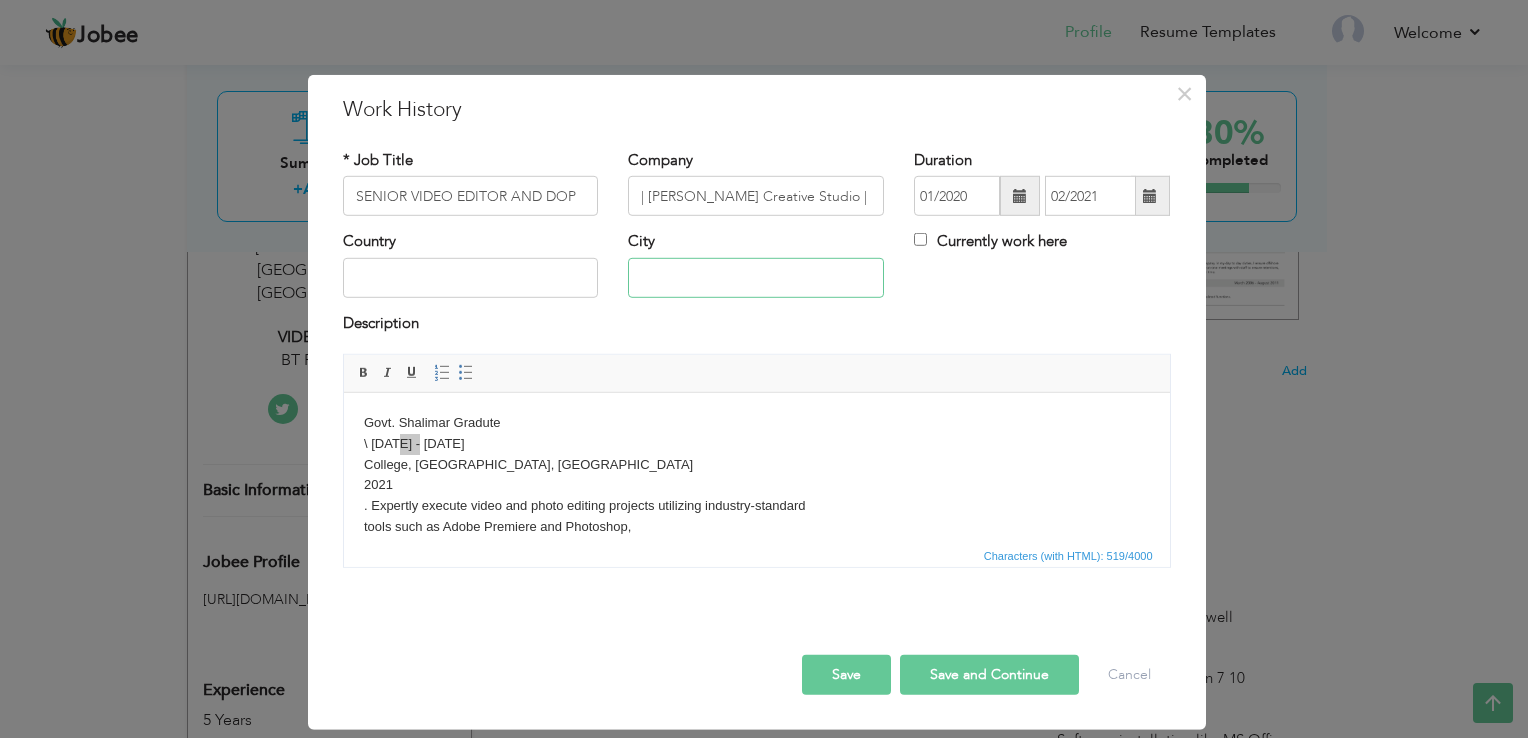 click at bounding box center [756, 278] 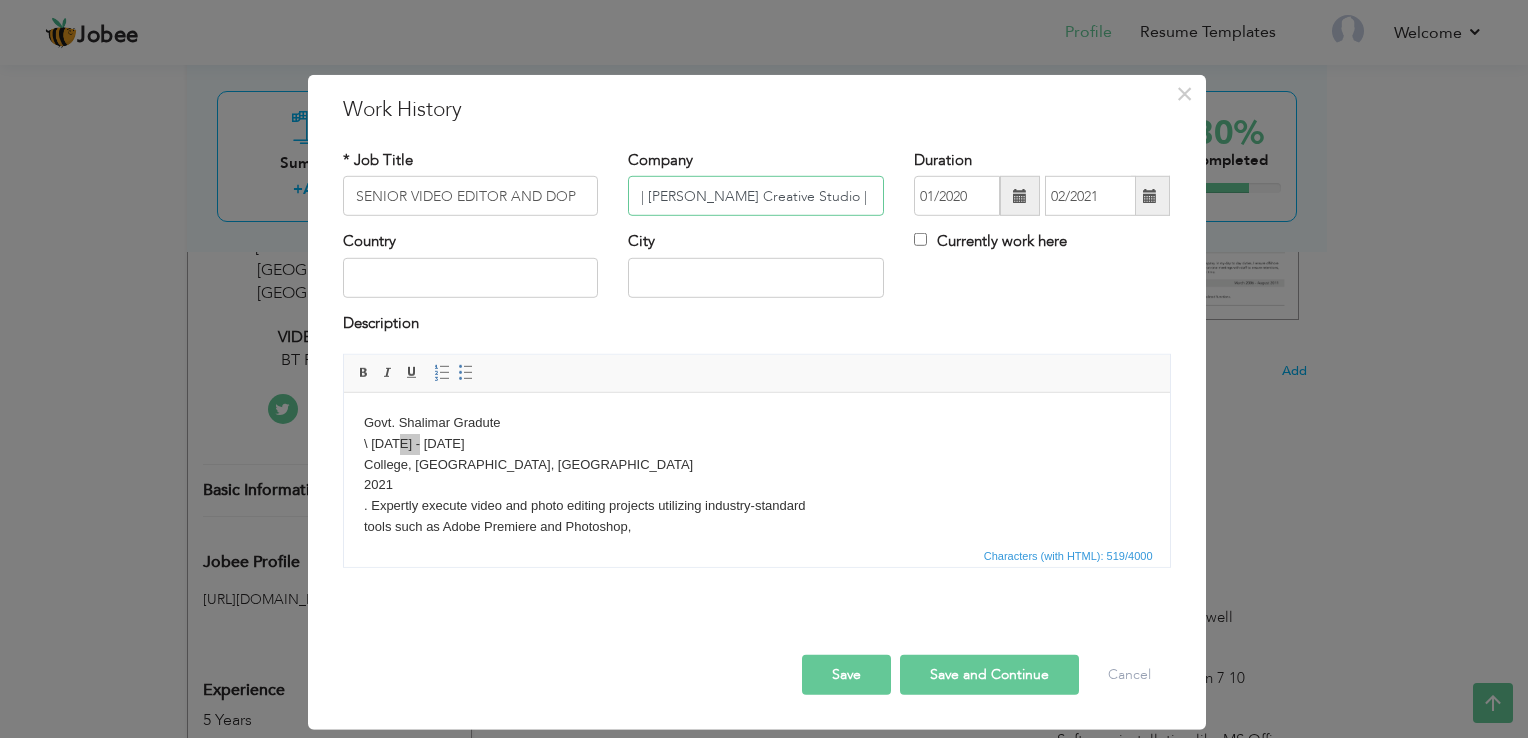 click on "| Hassaan Raj Creative Studio | Lahore" at bounding box center [756, 196] 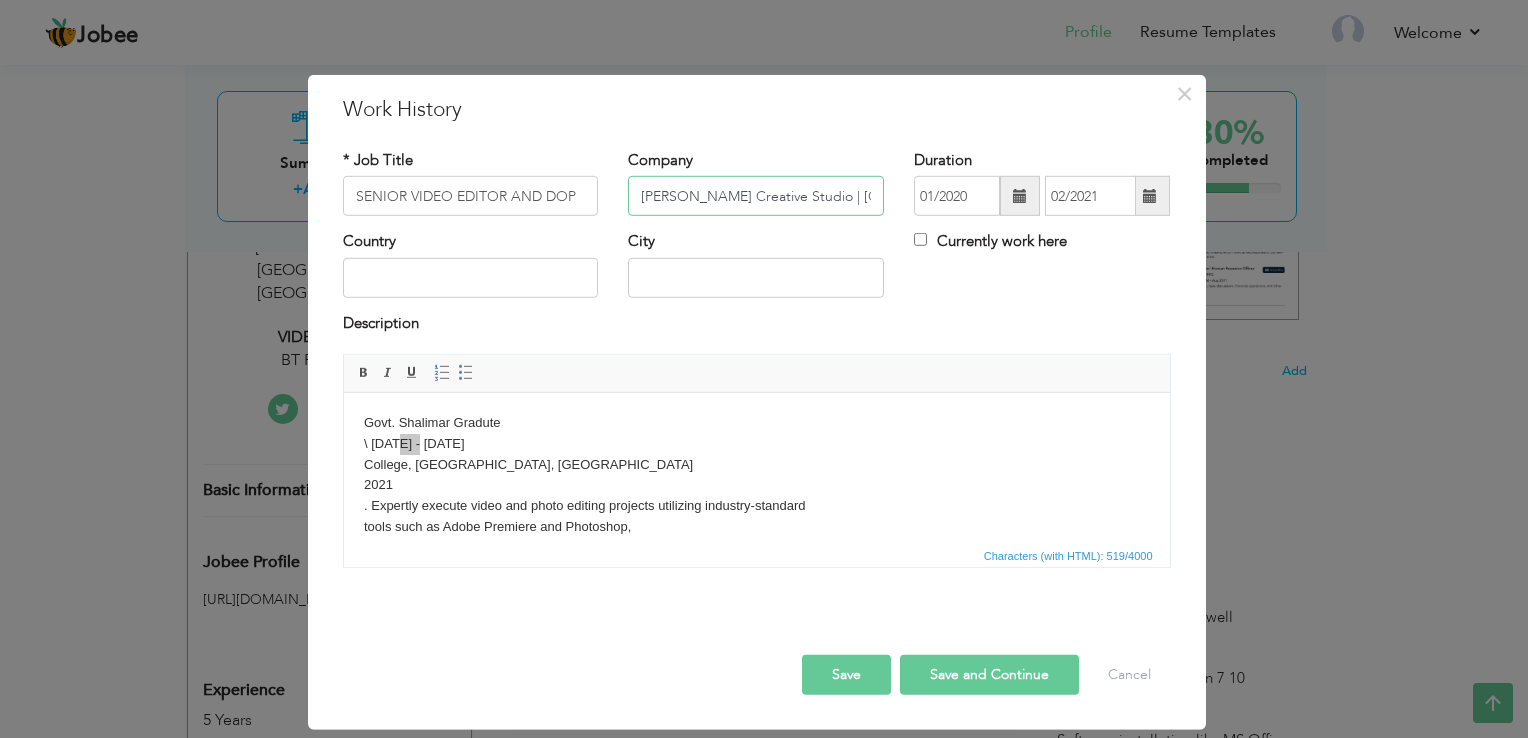 type on "[PERSON_NAME] Creative Studio | [GEOGRAPHIC_DATA]" 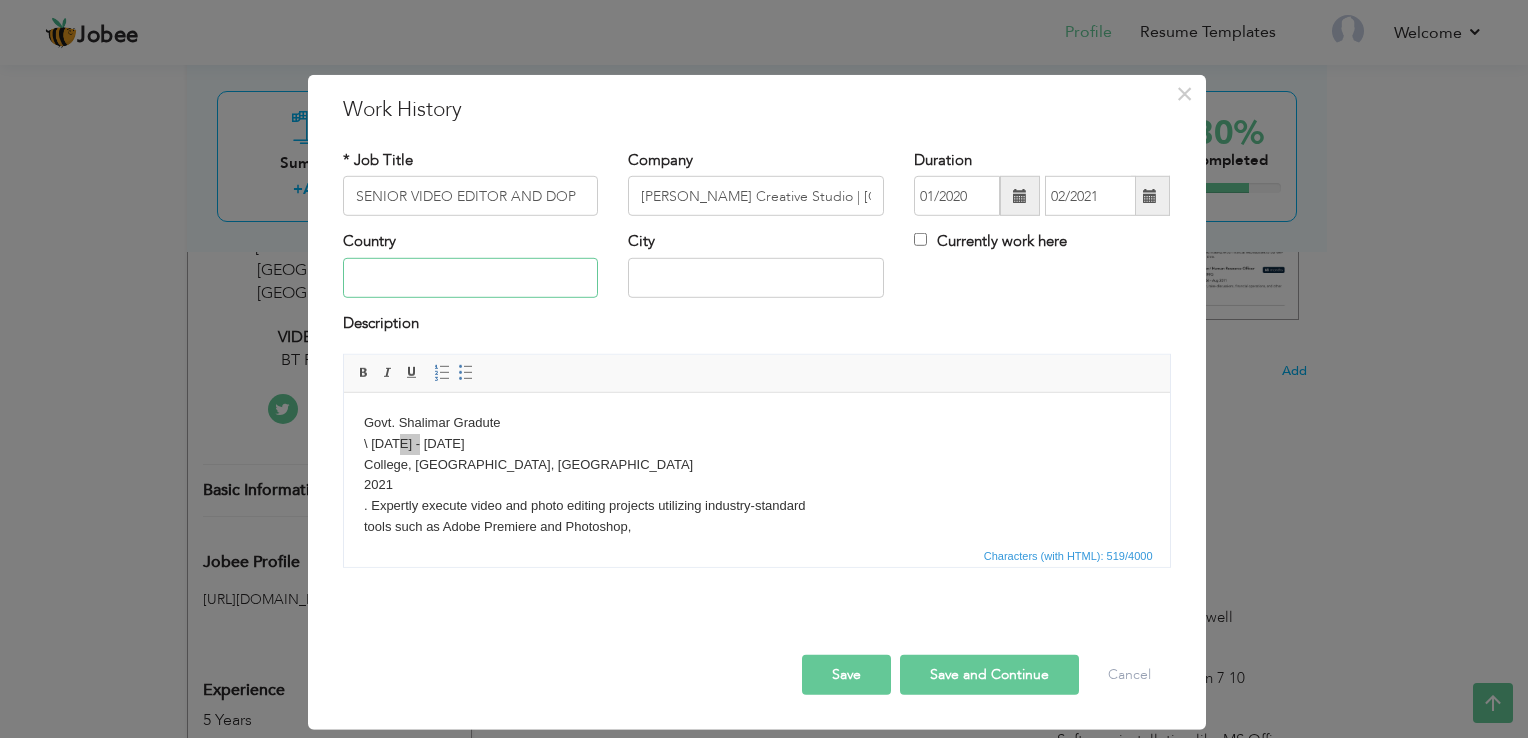 click at bounding box center (471, 278) 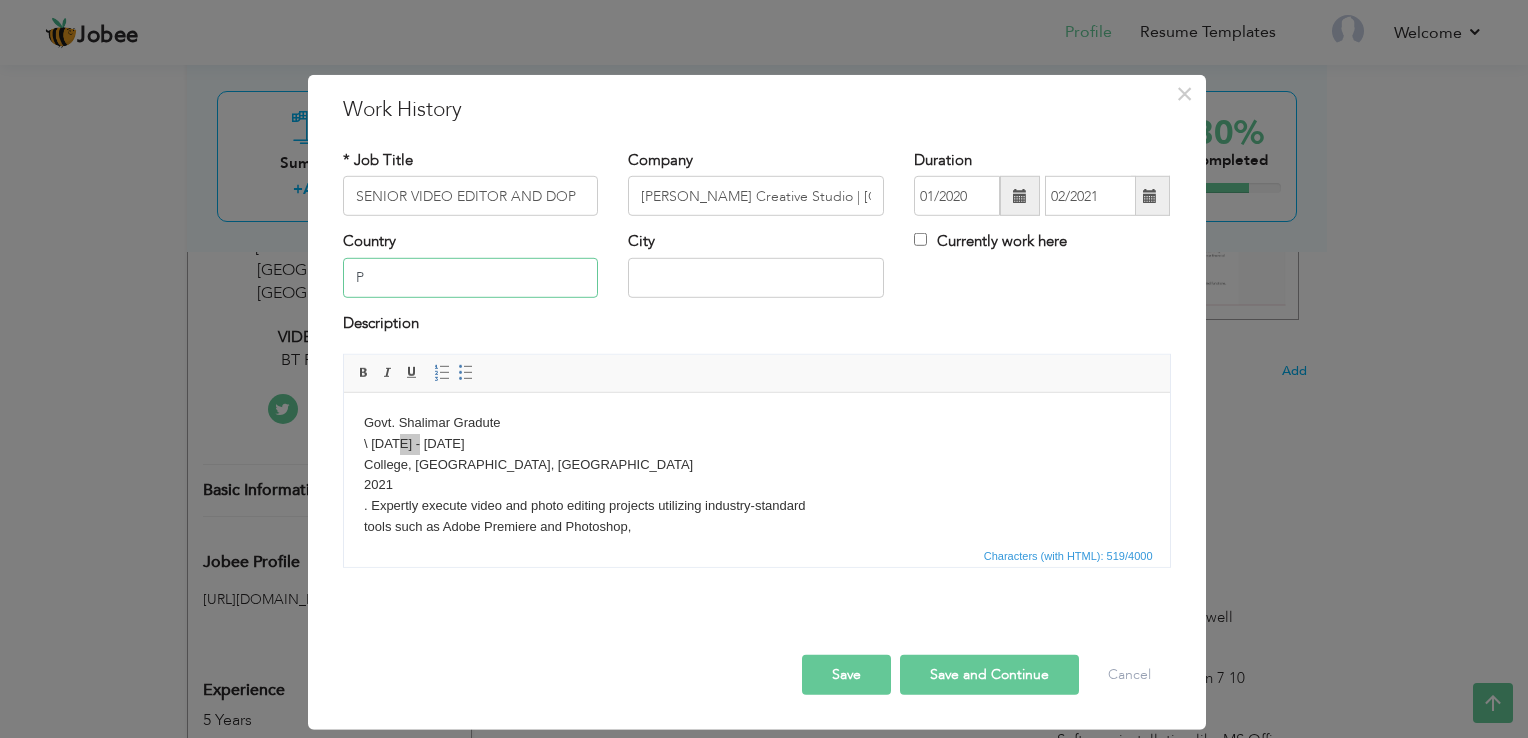 type on "[GEOGRAPHIC_DATA]" 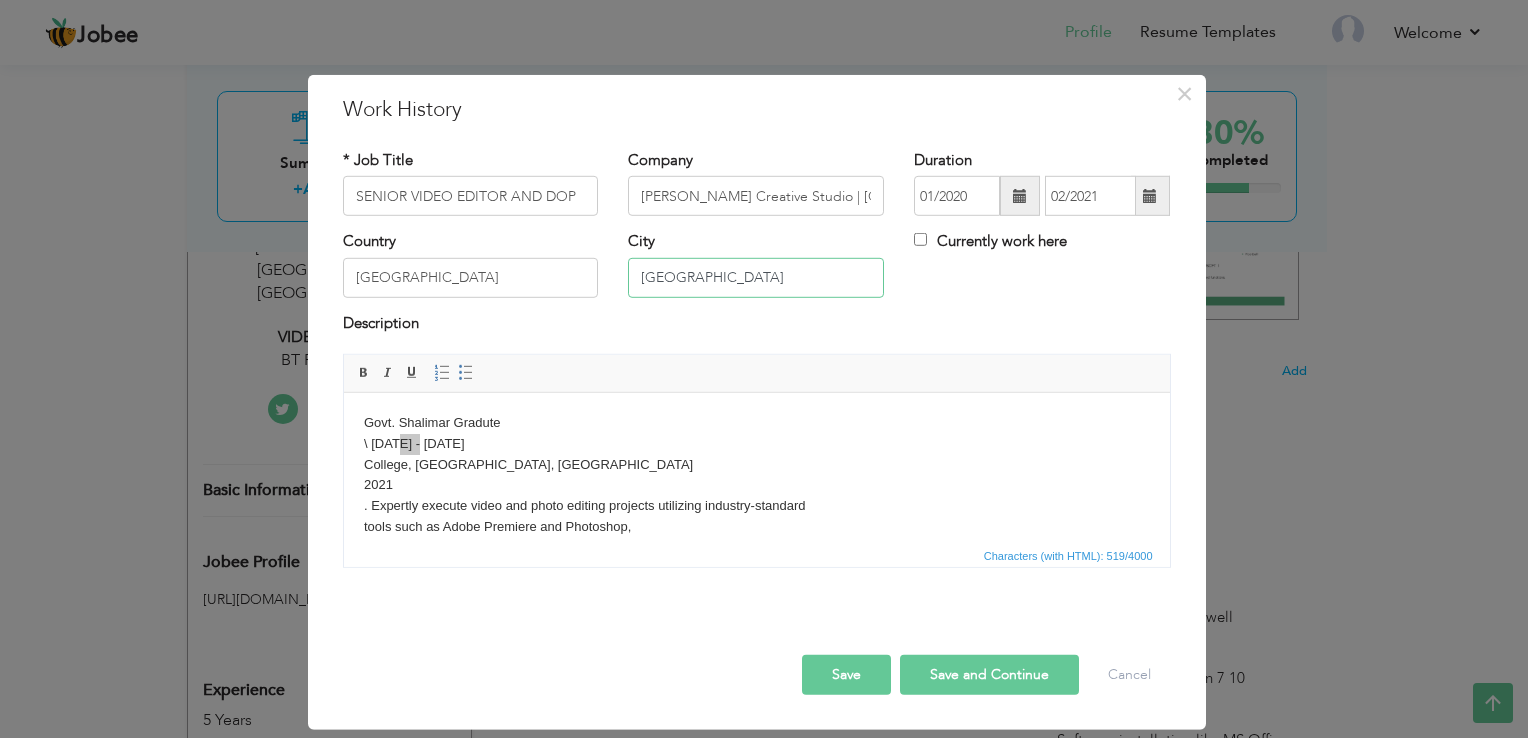 type on "Lahore" 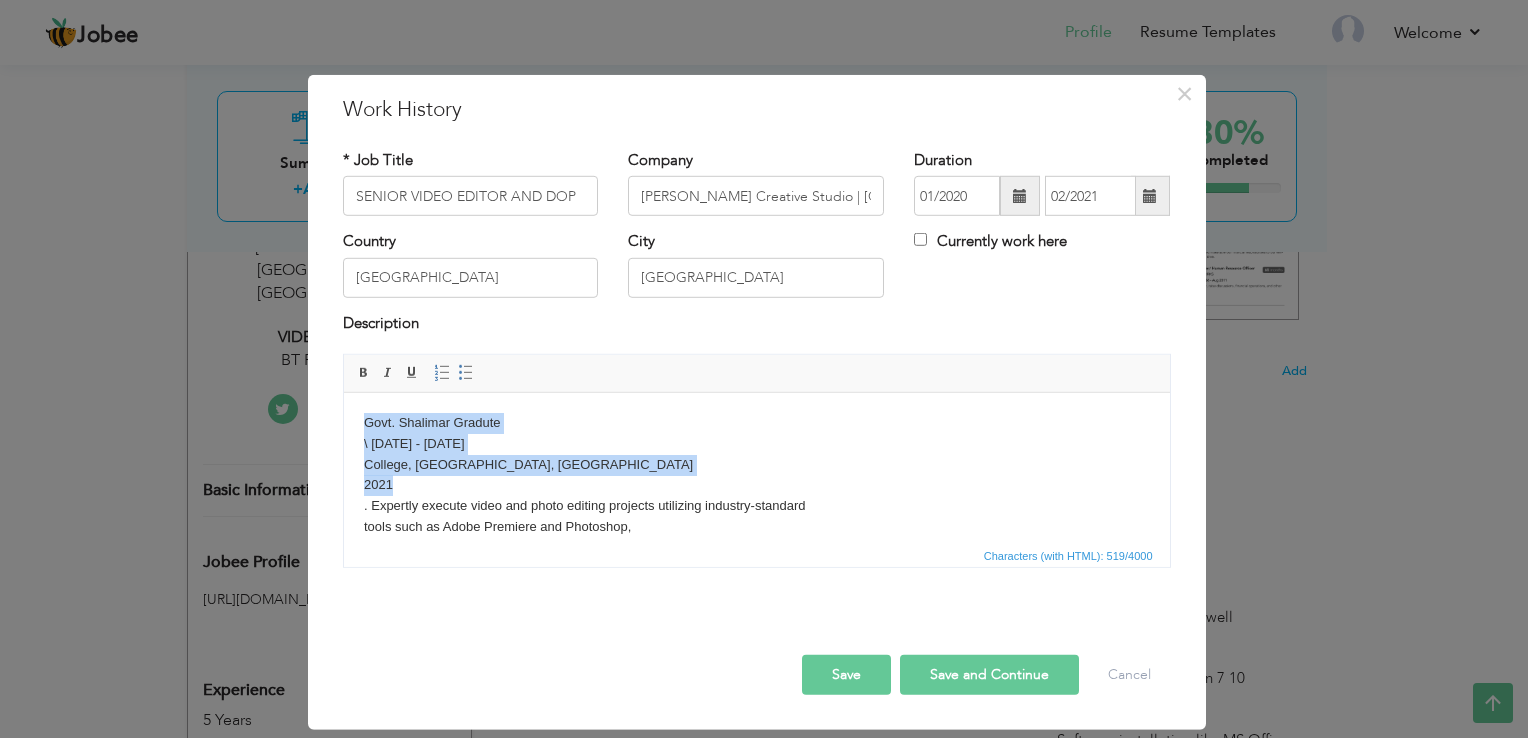 drag, startPoint x: 436, startPoint y: 492, endPoint x: 359, endPoint y: 414, distance: 109.60383 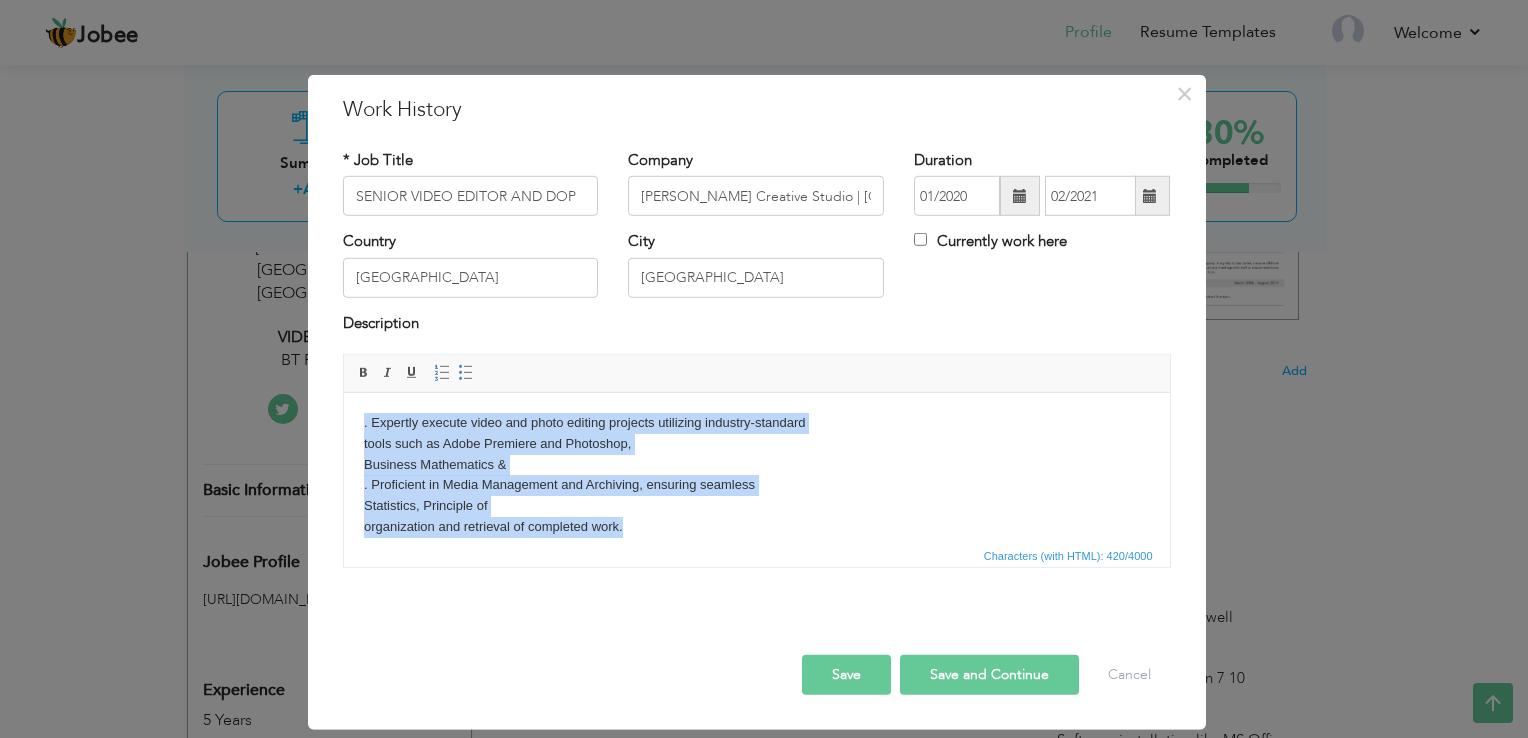 drag, startPoint x: 633, startPoint y: 525, endPoint x: 677, endPoint y: 817, distance: 295.29645 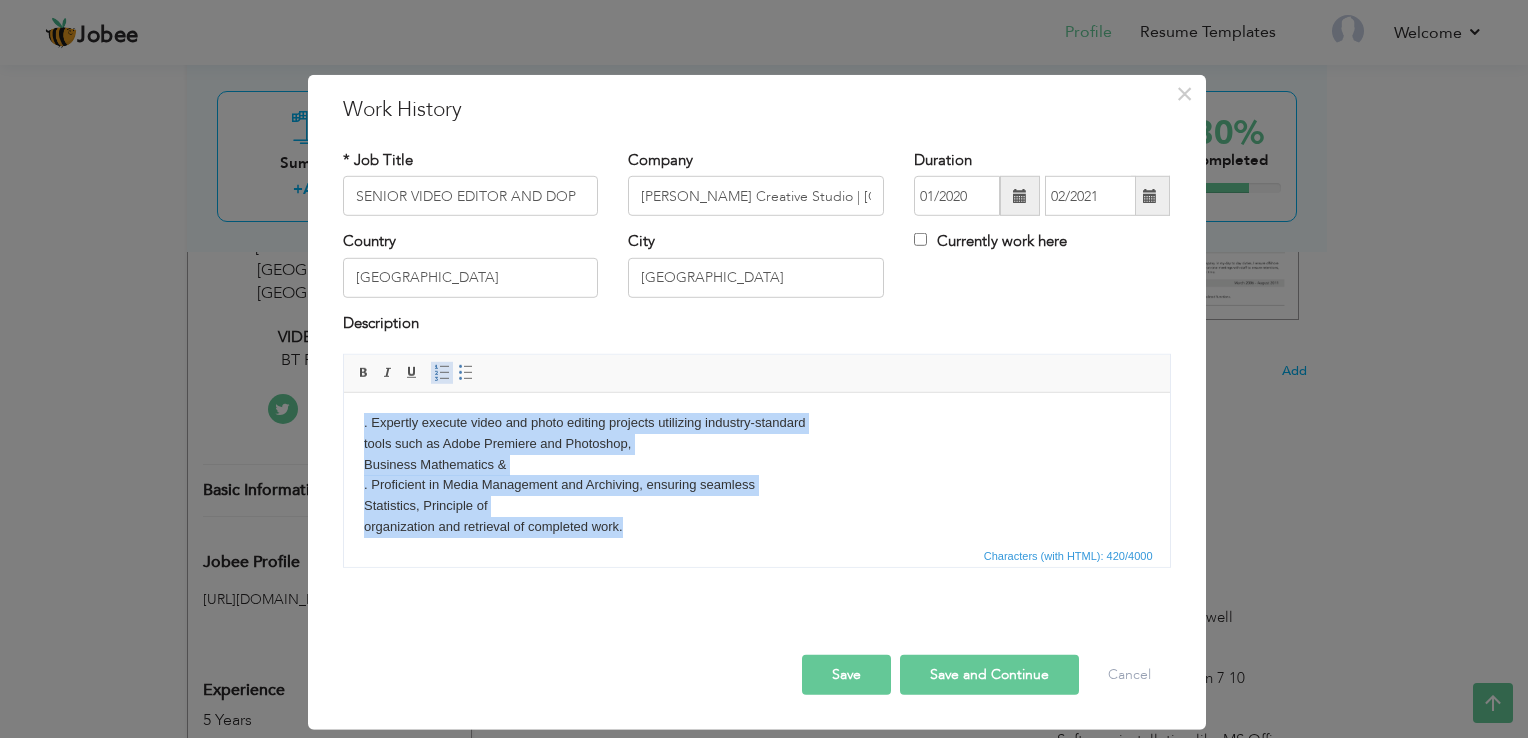 click at bounding box center (442, 373) 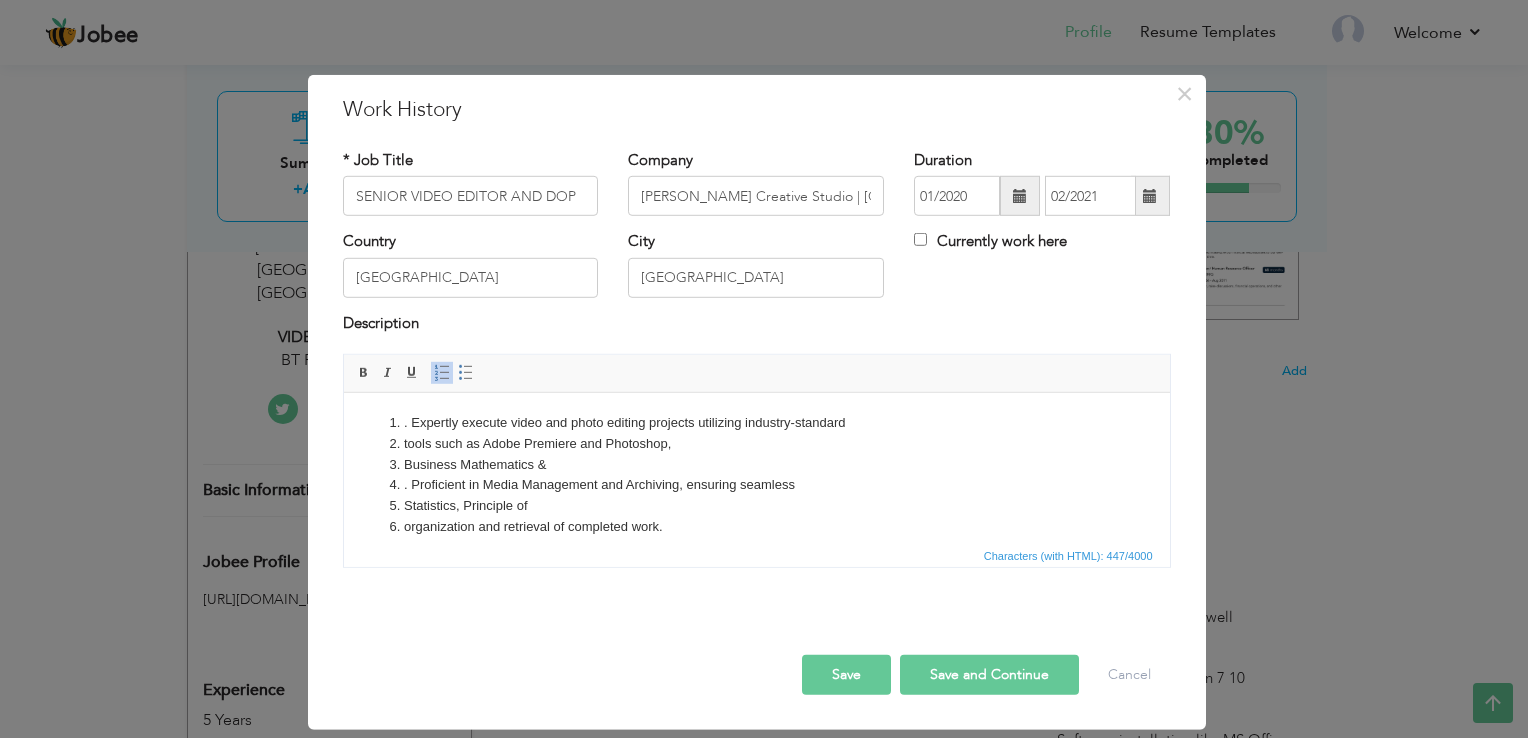 click on "tools such as Adobe Premiere and Photoshop," at bounding box center (756, 444) 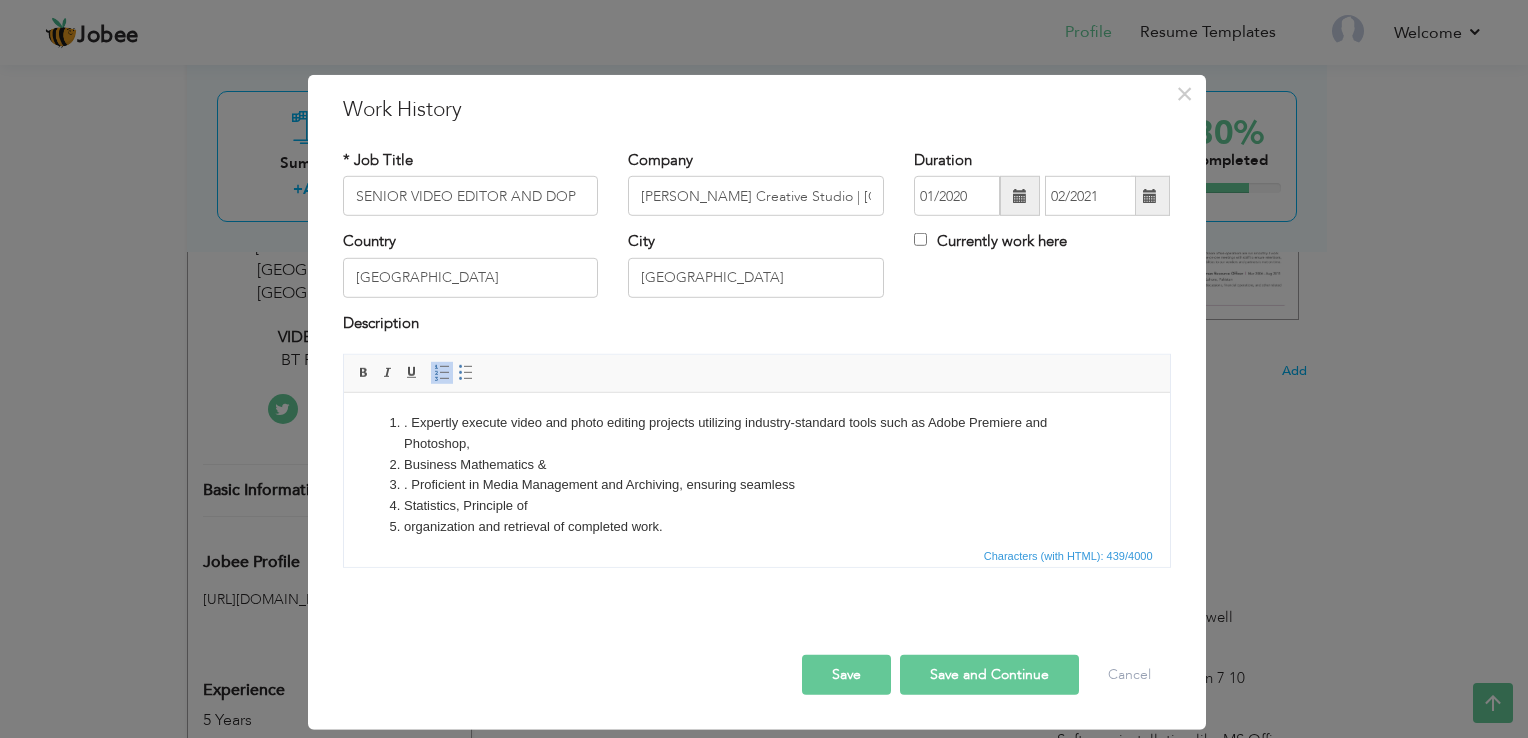 click on ". Expertly execute video and photo editing projects utilizing industry-standard t ools such as Adobe Premiere and Photoshop," at bounding box center (756, 434) 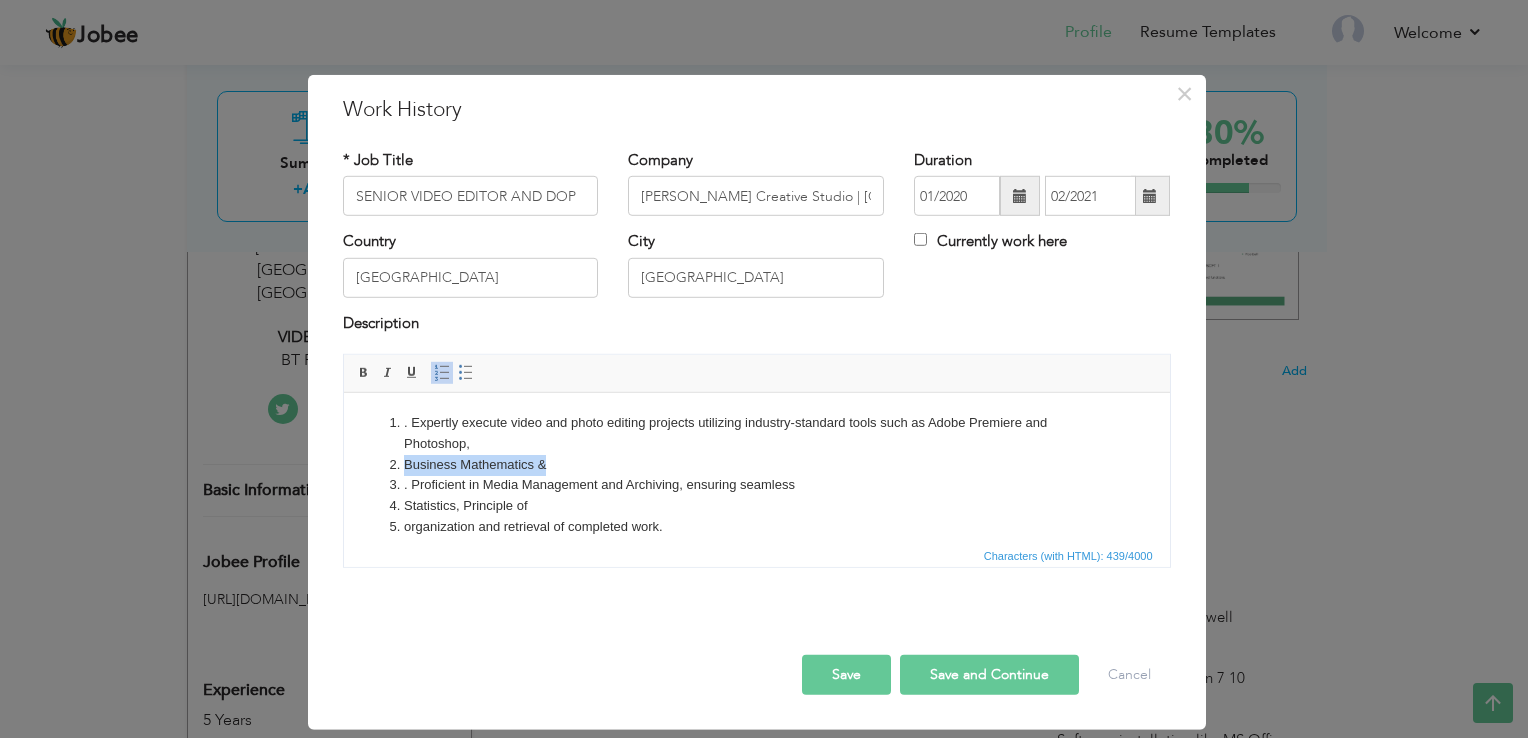drag, startPoint x: 563, startPoint y: 465, endPoint x: 383, endPoint y: 468, distance: 180.025 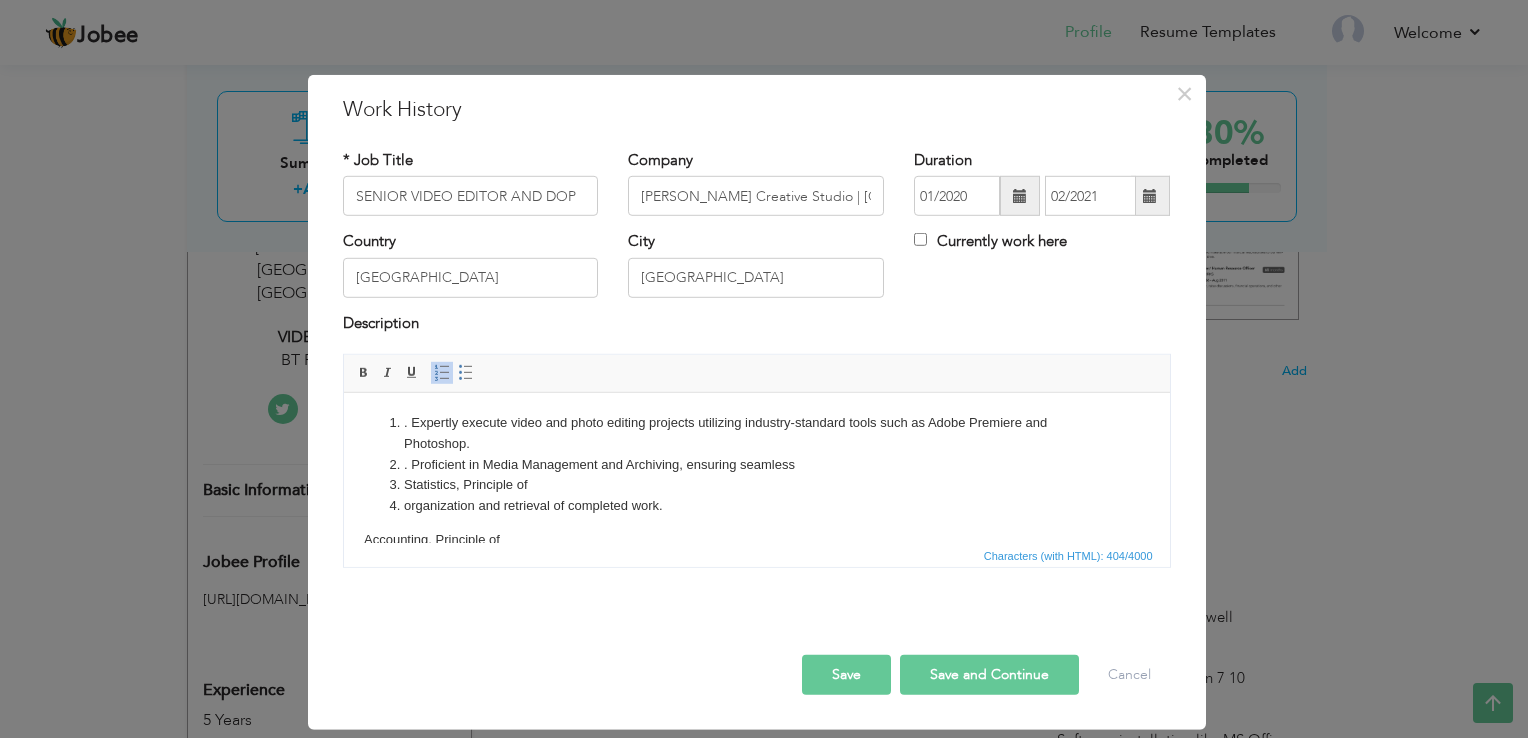 click on "Statistics, Principle of" at bounding box center [756, 485] 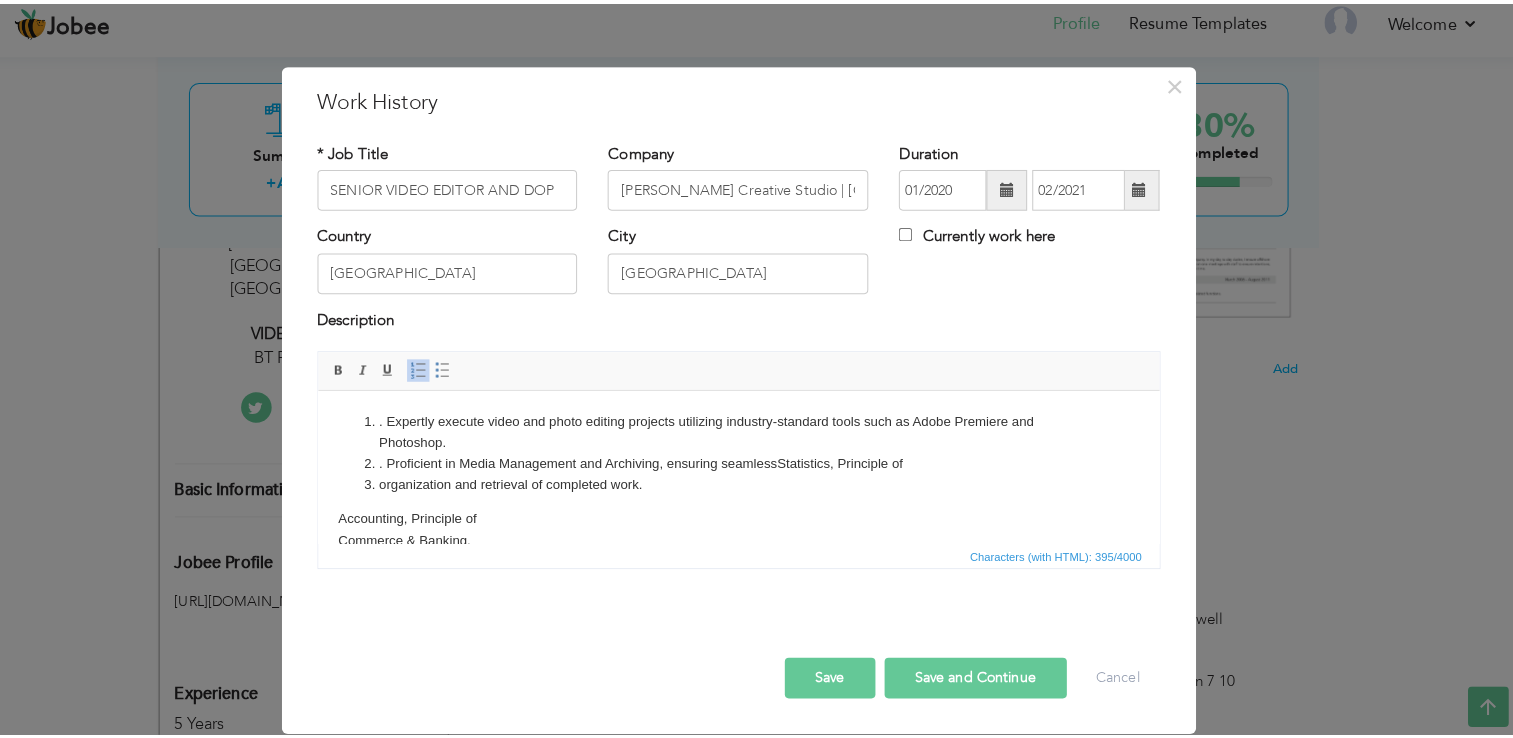 scroll, scrollTop: 409, scrollLeft: 0, axis: vertical 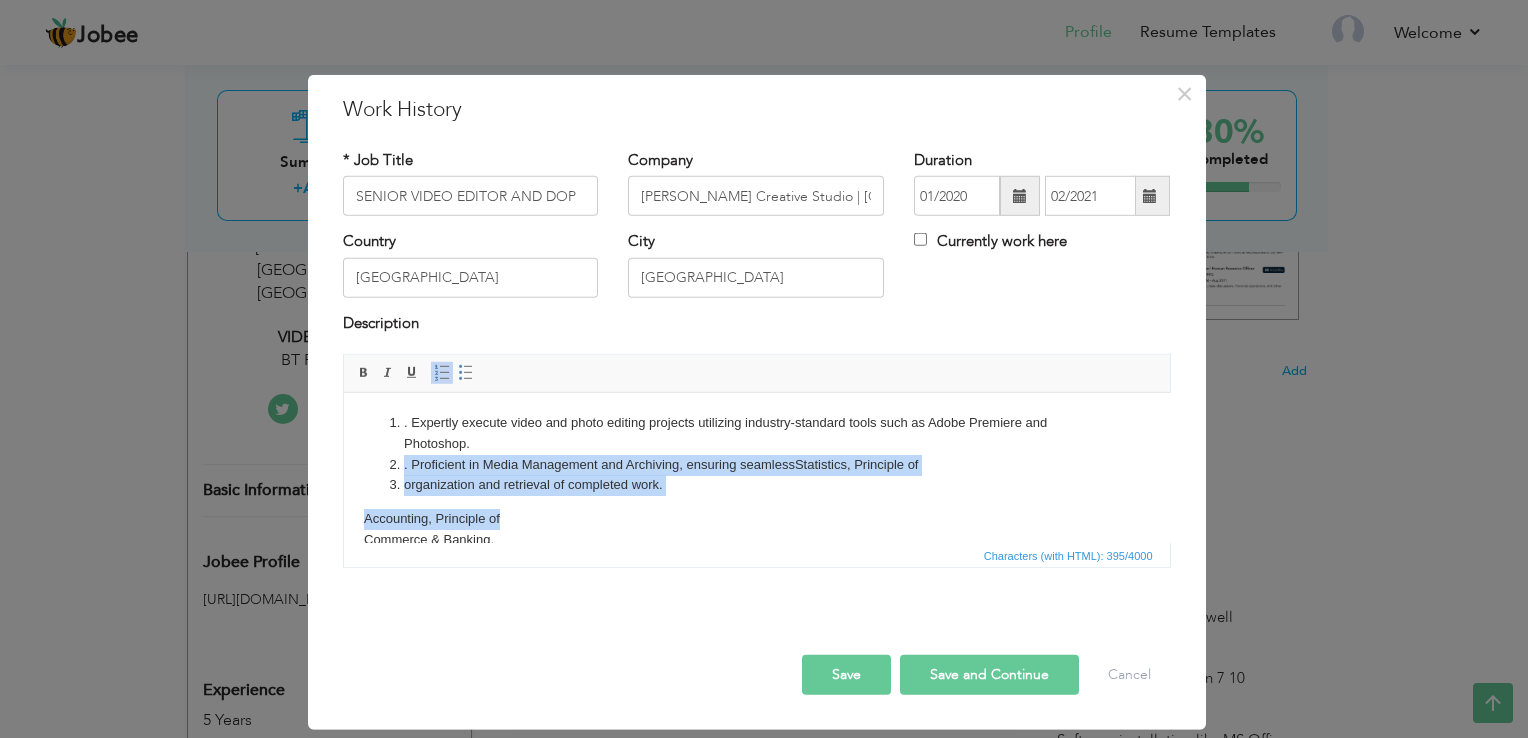 drag, startPoint x: 679, startPoint y: 497, endPoint x: 391, endPoint y: 468, distance: 289.4564 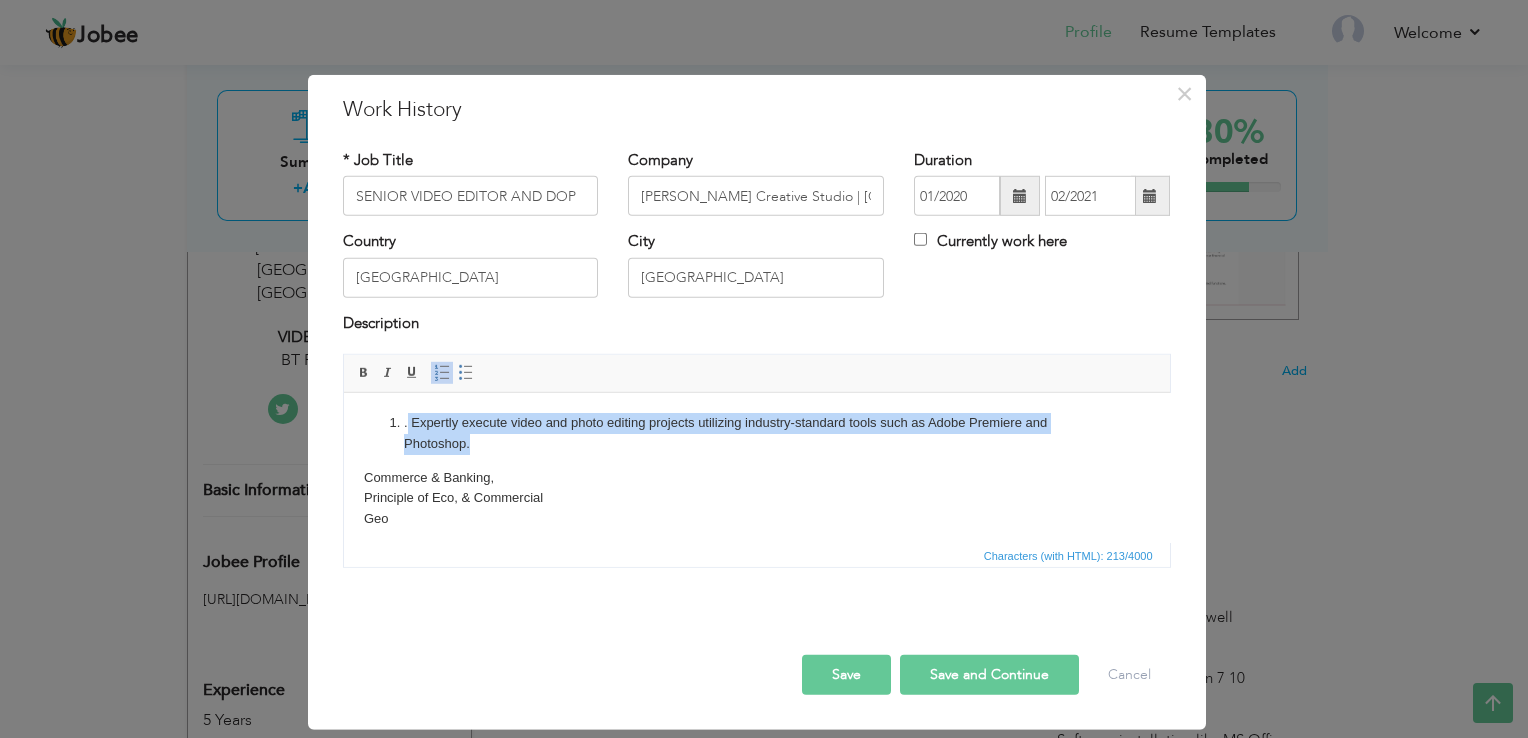 drag, startPoint x: 481, startPoint y: 454, endPoint x: 407, endPoint y: 430, distance: 77.7946 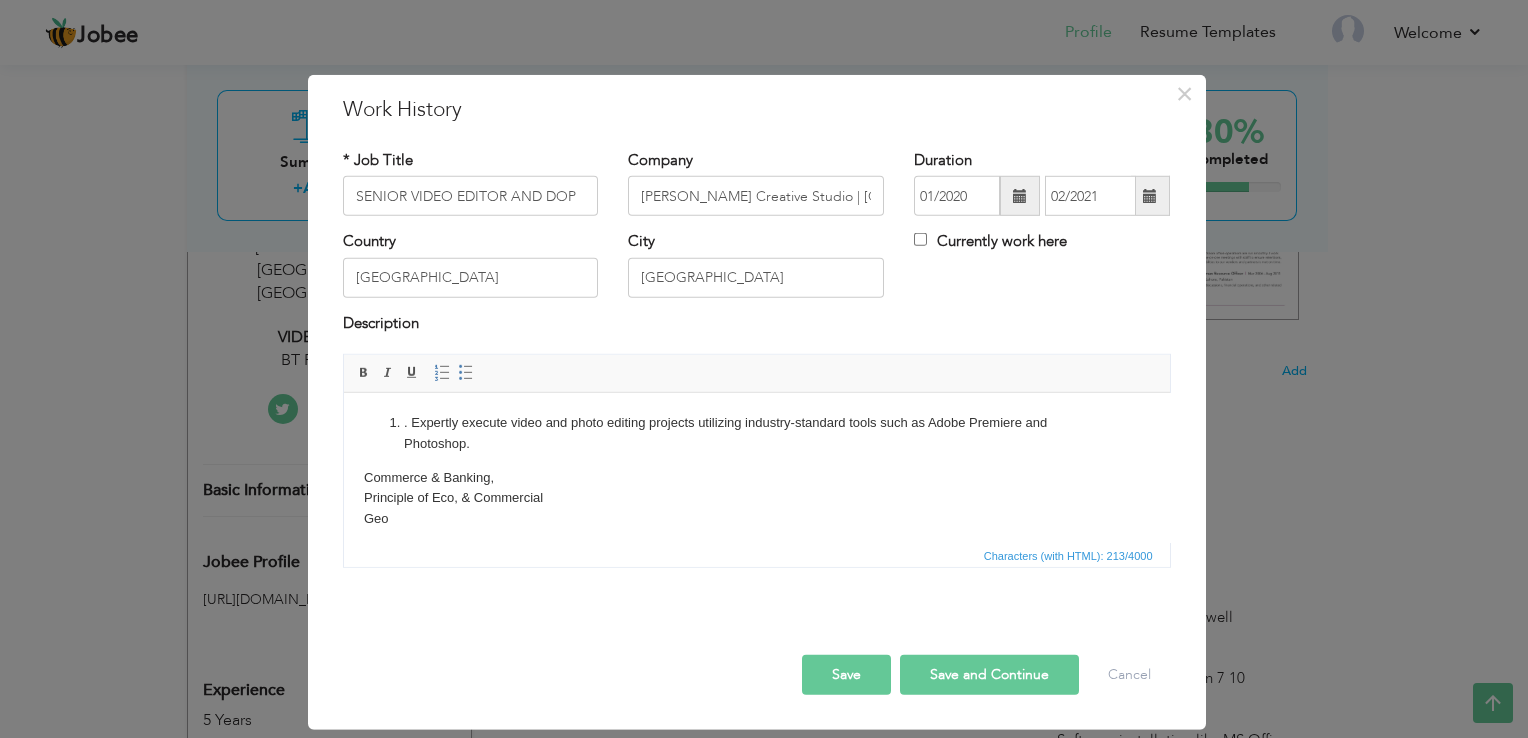 click on ". Expertly execute video and photo editing projects utilizing industry-standard t ools such as Adobe Premiere and Photoshop. Commerce & Banking, Principle of Eco, & Commercial Geo" at bounding box center [756, 471] 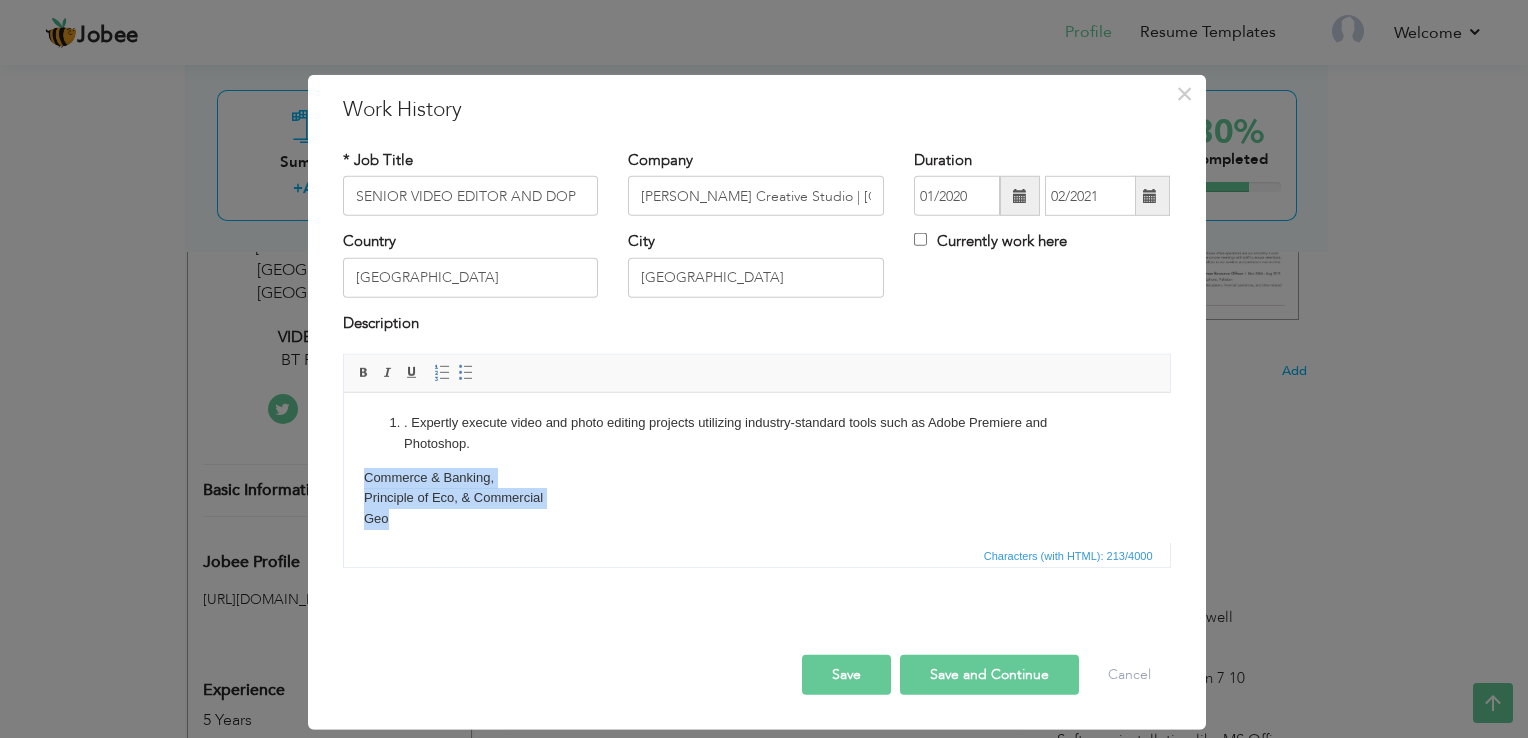 drag, startPoint x: 395, startPoint y: 530, endPoint x: 362, endPoint y: 488, distance: 53.413483 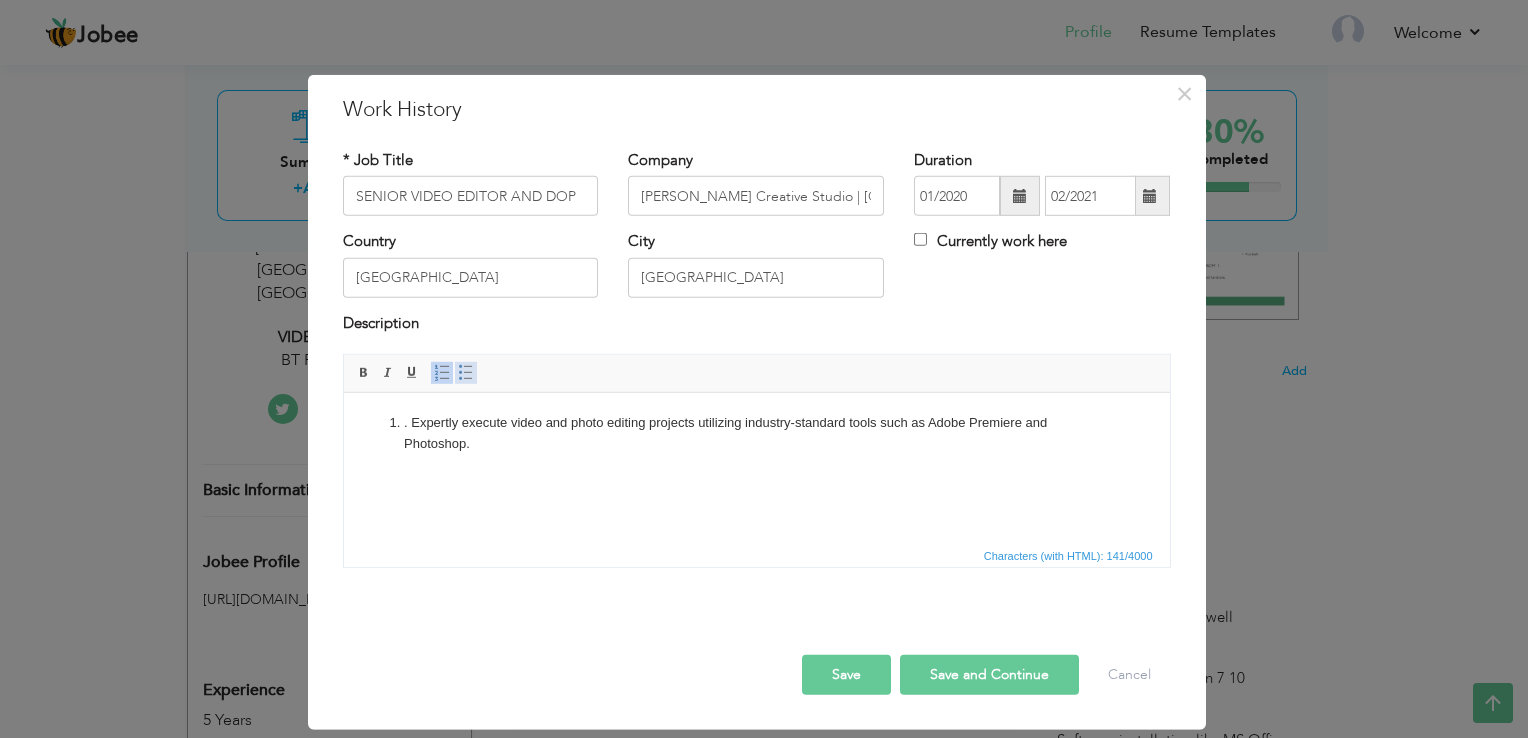 click at bounding box center [466, 373] 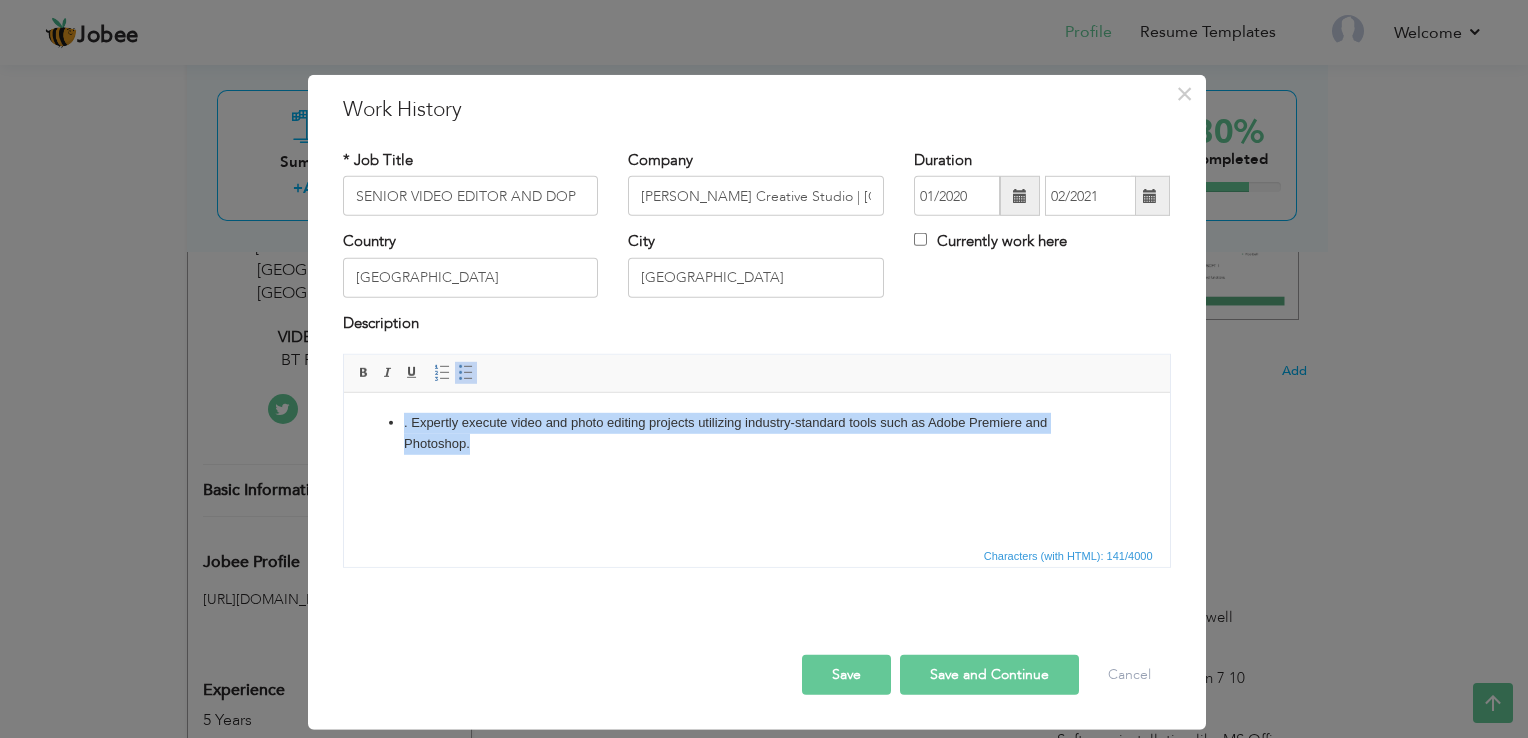 drag, startPoint x: 484, startPoint y: 462, endPoint x: 402, endPoint y: 422, distance: 91.235954 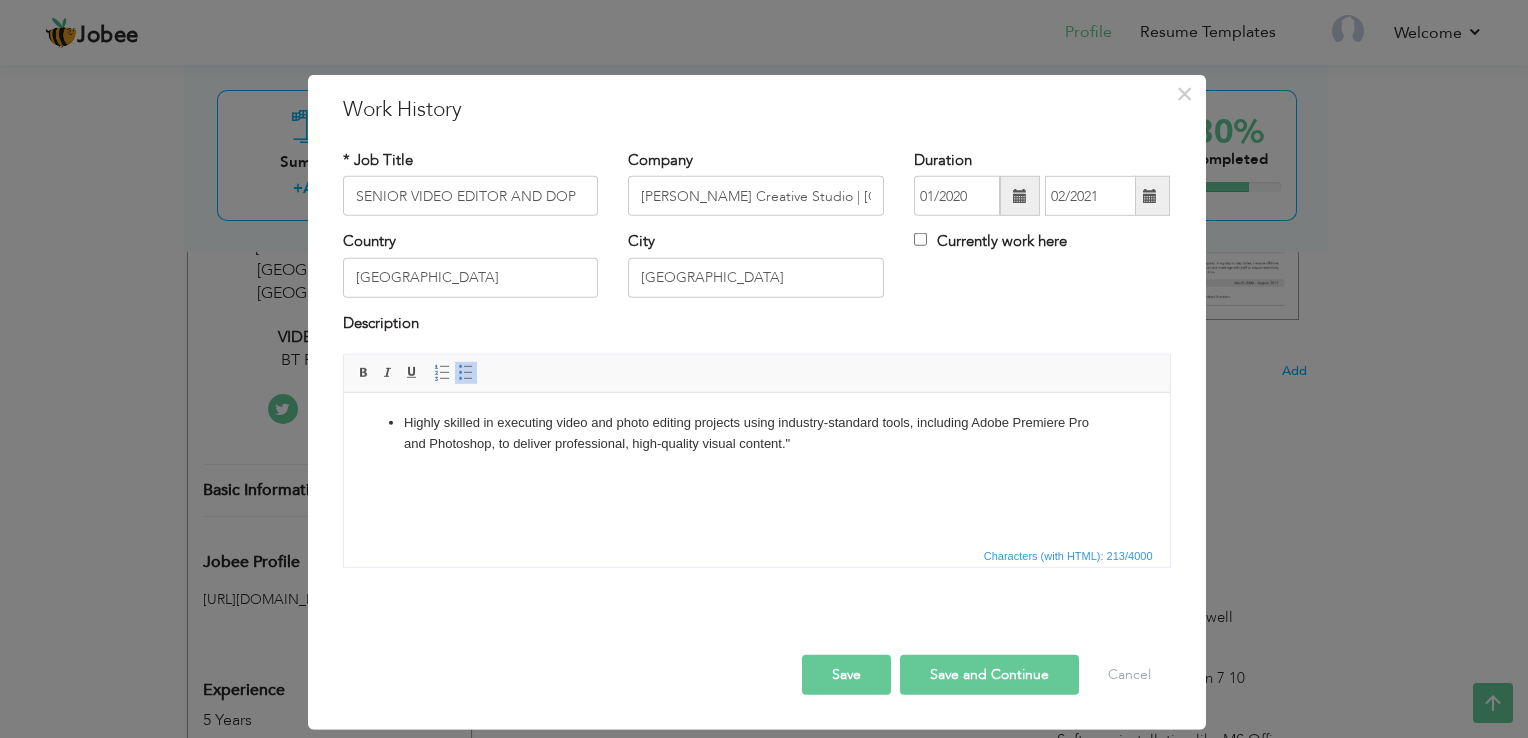 click on "Highly skilled in executing video and photo editing projects using industry-standard tools, including Adobe Premiere Pro and Photoshop, to deliver professional, high-quality visual content."" at bounding box center [756, 434] 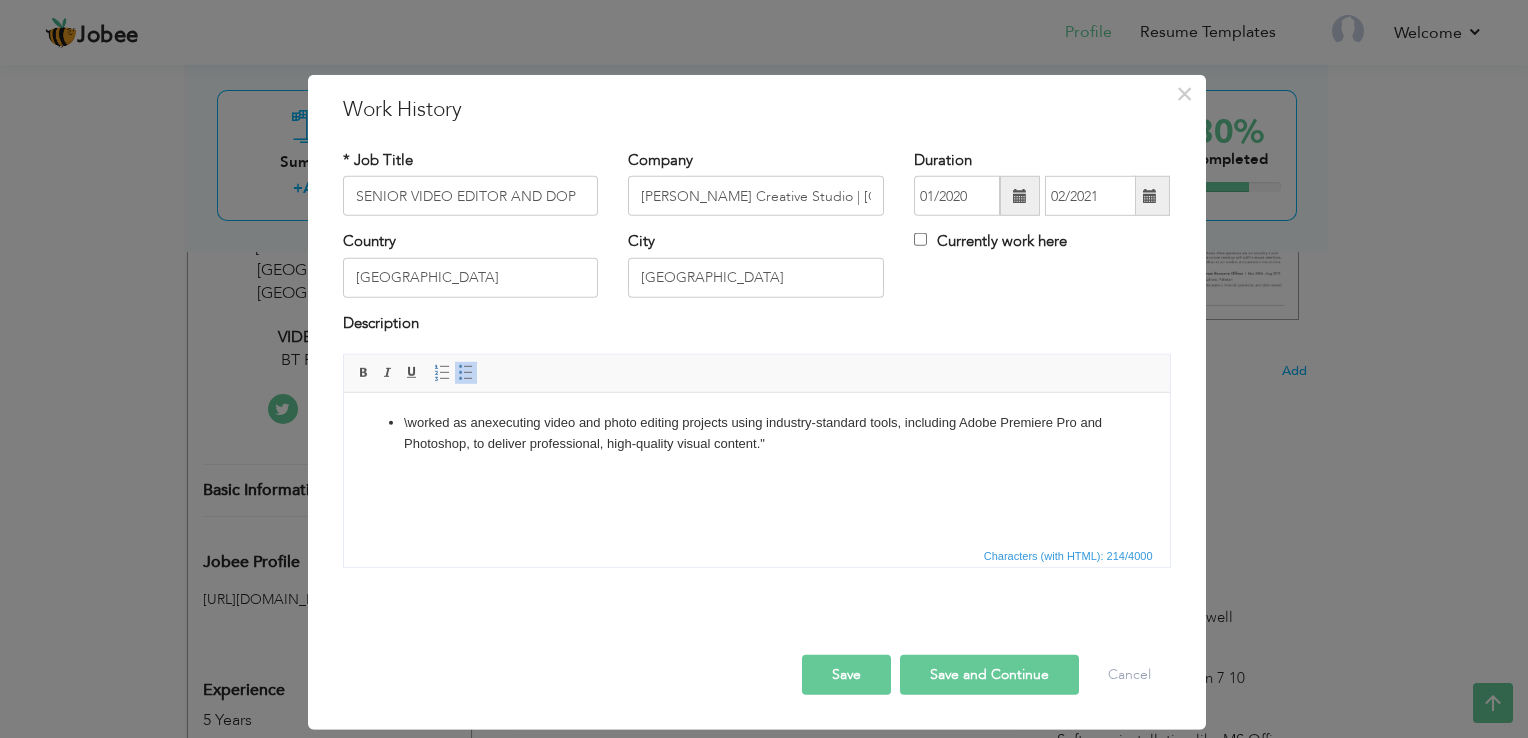 click on "Save and Continue" at bounding box center [989, 675] 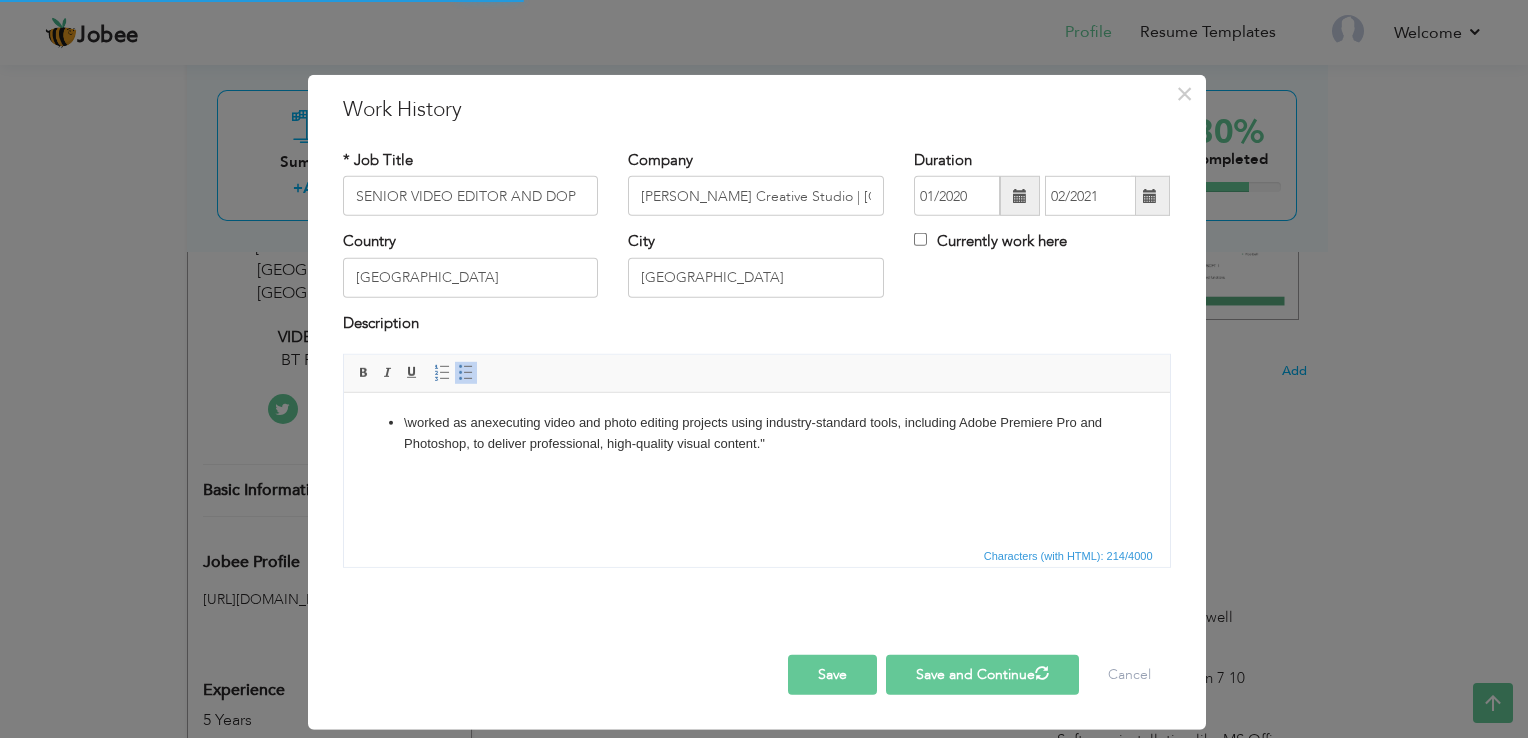 type 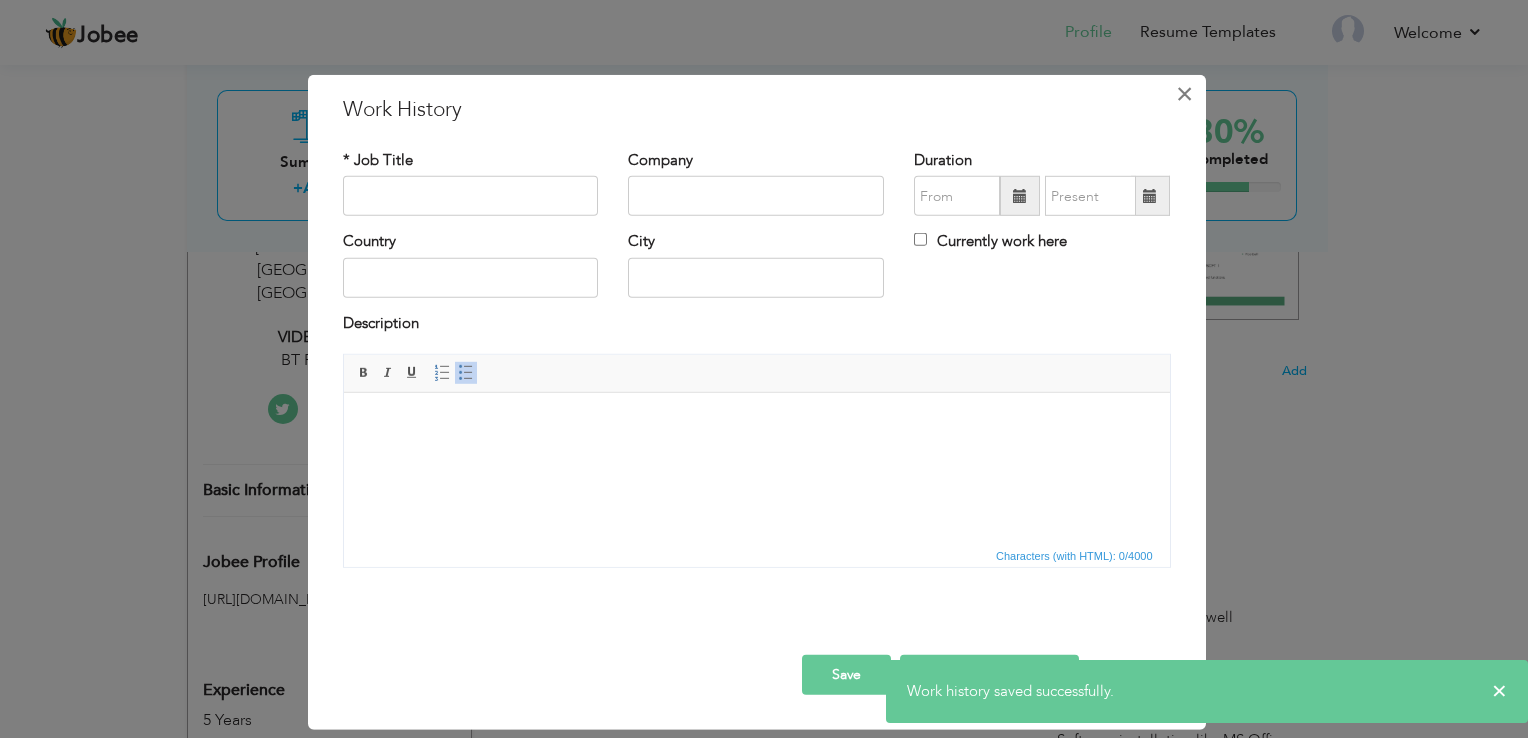 click on "×" at bounding box center [1184, 94] 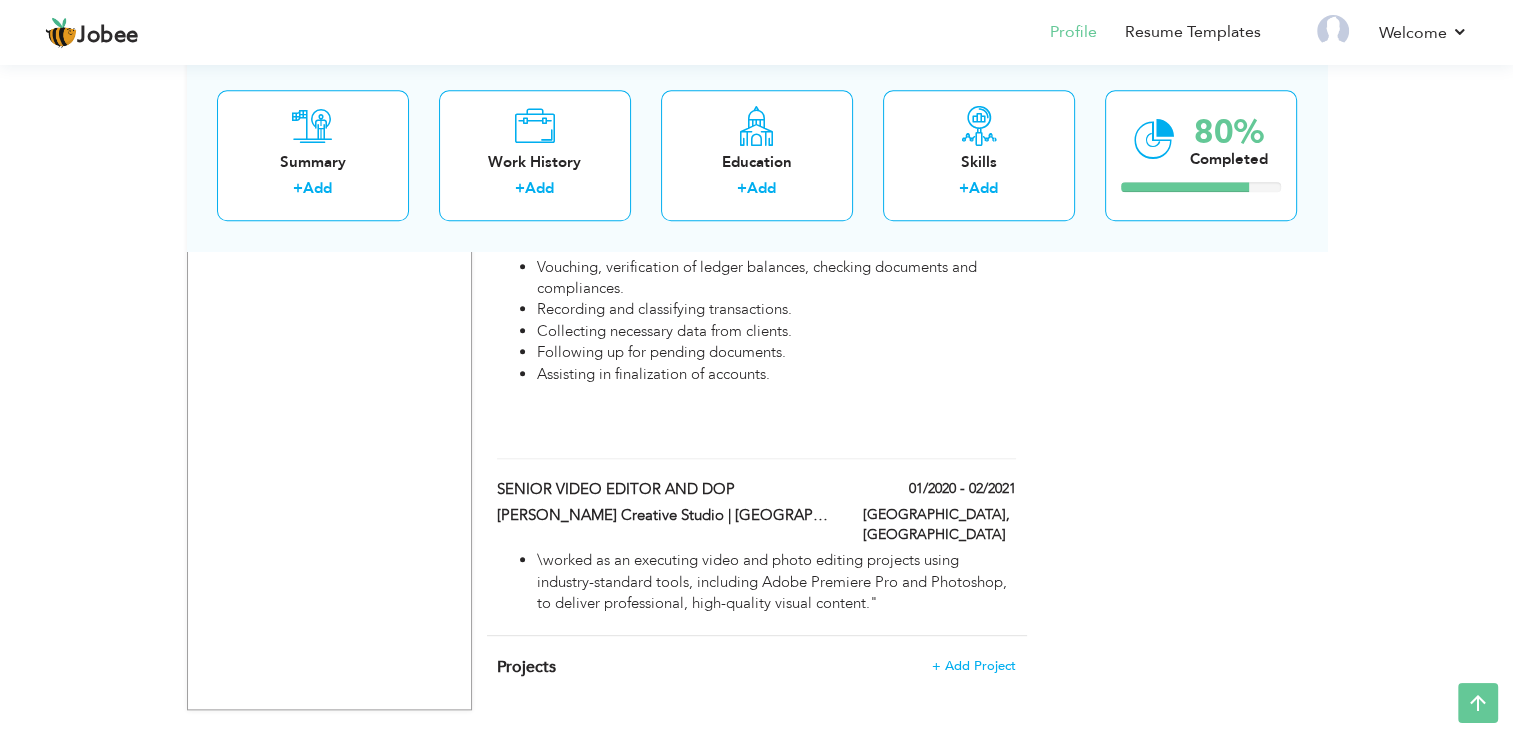 scroll, scrollTop: 2020, scrollLeft: 0, axis: vertical 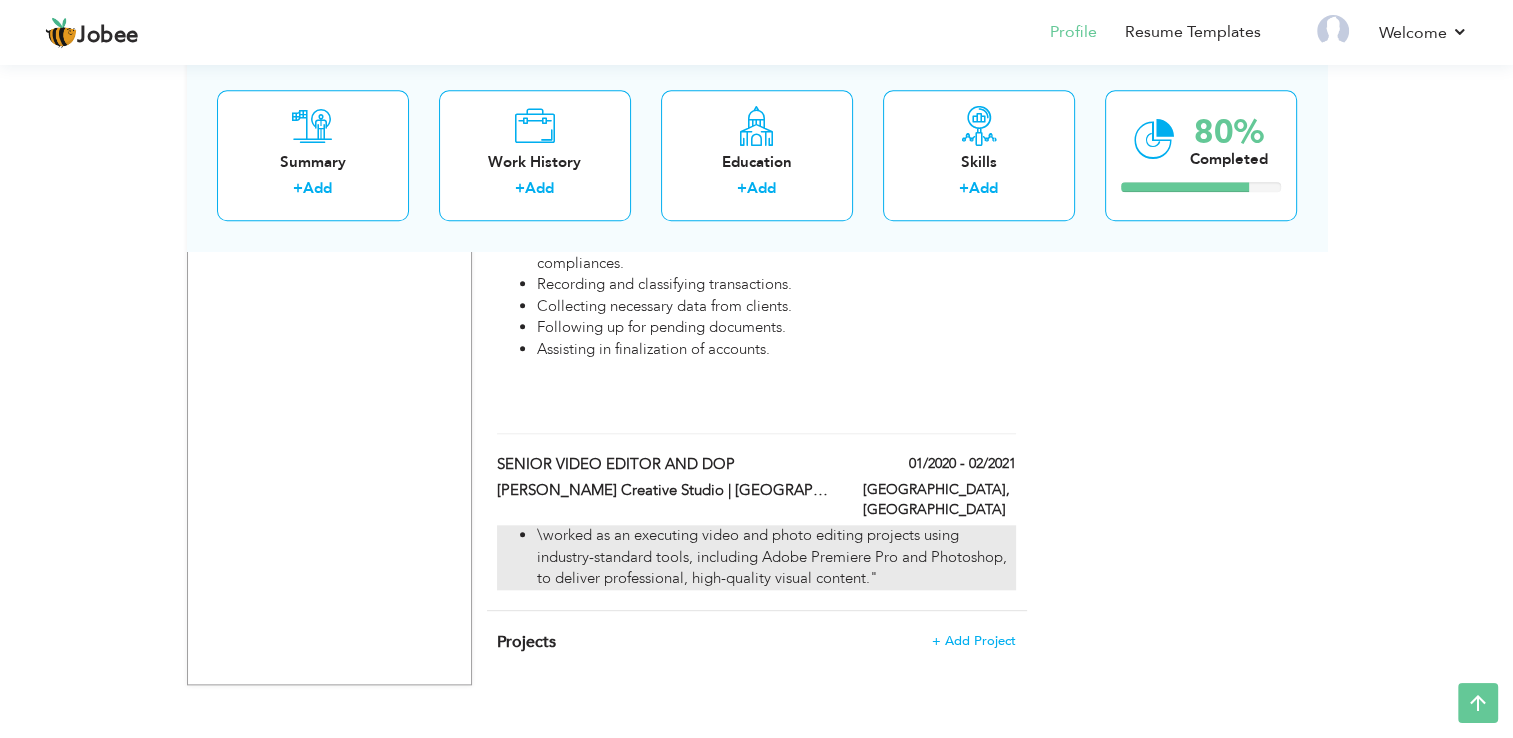 click on "\worked as an executing video and photo editing projects using industry-standard tools, including Adobe Premiere Pro and Photoshop, to deliver professional, high-quality visual content."" at bounding box center [776, 557] 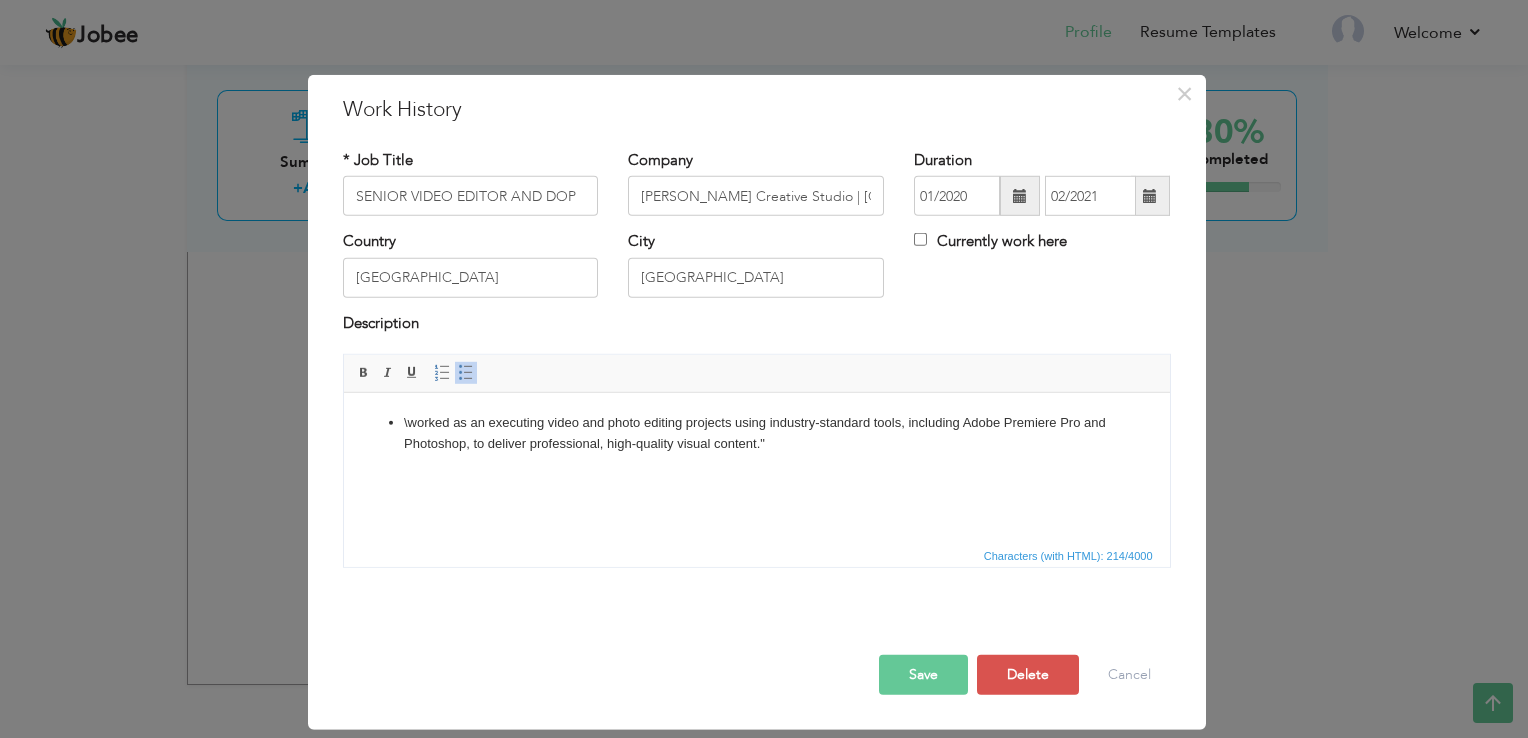 click on "\worked as an executing video and photo editing projects using industry-standard tools, including Adobe Premiere Pro and Photoshop, to deliver professional, high-quality visual content."" at bounding box center (756, 434) 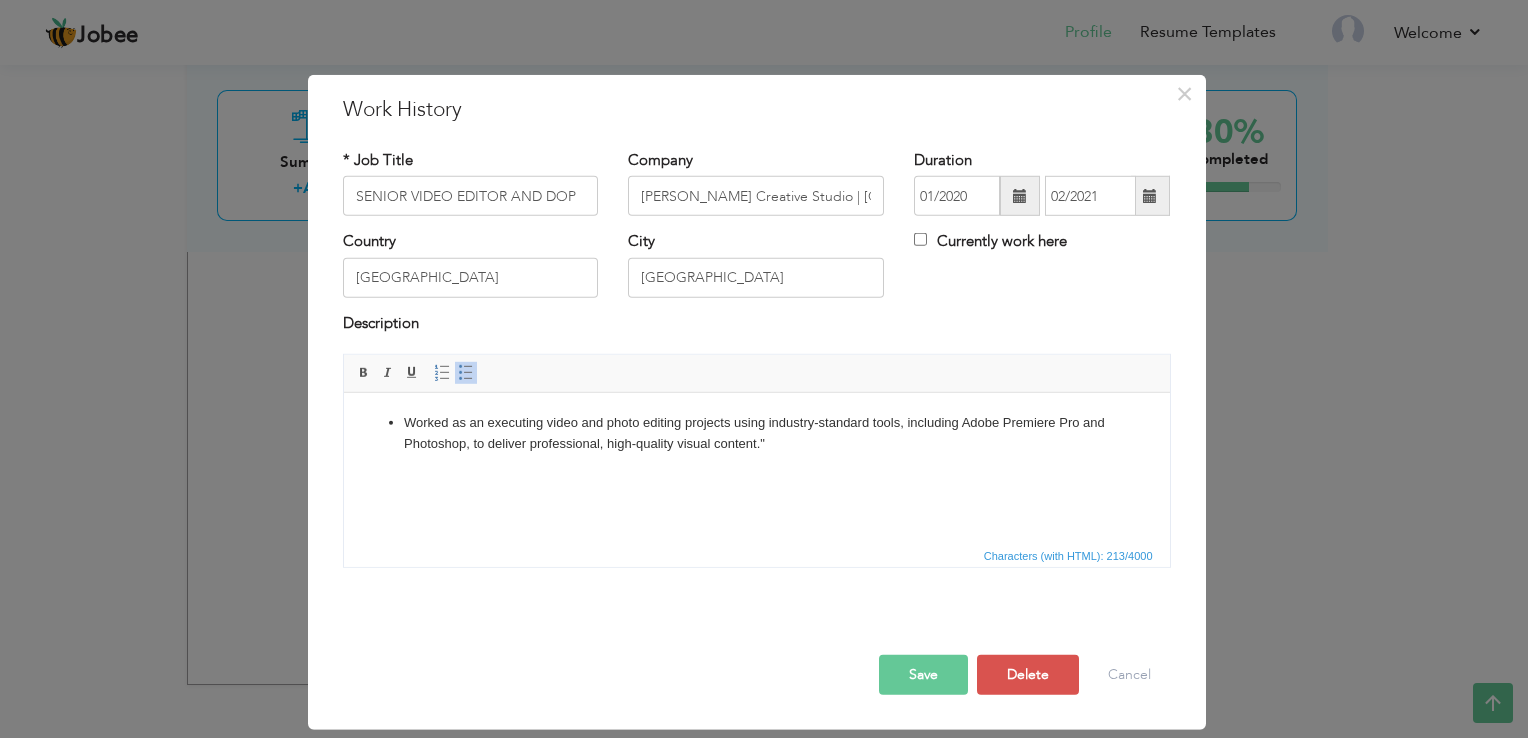 click on "Save" at bounding box center [923, 675] 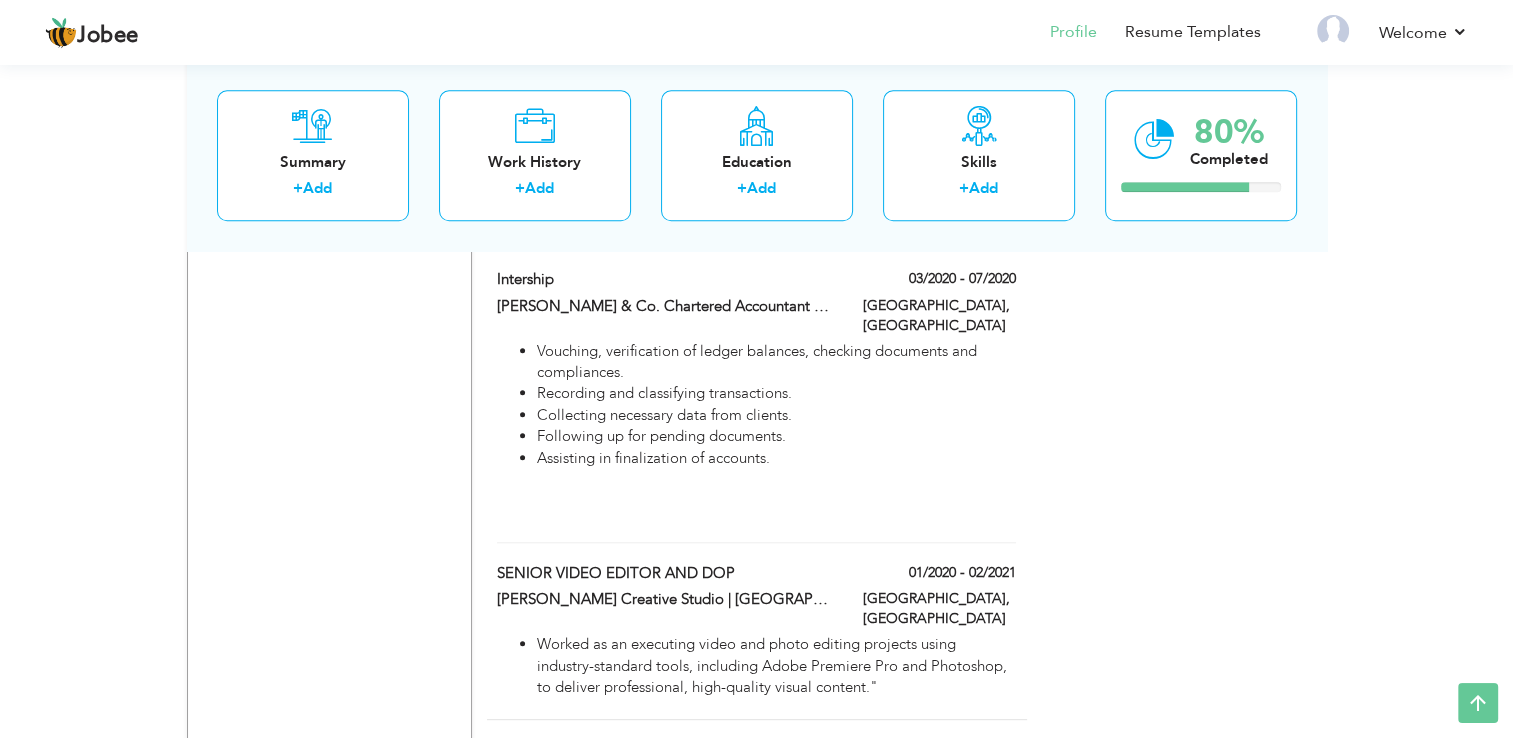 scroll, scrollTop: 1908, scrollLeft: 0, axis: vertical 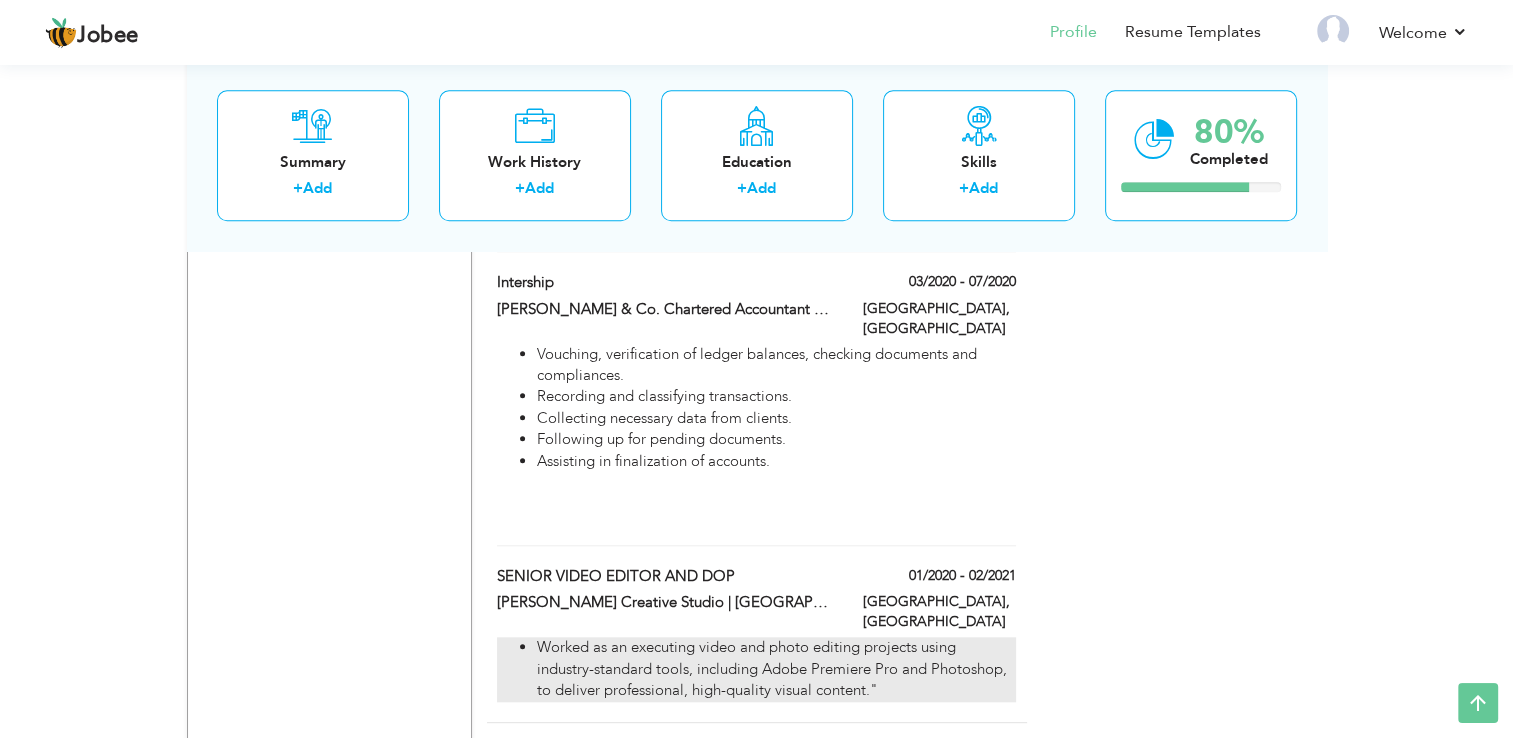click on "Worked as an executing video and photo editing projects using industry-standard tools, including Adobe Premiere Pro and Photoshop, to deliver professional, high-quality visual content."" at bounding box center [776, 669] 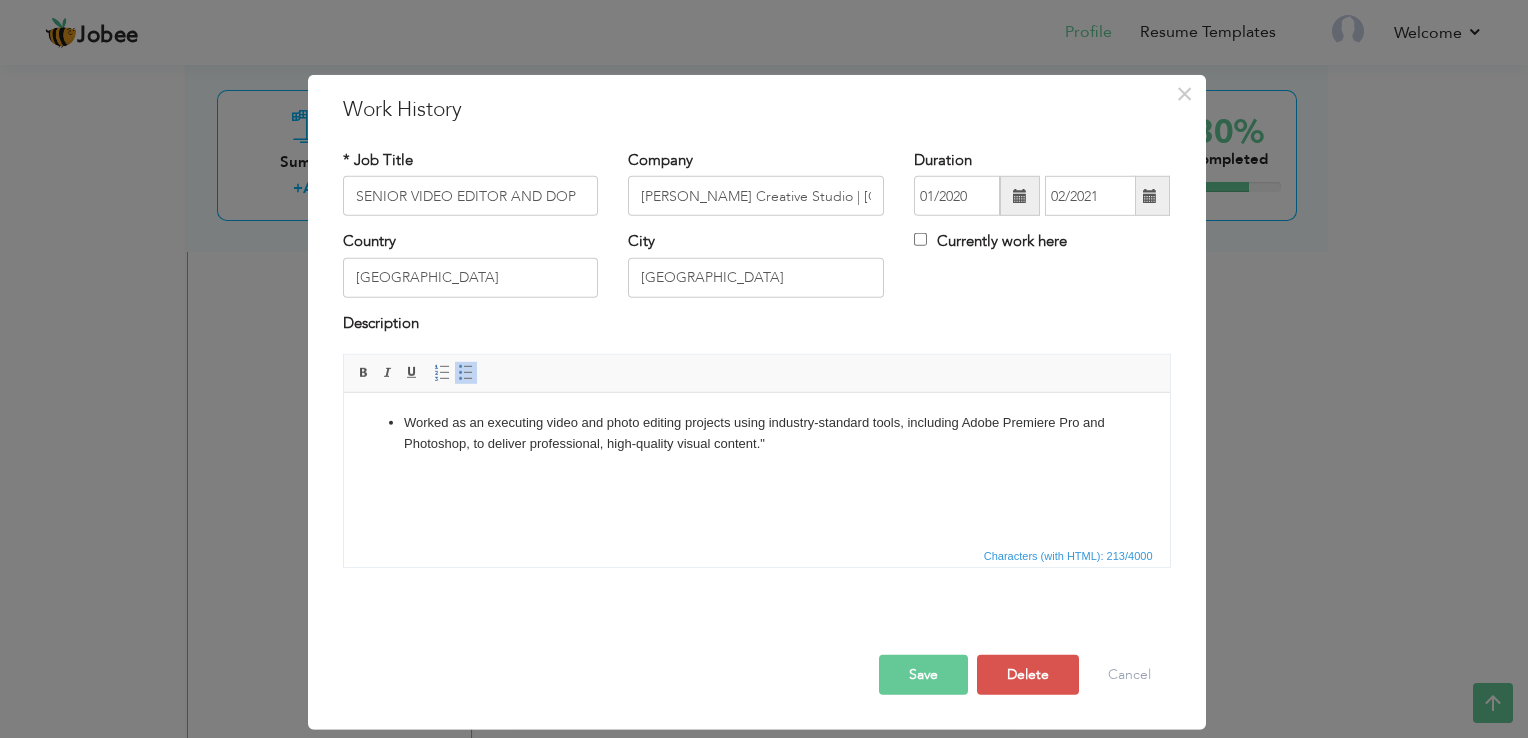 click on "Save" at bounding box center (923, 675) 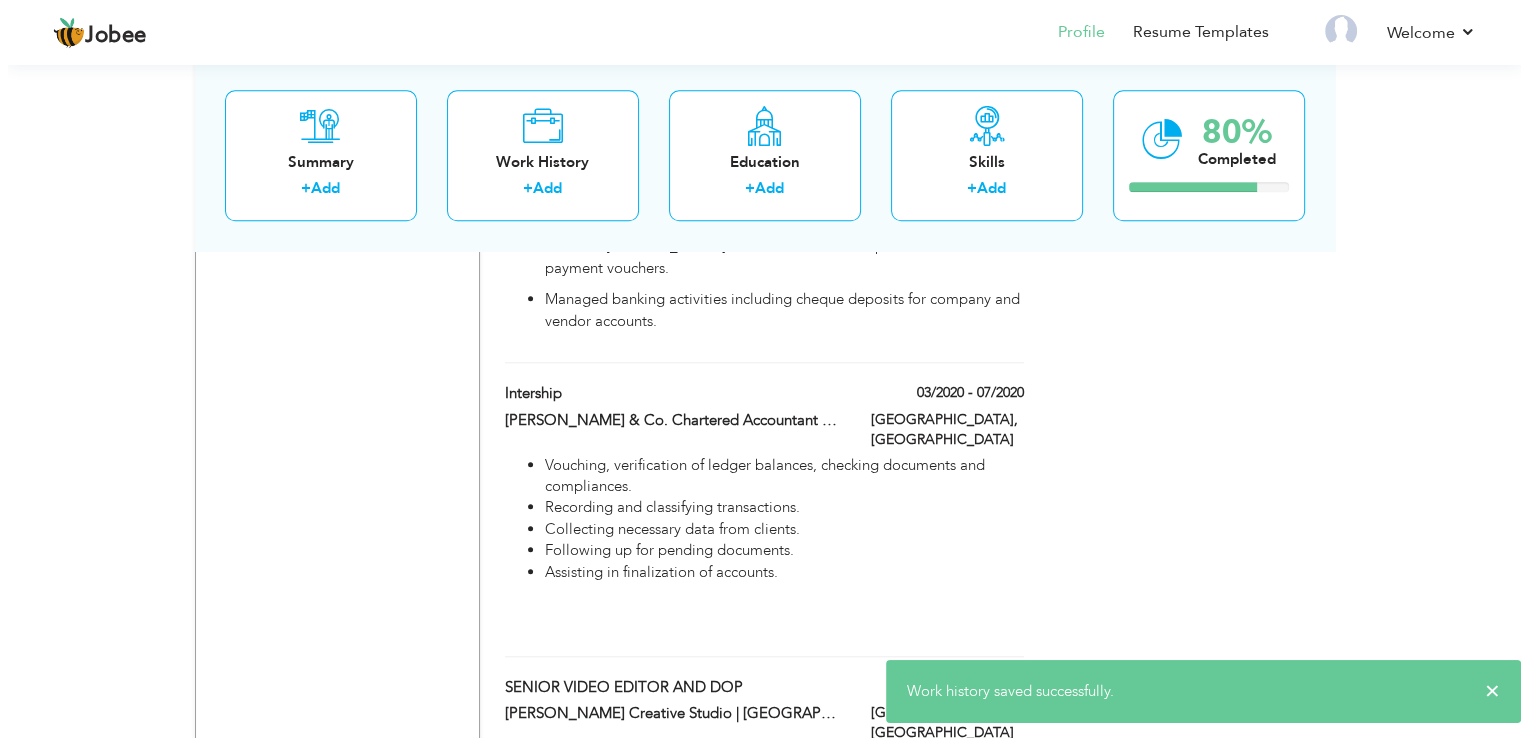 scroll, scrollTop: 1756, scrollLeft: 0, axis: vertical 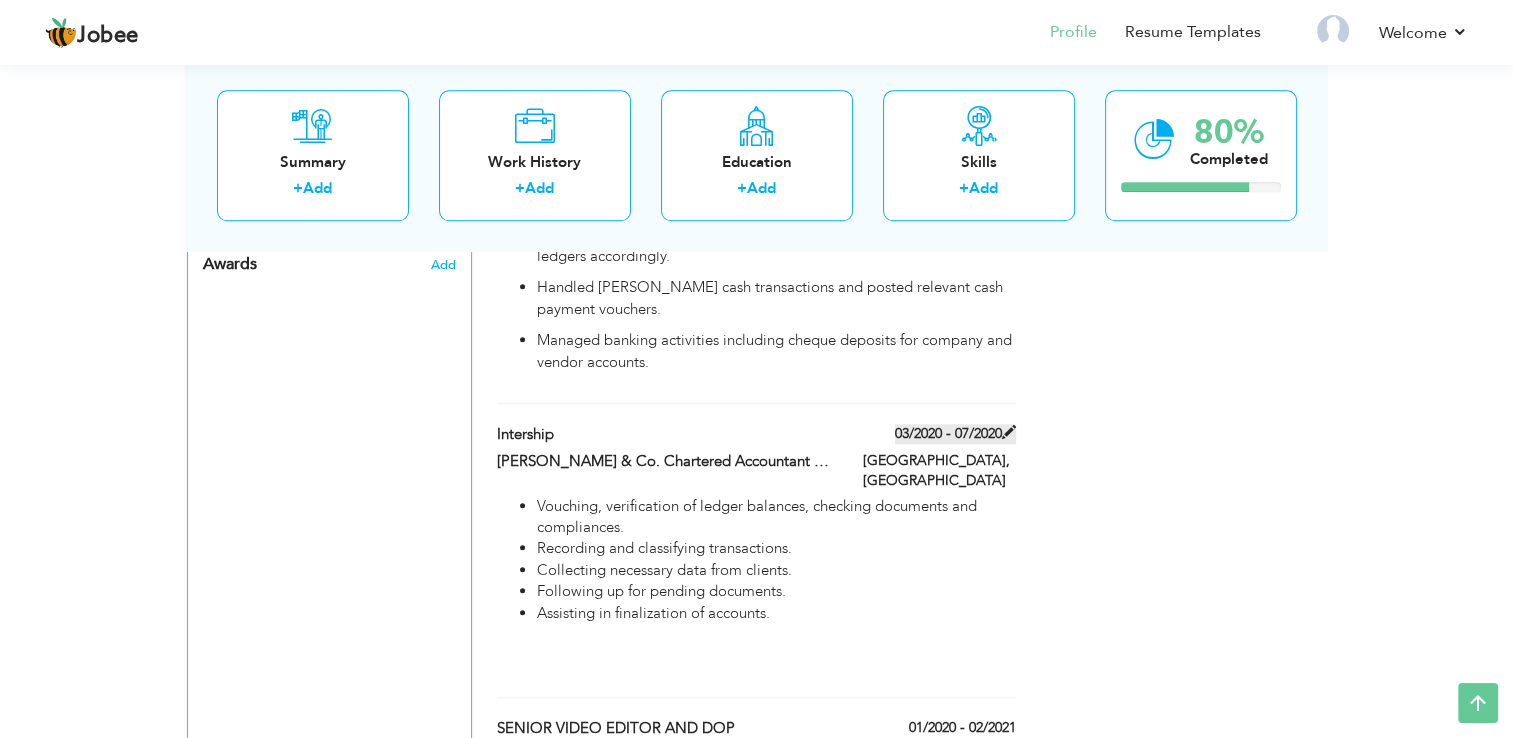 click at bounding box center (1009, 432) 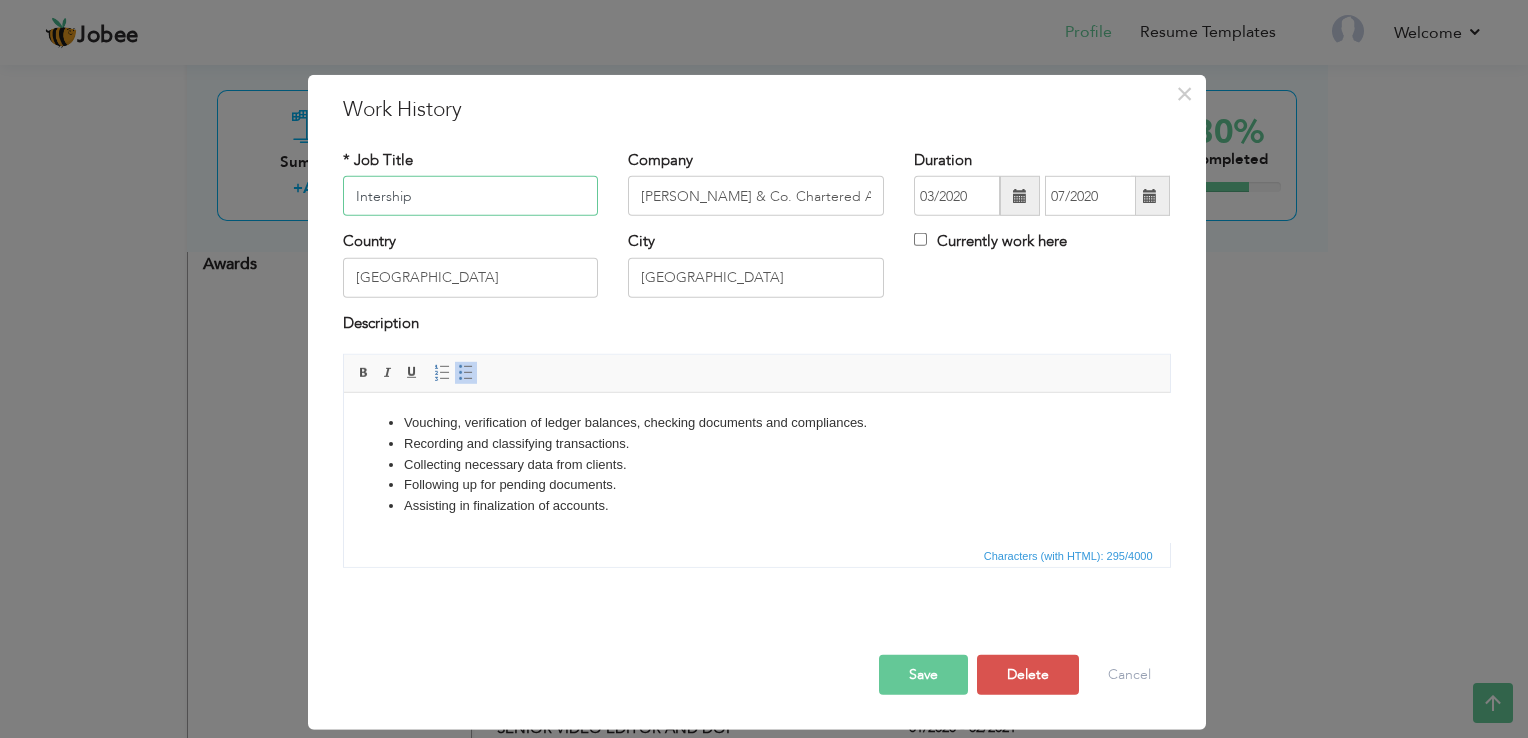 paste on "PRODUCTION MANAGER" 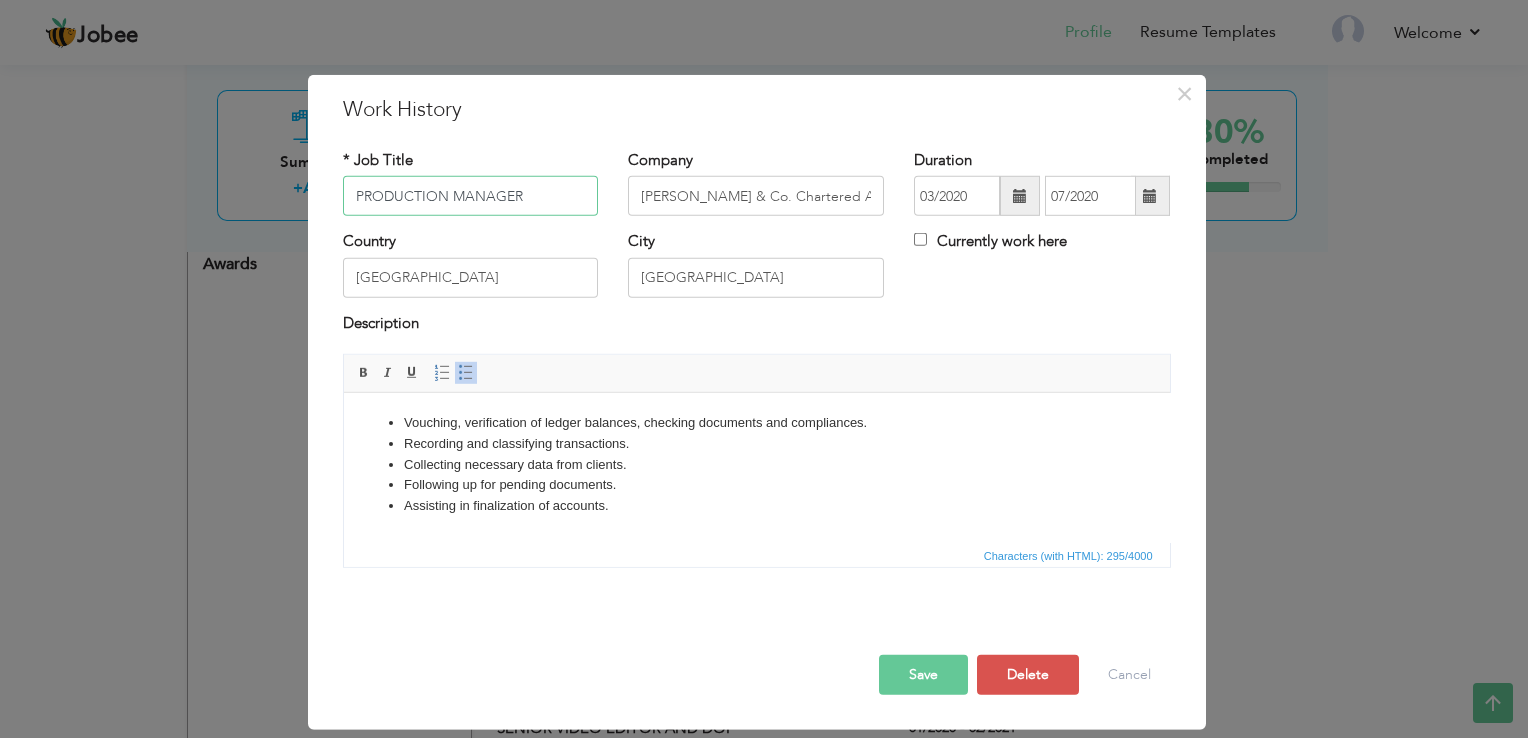type on "PRODUCTION MANAGER" 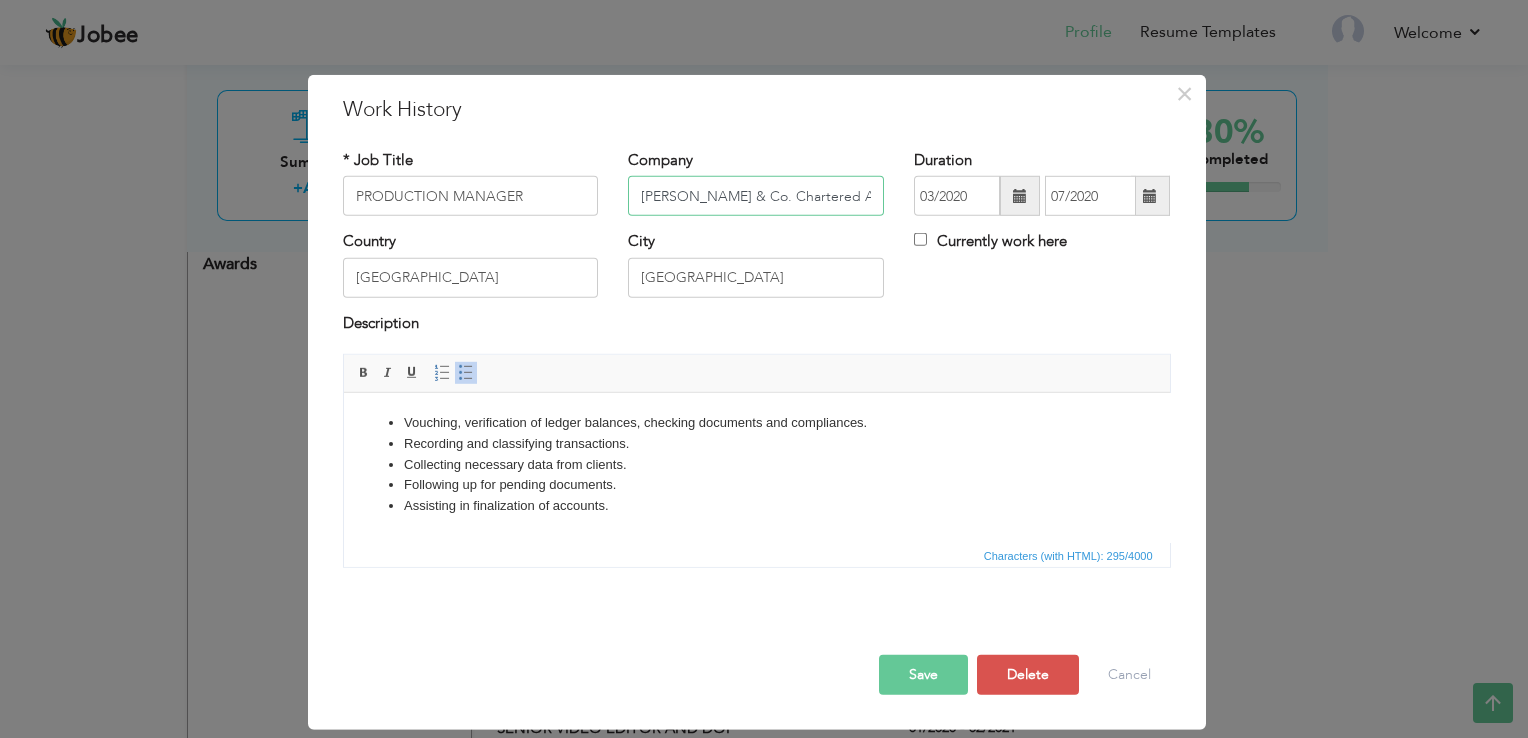 click on "Mohsin & Co. Chartered Accountant (CA Firm)" at bounding box center (756, 196) 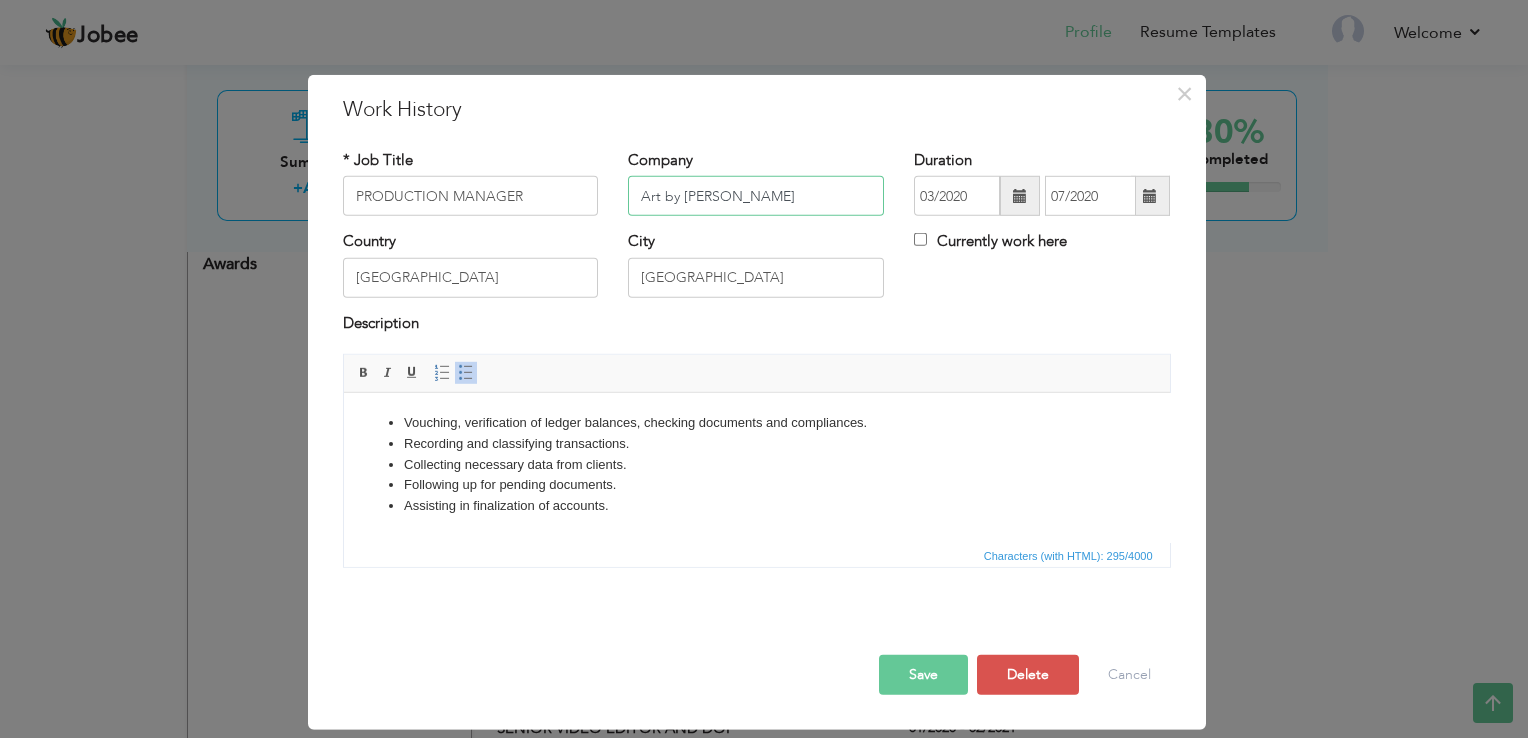 type on "Art by [PERSON_NAME]" 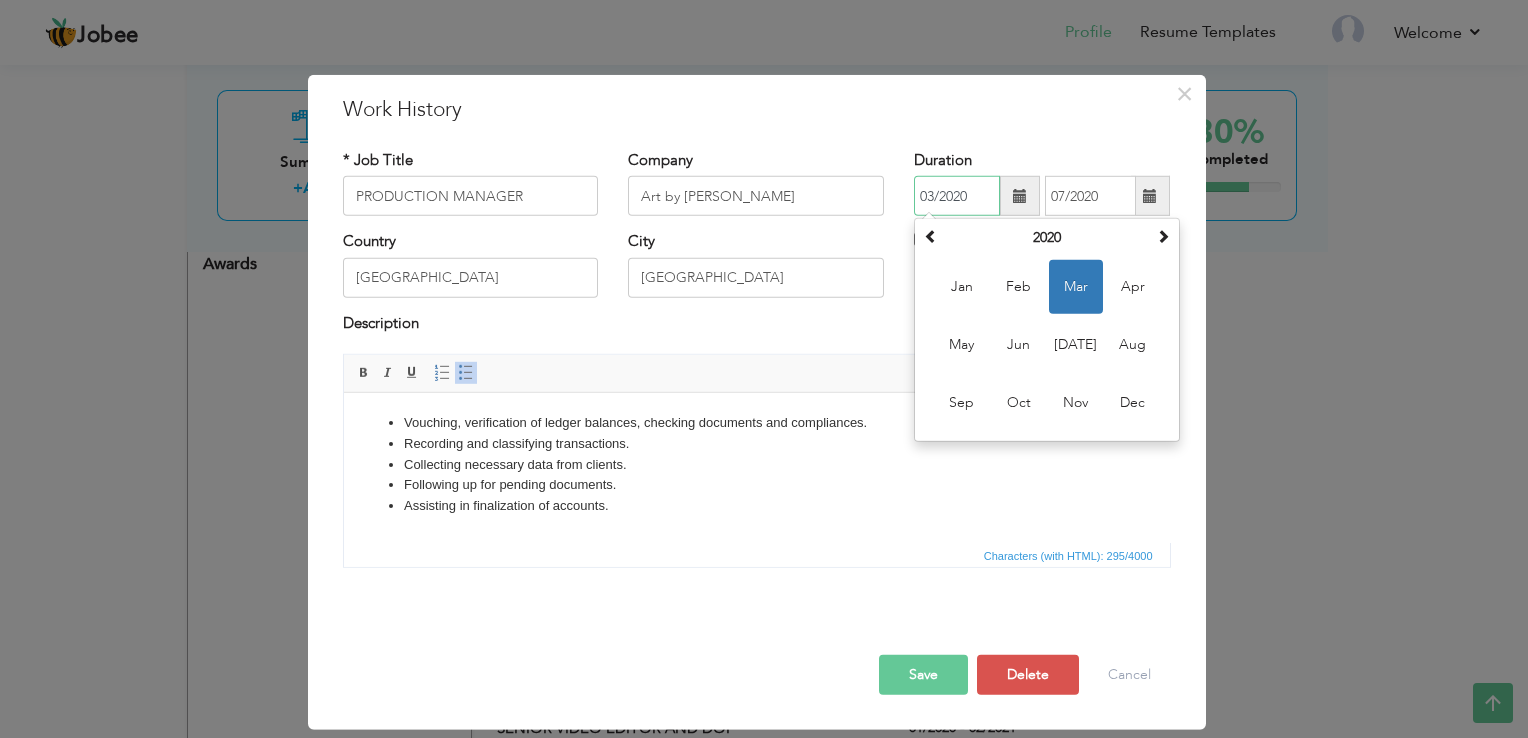 click on "03/2020" at bounding box center [957, 196] 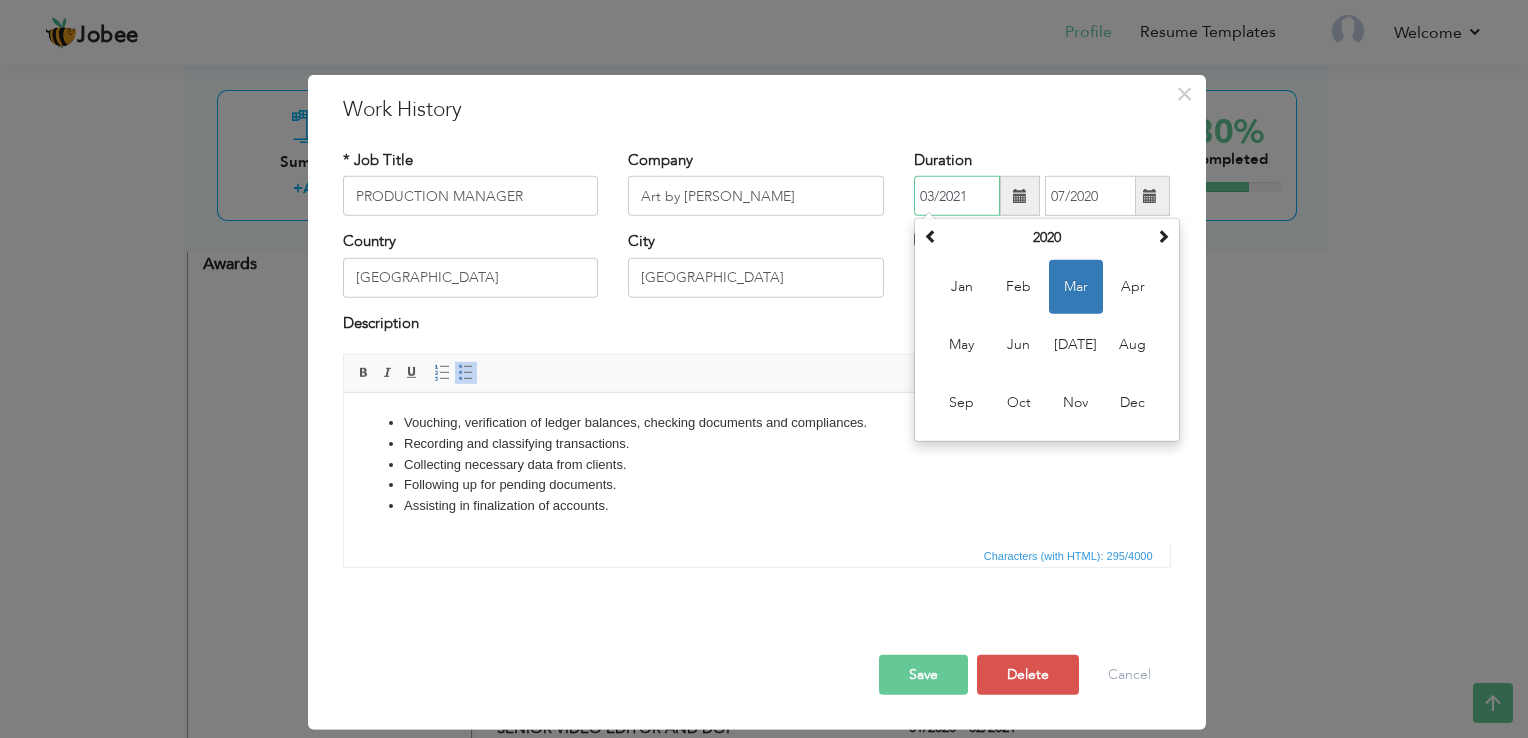 type on "03/2021" 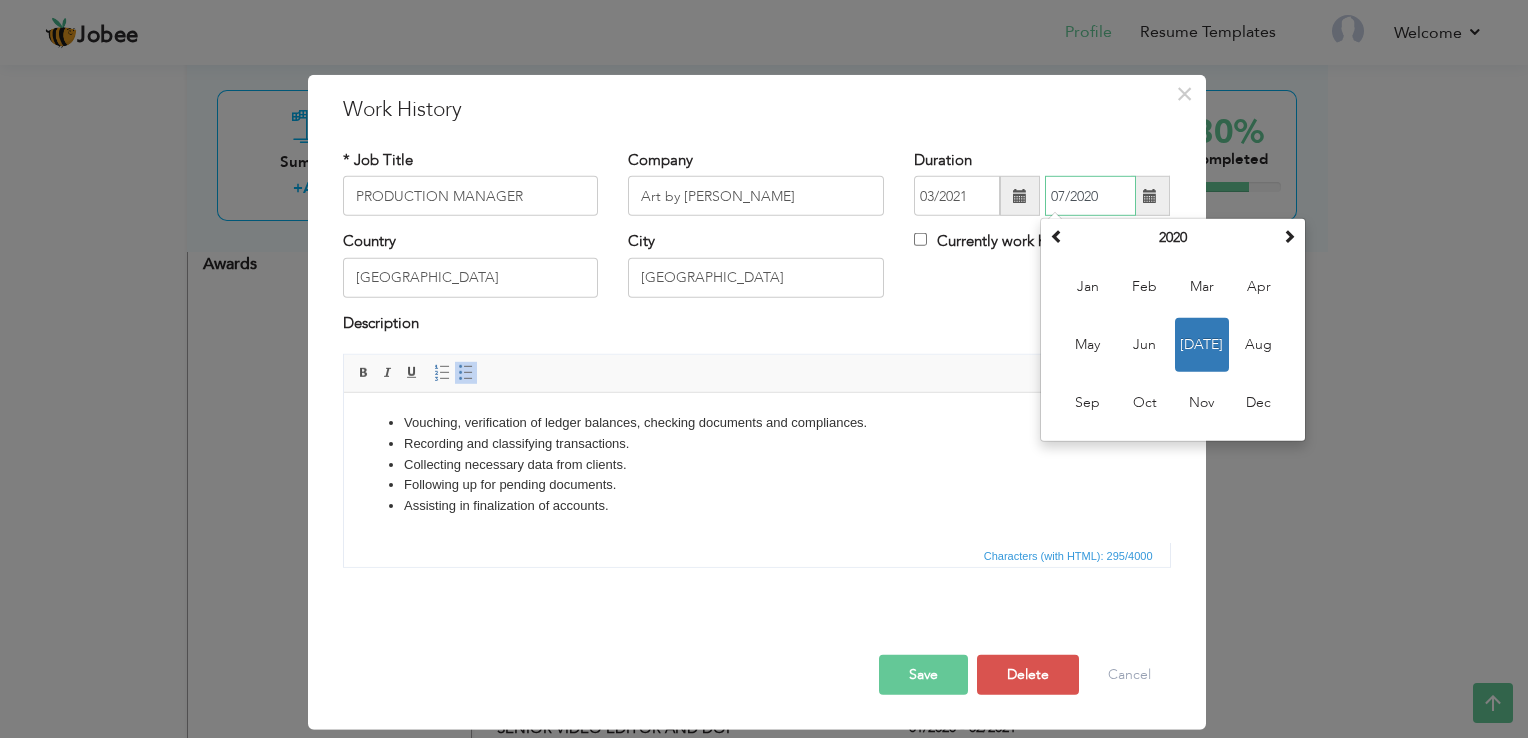 click on "07/2020" at bounding box center (1090, 196) 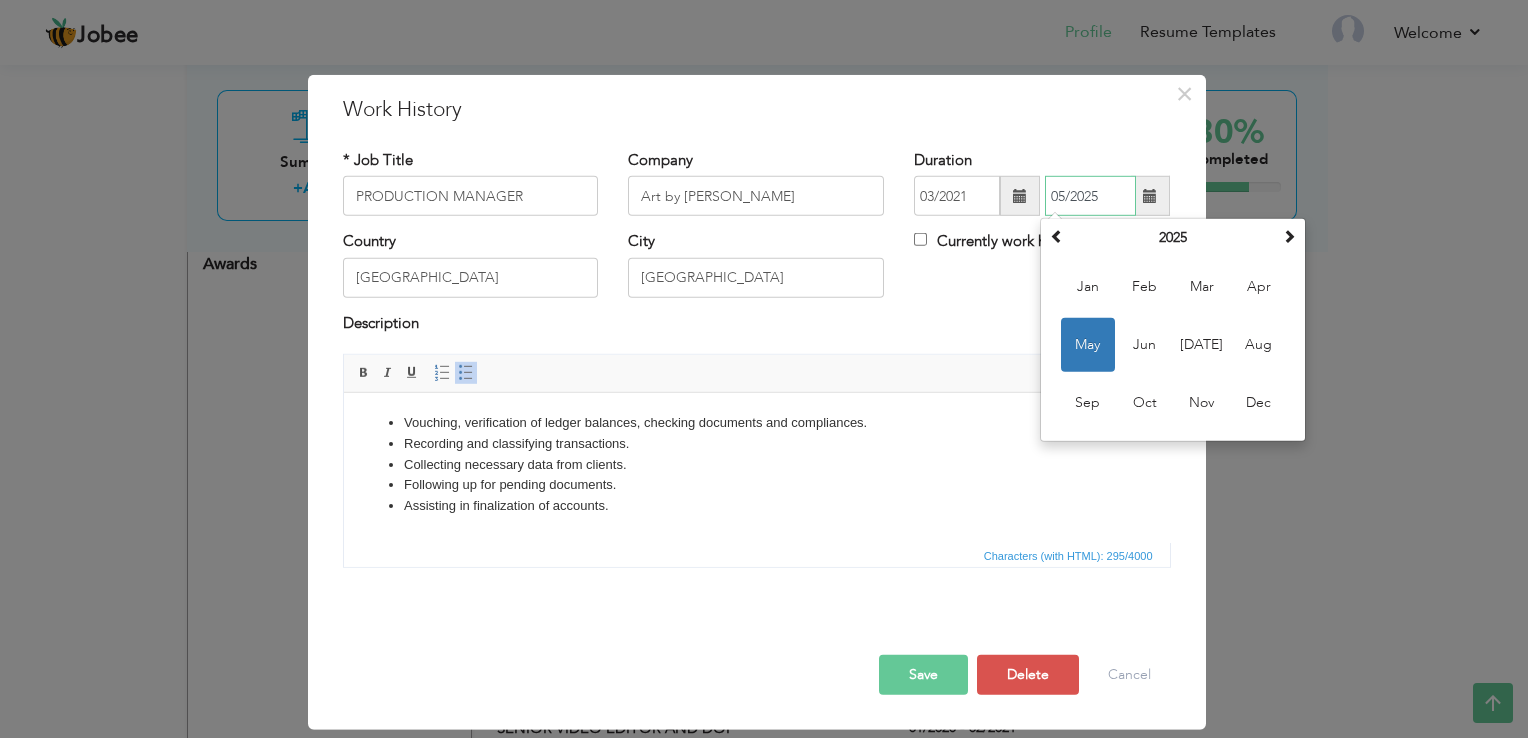 click on "05/2025" at bounding box center [1090, 196] 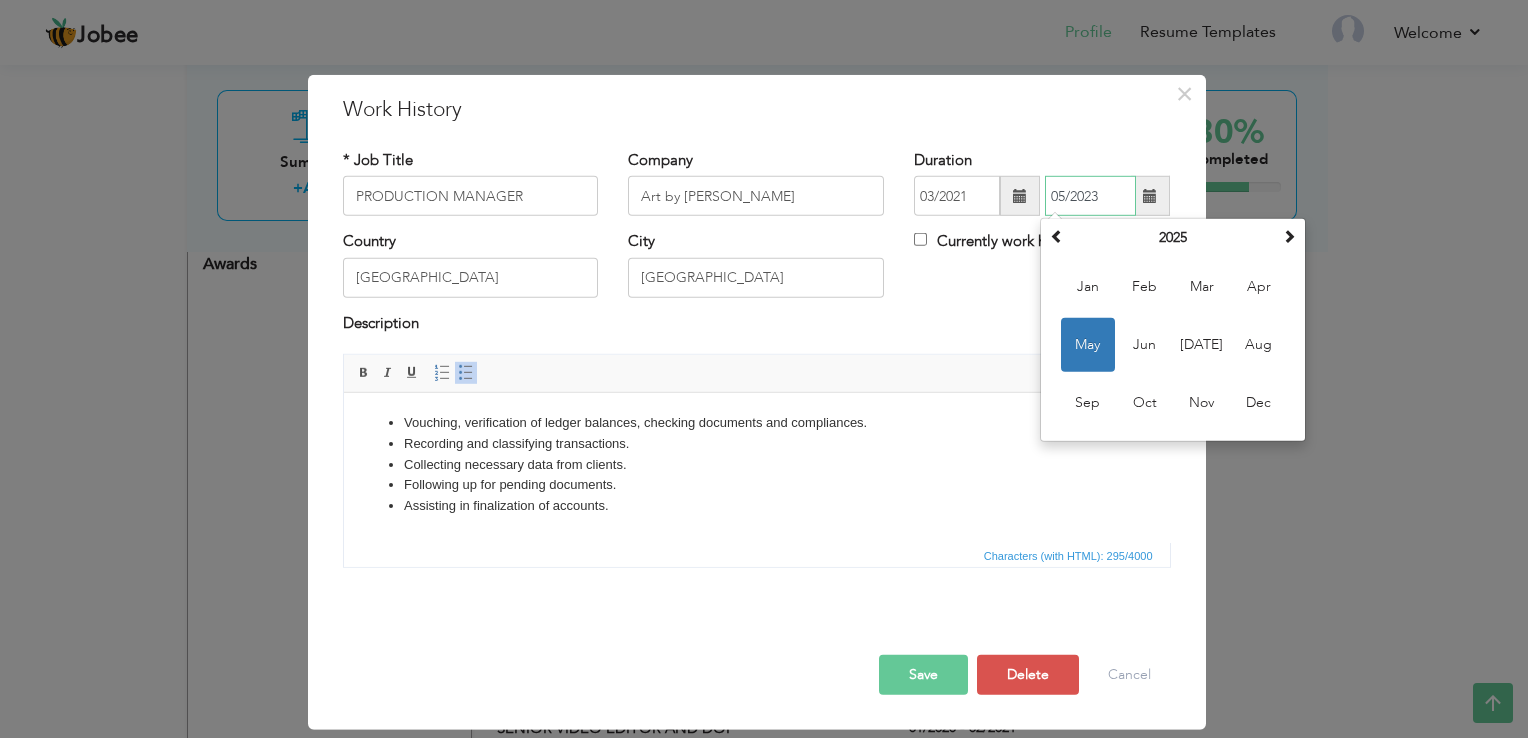 type on "05/2023" 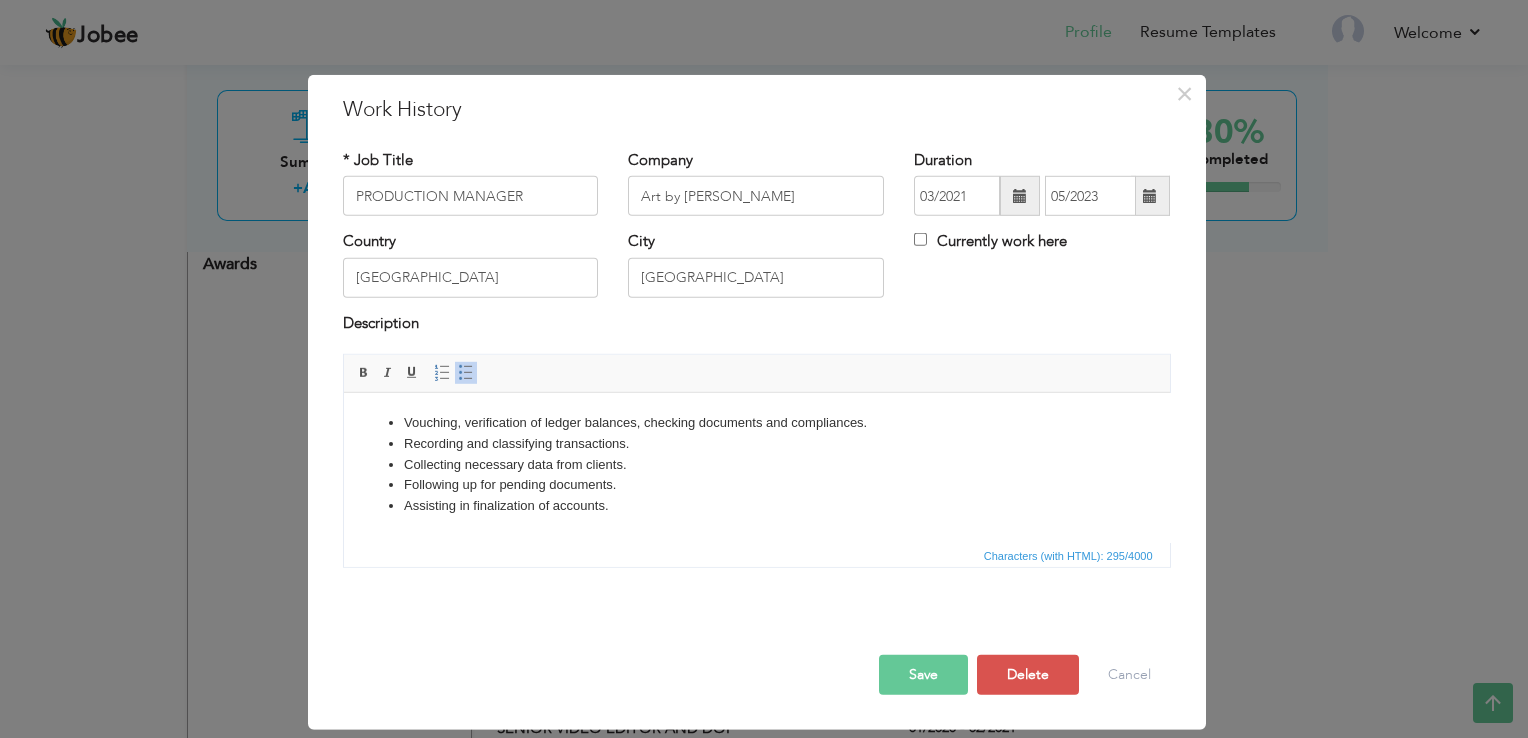 click on "Country
Pakistan
City
Lahore
Currently work here" at bounding box center [757, 271] 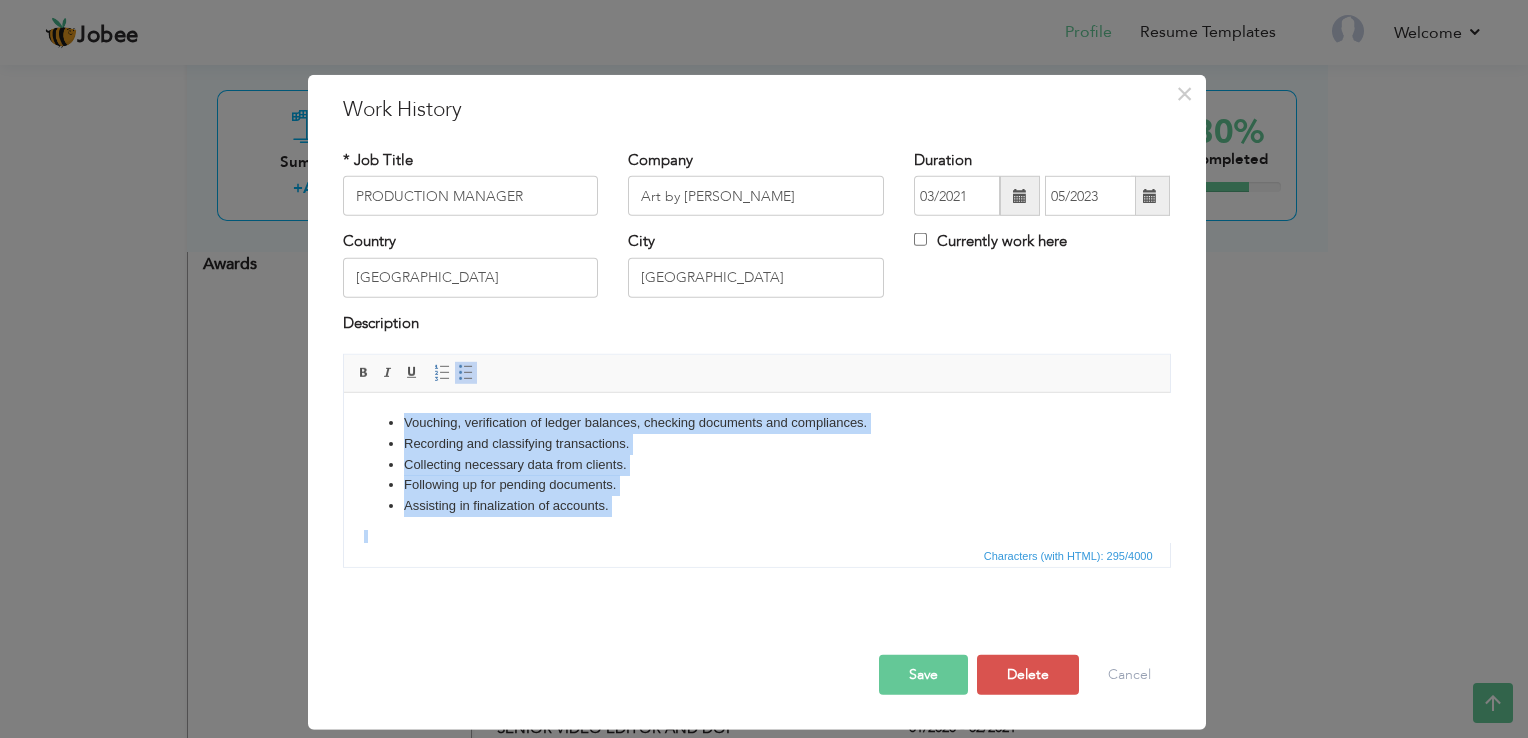 scroll, scrollTop: 225, scrollLeft: 0, axis: vertical 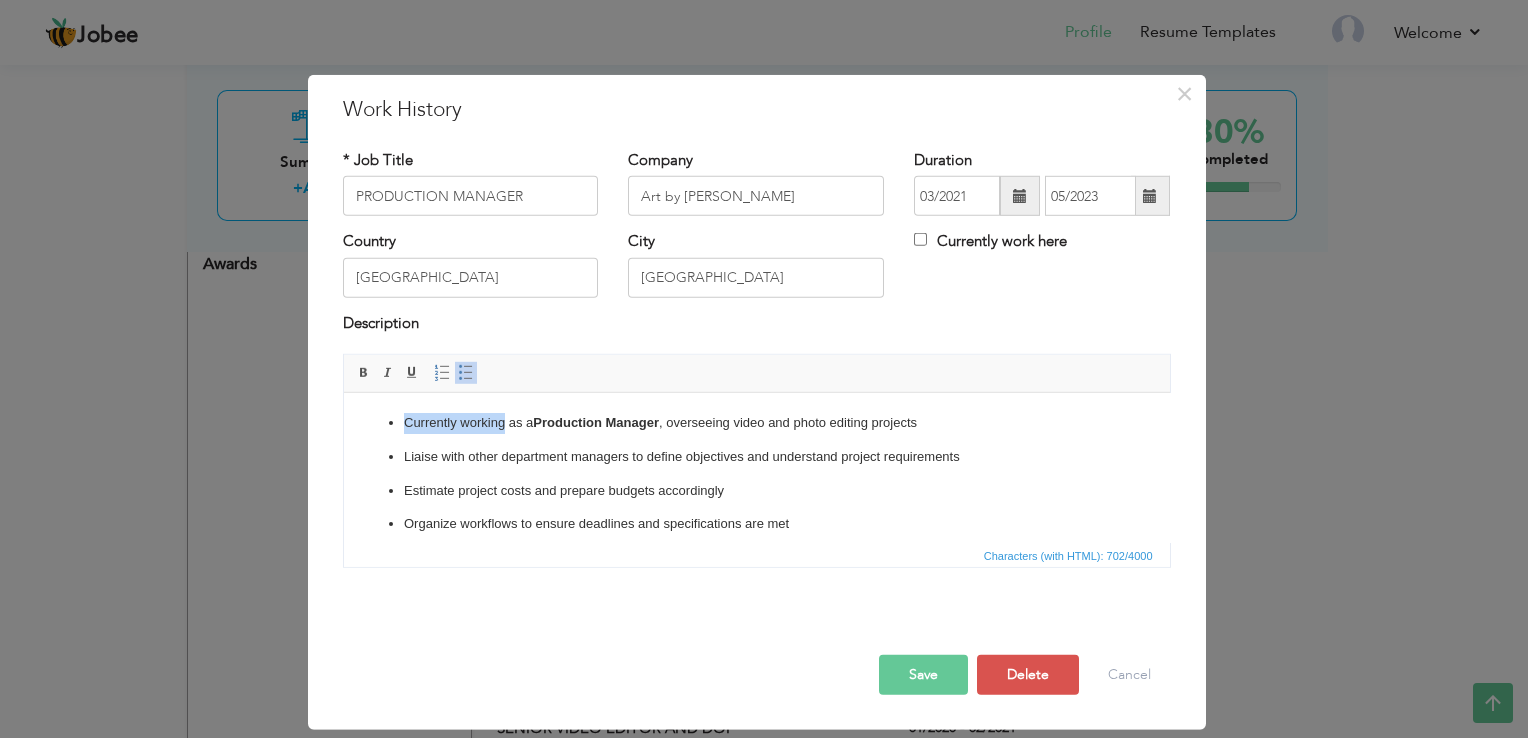 drag, startPoint x: 506, startPoint y: 425, endPoint x: 403, endPoint y: 418, distance: 103.23759 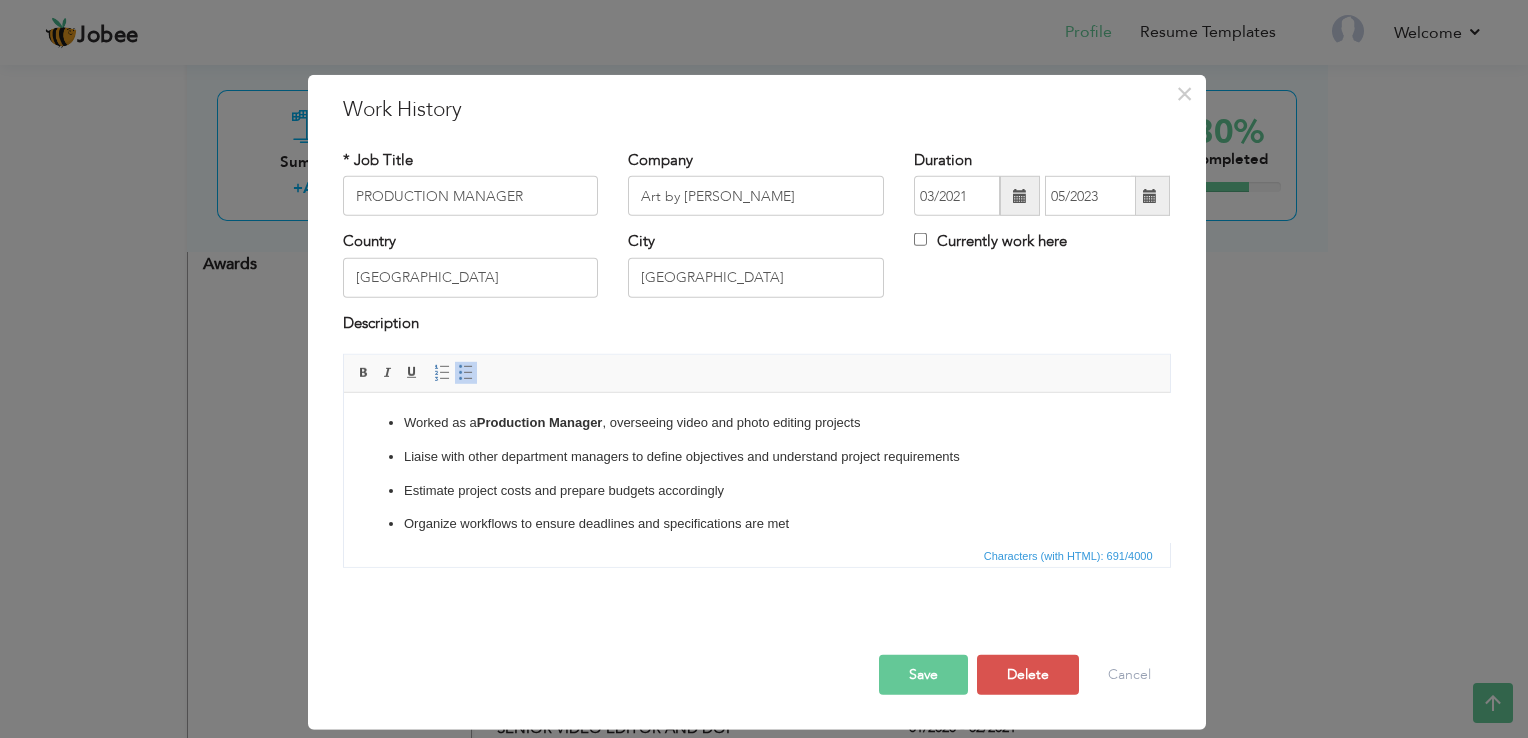 click on "Liaise with other department managers to define objectives and understand project requirements" at bounding box center (756, 457) 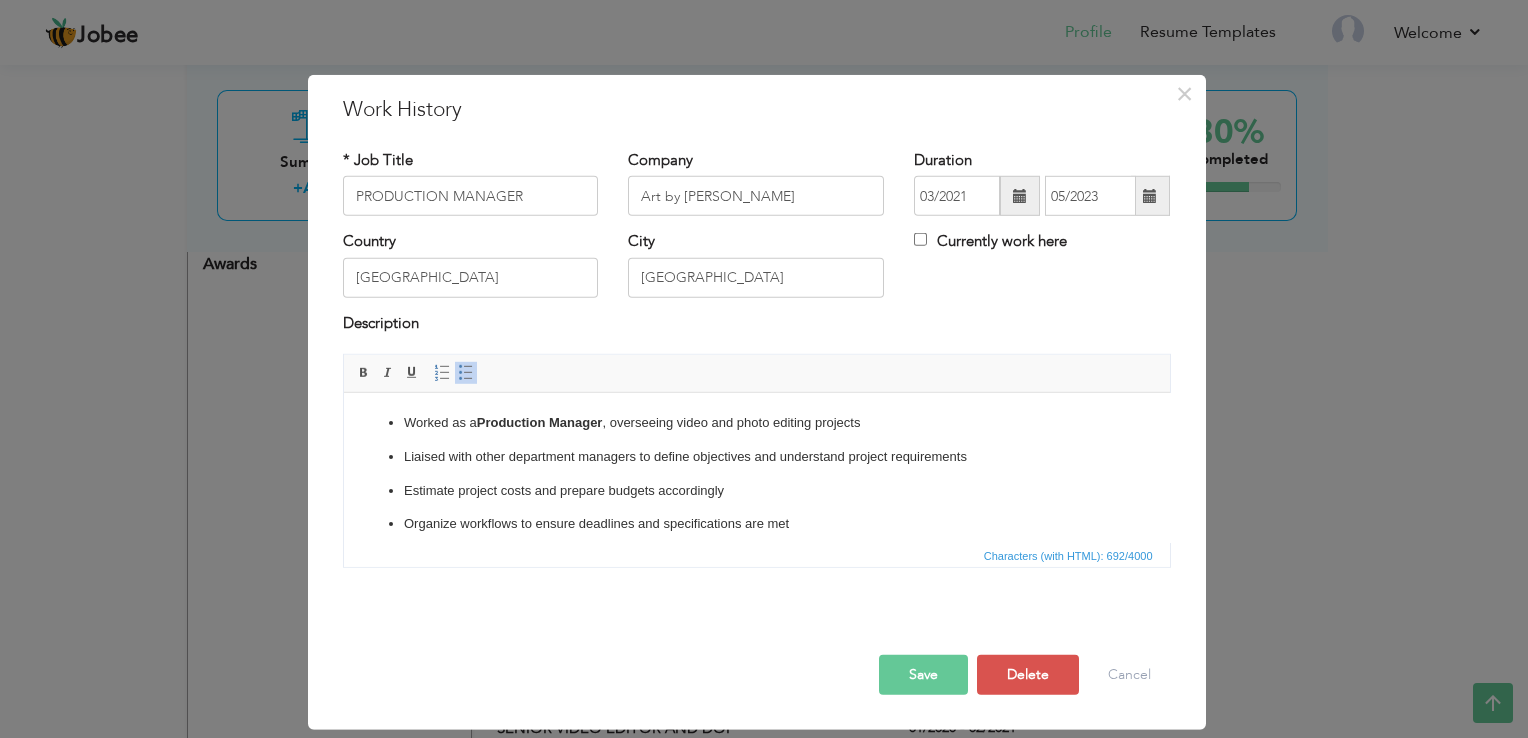click on "Estimate project costs and prepare budgets accordingly" at bounding box center (756, 491) 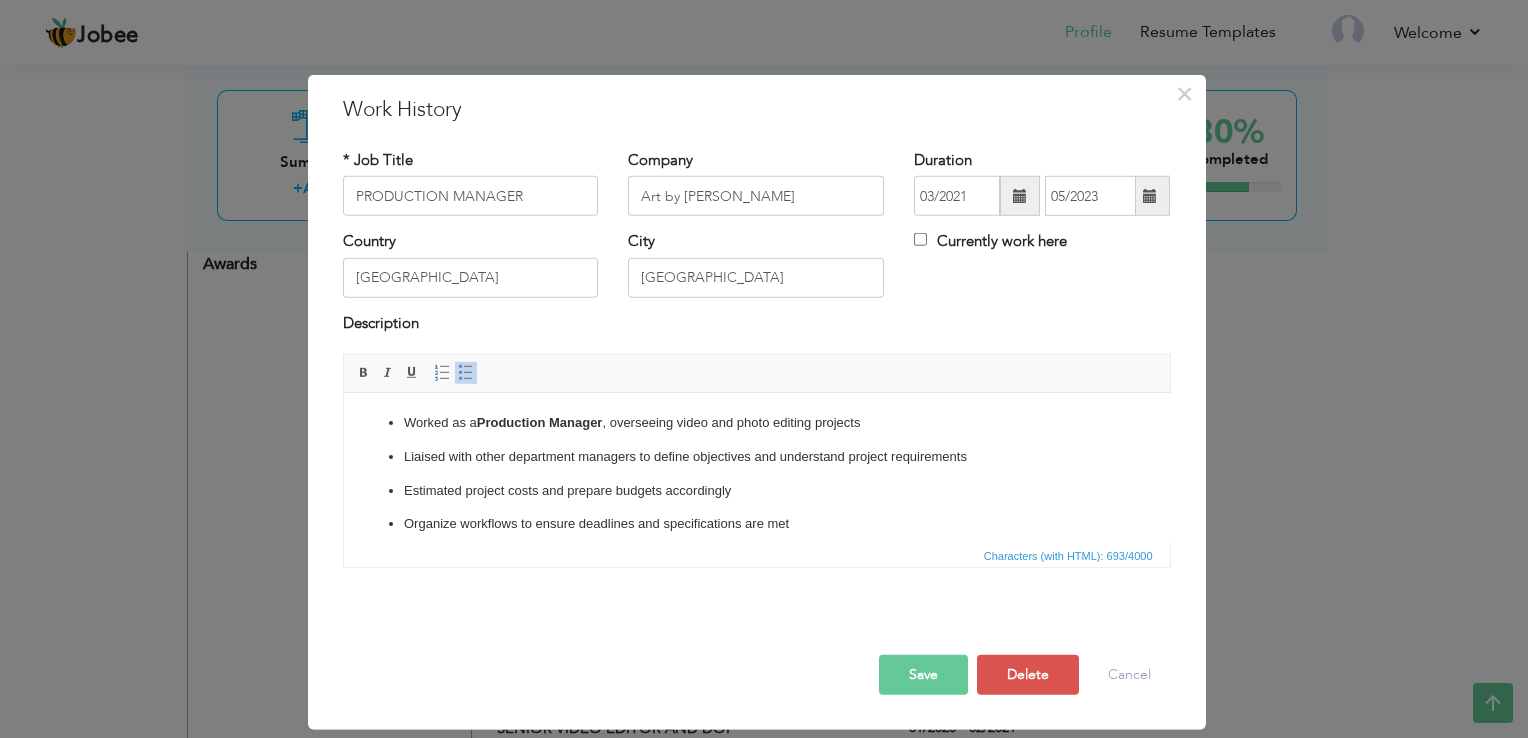 click on "Organize workflows to ensure deadlines and specifications are met" at bounding box center [756, 524] 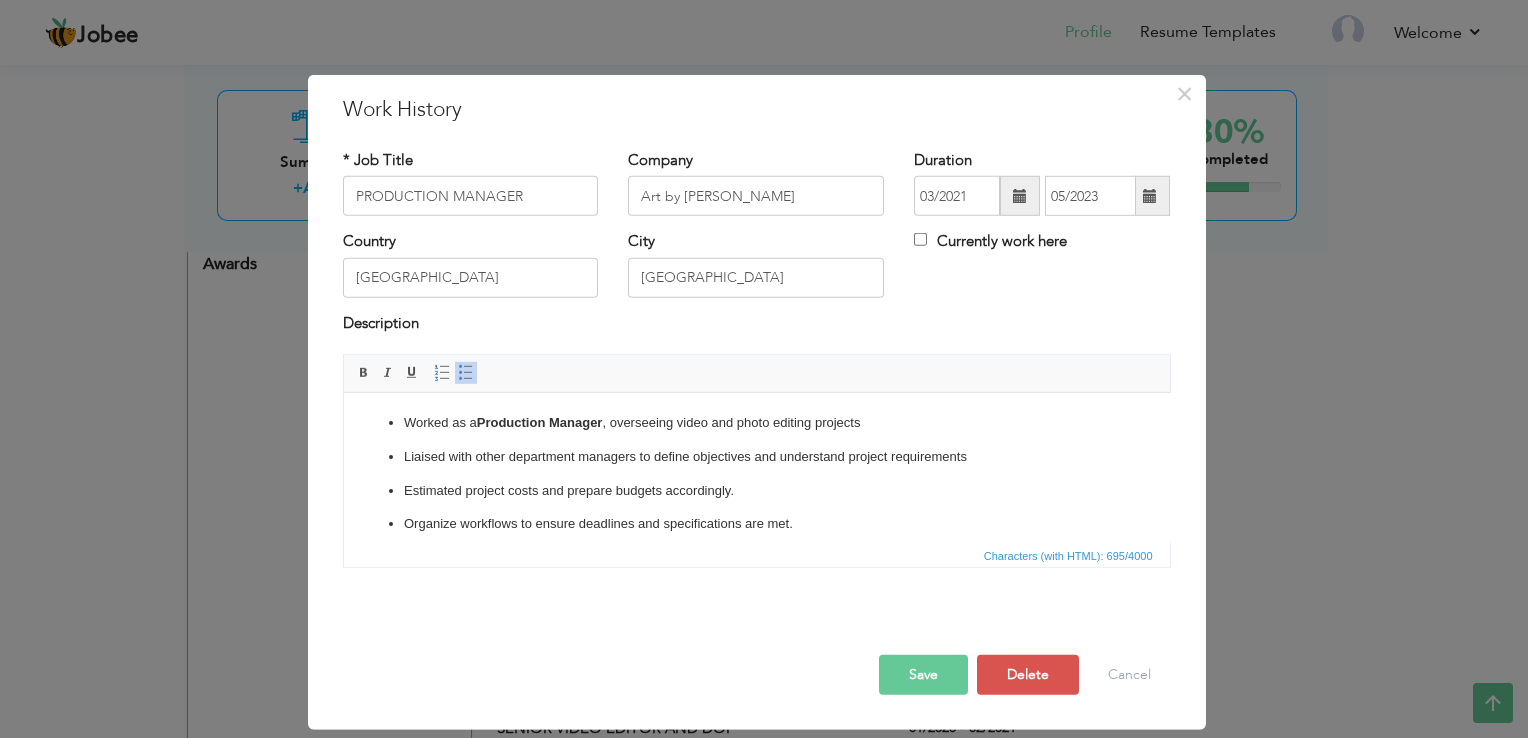 click on "Worked as a  Production Manager , overseeing video and photo editing projects" at bounding box center [756, 423] 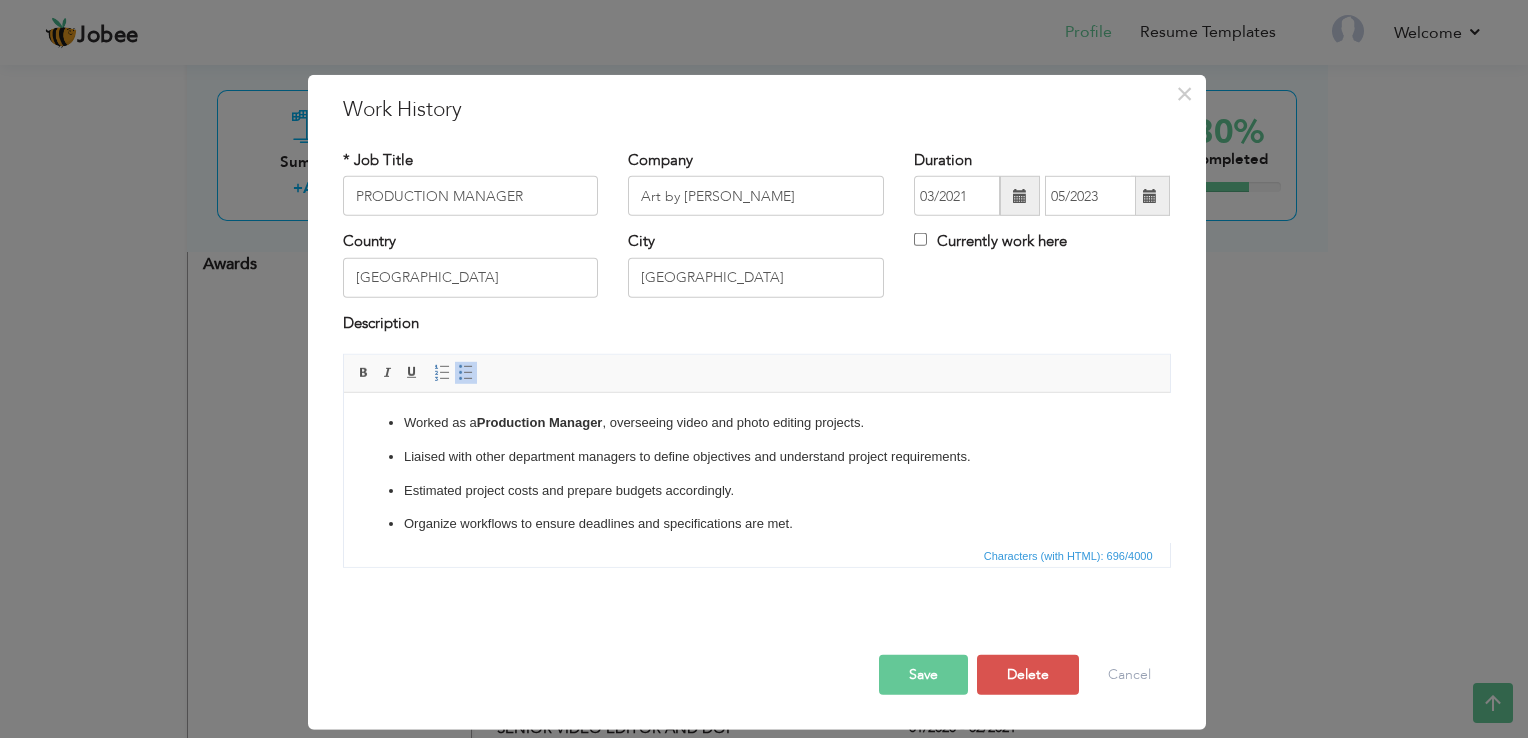 click on "Liaised with other department managers to define objectives and understand project requirements." at bounding box center (756, 457) 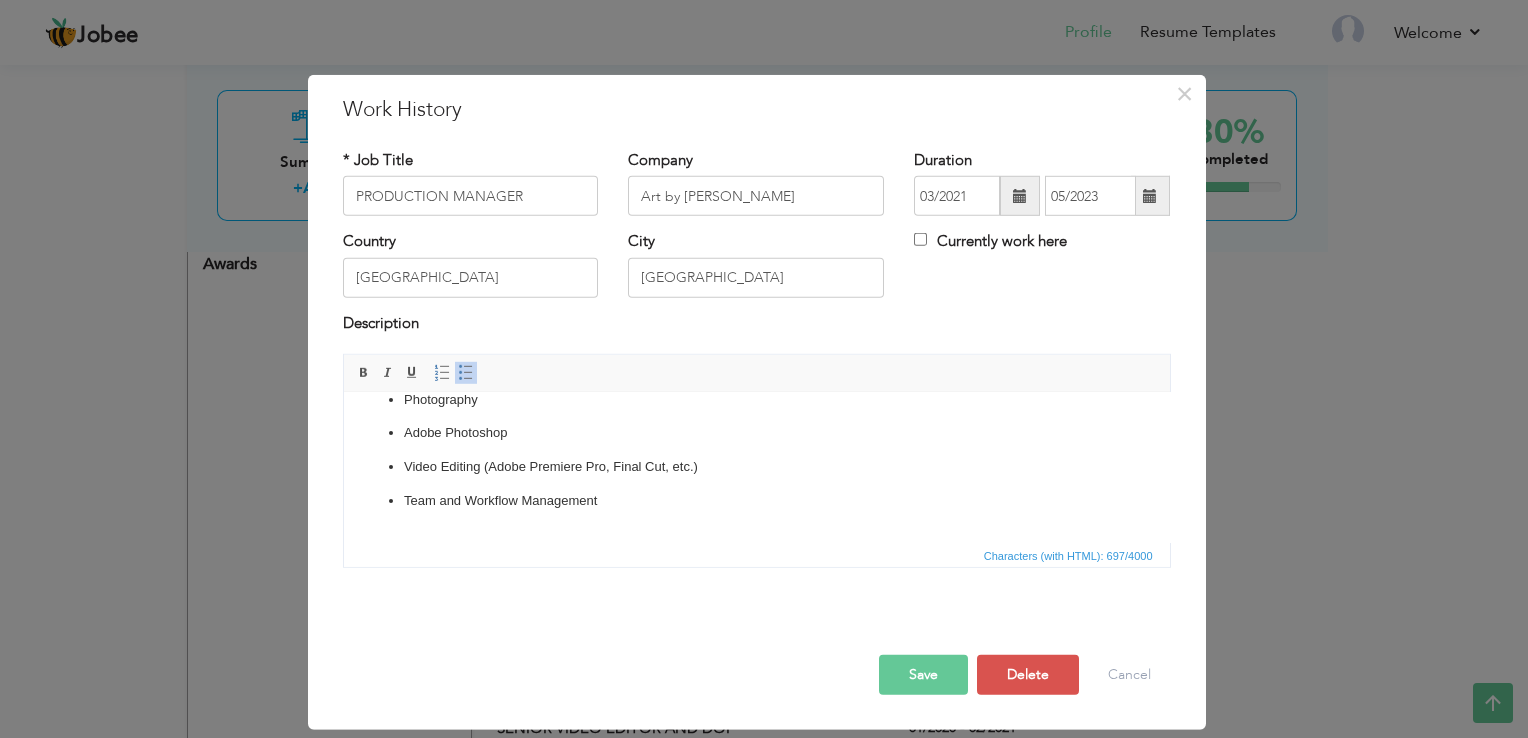 scroll, scrollTop: 282, scrollLeft: 0, axis: vertical 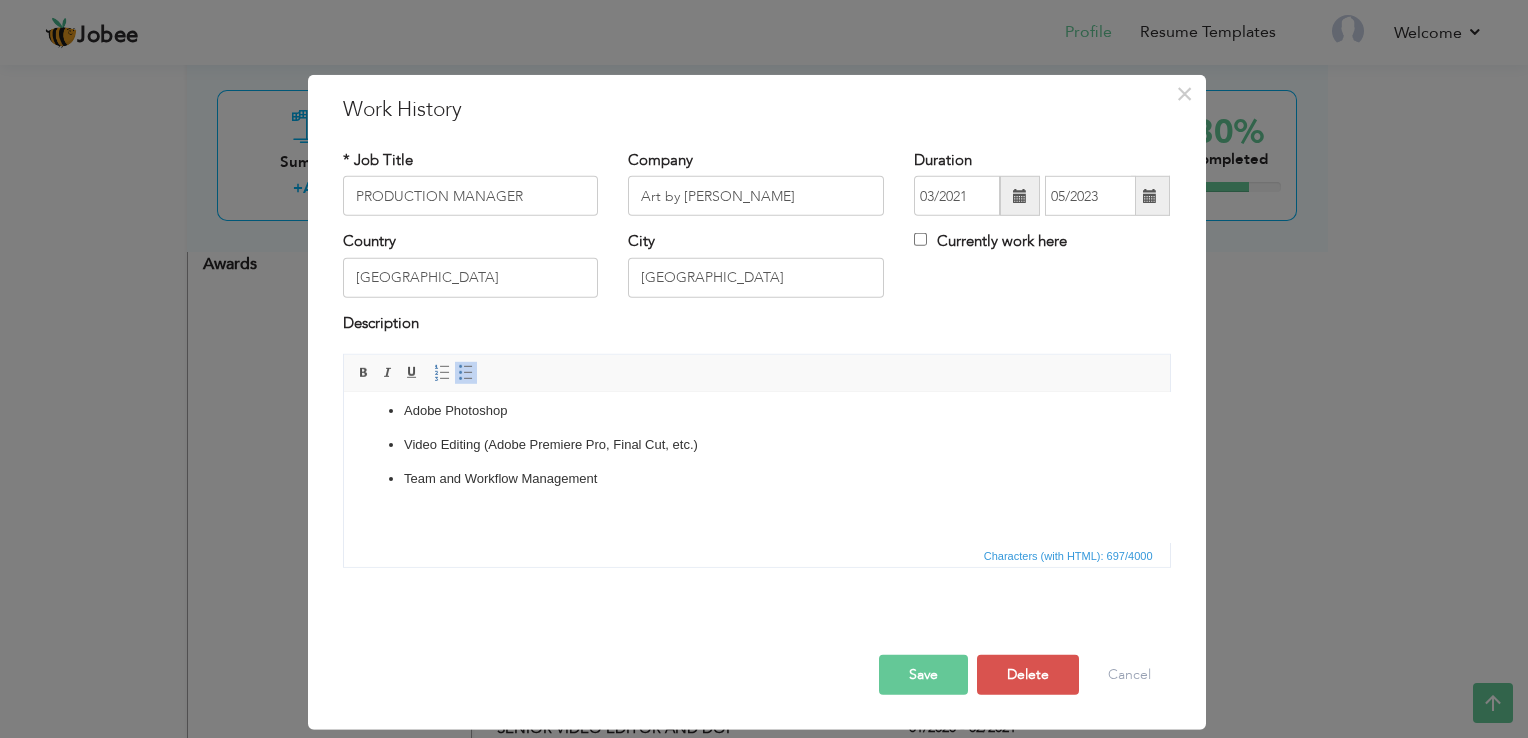 click on "Save" at bounding box center (923, 675) 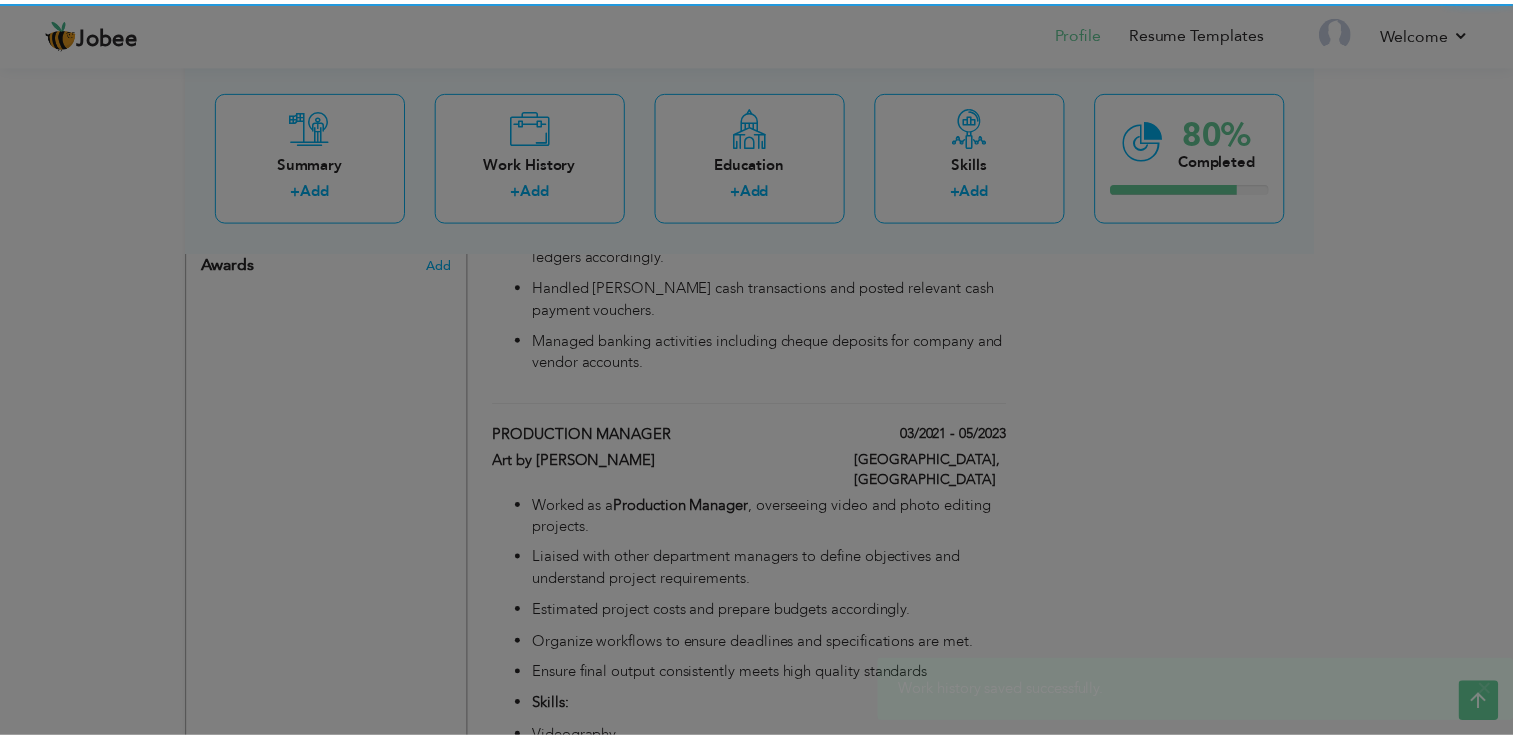 scroll, scrollTop: 0, scrollLeft: 0, axis: both 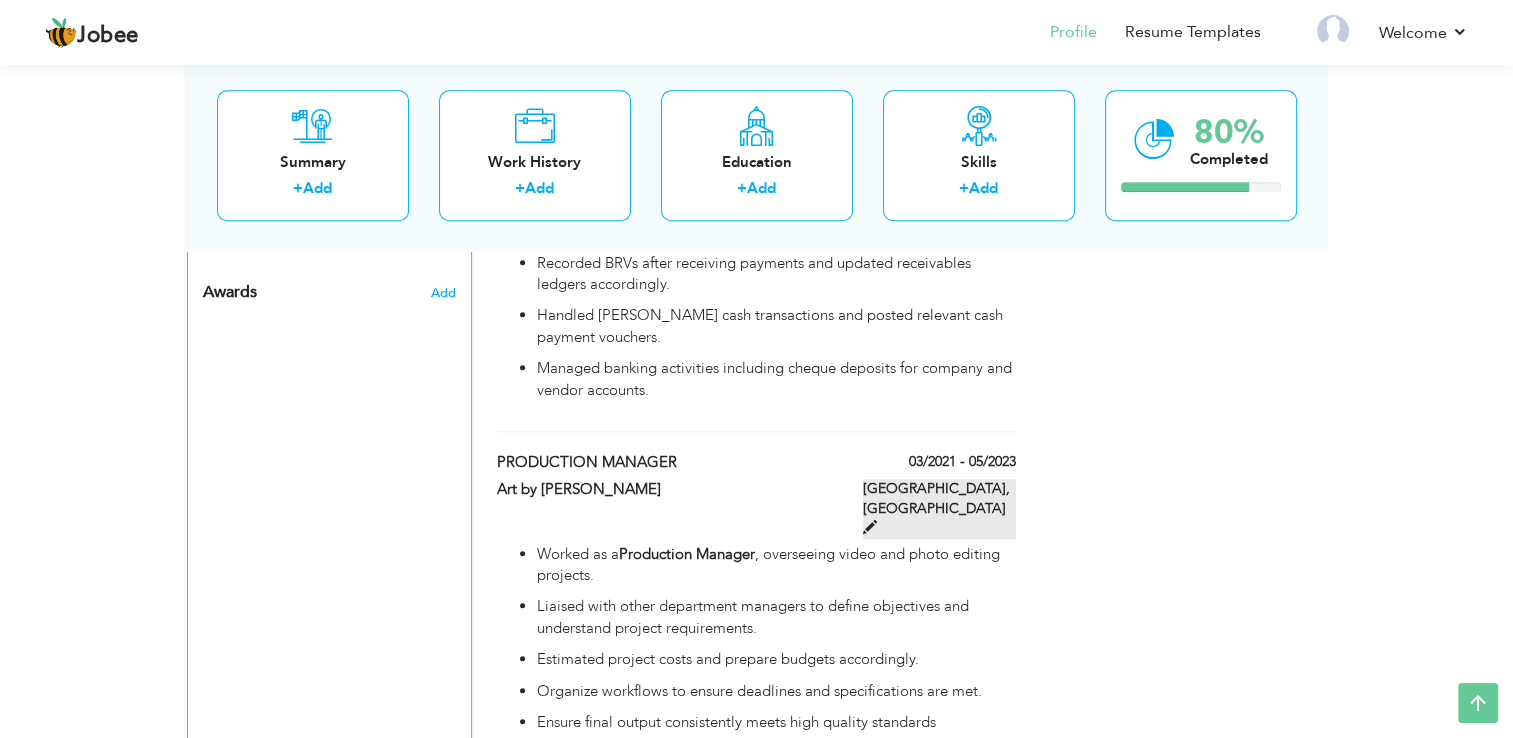 click at bounding box center [870, 527] 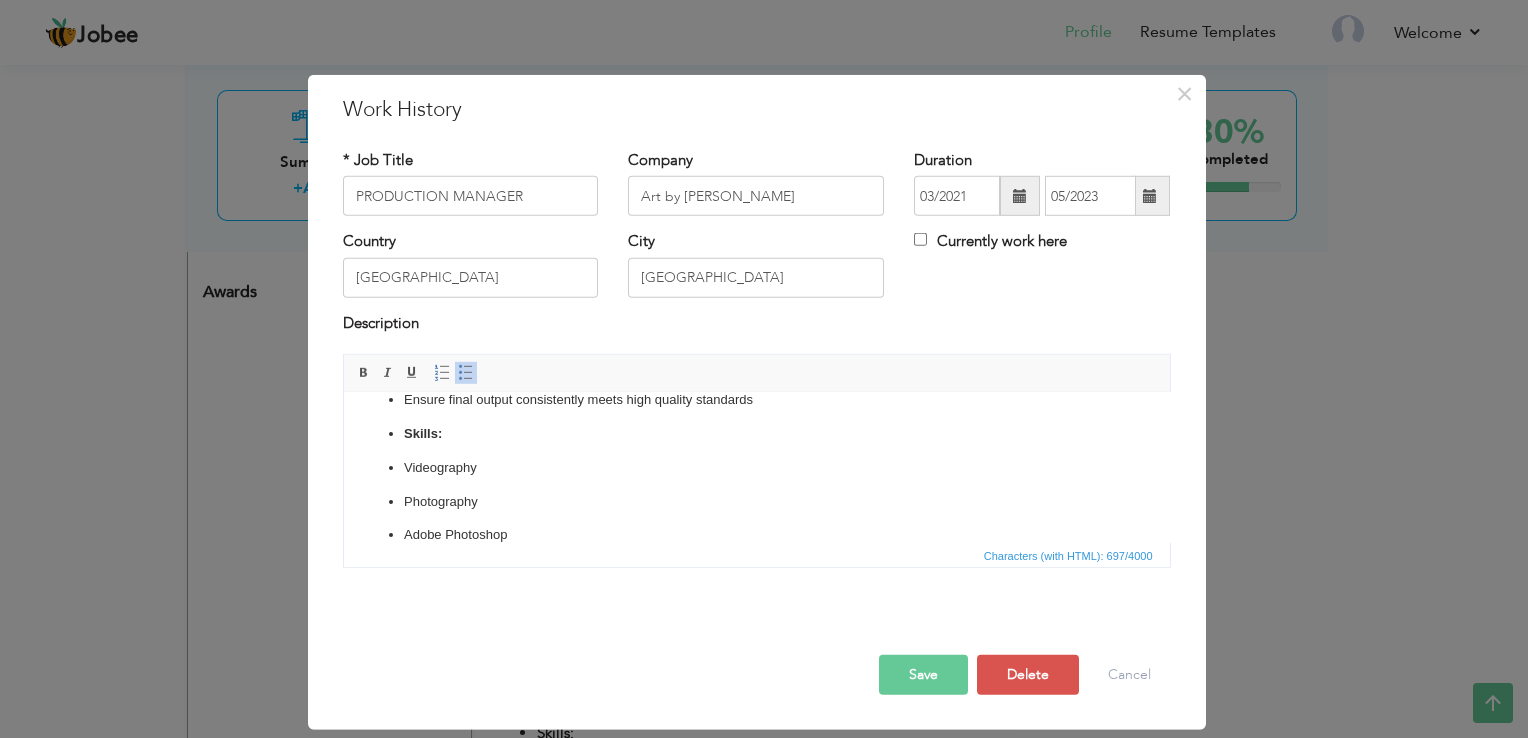 scroll, scrollTop: 155, scrollLeft: 0, axis: vertical 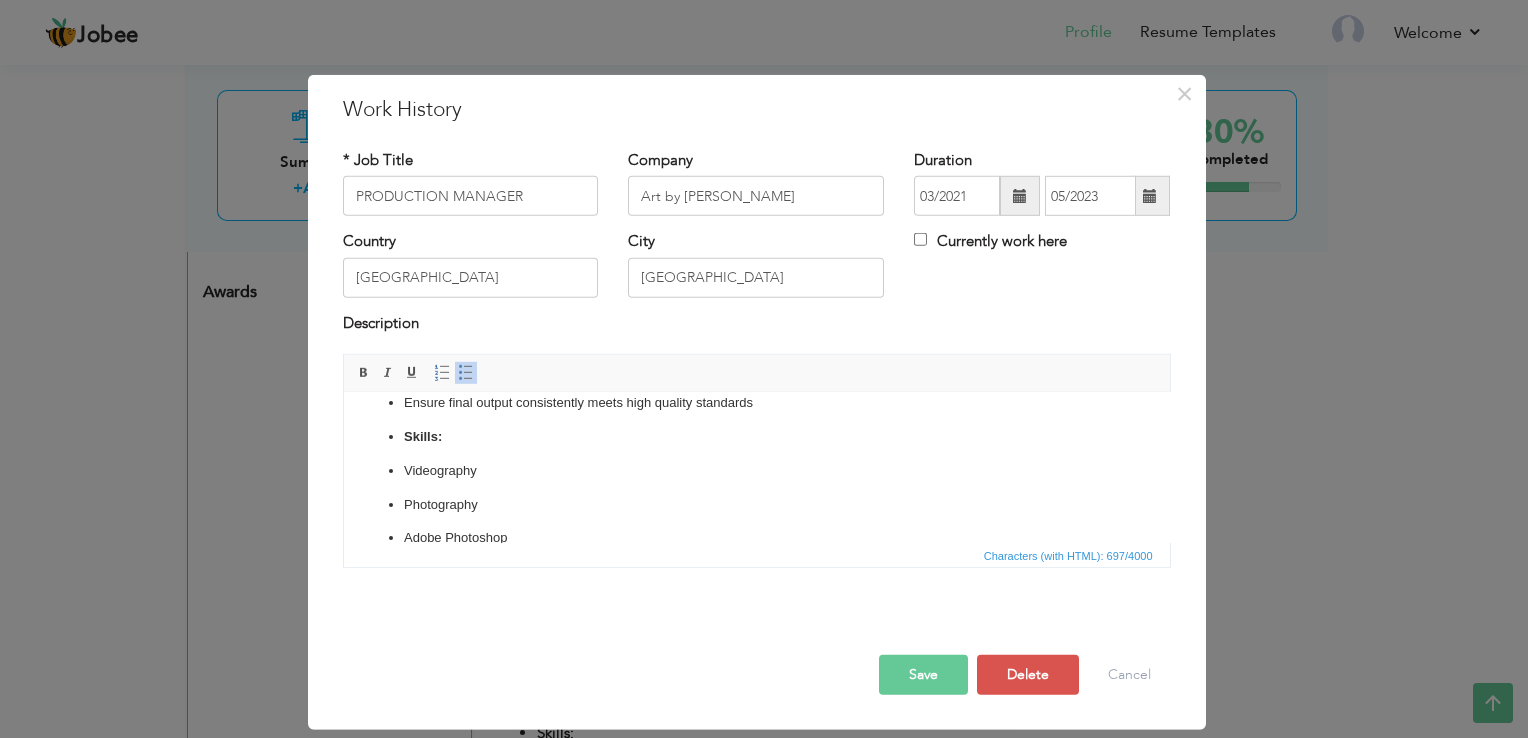 click on "Worked as a  Production Manager , overseeing video and photo editing projects. Liaised with other department managers to define objectives and understand project requirements. Estimated project costs and prepare budgets accordingly. Organize workflows to ensure deadlines and specifications are met. Ensure final output consistently meets high quality standards Skills: Videography Photography Adobe Photoshop Video Editing (Adobe Premiere Pro, Final Cut, etc.) Team and Workflow Management" at bounding box center [756, 437] 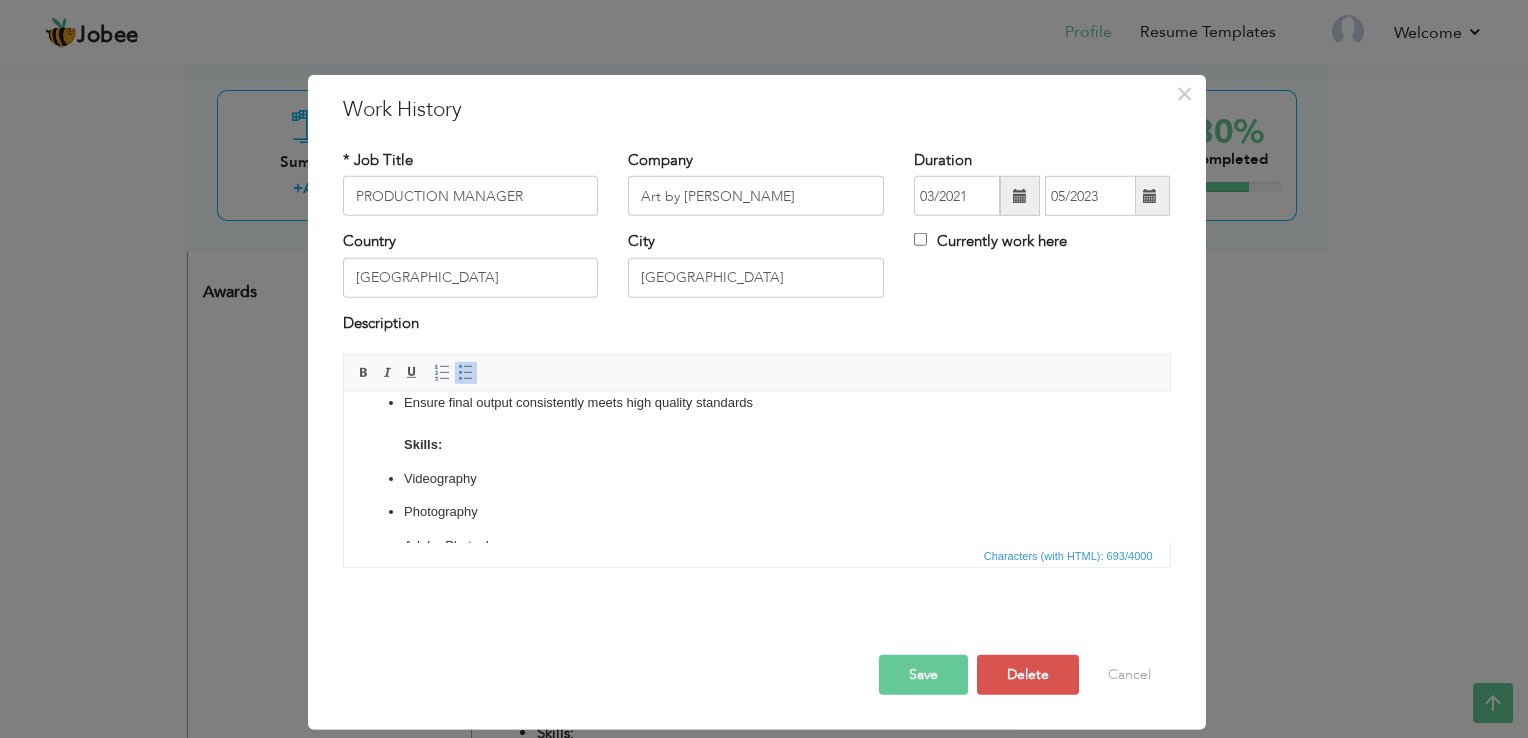 click on "Save" at bounding box center (923, 675) 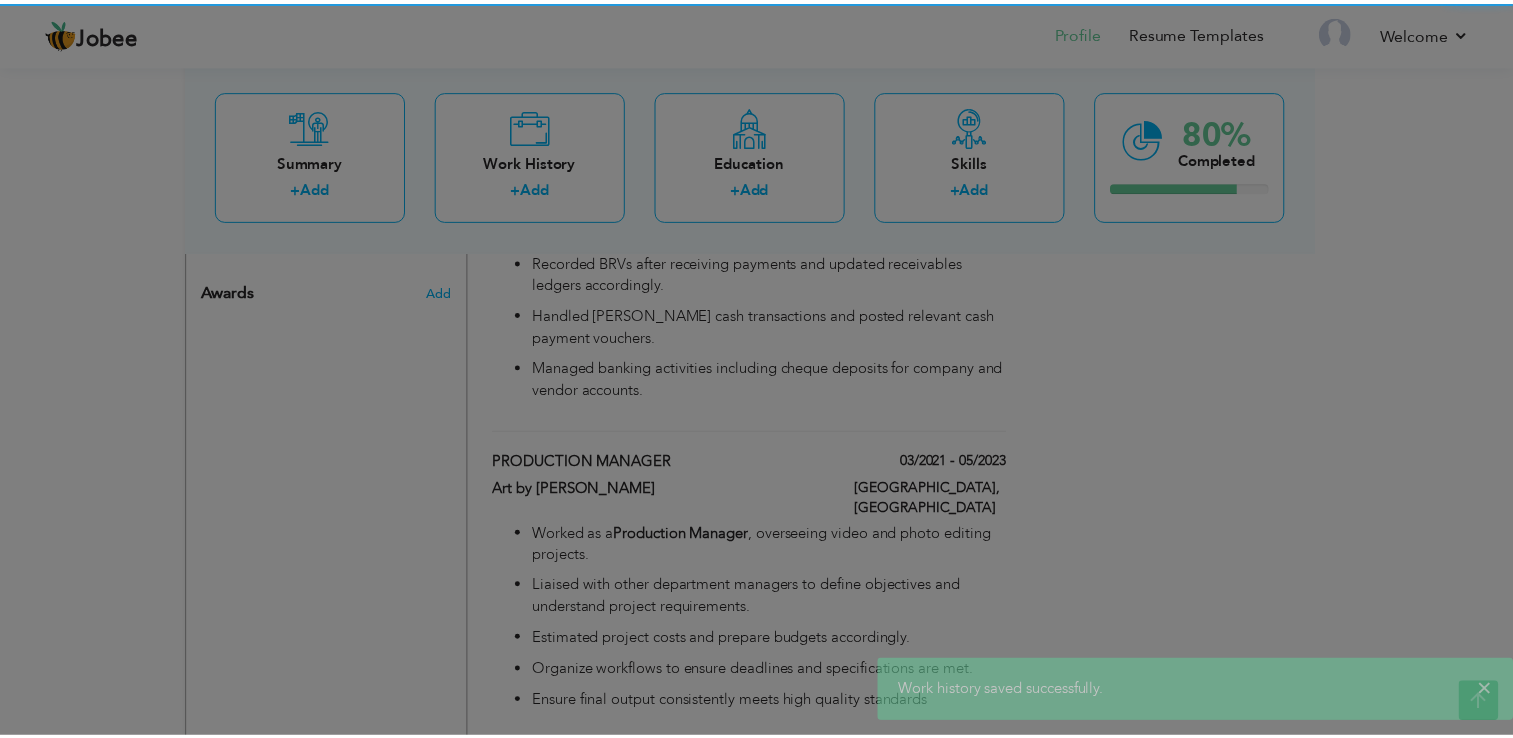 scroll, scrollTop: 0, scrollLeft: 0, axis: both 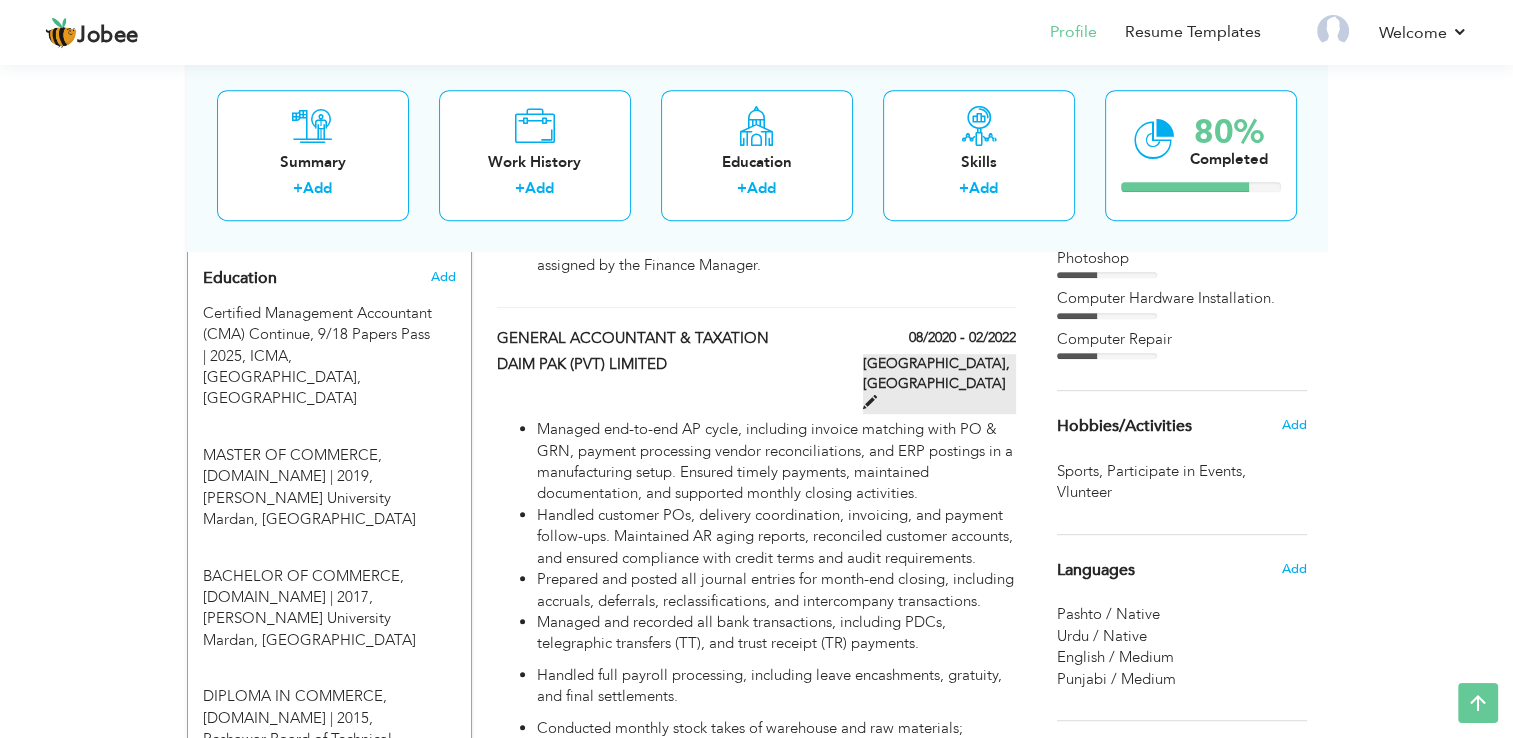 click at bounding box center (870, 402) 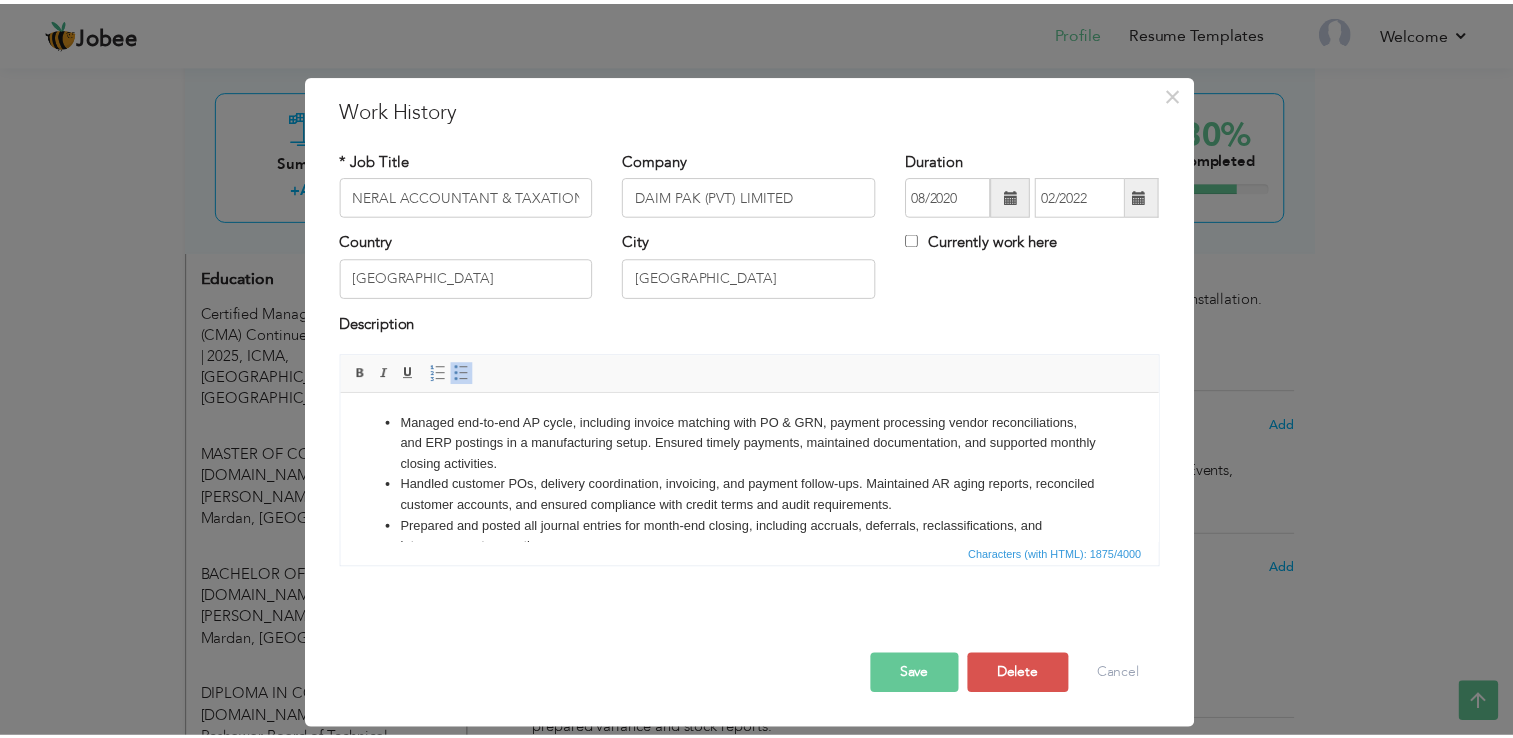 scroll, scrollTop: 0, scrollLeft: 0, axis: both 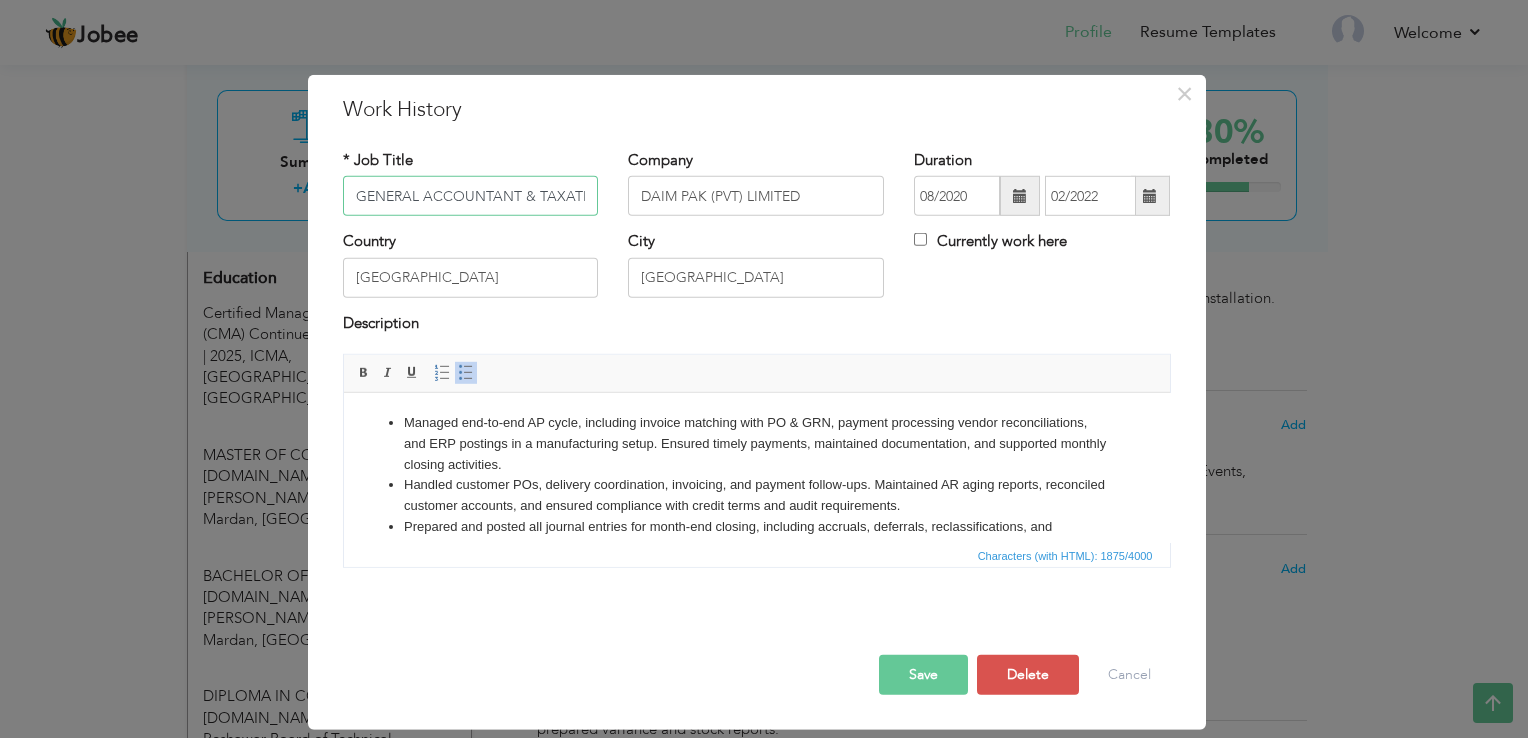 click on "GENERAL ACCOUNTANT & TAXATION" at bounding box center [471, 196] 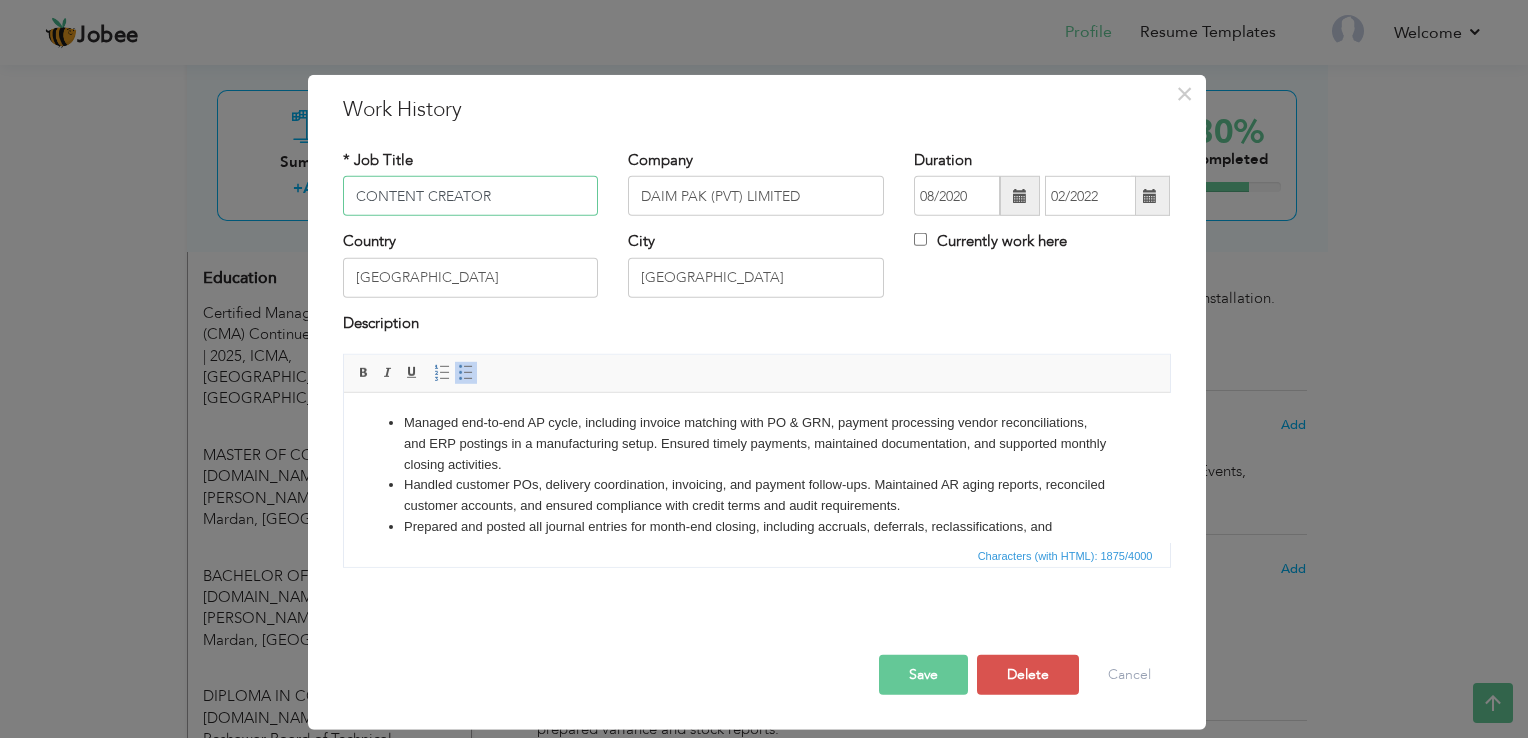 type on "CONTENT CREATOR" 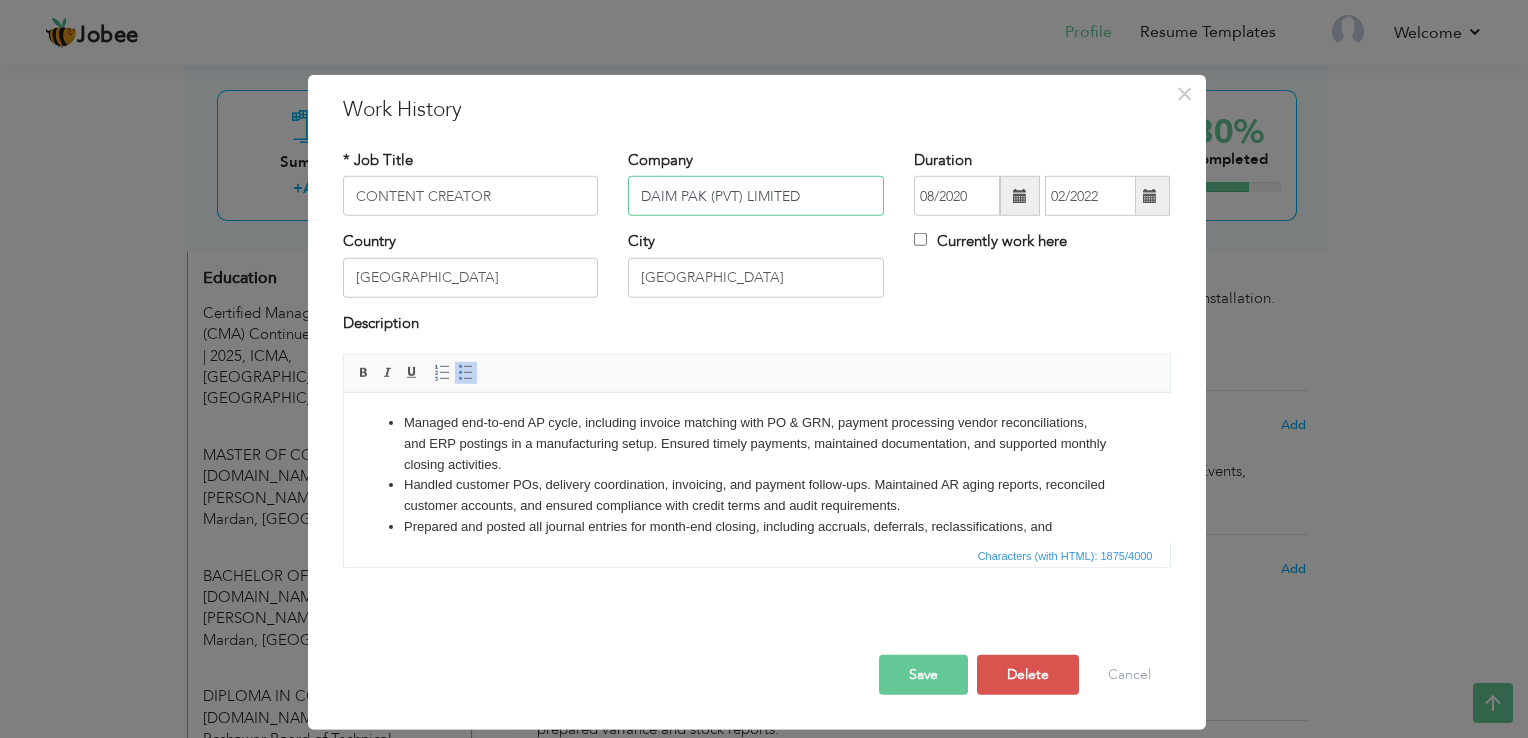 click on "DAIM PAK (PVT) LIMITED" at bounding box center [756, 196] 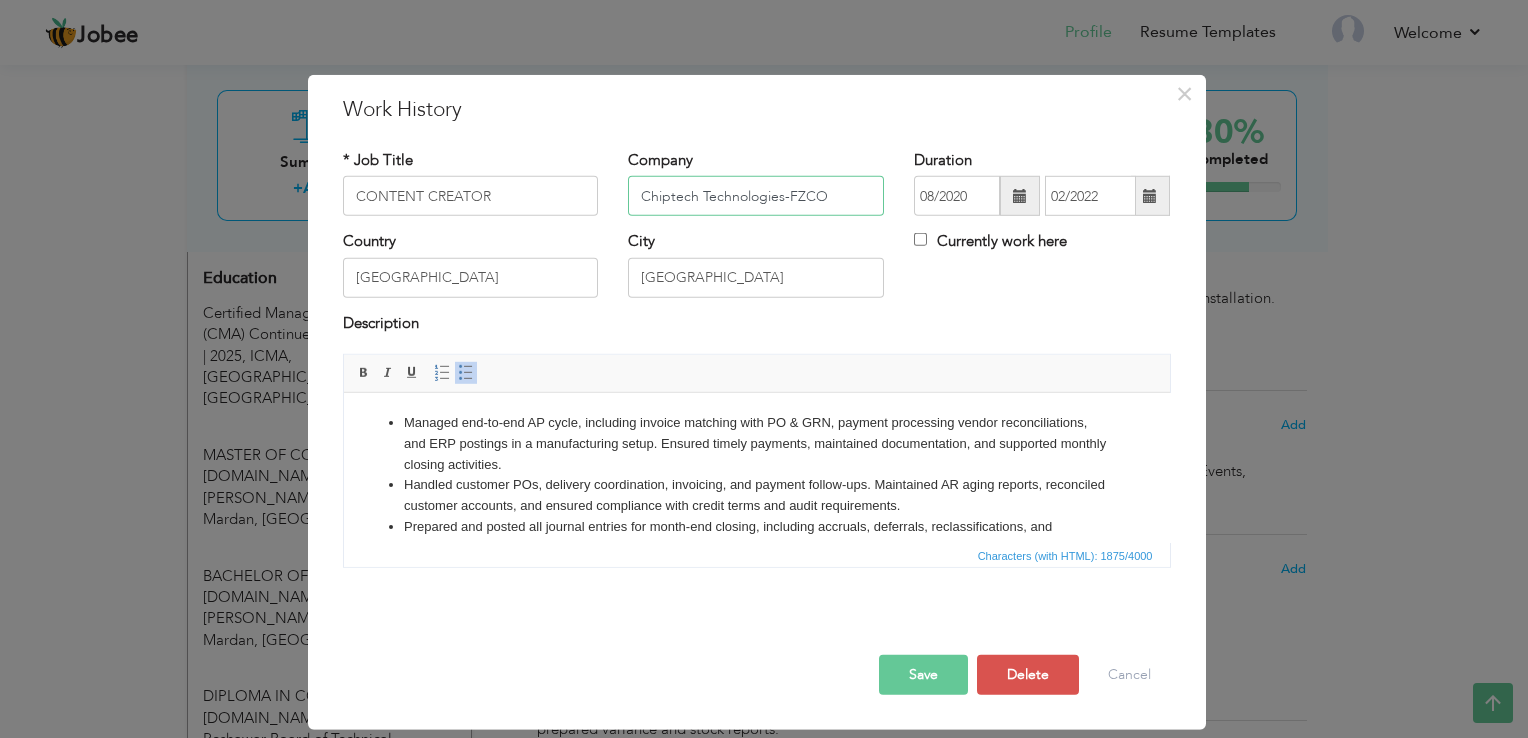 type on "Chiptech Technologies-FZCO" 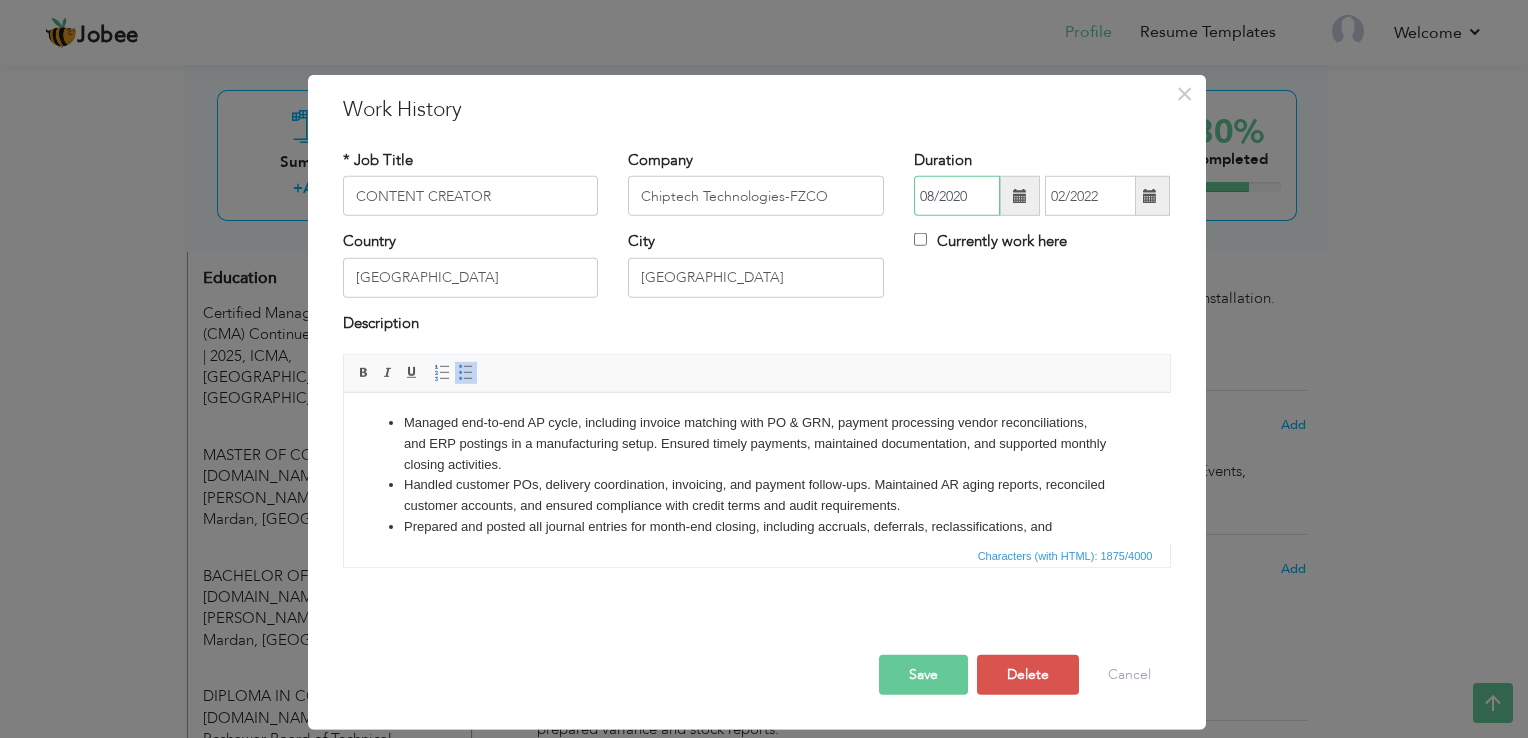 click on "08/2020" at bounding box center (957, 196) 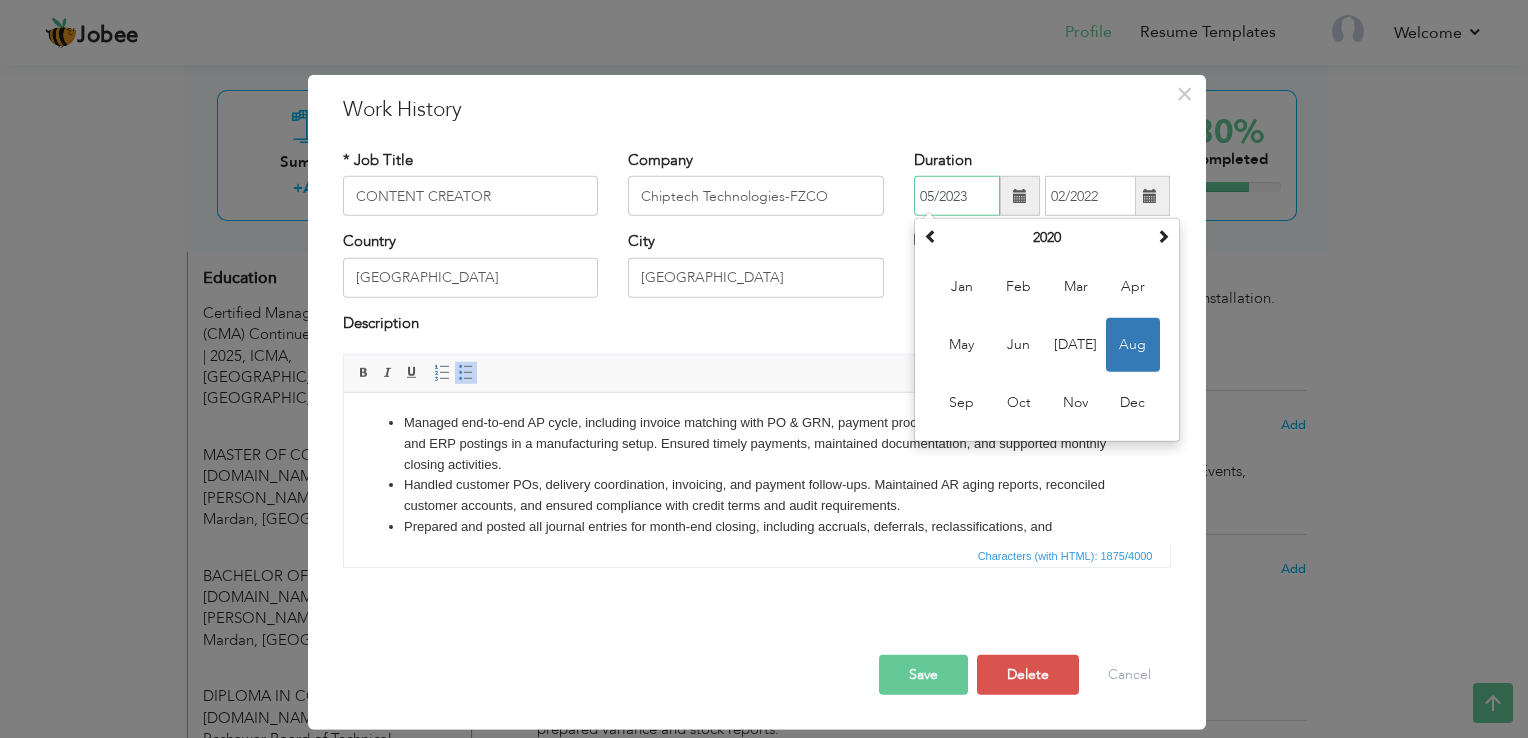 type on "05/2023" 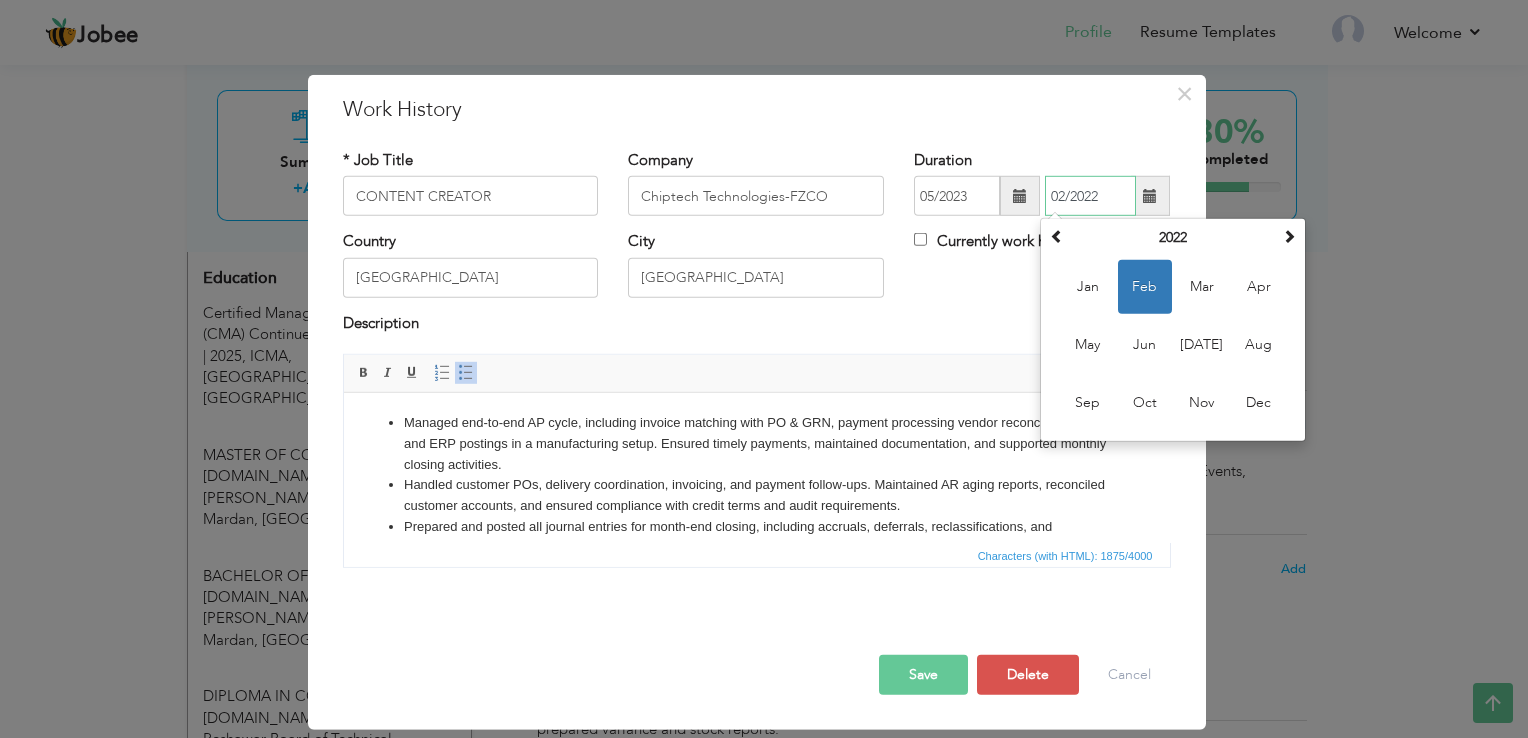click on "02/2022" at bounding box center [1090, 196] 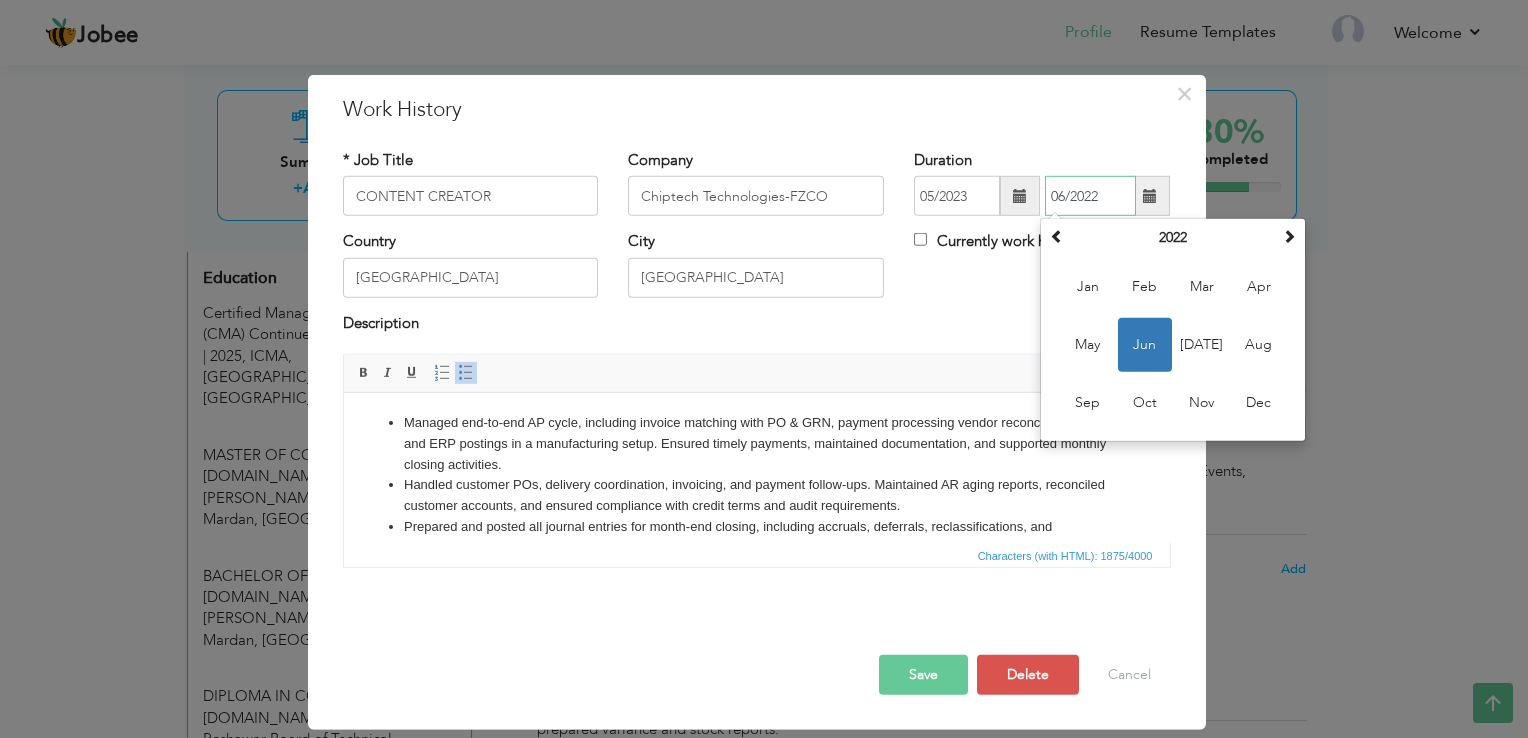 click on "06/2022" at bounding box center [1090, 196] 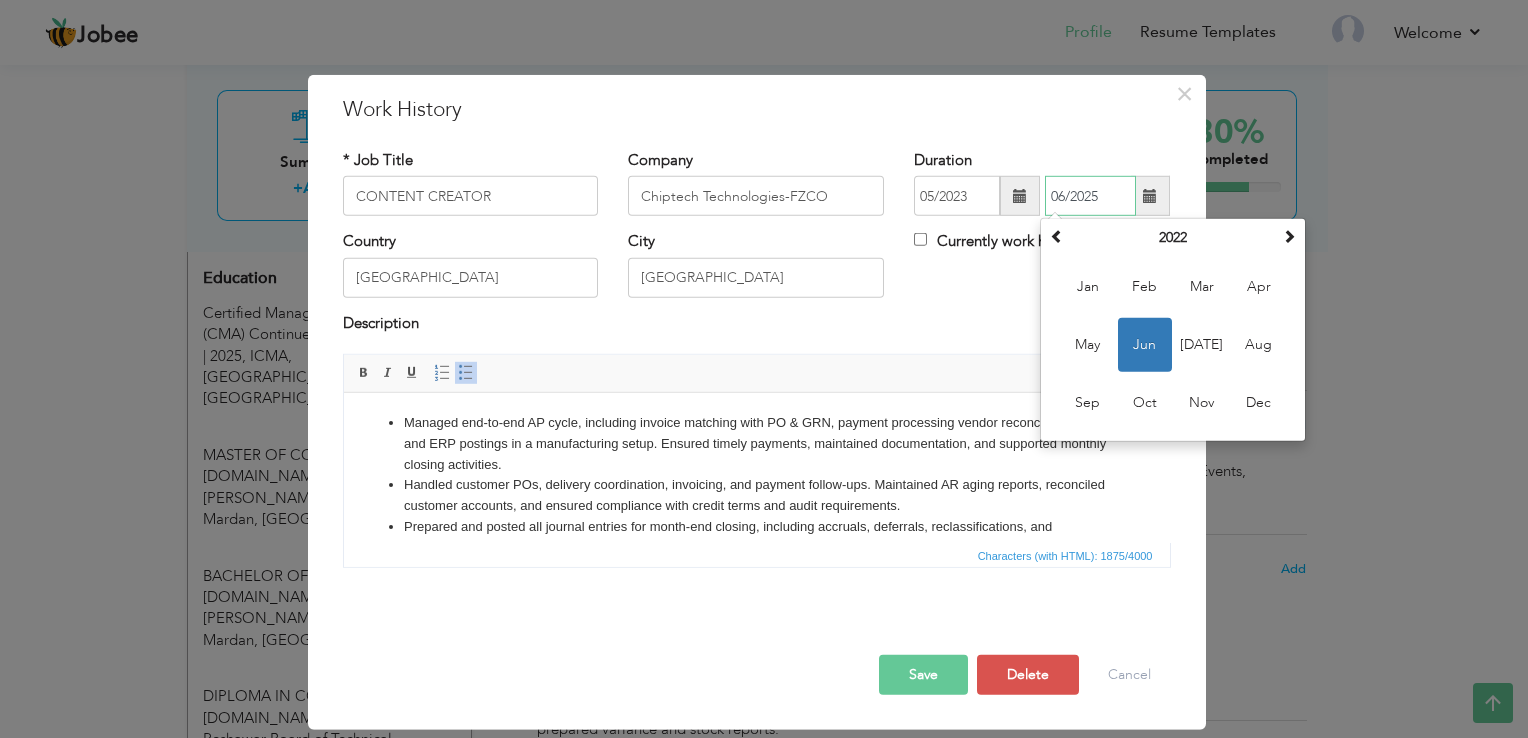 type on "06/2025" 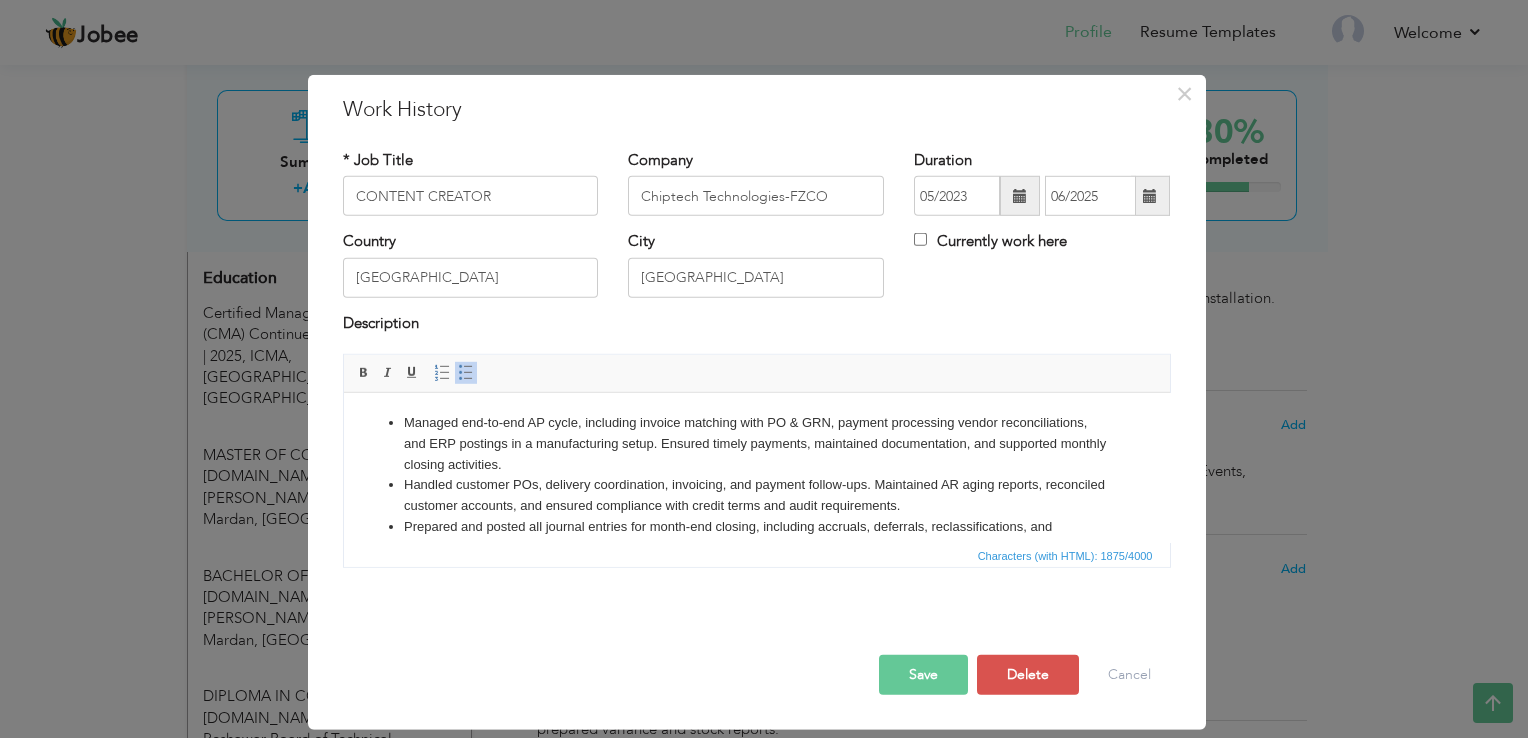 click on "Editor toolbars Basic Styles   Bold   Italic   Underline Paragraph   Insert/Remove Numbered List   Insert/Remove Bulleted List" at bounding box center (757, 374) 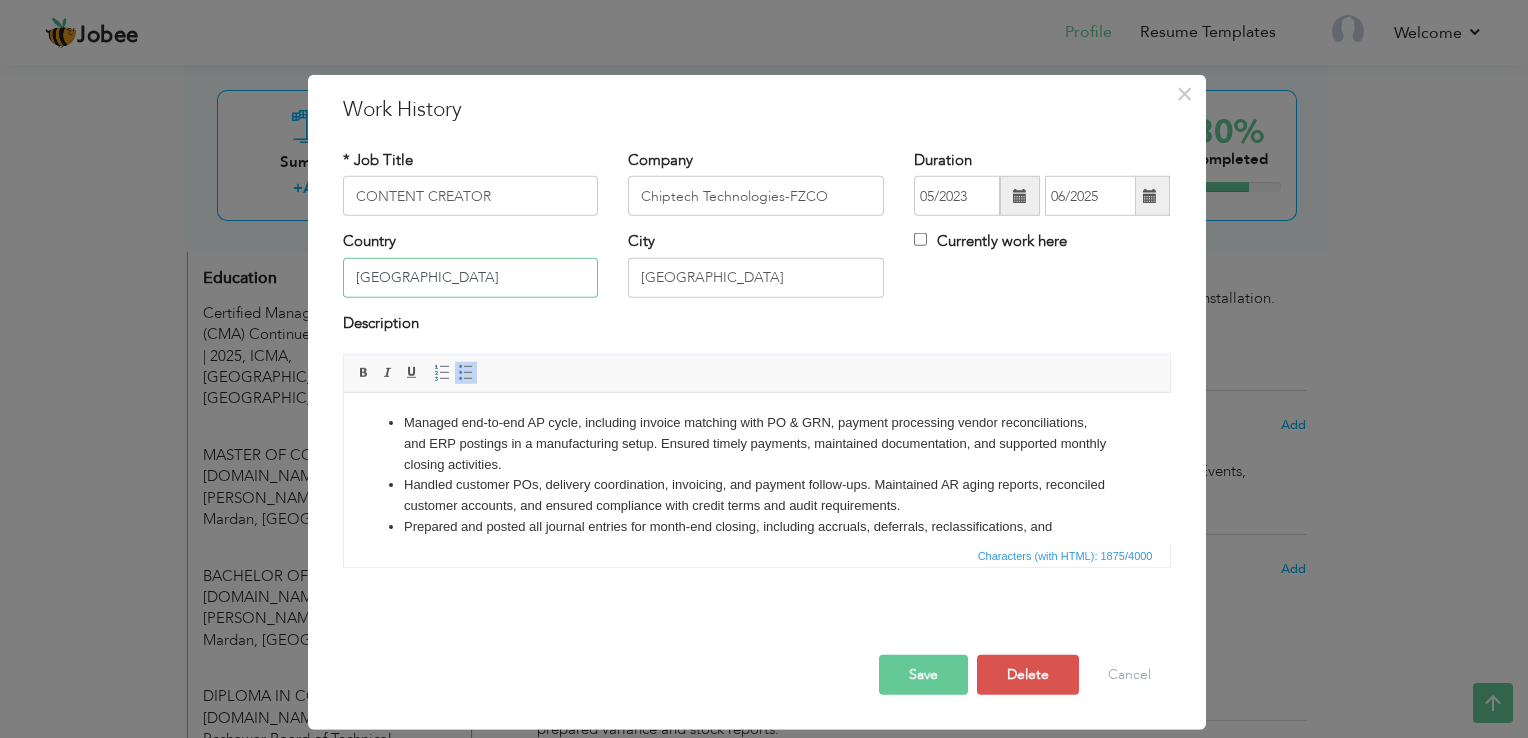 click on "[GEOGRAPHIC_DATA]" at bounding box center (471, 278) 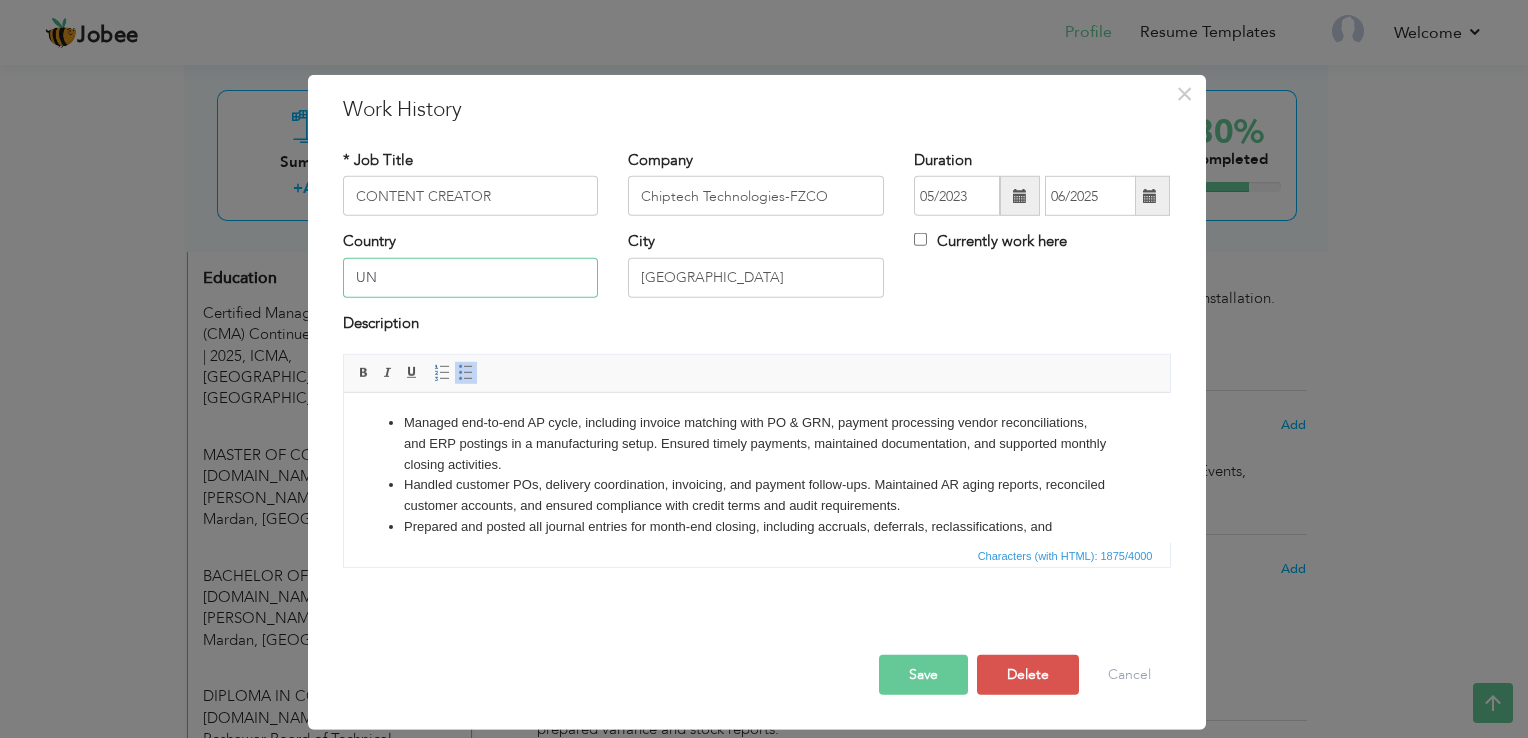 type on "[GEOGRAPHIC_DATA]" 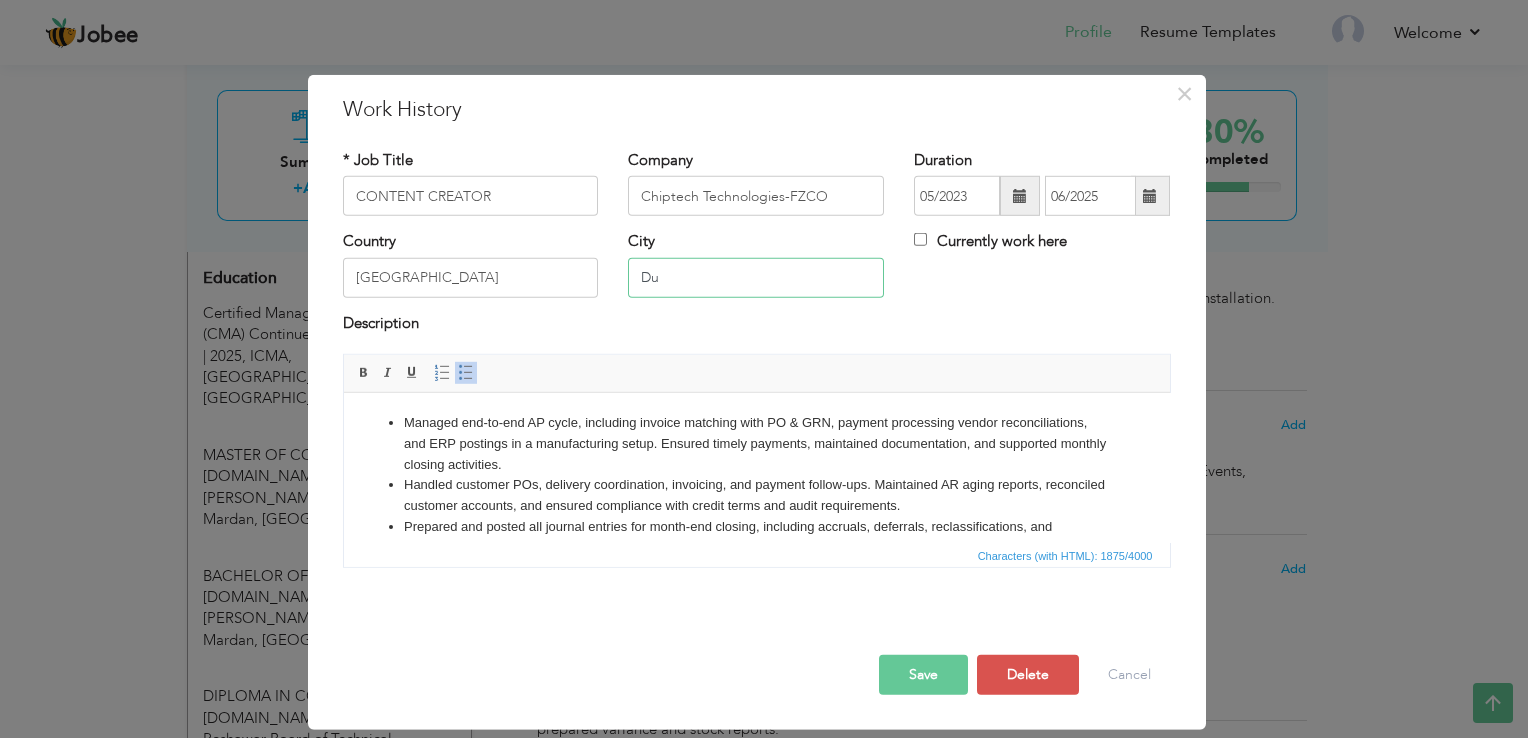 type on "[GEOGRAPHIC_DATA], [GEOGRAPHIC_DATA]" 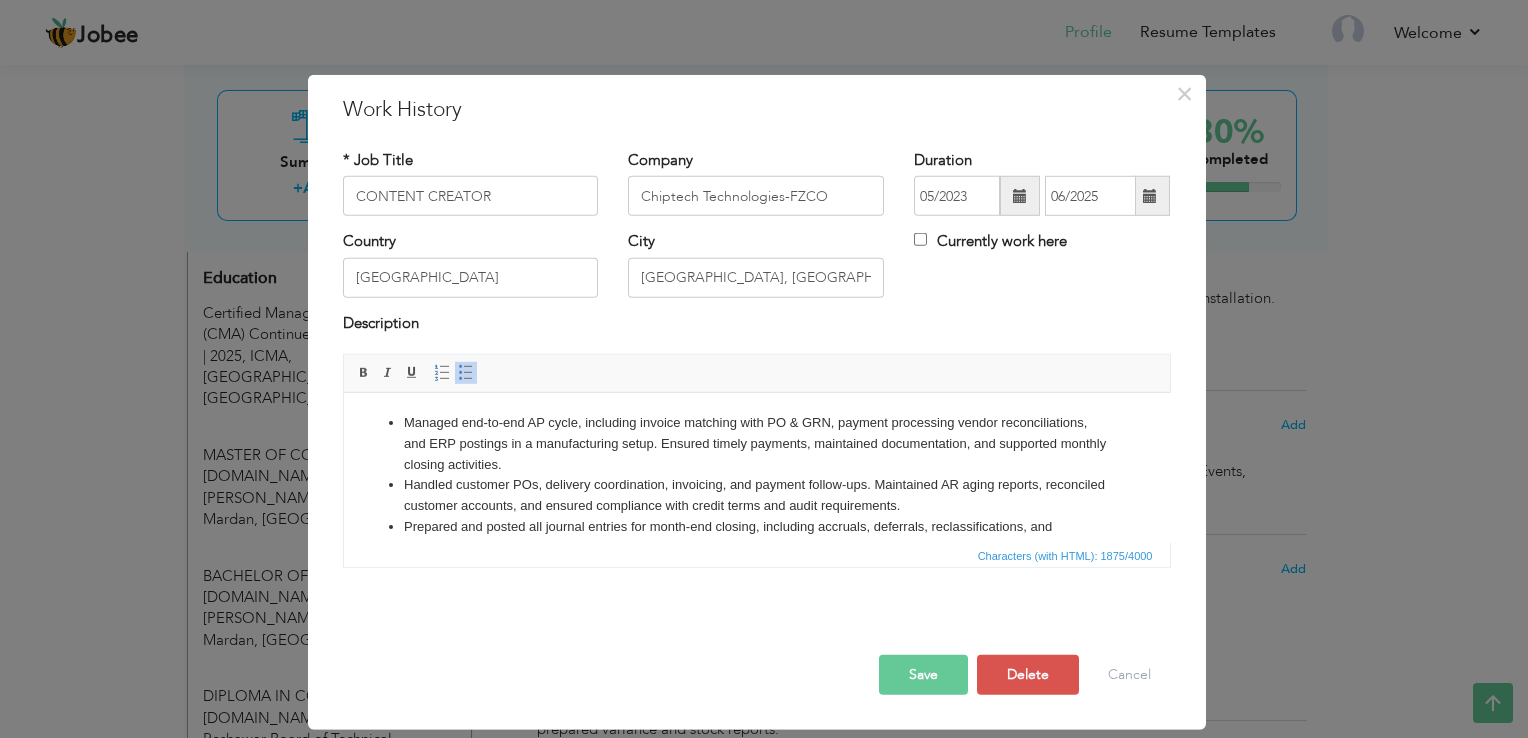 click on "Handled customer POs, delivery coordination, invoicing, and payment follow-ups. Maintained AR aging reports, reconciled customer accounts, and ensured compliance with credit terms and audit requirements." at bounding box center [756, 496] 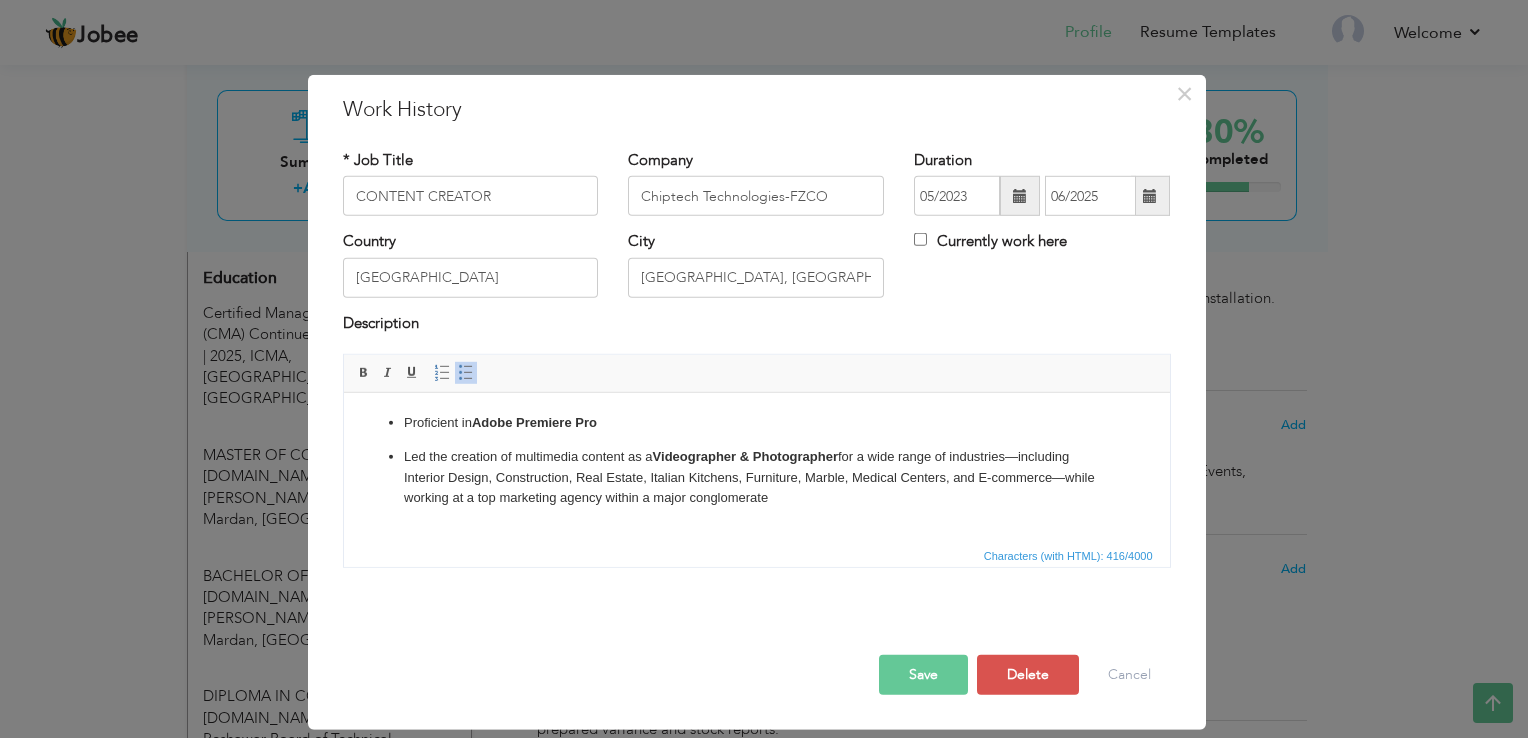 type 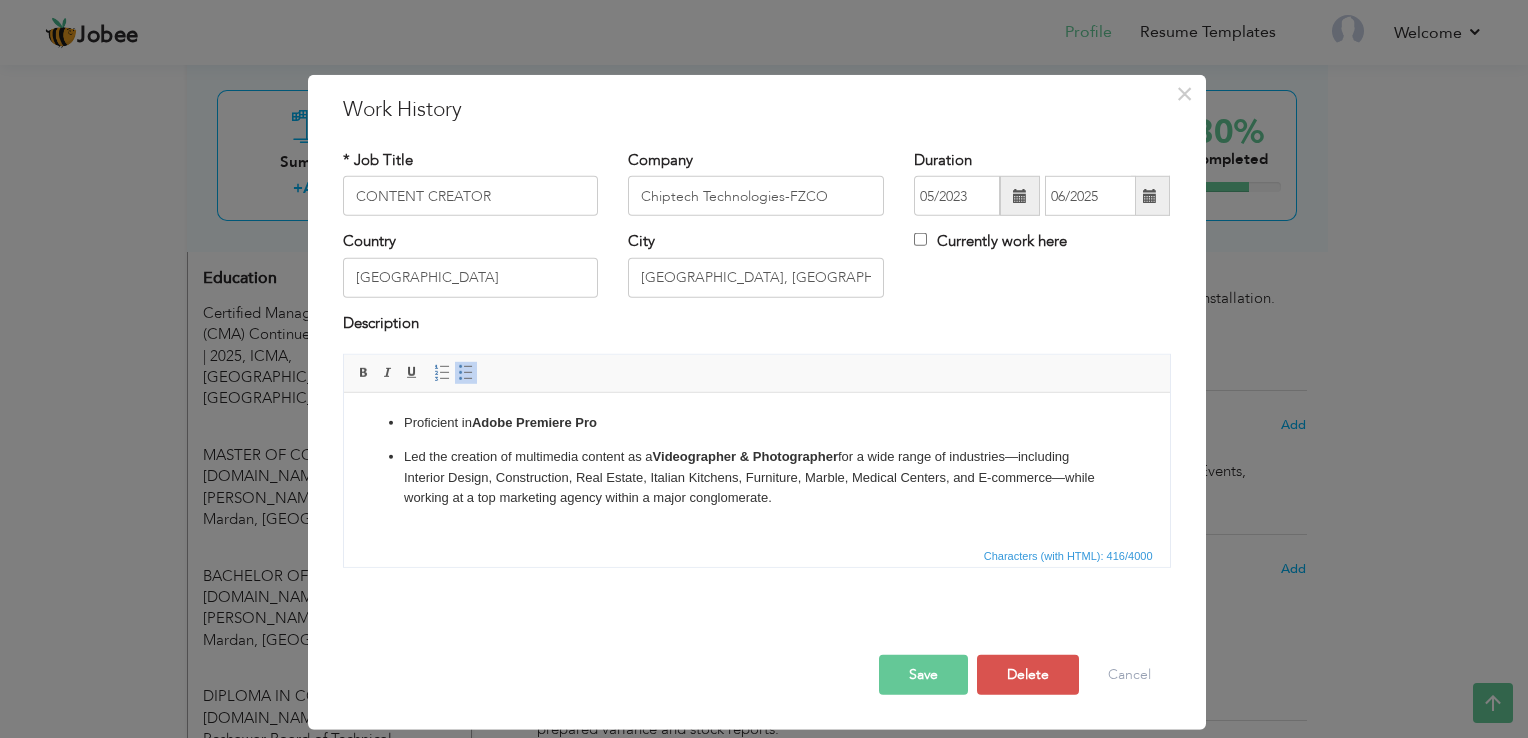 click on "Save" at bounding box center [923, 675] 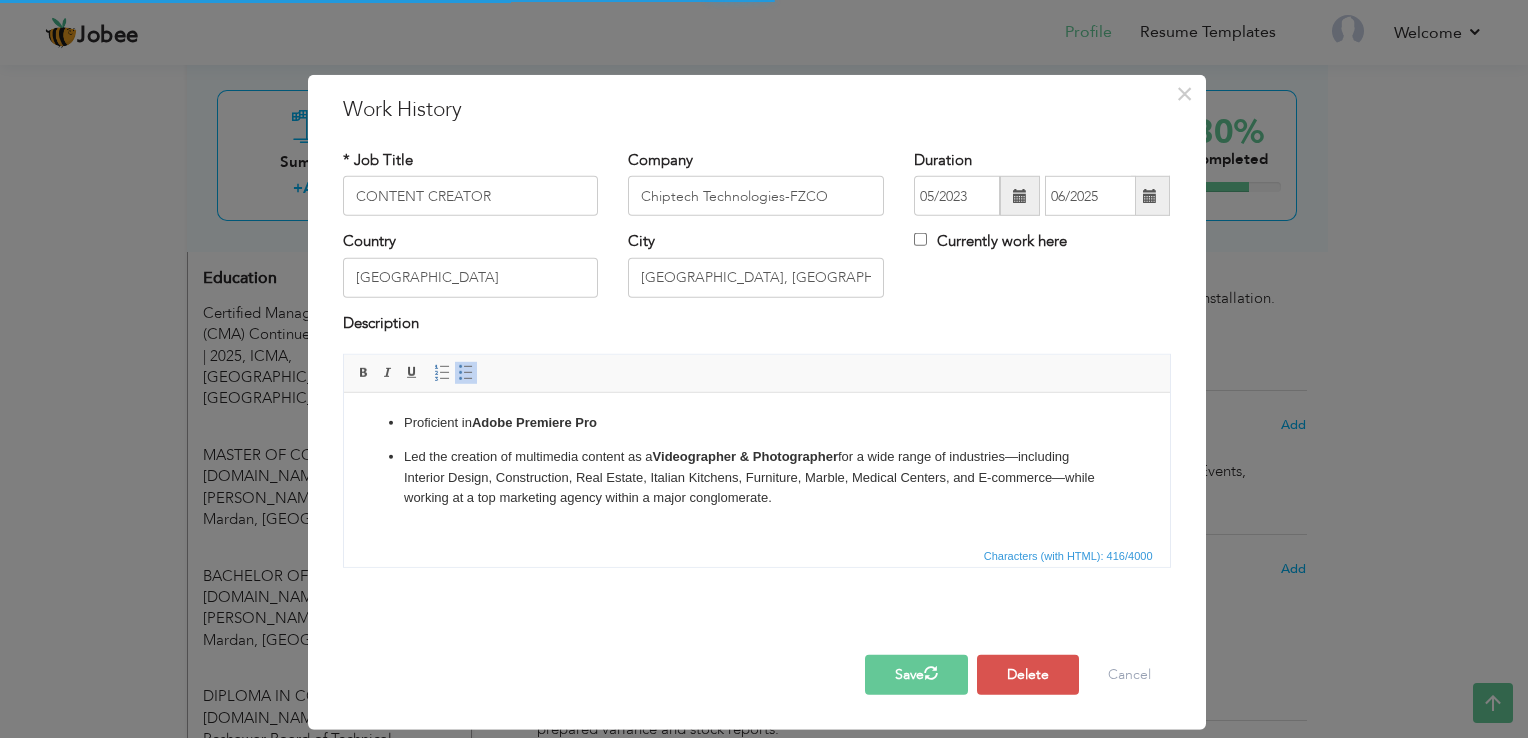 type 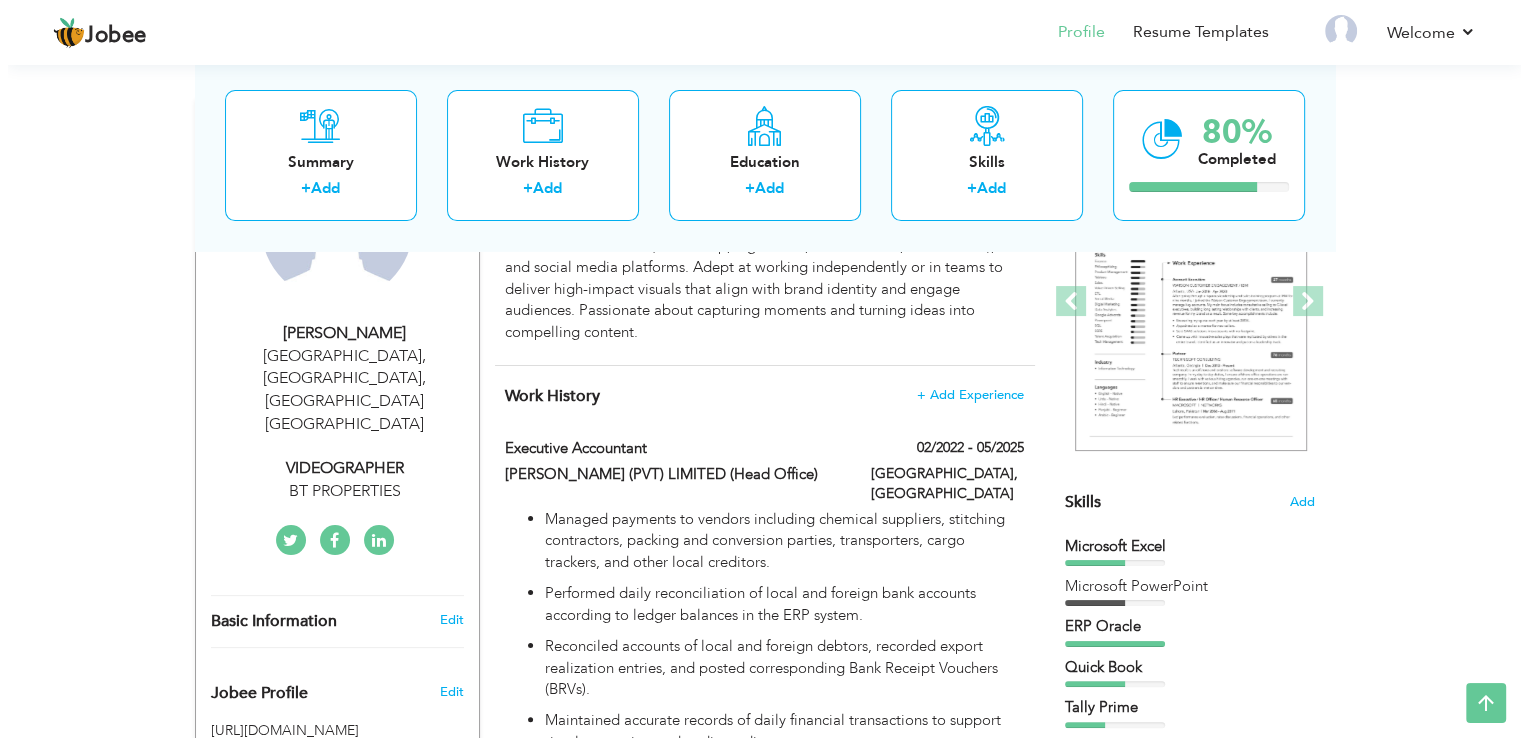 scroll, scrollTop: 274, scrollLeft: 0, axis: vertical 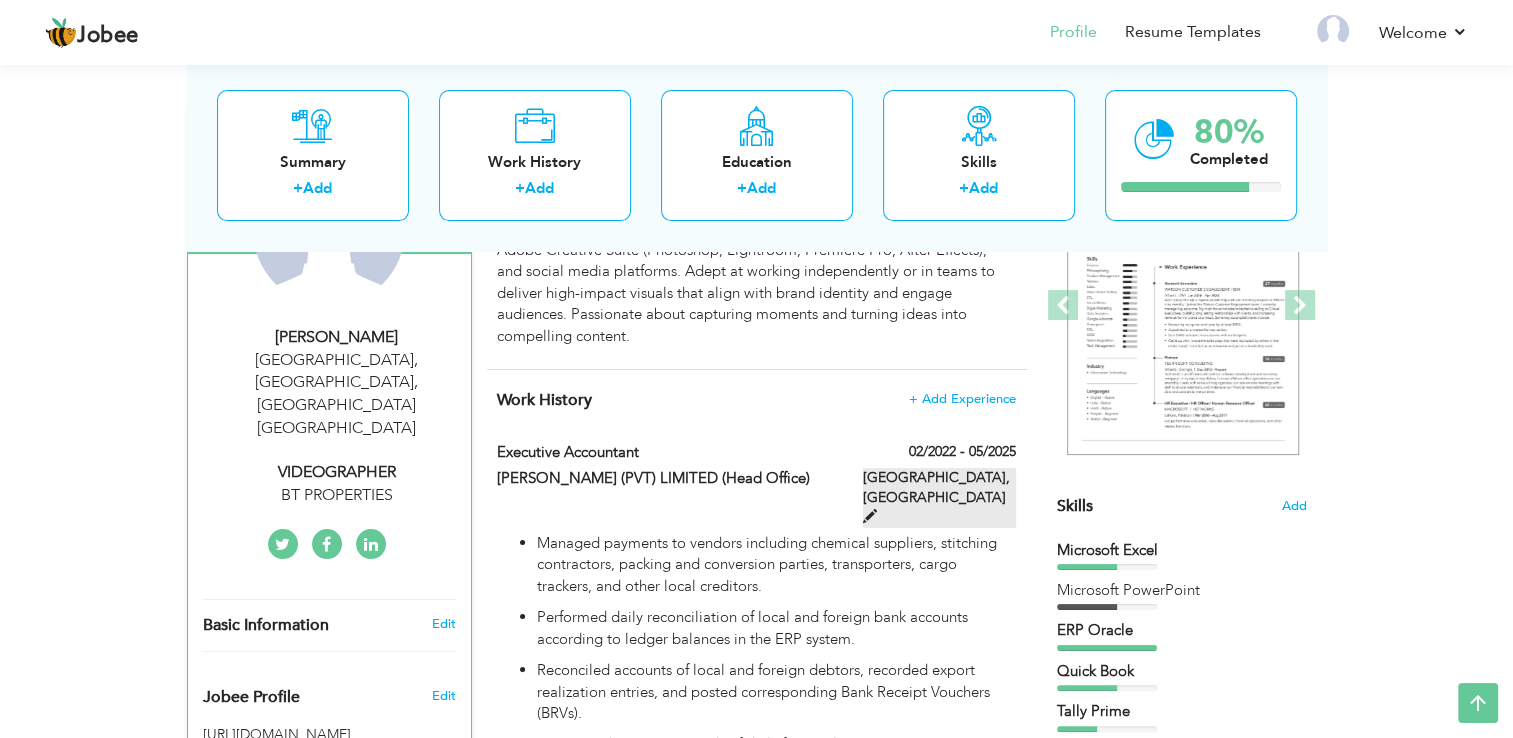 click on "[GEOGRAPHIC_DATA], [GEOGRAPHIC_DATA]" at bounding box center (939, 498) 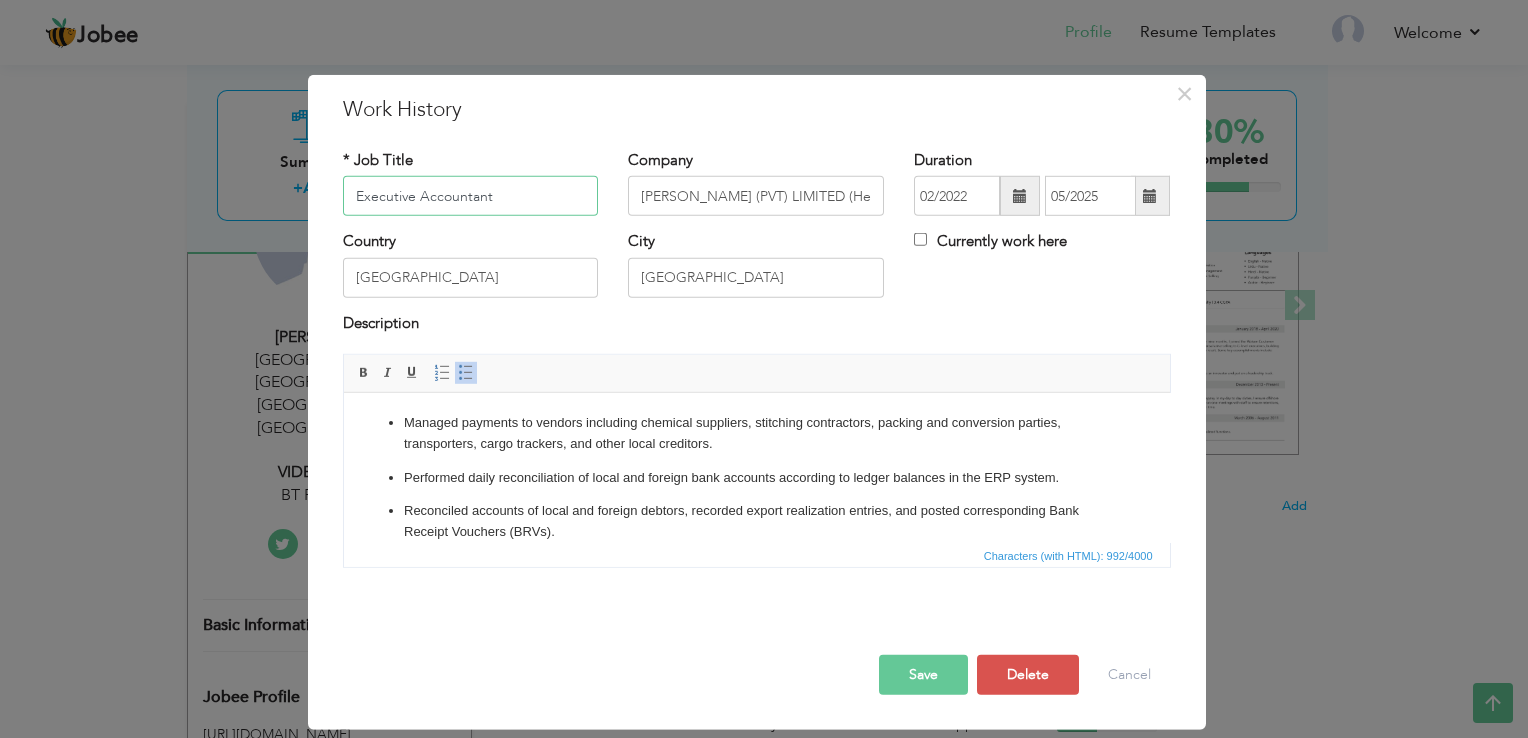 click on "Executive Accountant" at bounding box center (471, 196) 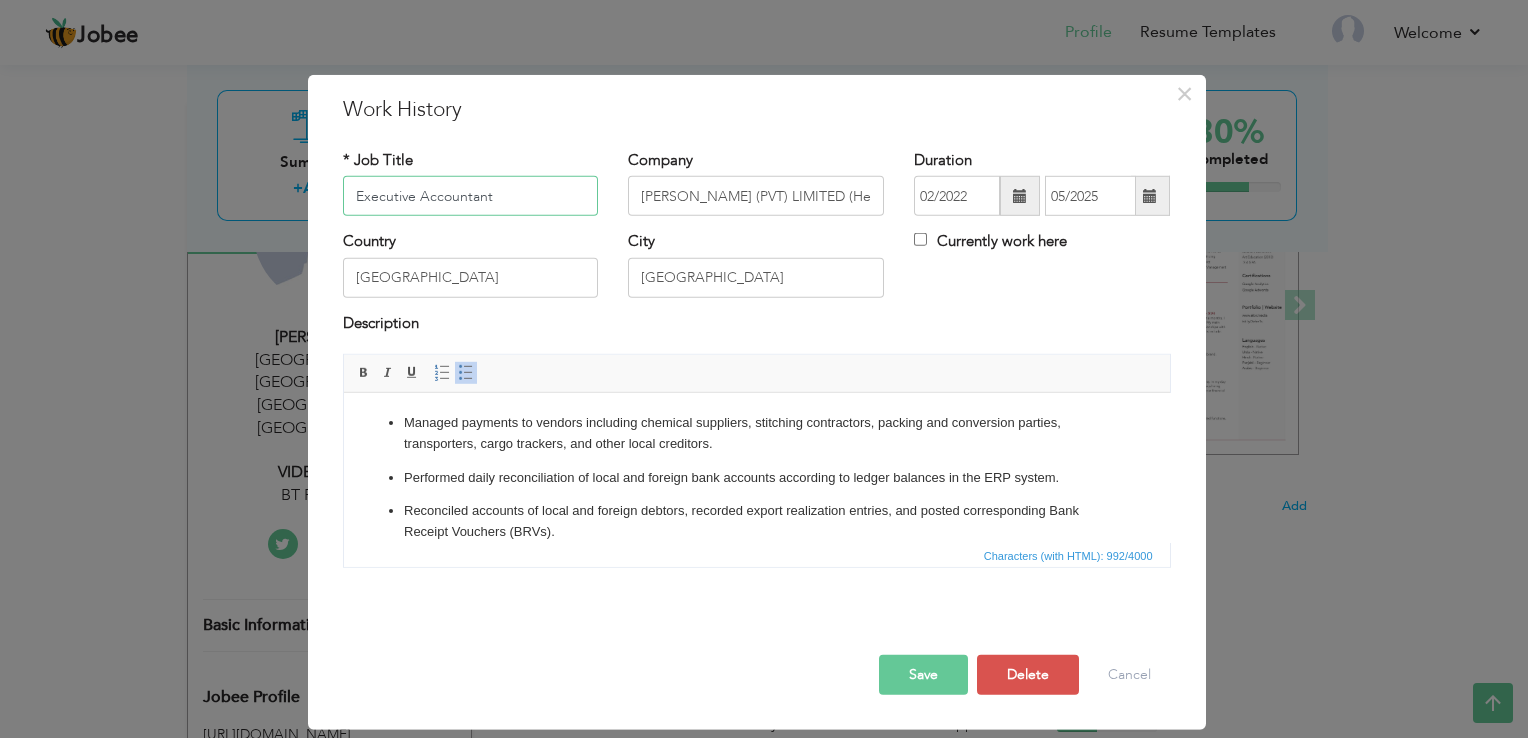 paste on "CONTENT CREATOR" 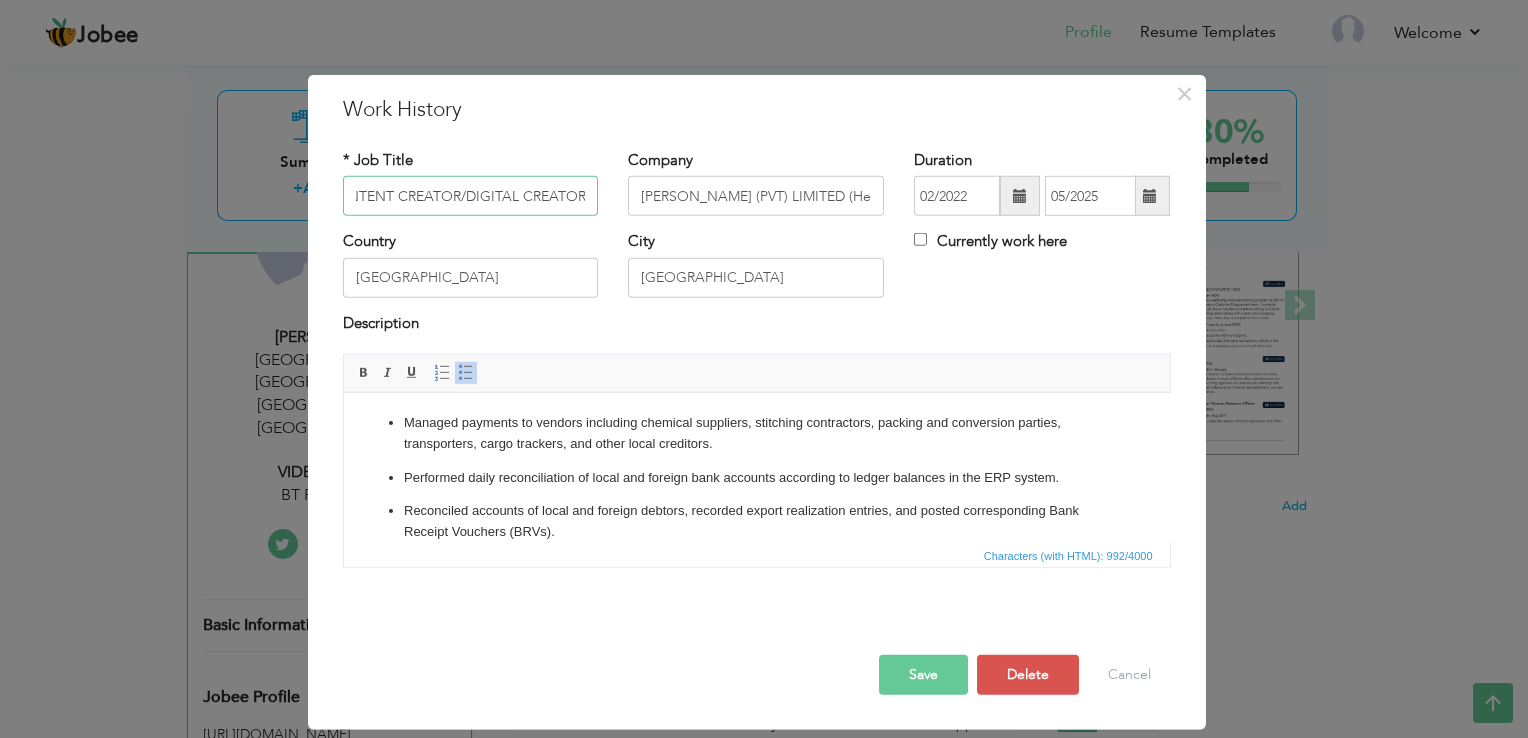 scroll, scrollTop: 0, scrollLeft: 28, axis: horizontal 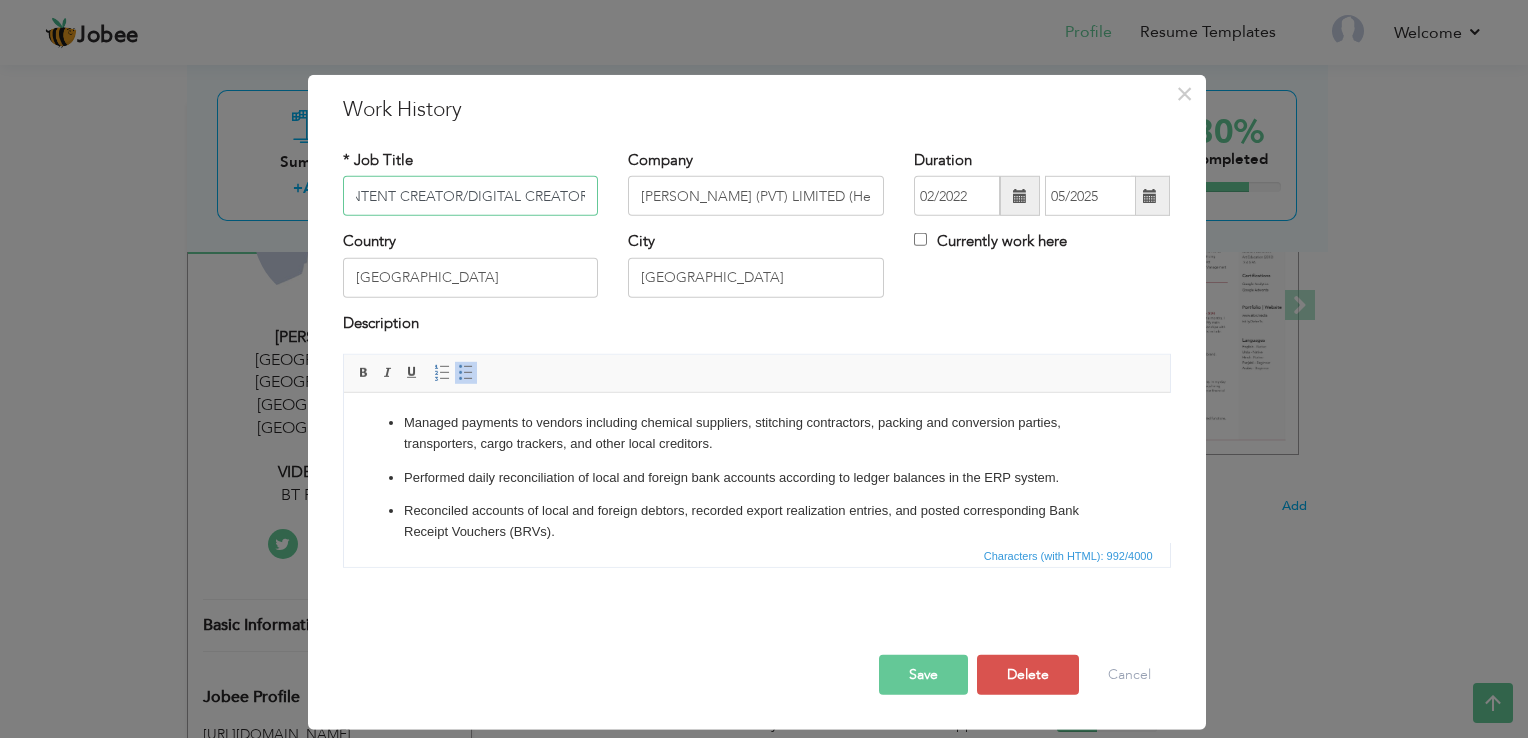 type on "CONTENT CREATOR/DIGITAL CREATOR" 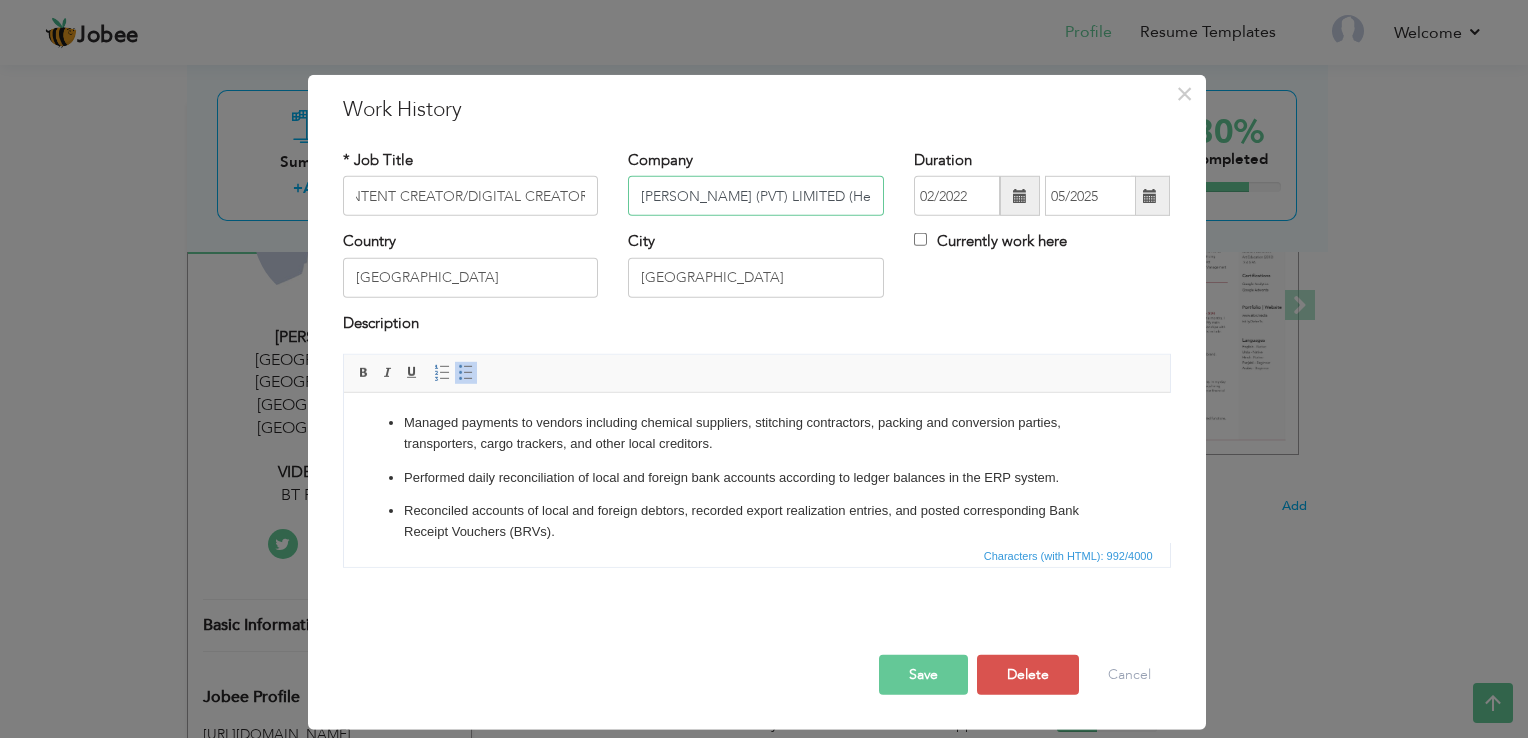 scroll, scrollTop: 0, scrollLeft: 0, axis: both 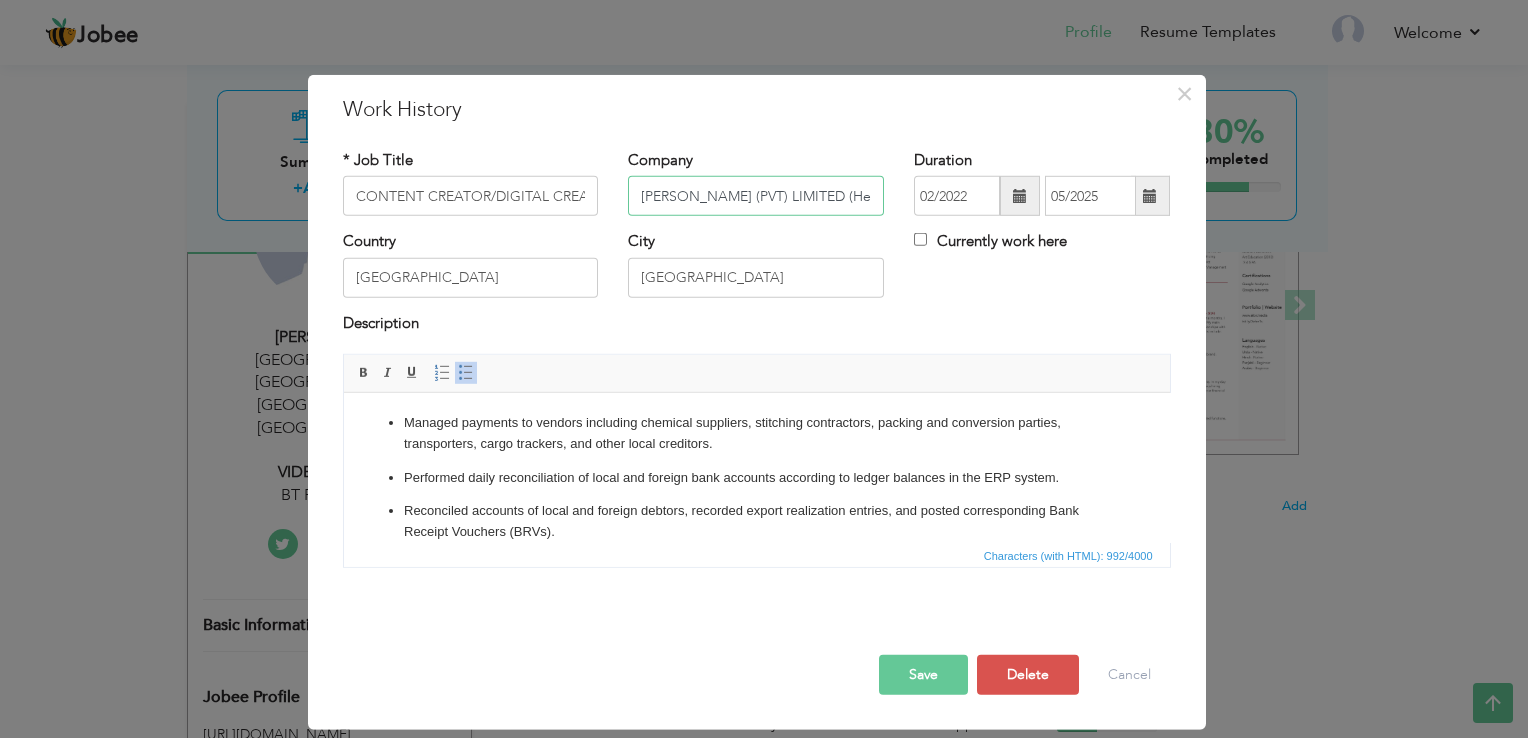 click on "SAMIRA FABRICS (PVT) LIMITED (Head Office)" at bounding box center (756, 196) 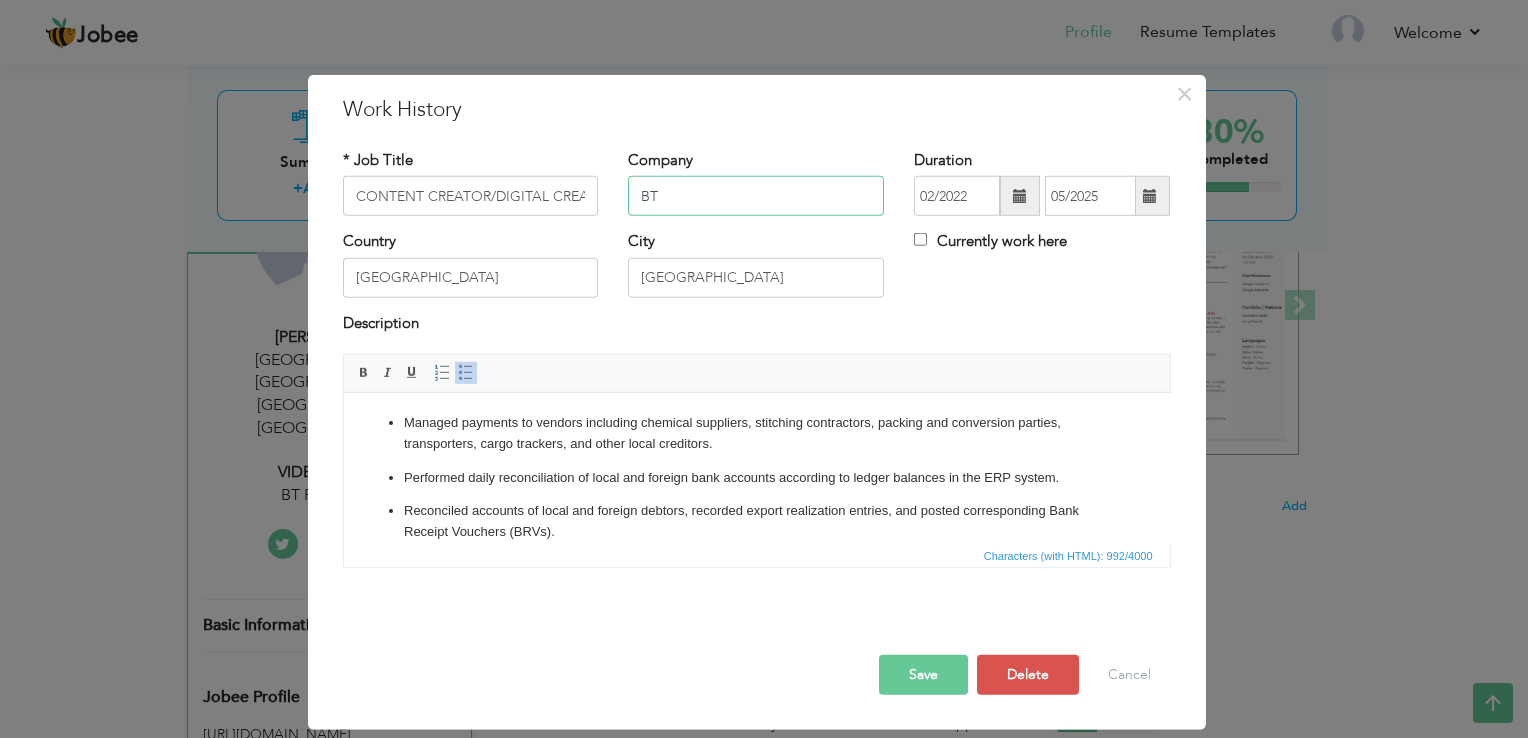 type on "BT PROPERTIES" 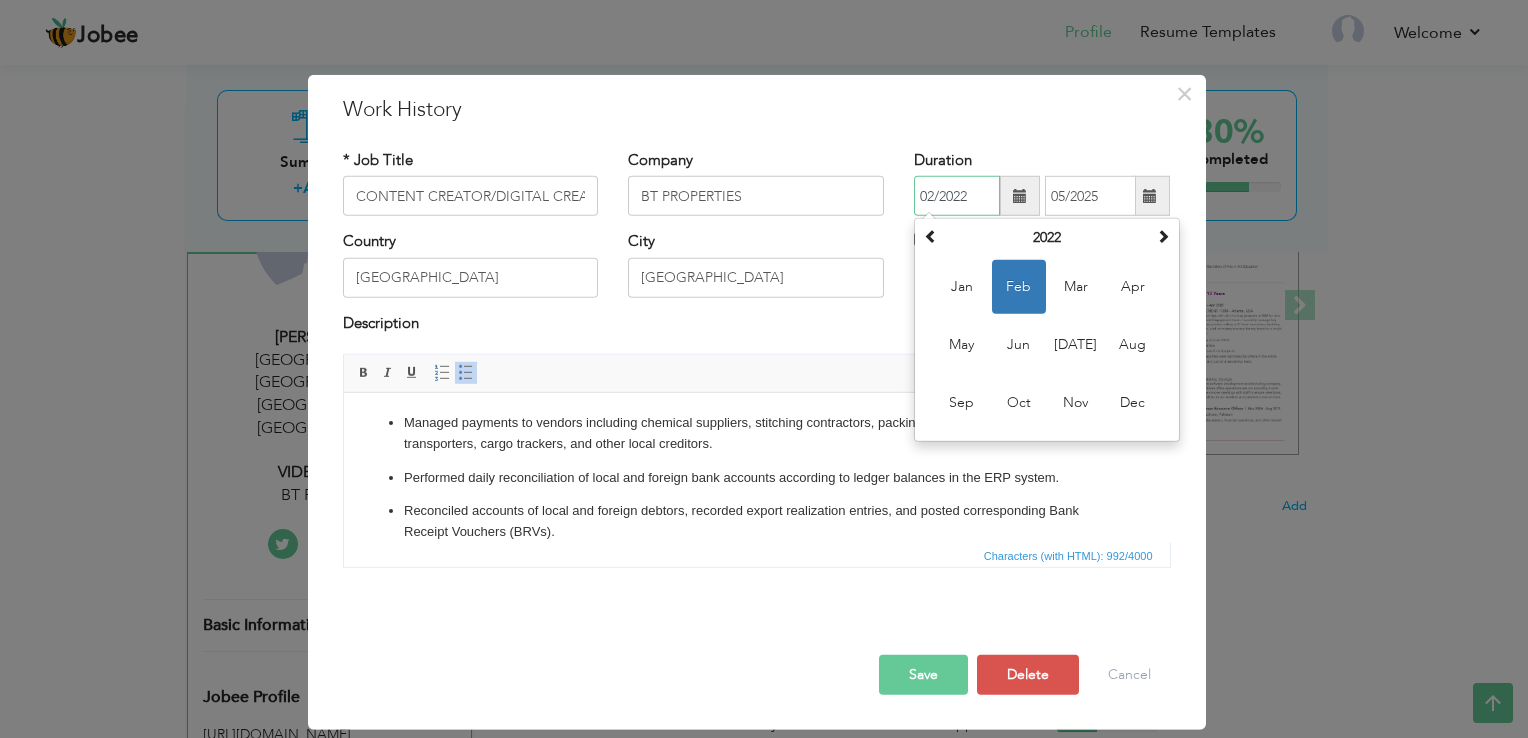 click on "02/2022" at bounding box center (957, 196) 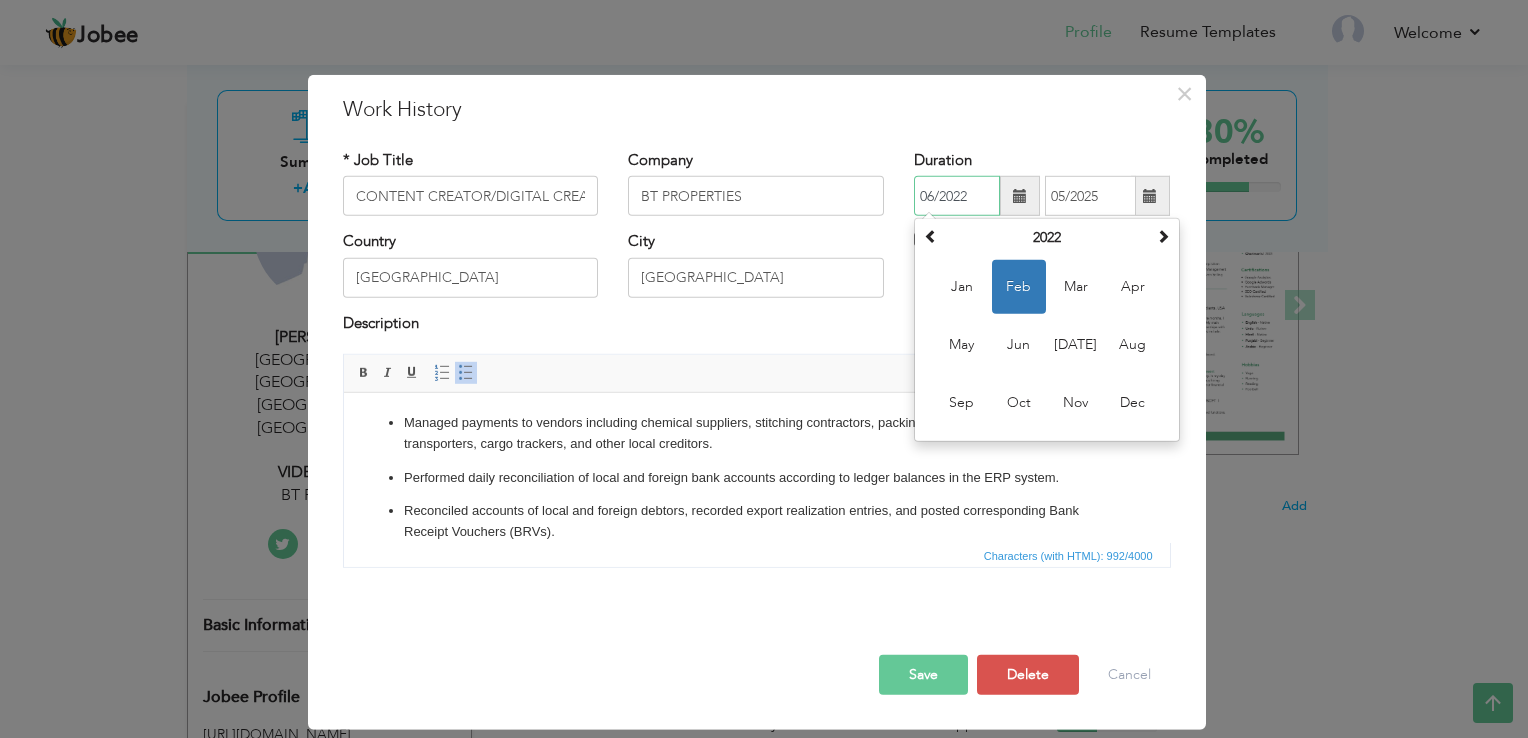 click on "06/2022" at bounding box center [957, 196] 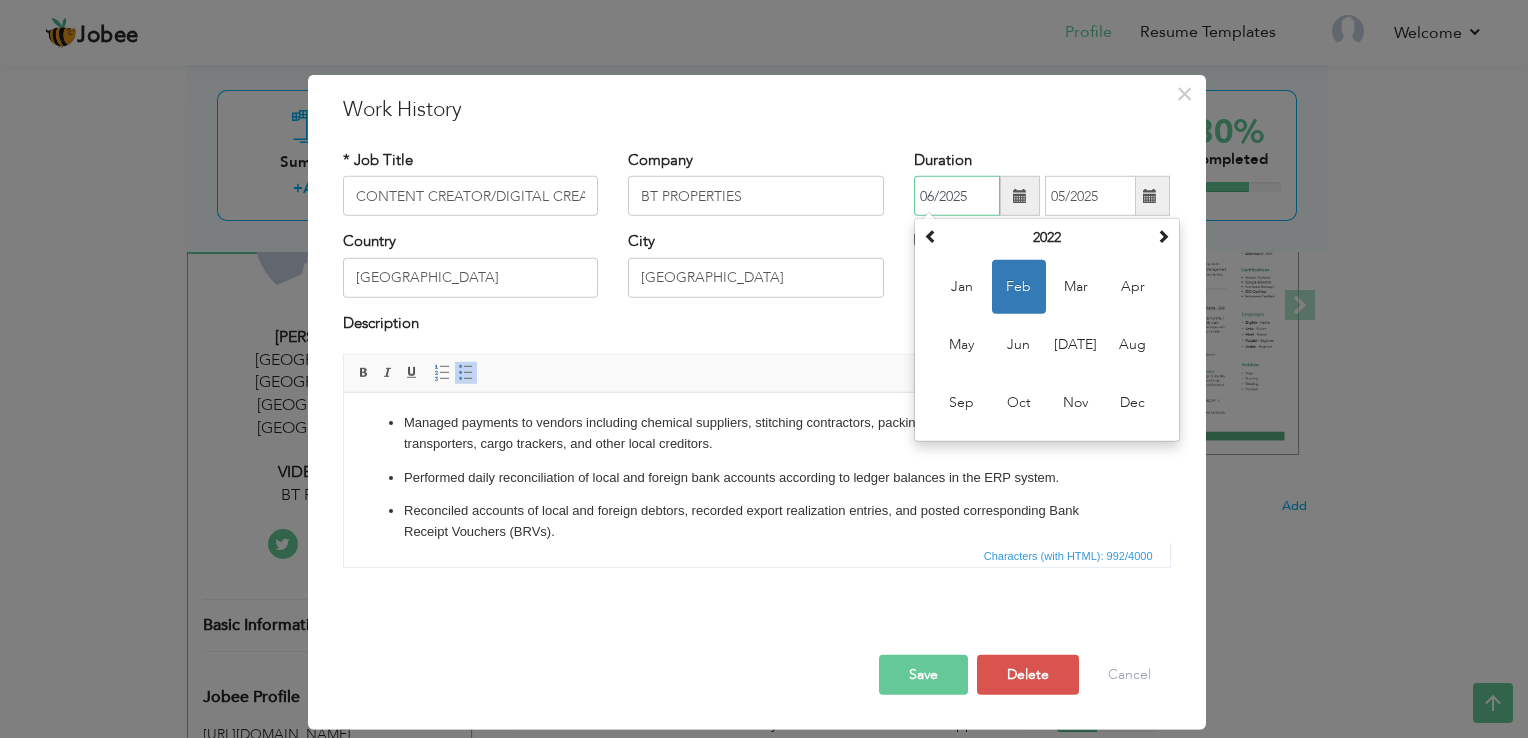 type on "06/2025" 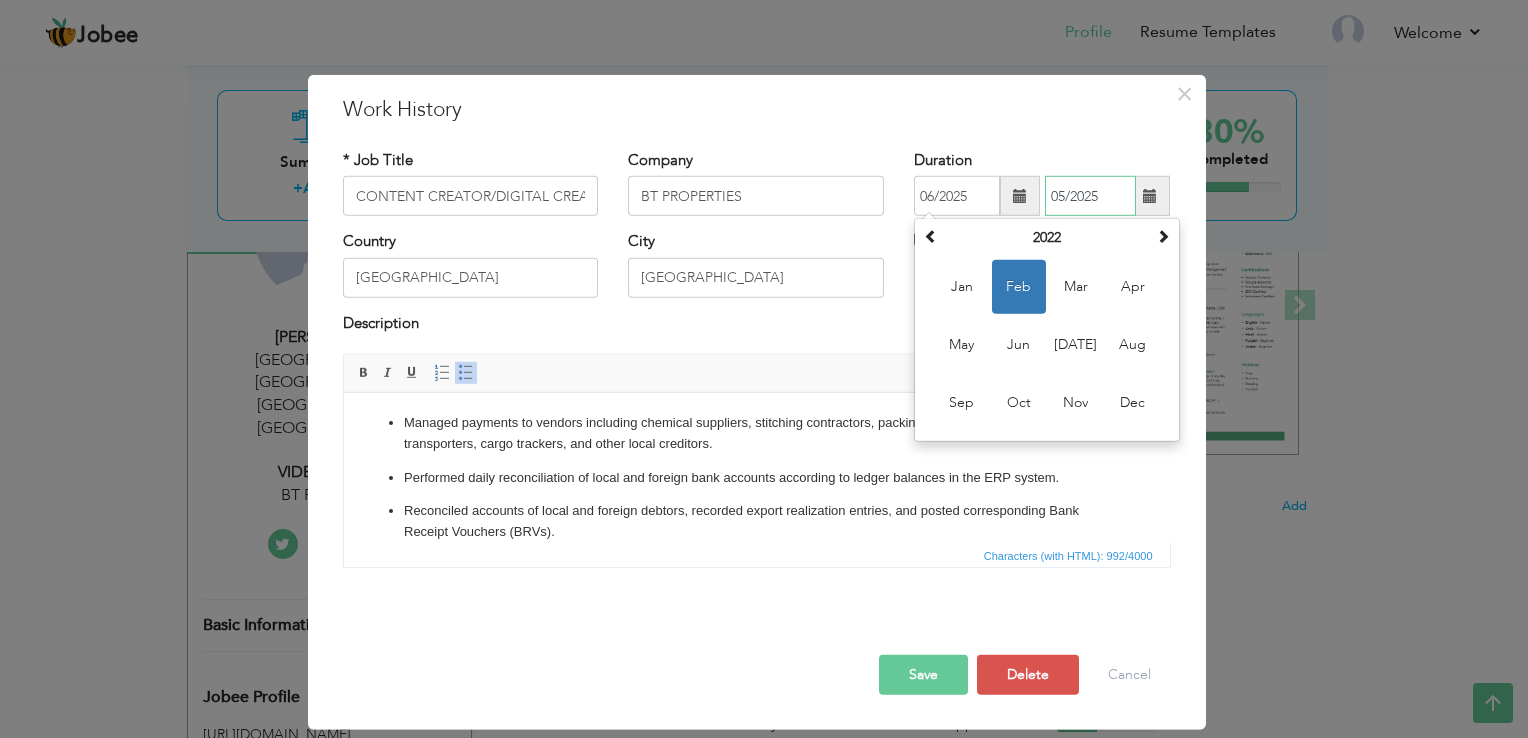 click on "05/2025" at bounding box center (1090, 196) 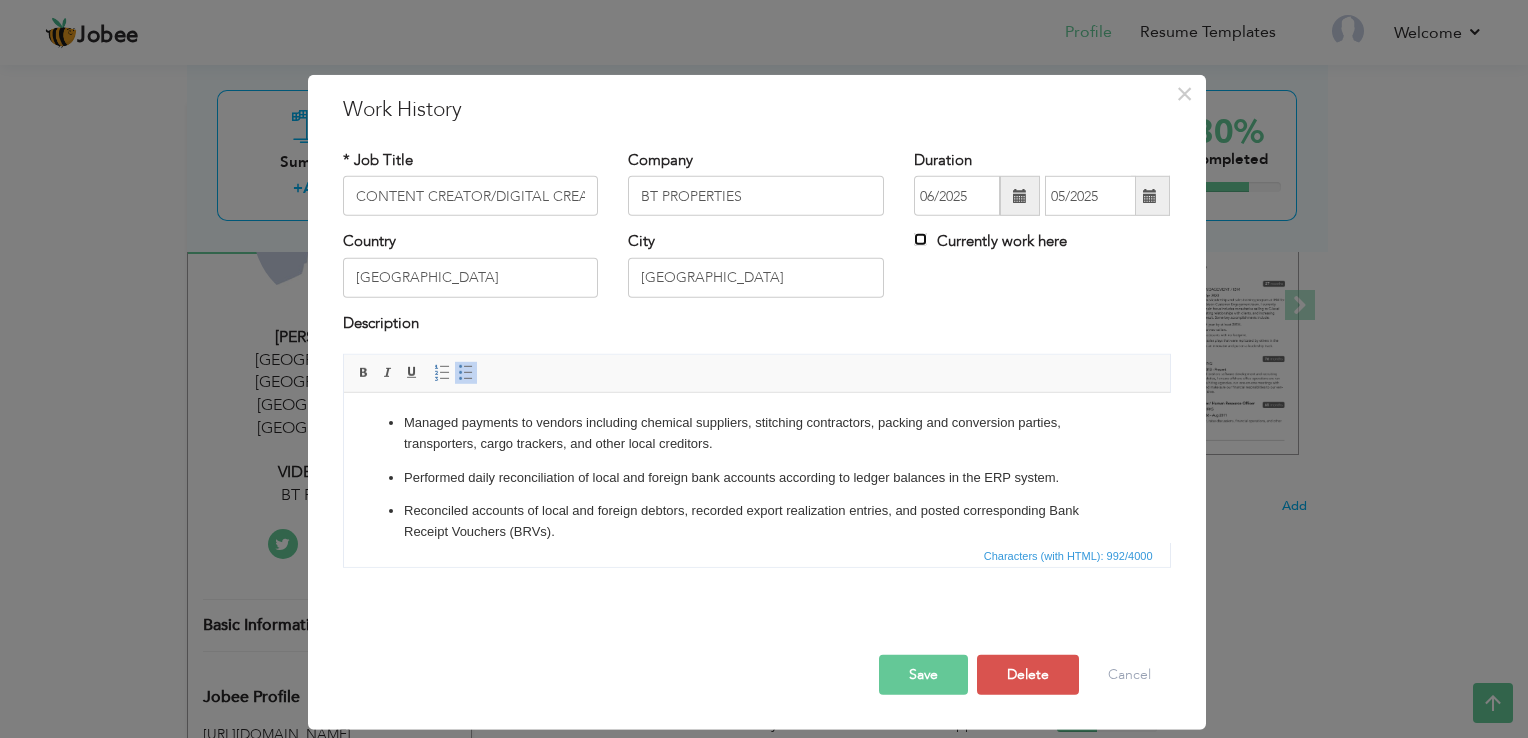 click on "Currently work here" at bounding box center [920, 239] 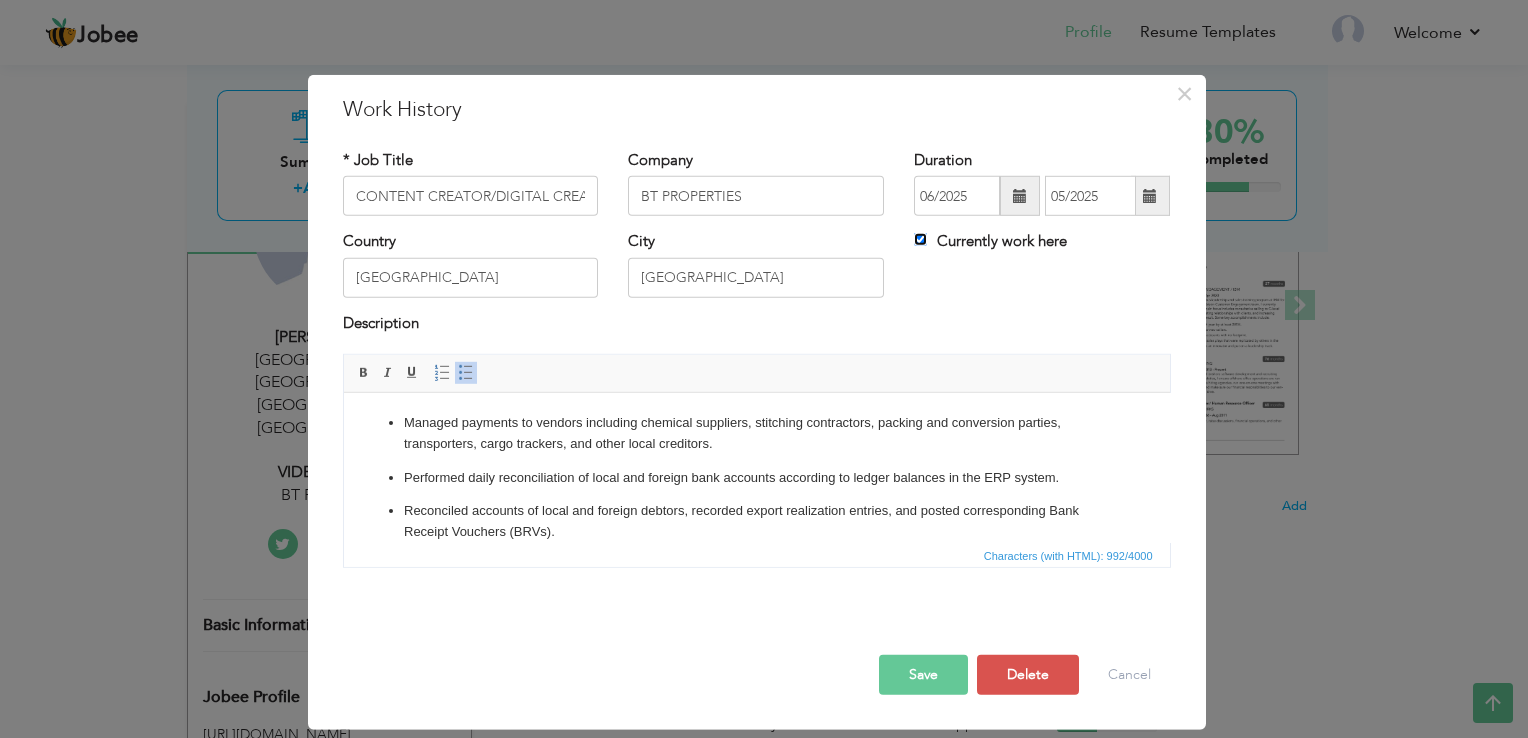 type 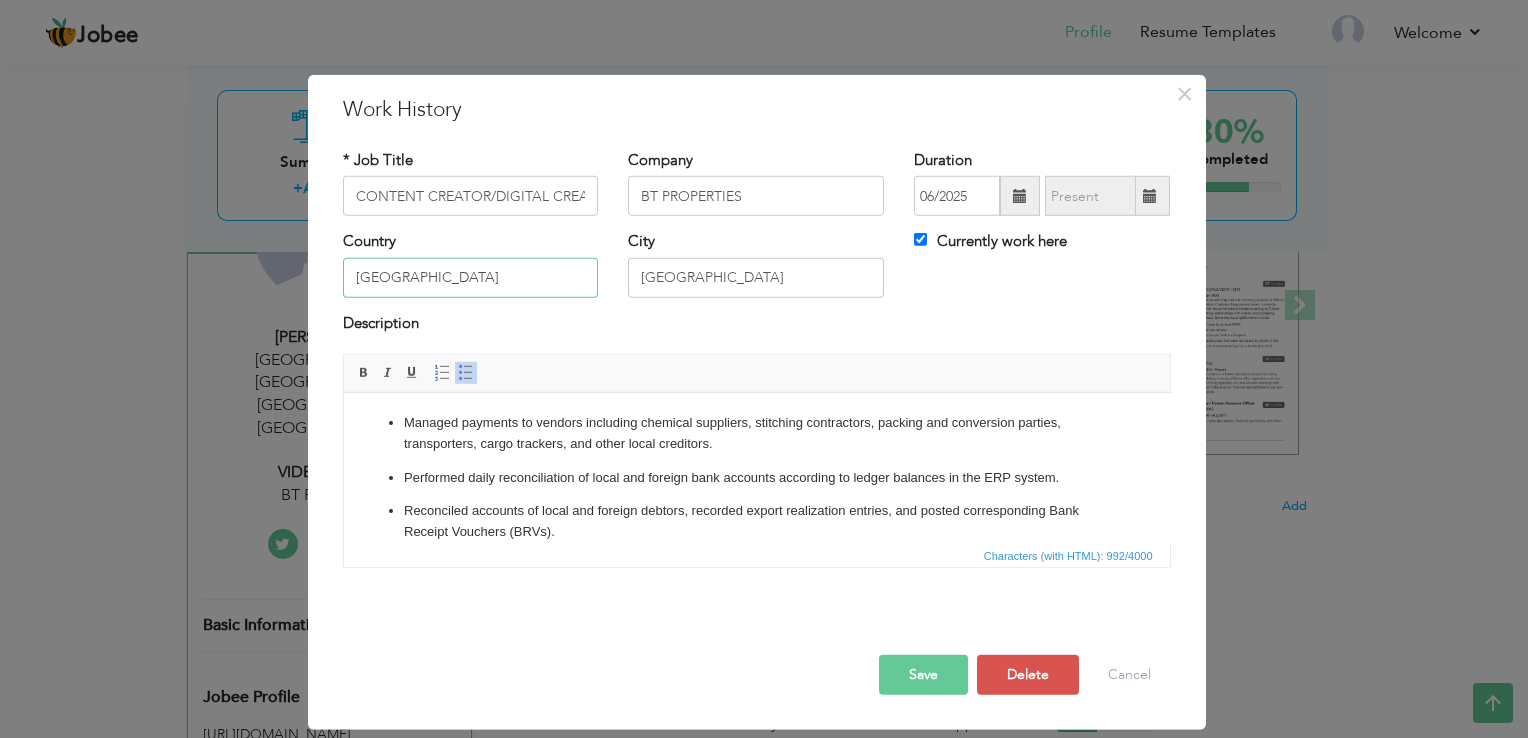 click on "[GEOGRAPHIC_DATA]" at bounding box center [471, 278] 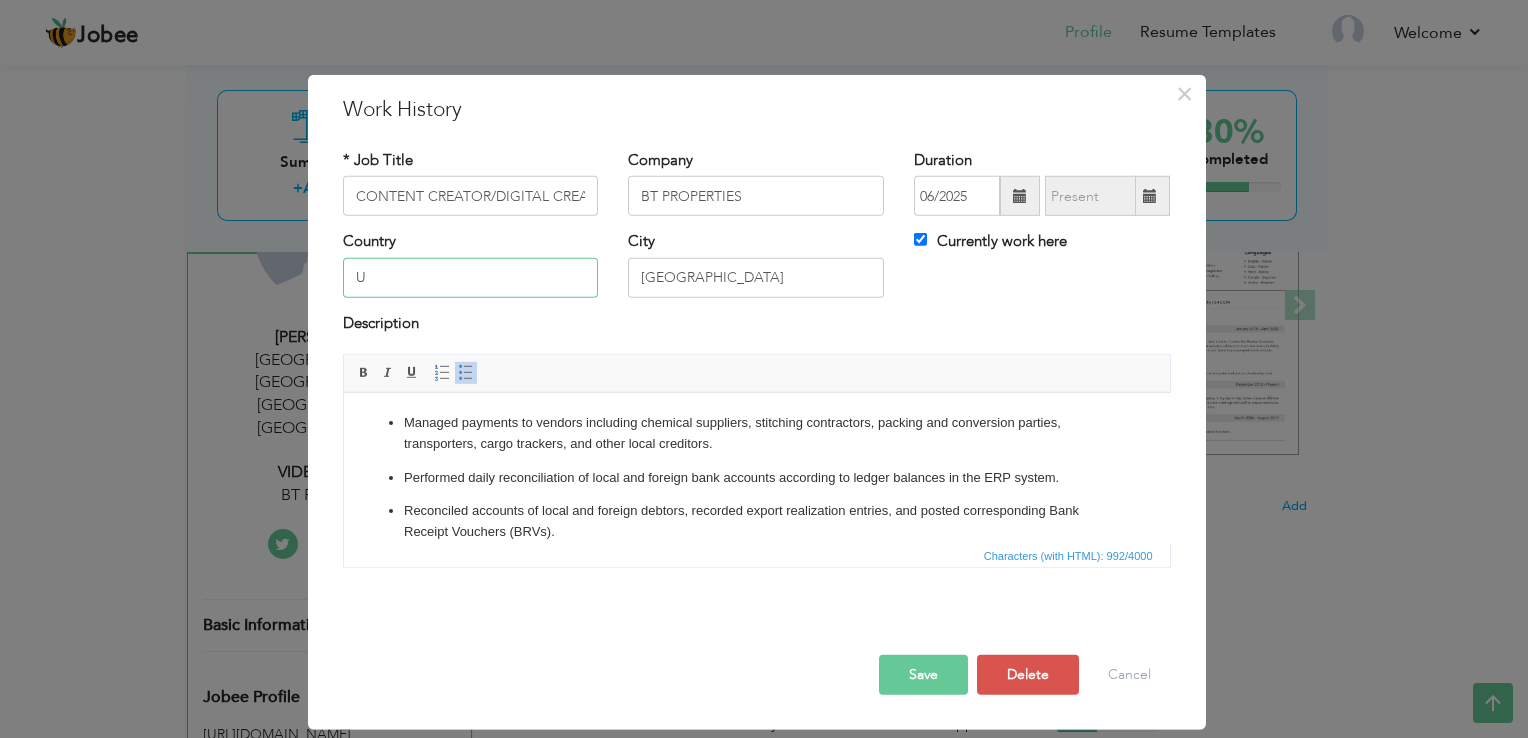 type on "[GEOGRAPHIC_DATA]" 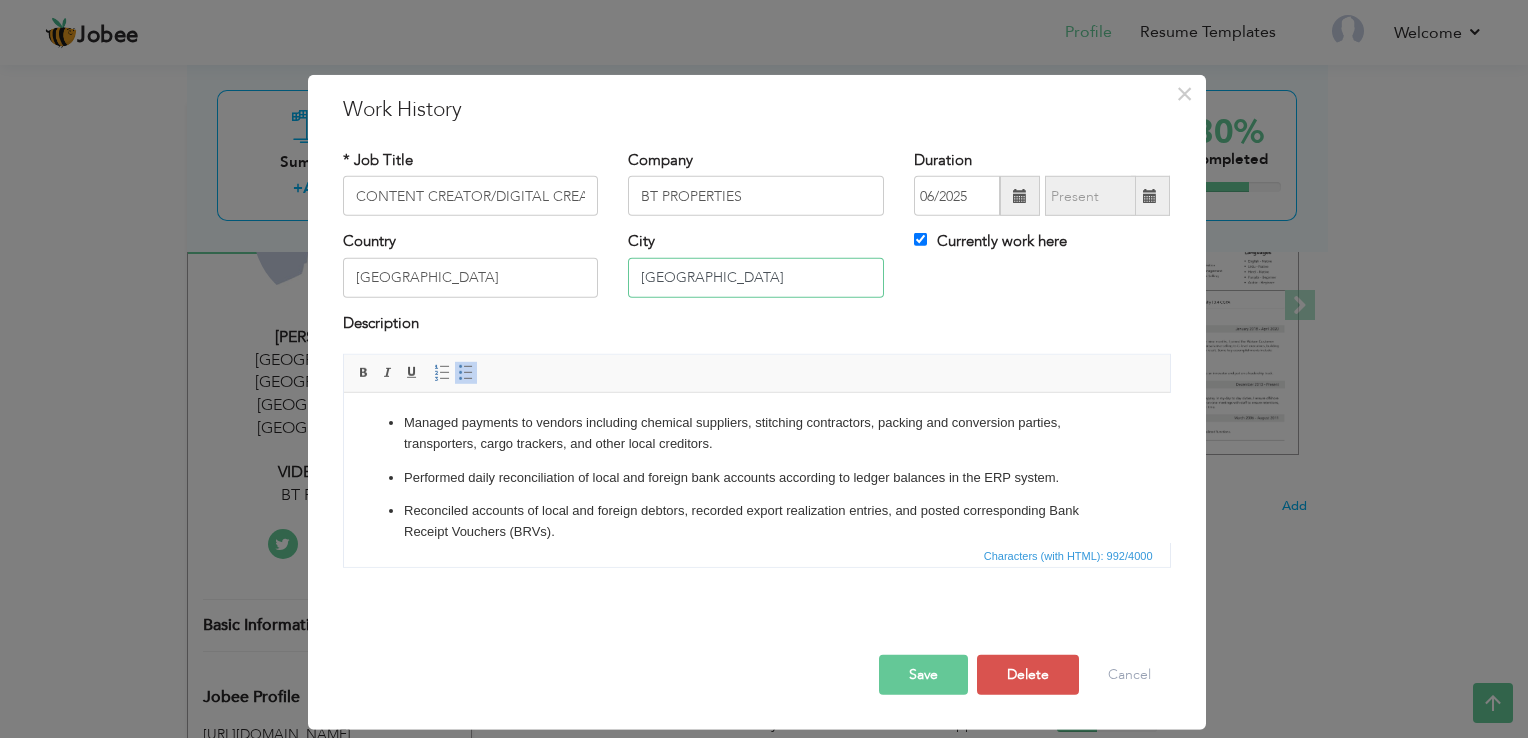type on "DUBAI" 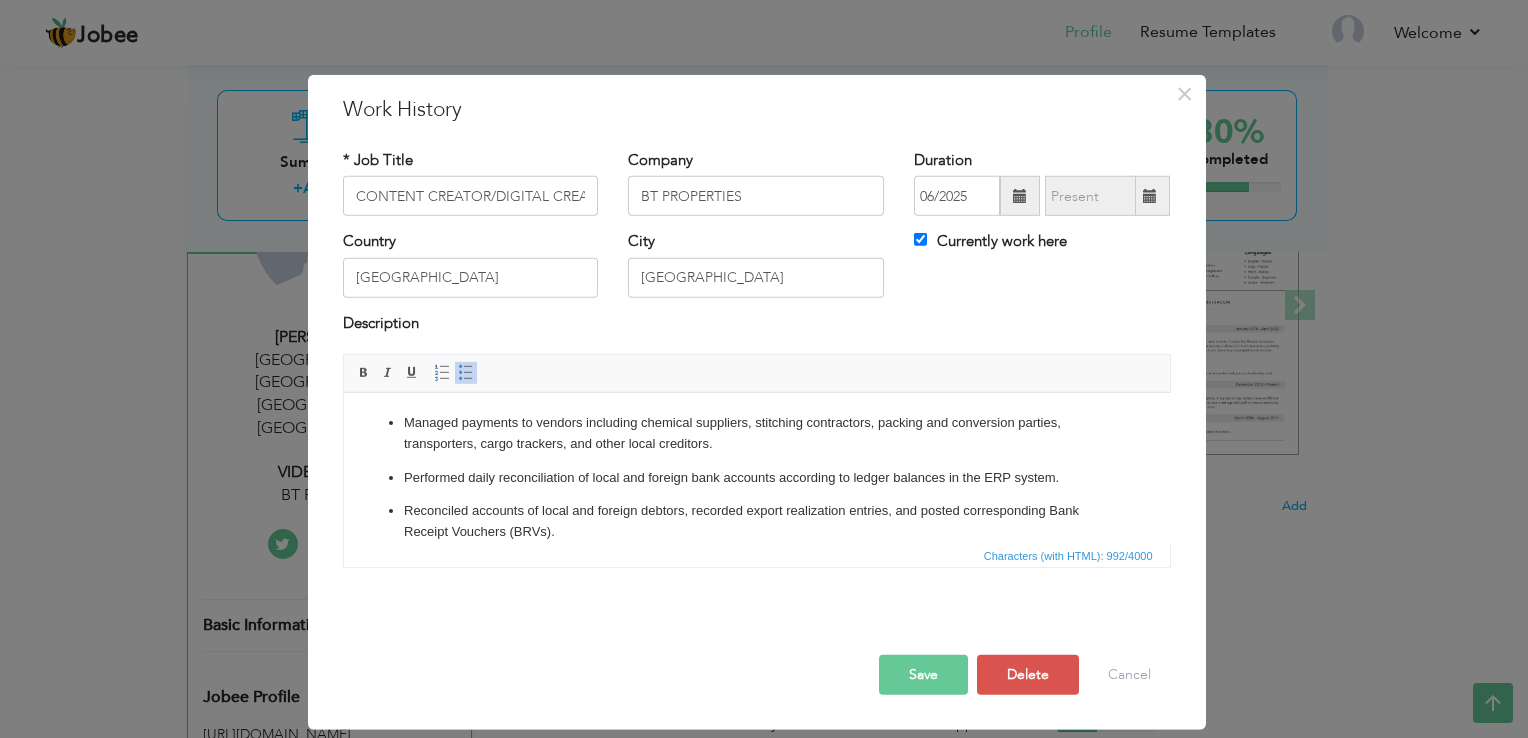 click on "Reconciled accounts of local and foreign debtors, recorded export realization entries, and posted corresponding Bank Receipt Vouchers (BRVs)." at bounding box center [756, 522] 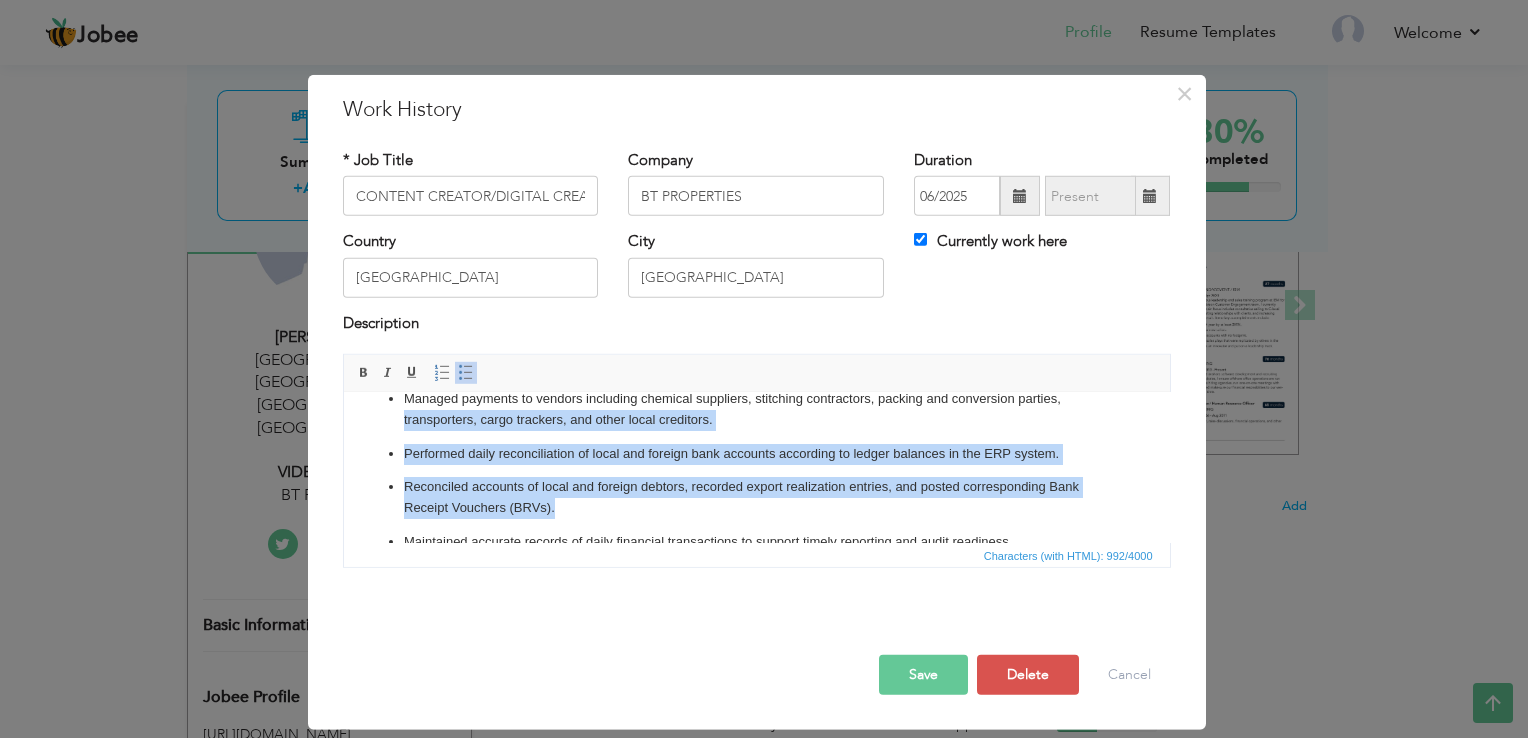 scroll, scrollTop: 0, scrollLeft: 0, axis: both 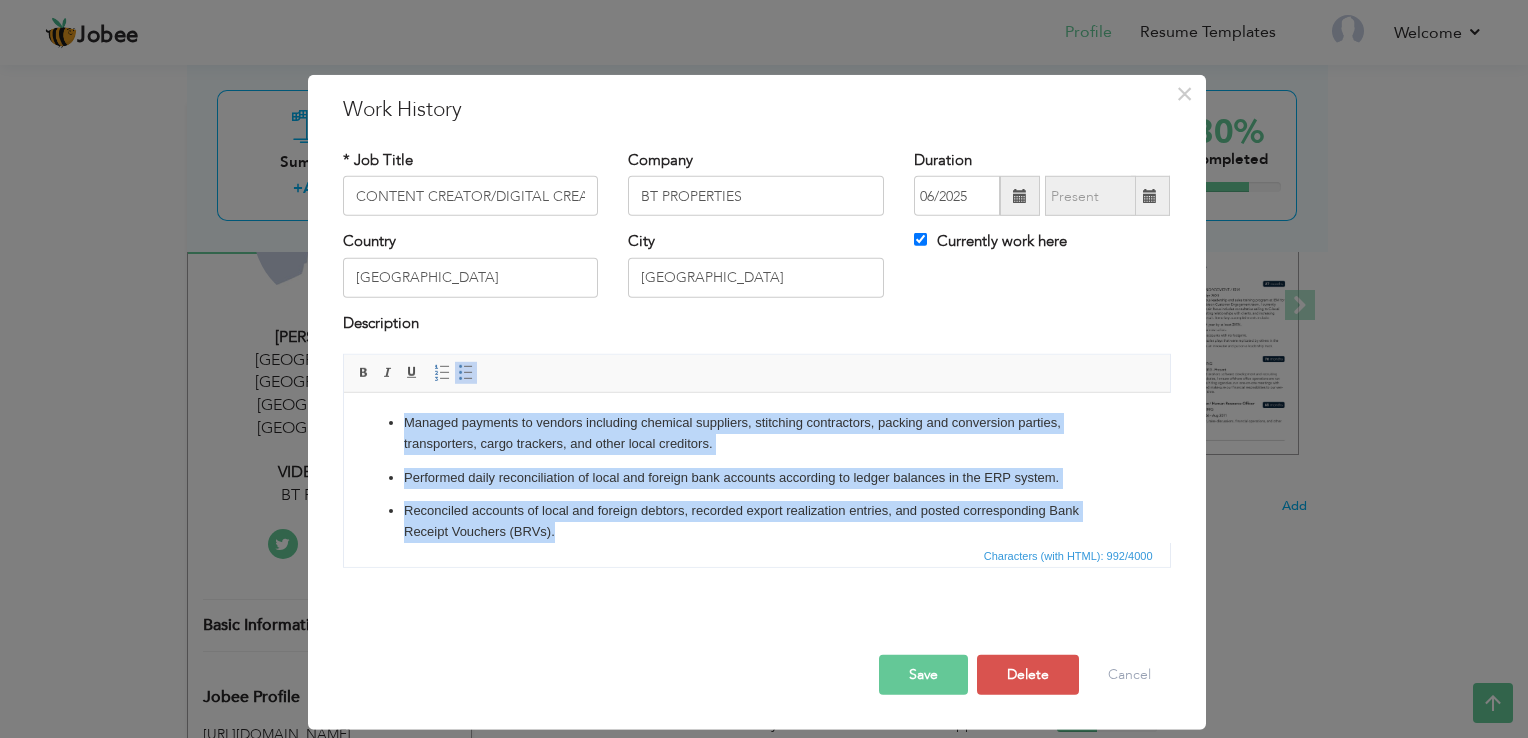 drag, startPoint x: 559, startPoint y: 533, endPoint x: 383, endPoint y: 384, distance: 230.6014 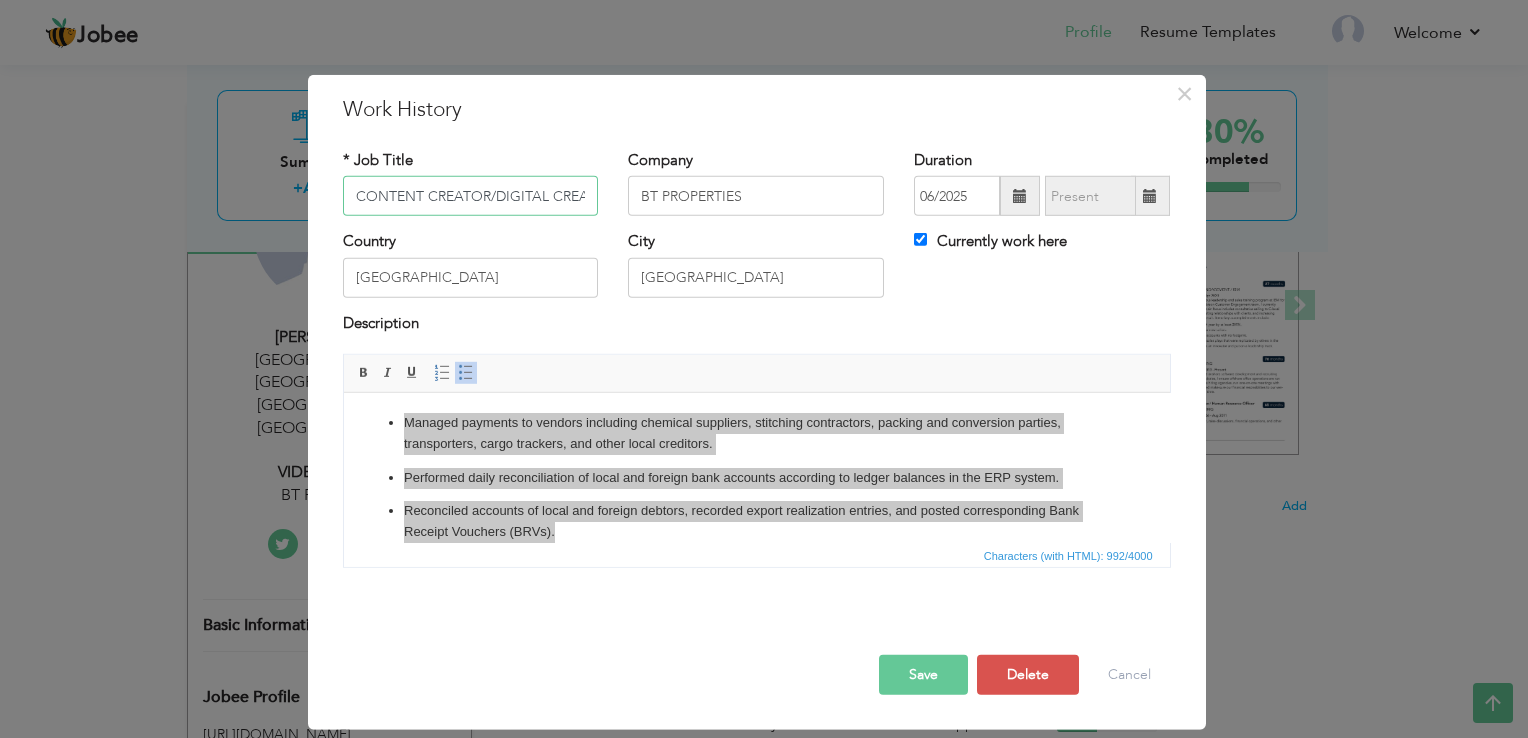 click on "CONTENT CREATOR/DIGITAL CREATOR" at bounding box center (471, 196) 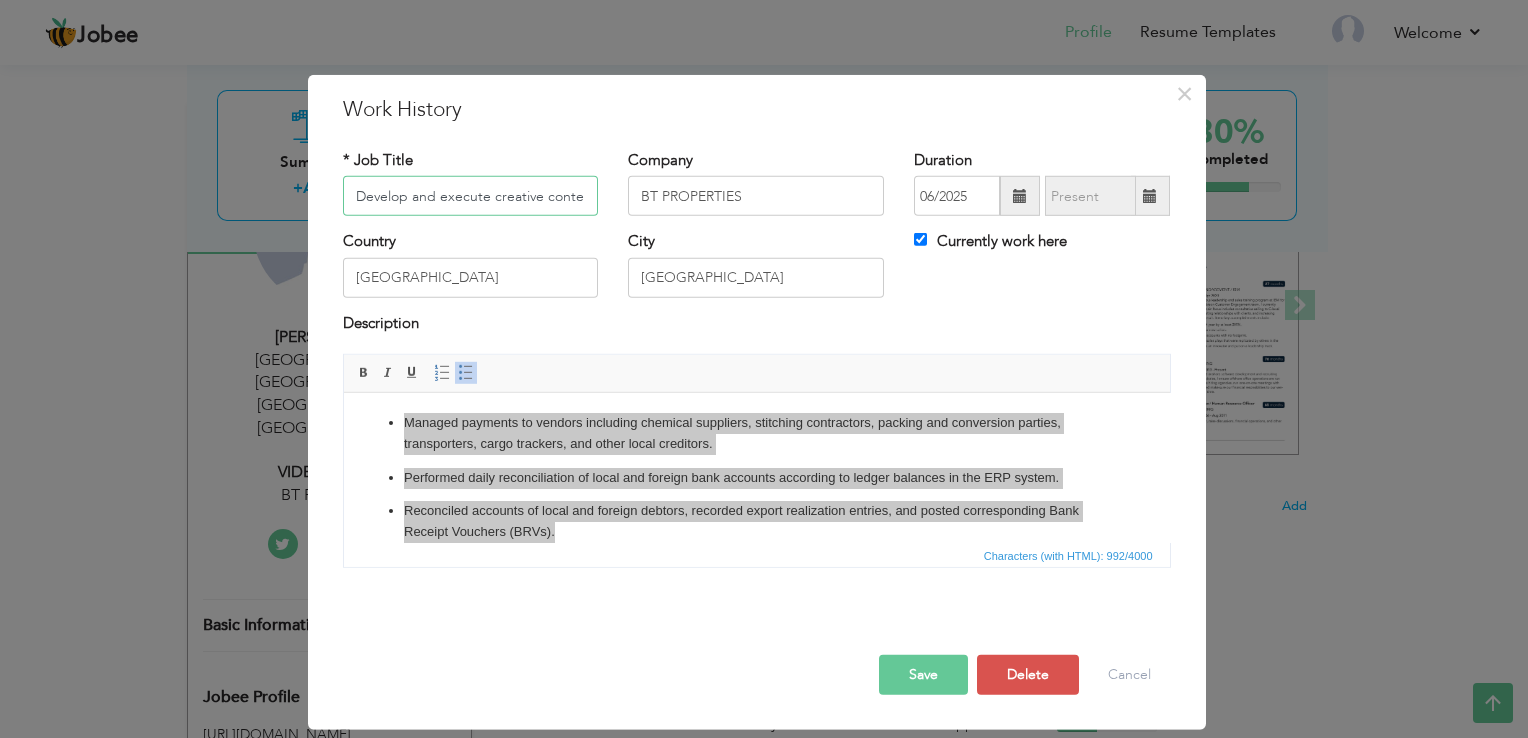 scroll, scrollTop: 0, scrollLeft: 379, axis: horizontal 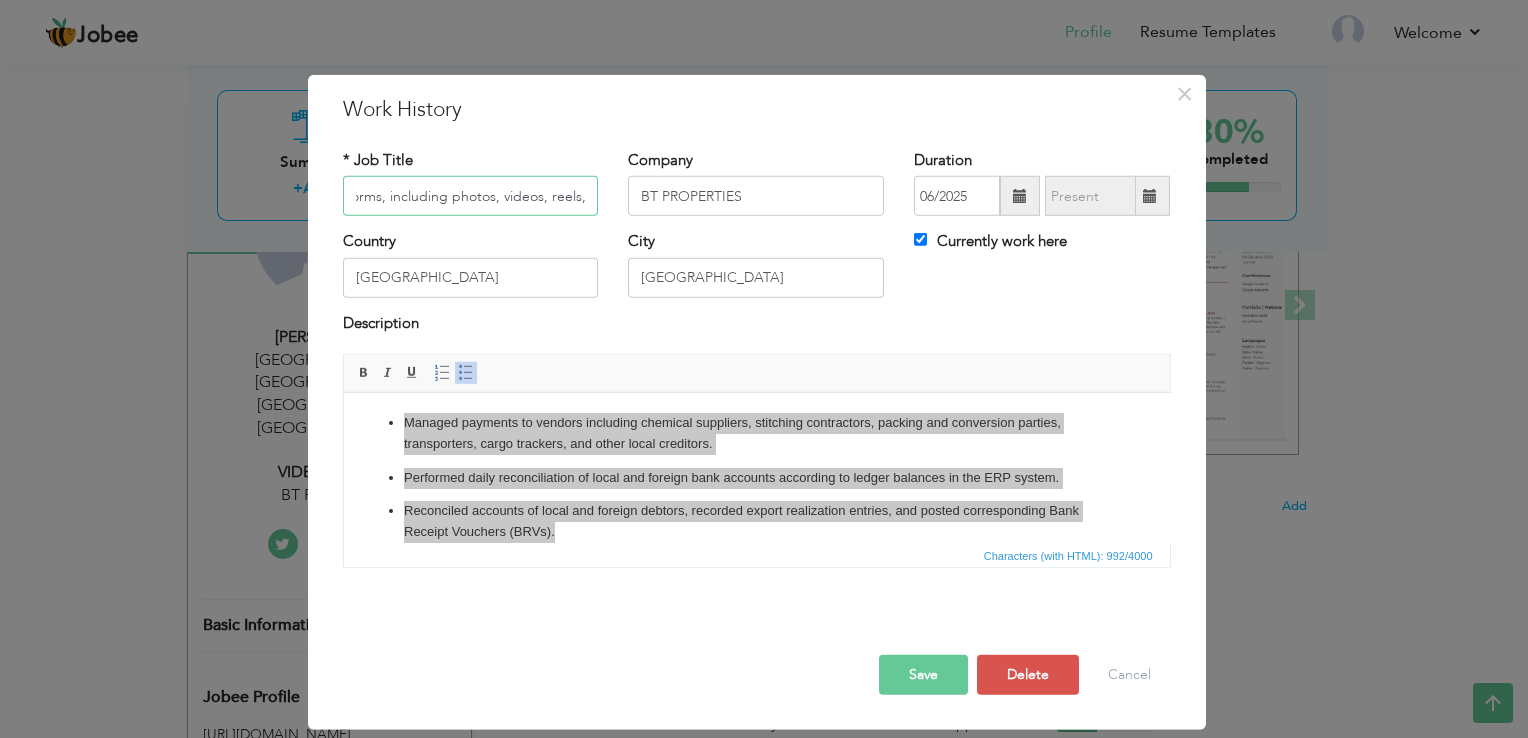 type on "CONTENT CREATOR/DIGITAL CREATOR" 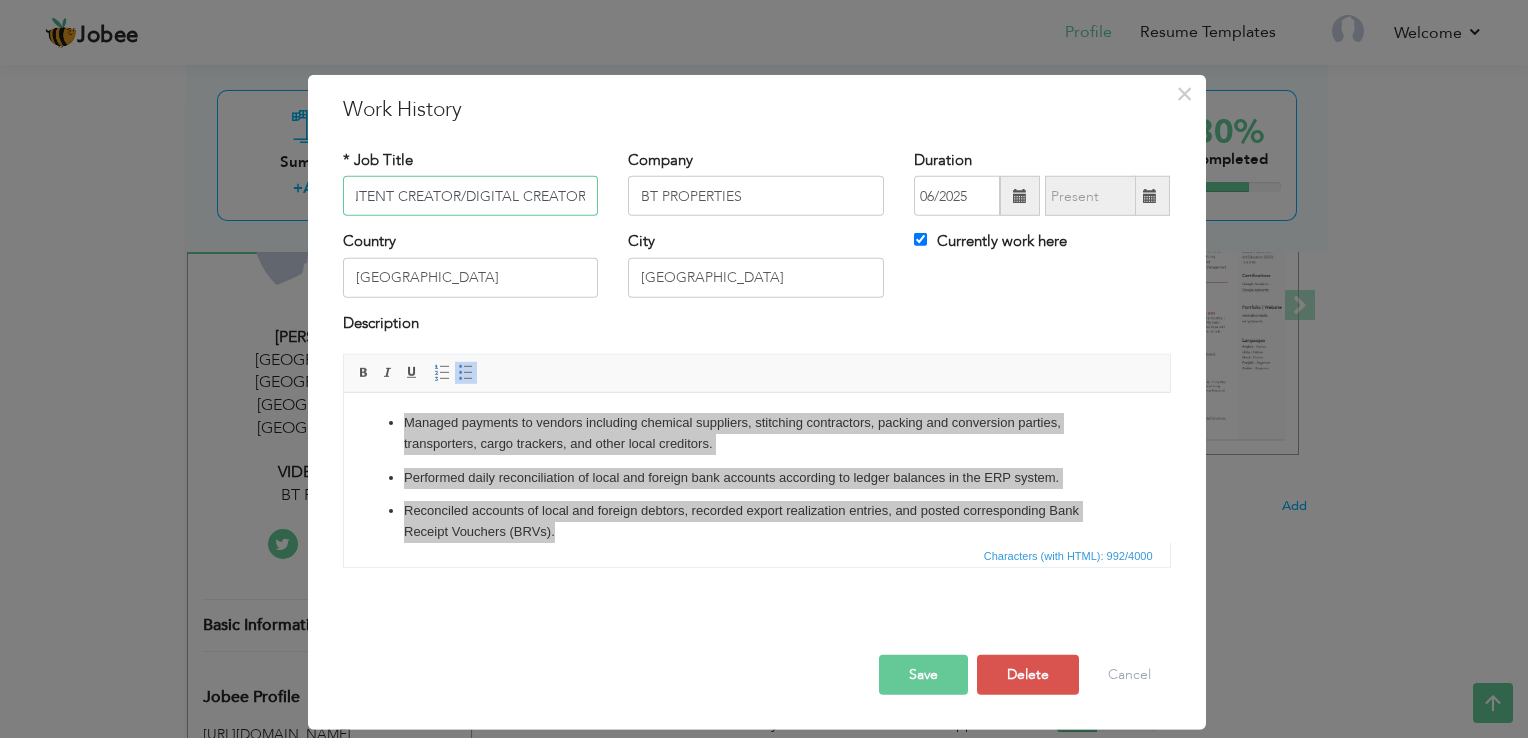 scroll, scrollTop: 0, scrollLeft: 28, axis: horizontal 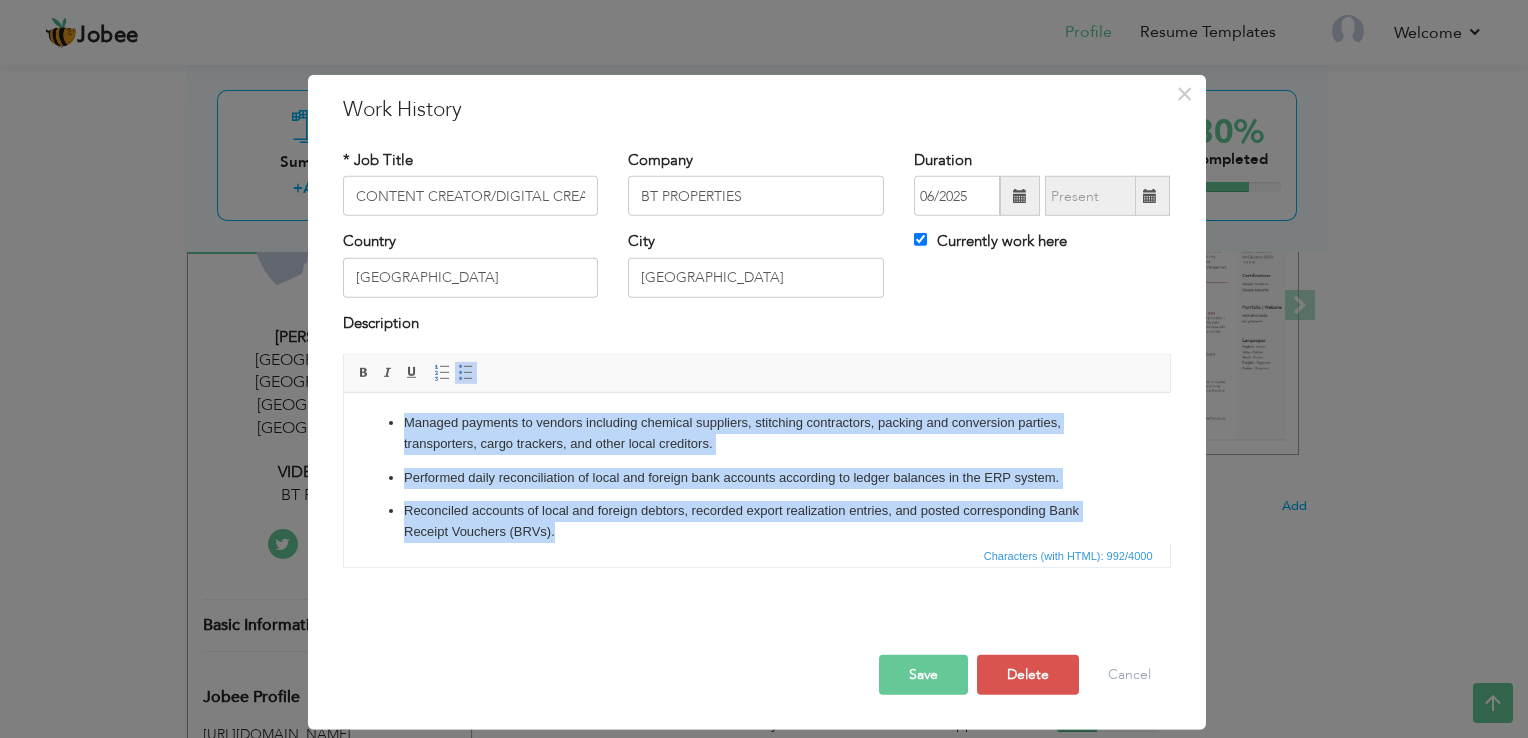 click on "Reconciled accounts of local and foreign debtors, recorded export realization entries, and posted corresponding Bank Receipt Vouchers (BRVs)." at bounding box center [756, 522] 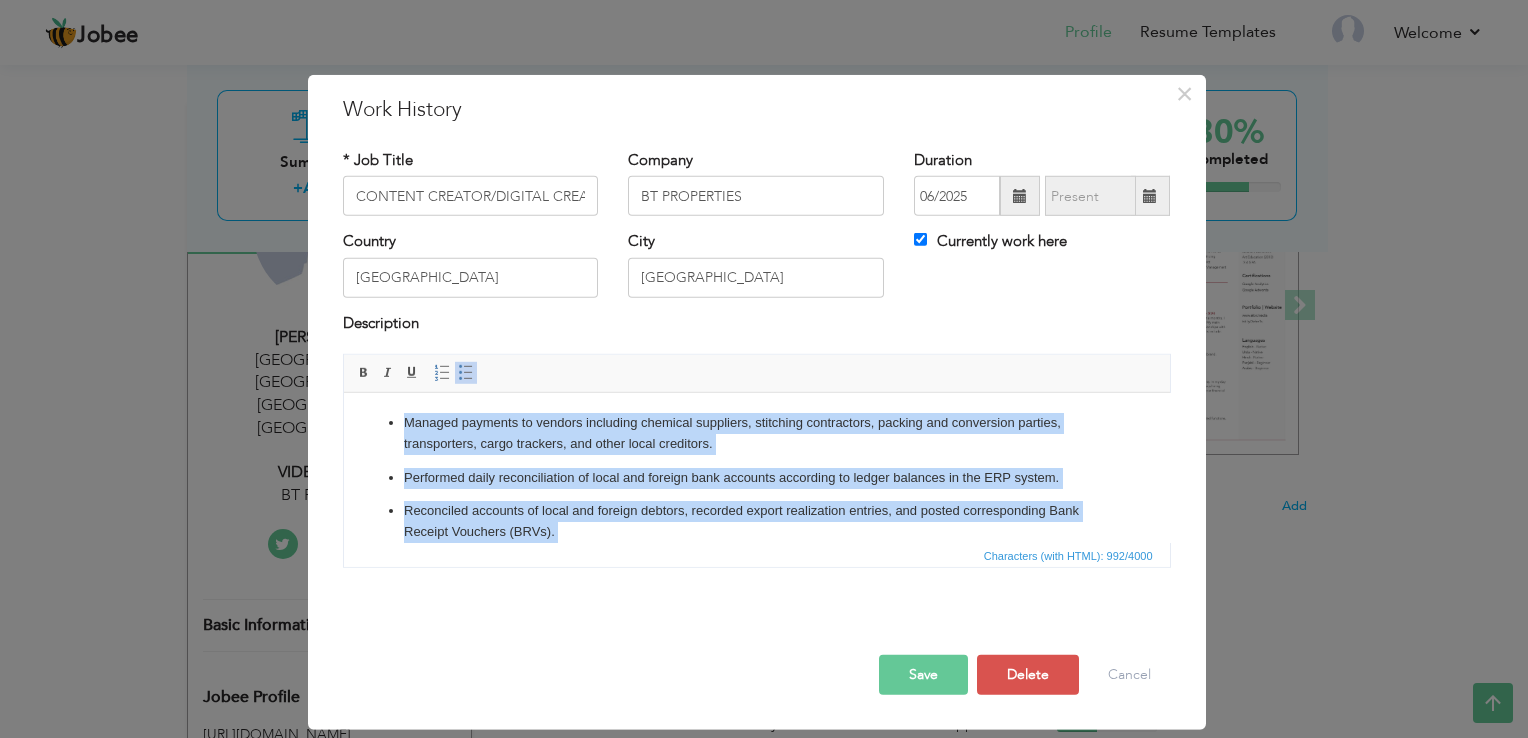 paste 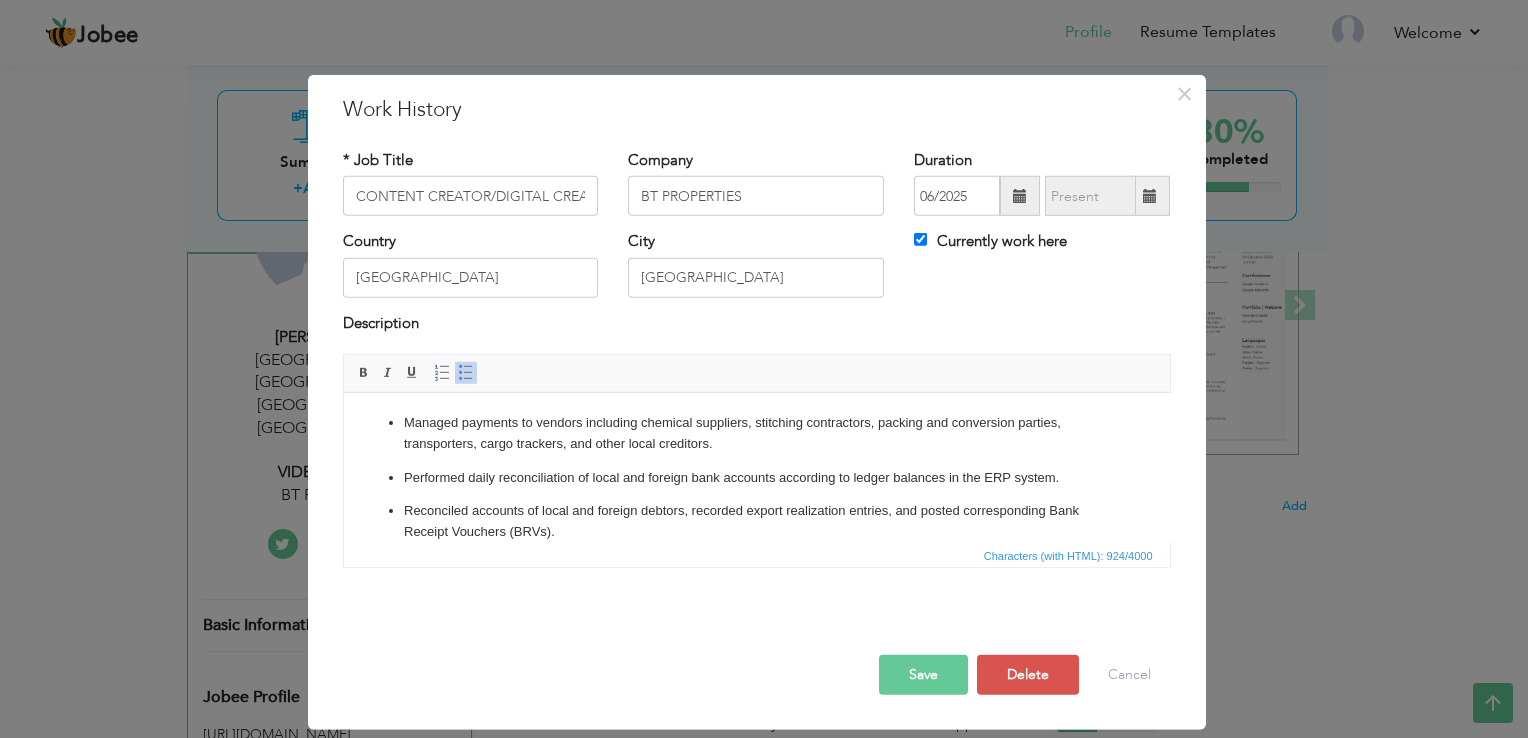 scroll, scrollTop: 157, scrollLeft: 0, axis: vertical 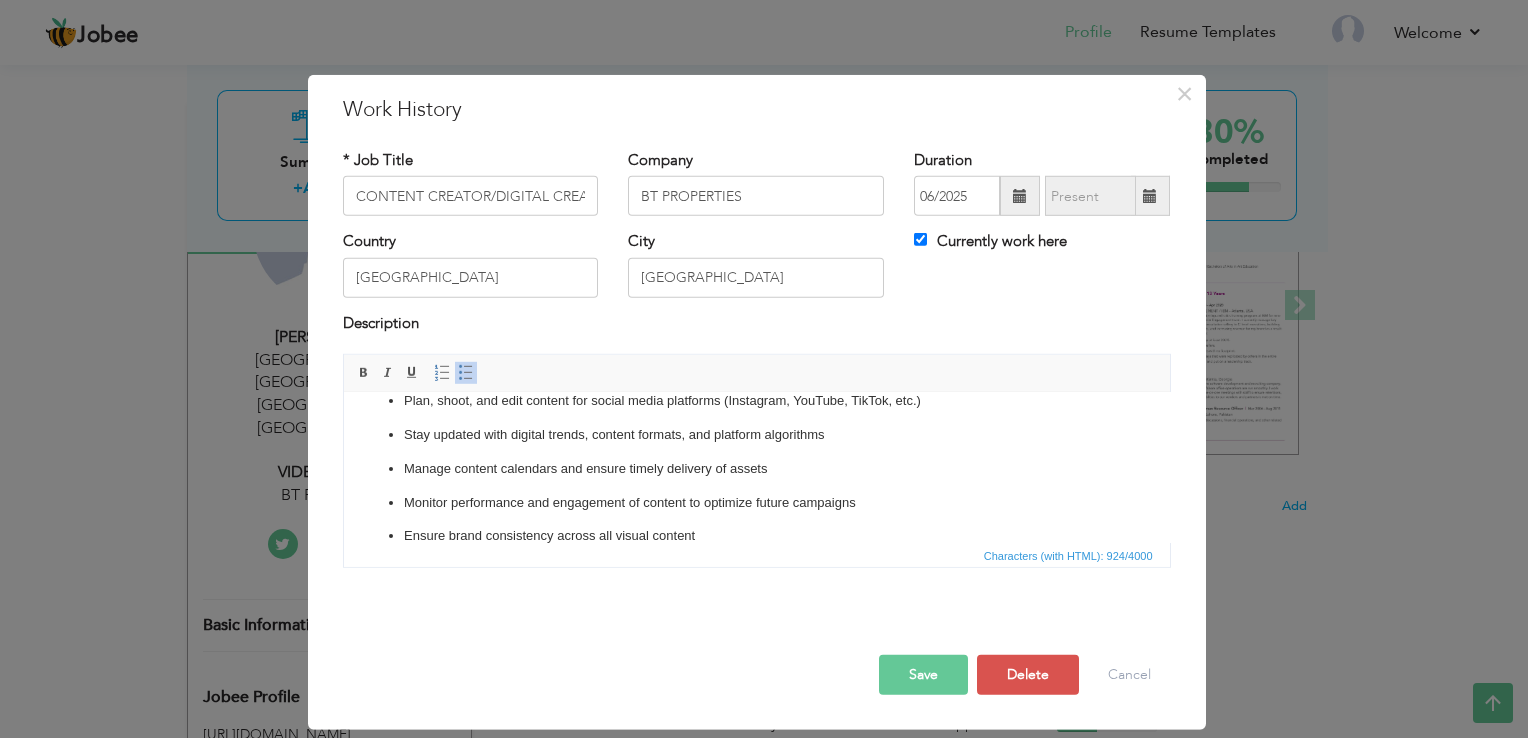 type 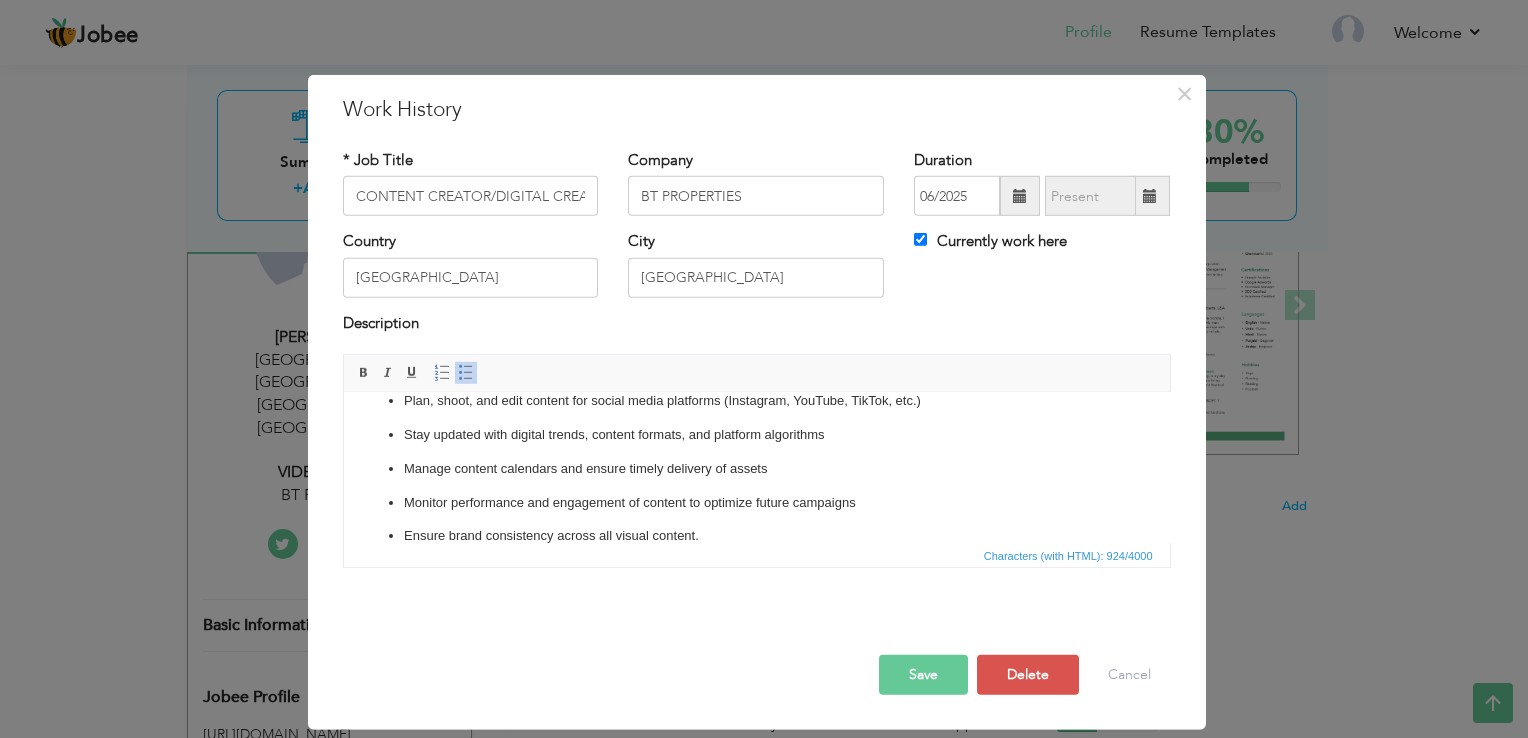 click on "Monitor performance and engagement of content to optimize future campaigns" at bounding box center (756, 503) 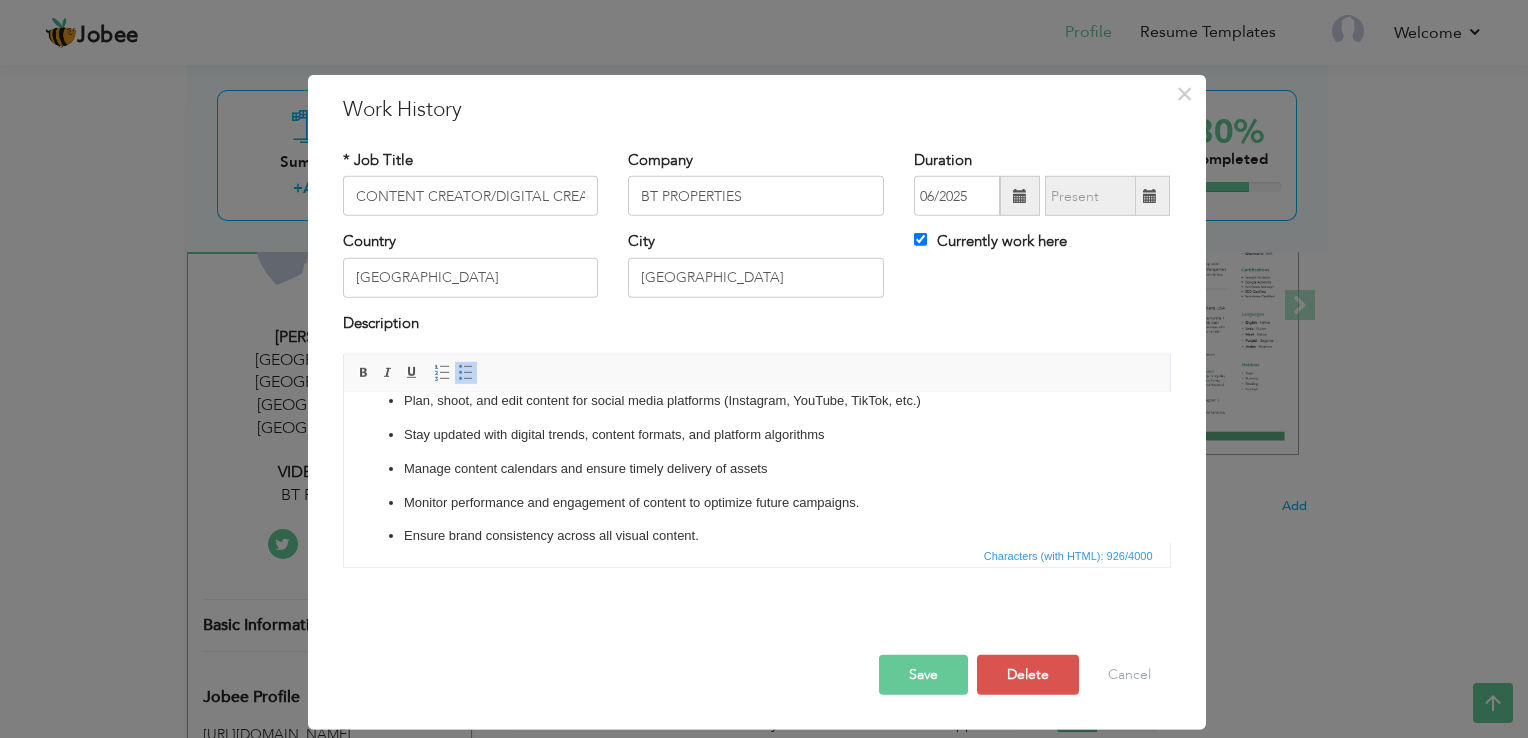click on "Manage content calendars and ensure timely delivery of assets" at bounding box center [756, 469] 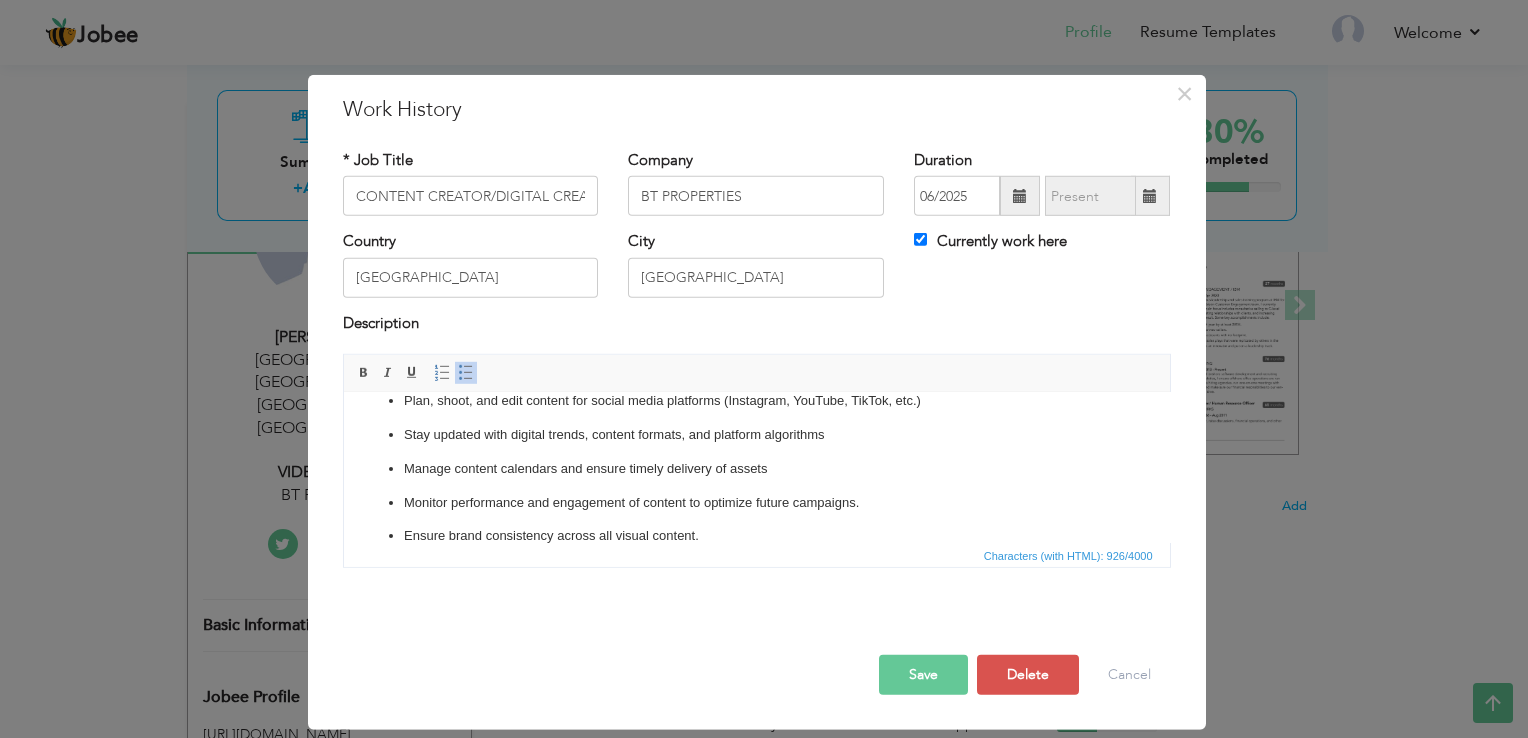 drag, startPoint x: 800, startPoint y: 470, endPoint x: 527, endPoint y: 489, distance: 273.66037 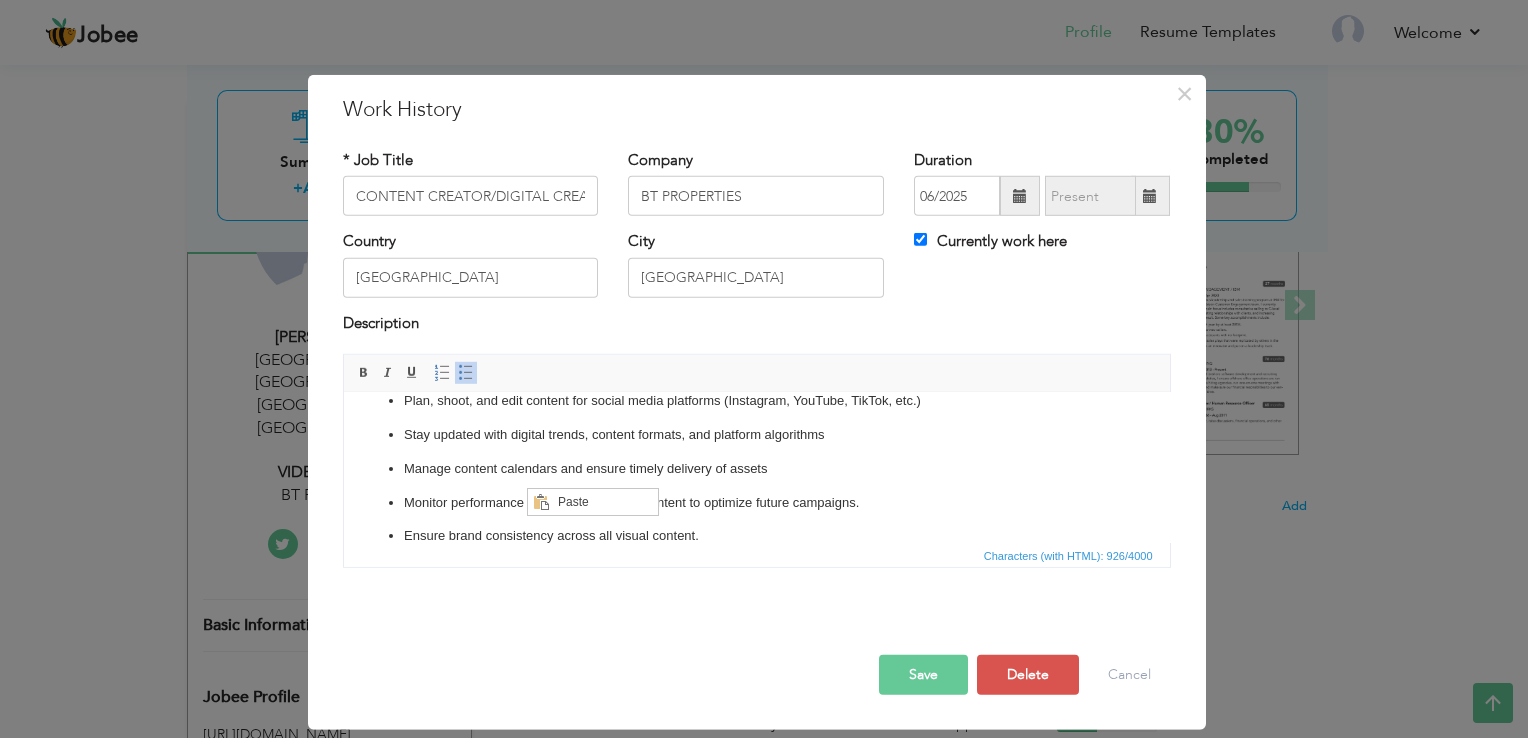 scroll, scrollTop: 0, scrollLeft: 0, axis: both 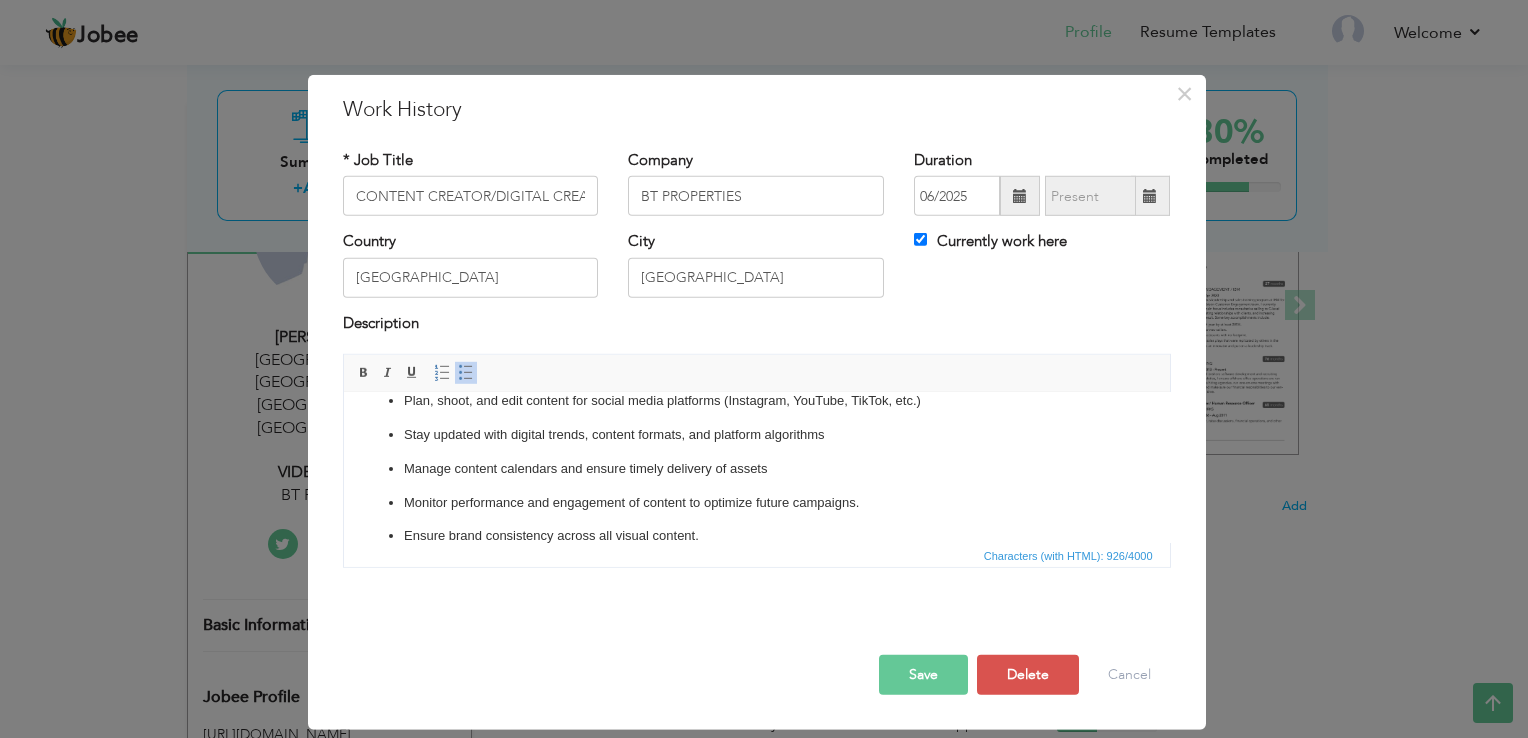 click on "Manage content calendars and ensure timely delivery of assets" at bounding box center (756, 469) 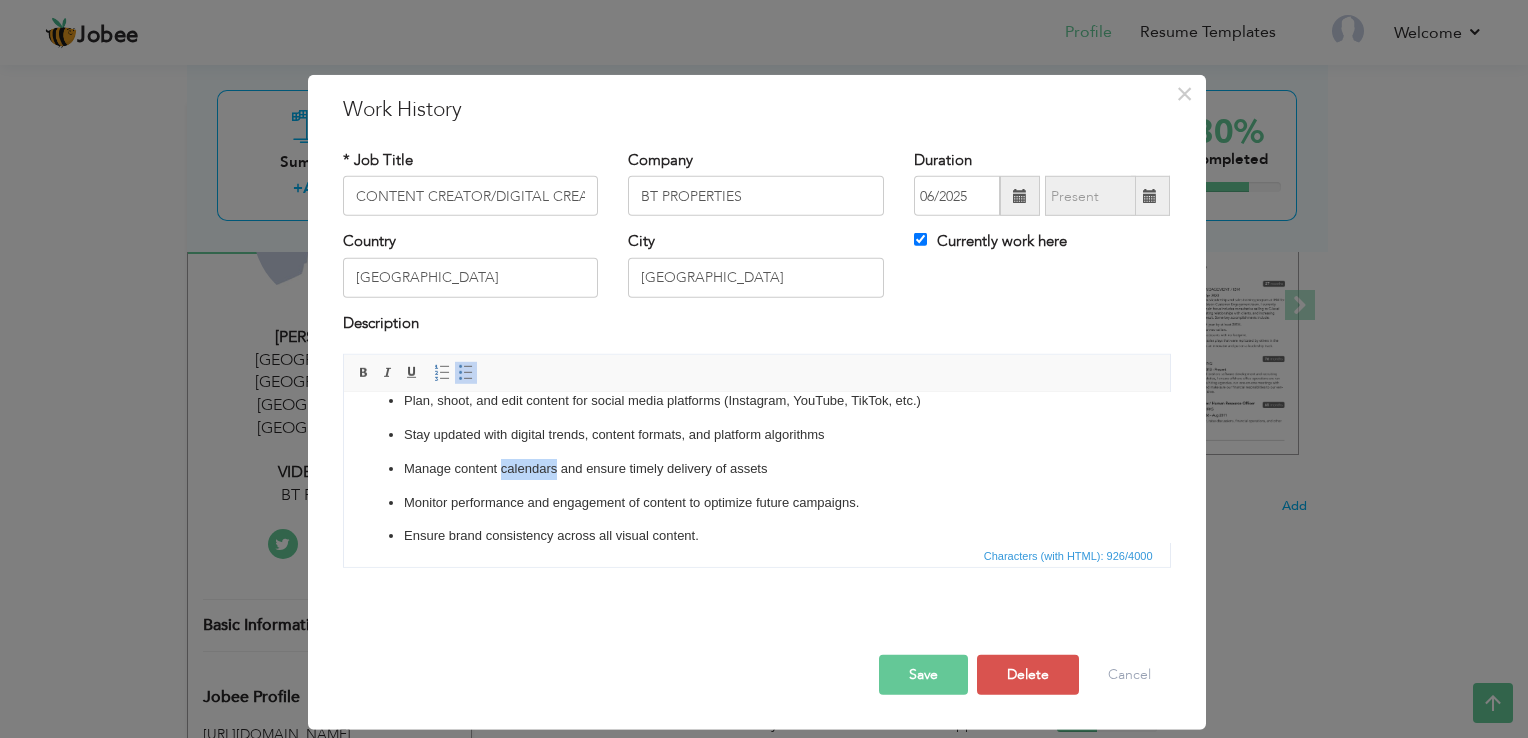 click on "Manage content calendars and ensure timely delivery of assets" at bounding box center (756, 469) 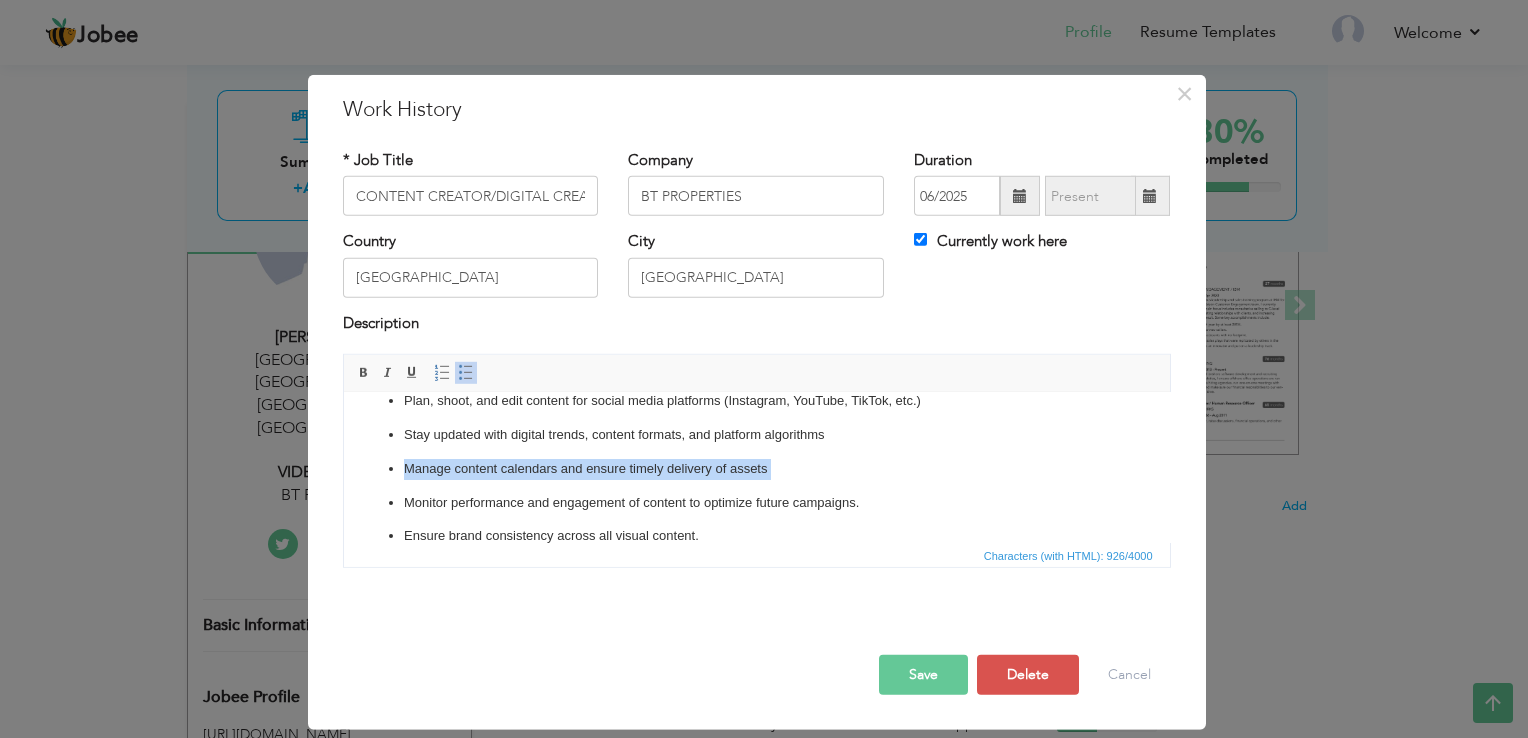 click on "Manage content calendars and ensure timely delivery of assets" at bounding box center (756, 469) 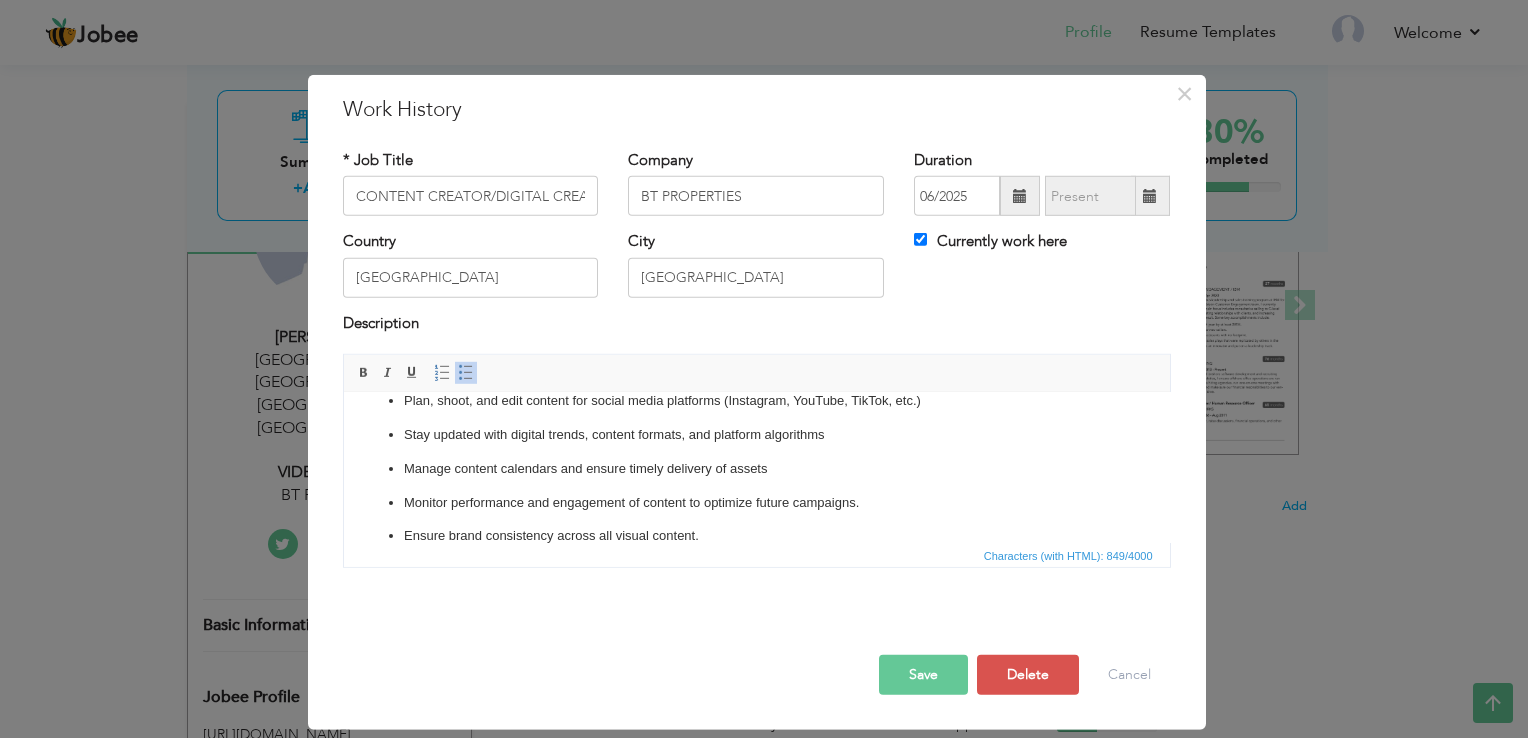 scroll, scrollTop: 147, scrollLeft: 0, axis: vertical 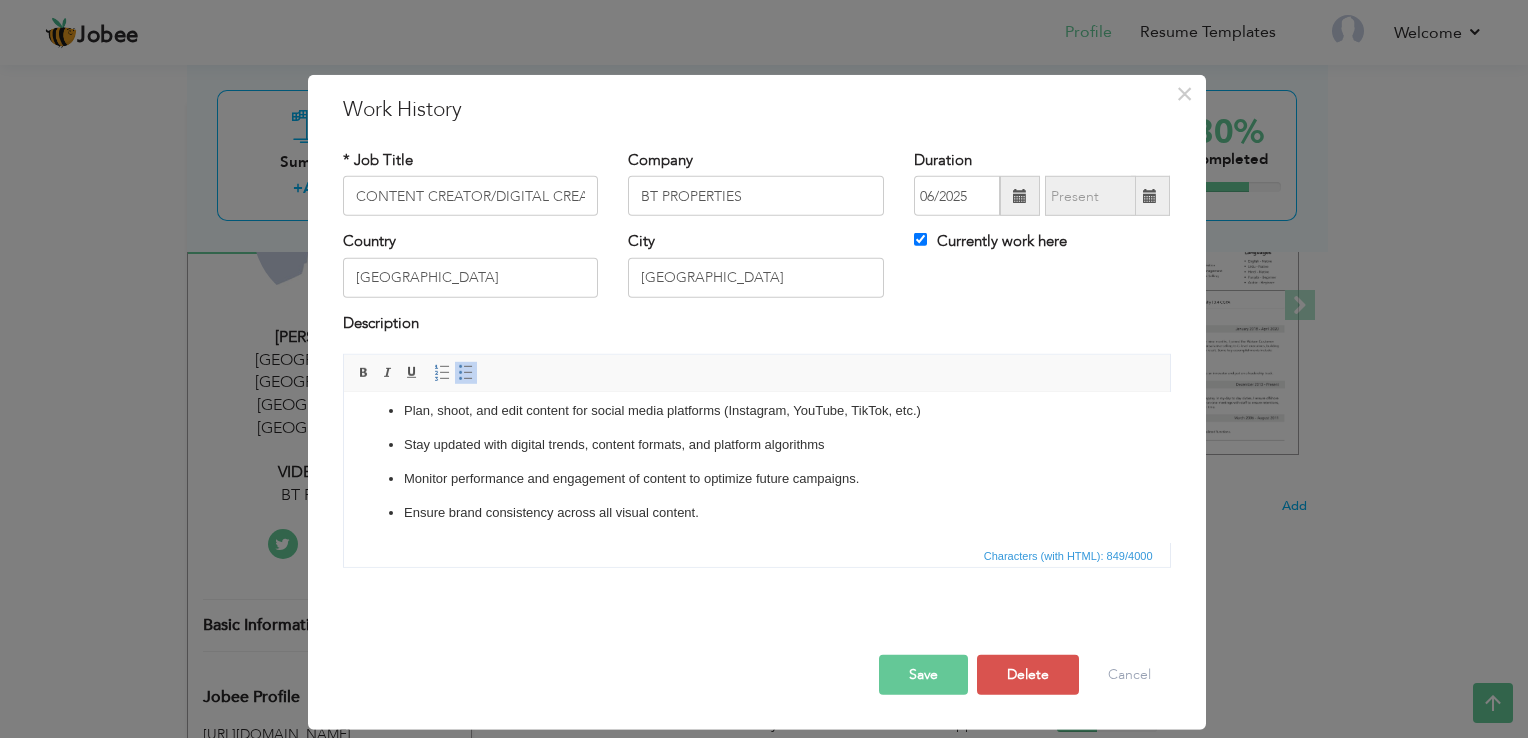 click on "Stay updated with digital trends, content formats, and platform algorithms" at bounding box center [756, 445] 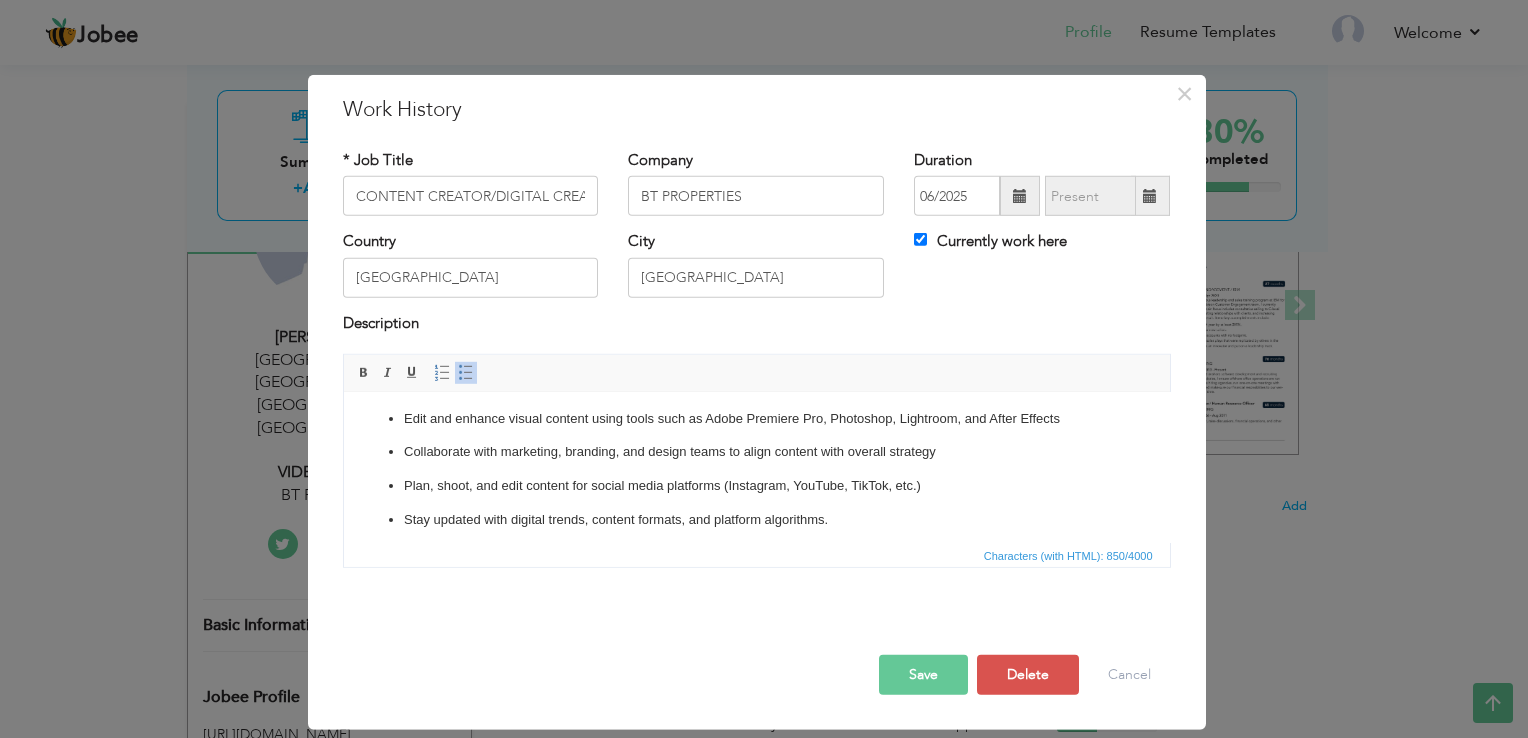 scroll, scrollTop: 70, scrollLeft: 0, axis: vertical 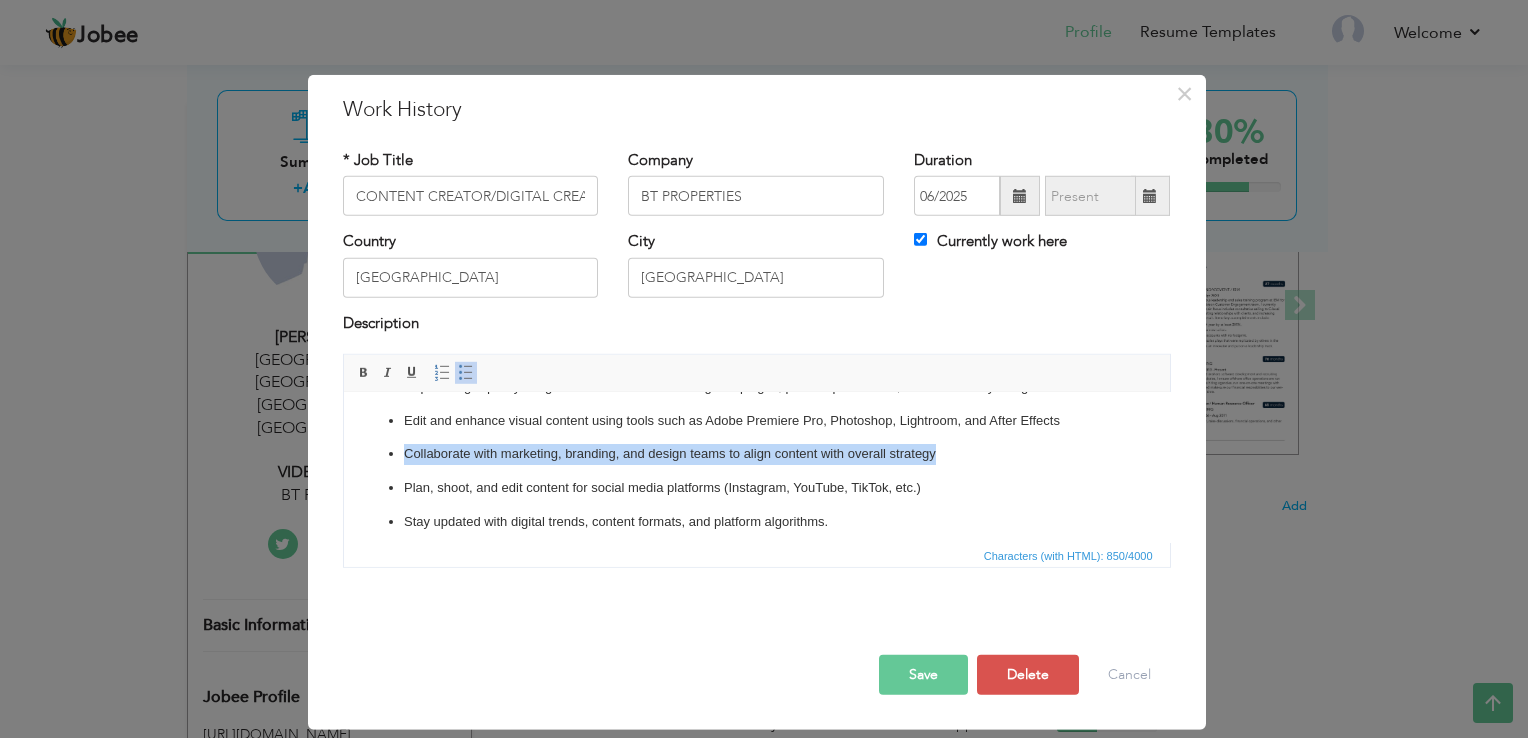 drag, startPoint x: 951, startPoint y: 458, endPoint x: 756, endPoint y: 436, distance: 196.2371 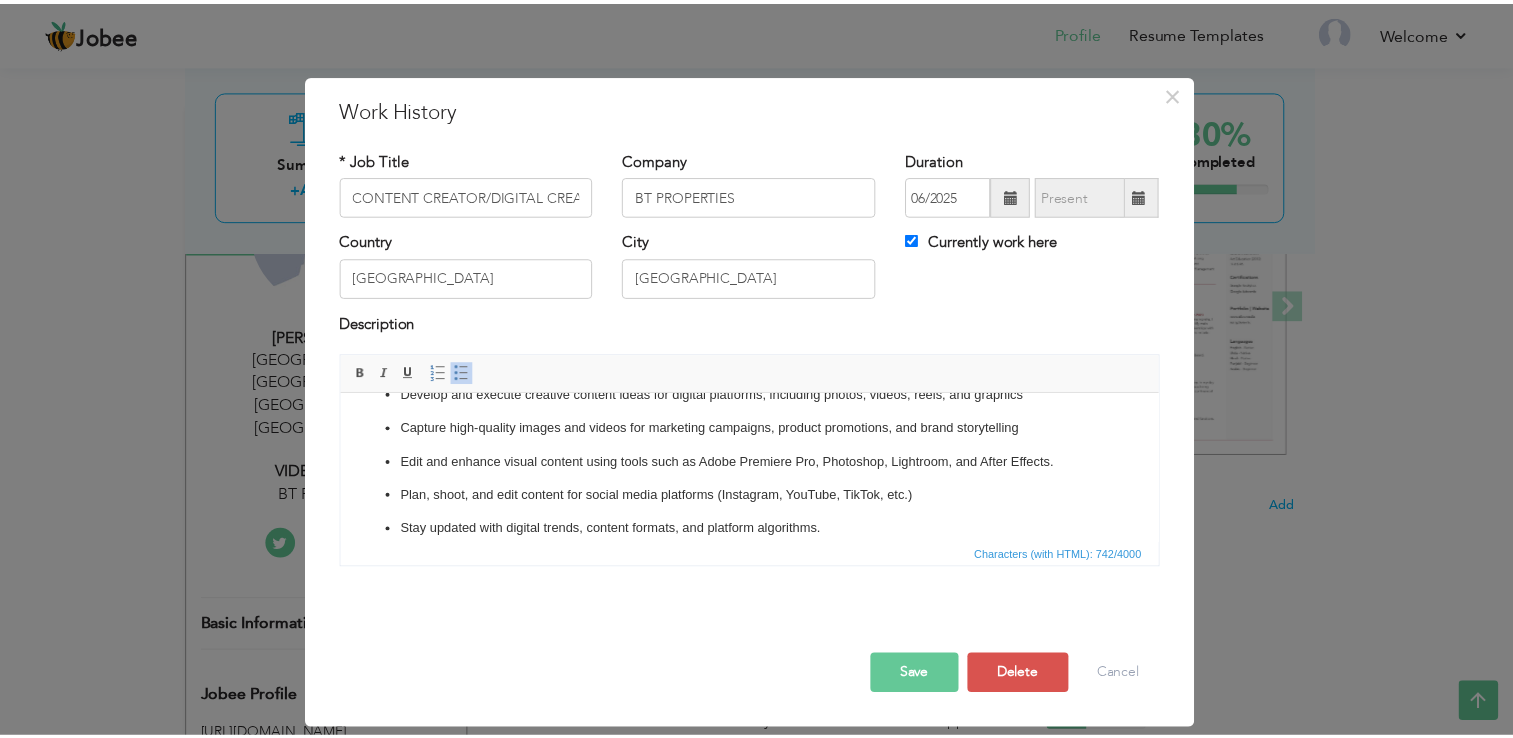 scroll, scrollTop: 0, scrollLeft: 0, axis: both 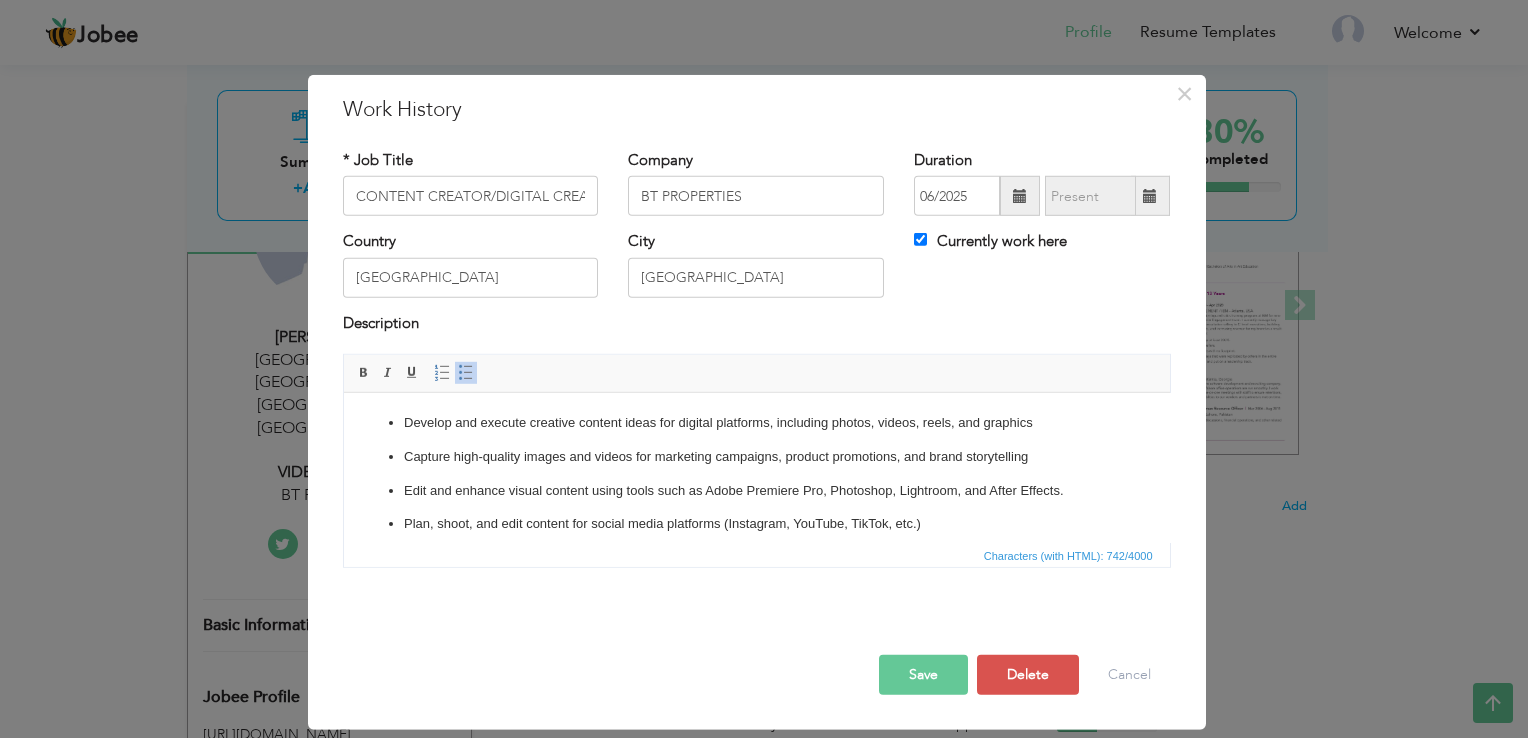 click on "Capture high-quality images and videos for marketing campaigns, product promotions, and brand storytelling" at bounding box center (756, 457) 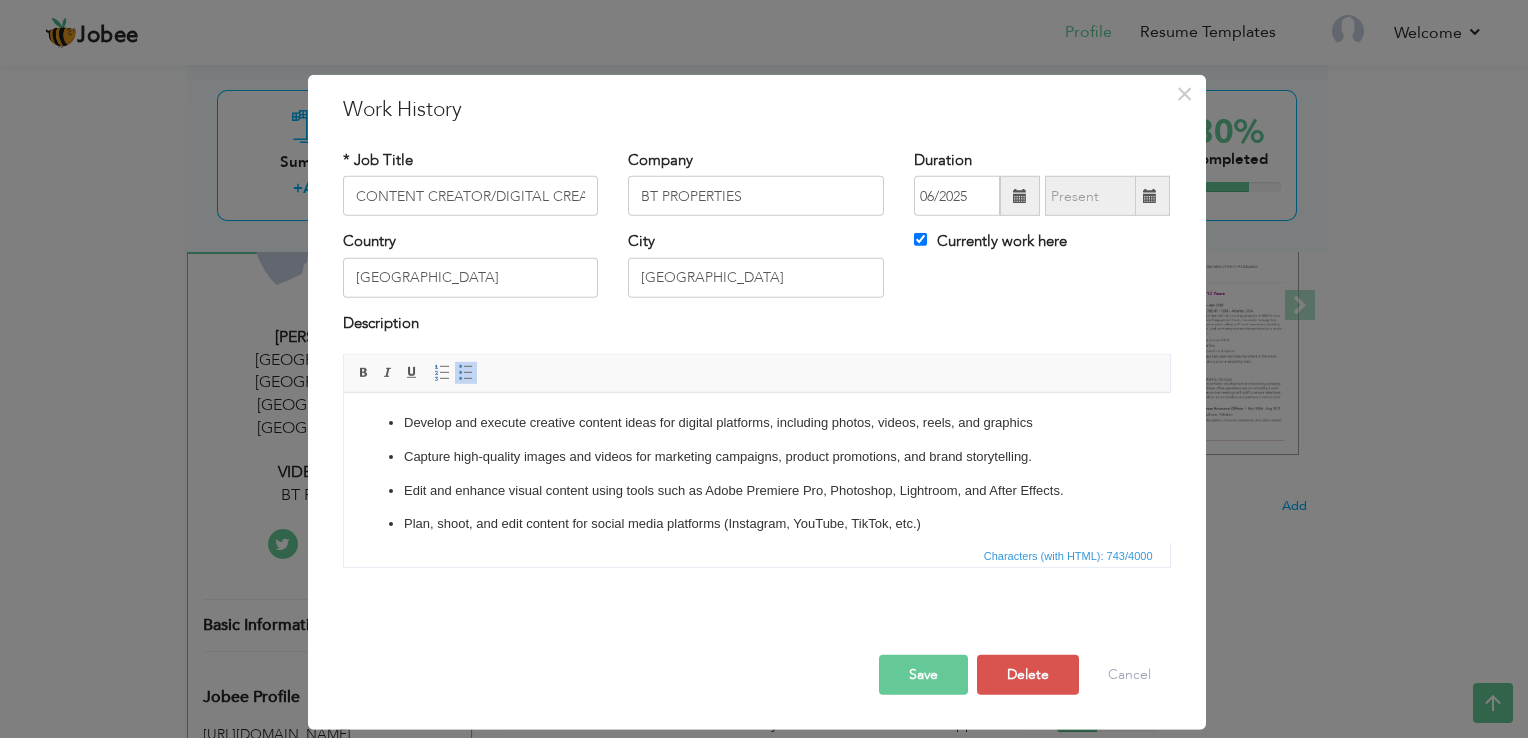 click on "Develop and execute creative content ideas for digital platforms, including photos, videos, reels, and graphics" at bounding box center (756, 423) 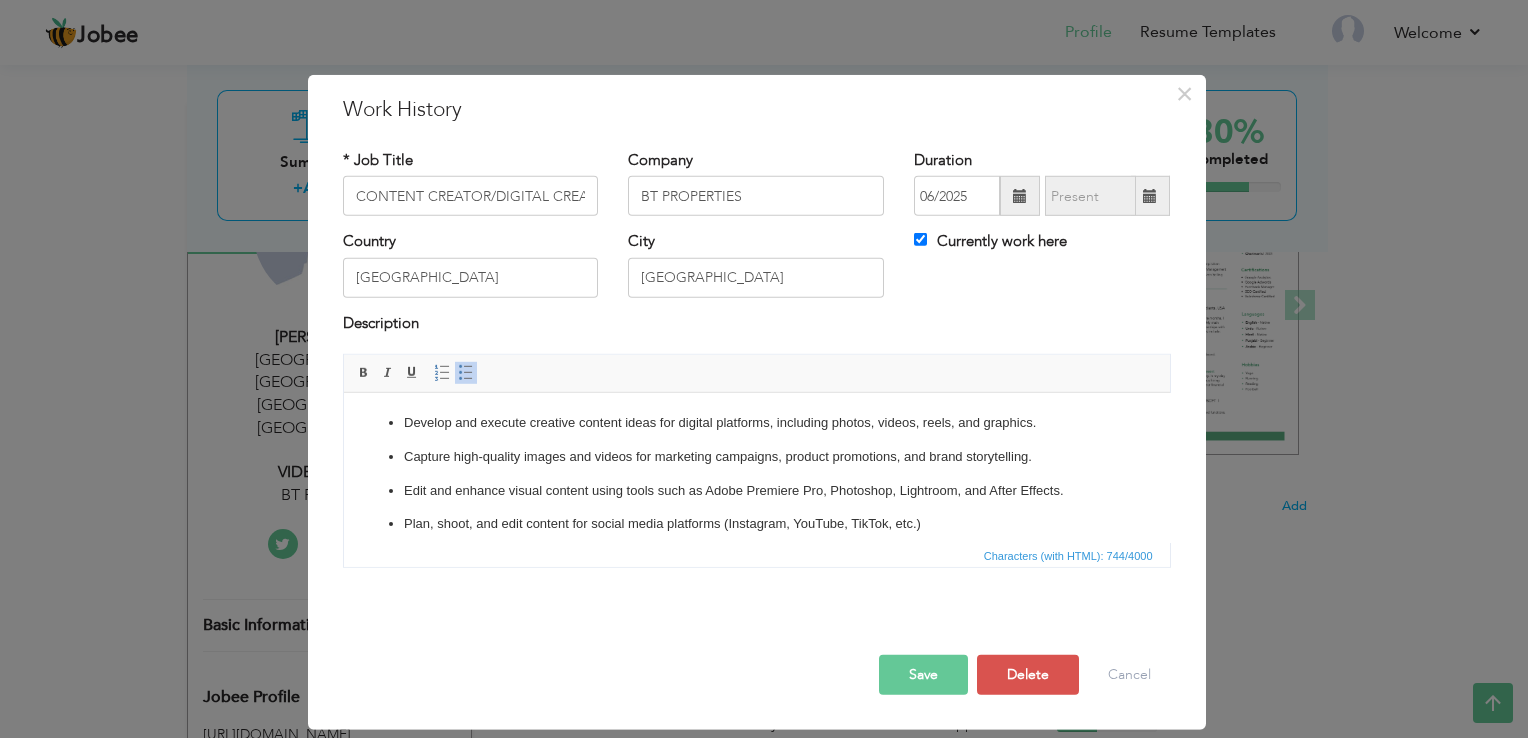 click on "Save" at bounding box center [923, 675] 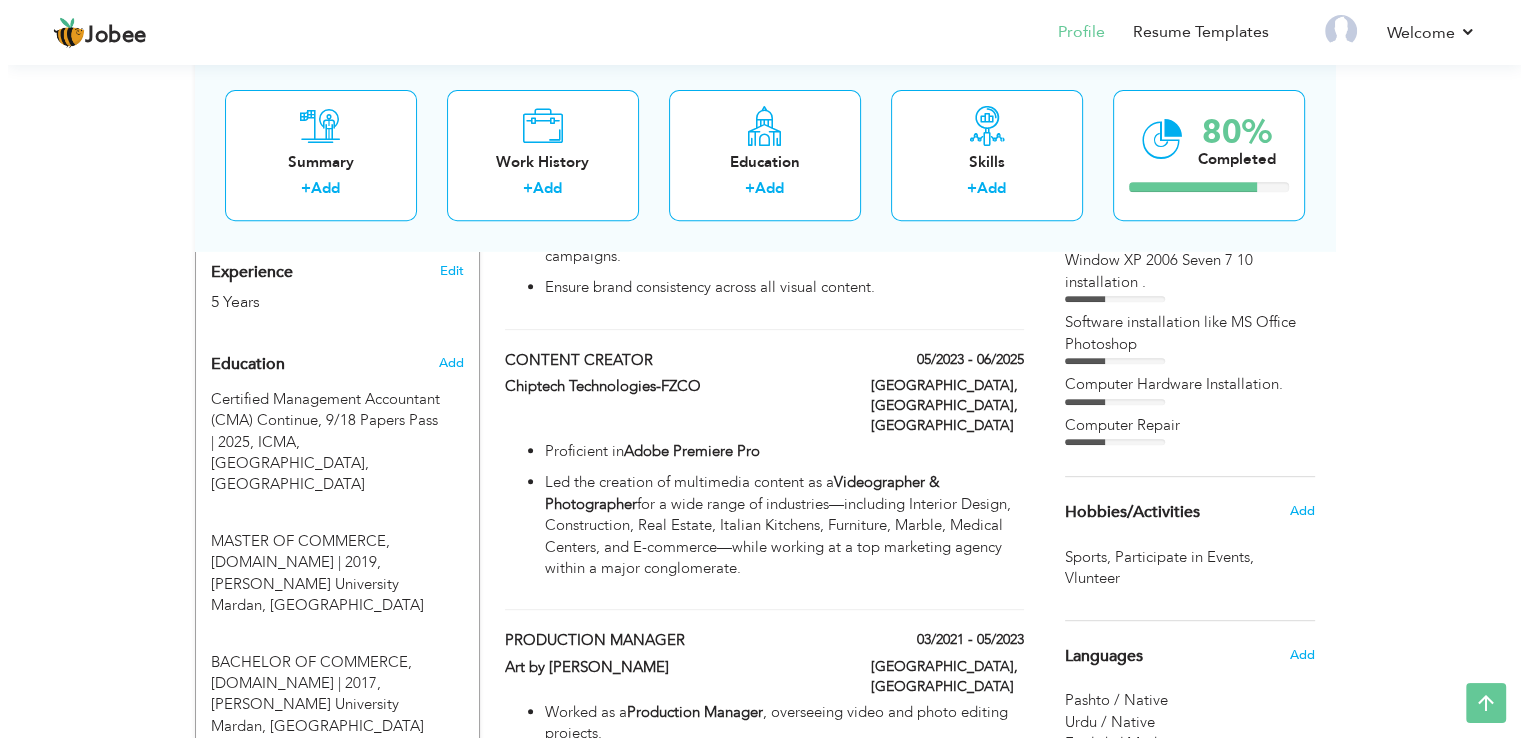 scroll, scrollTop: 813, scrollLeft: 0, axis: vertical 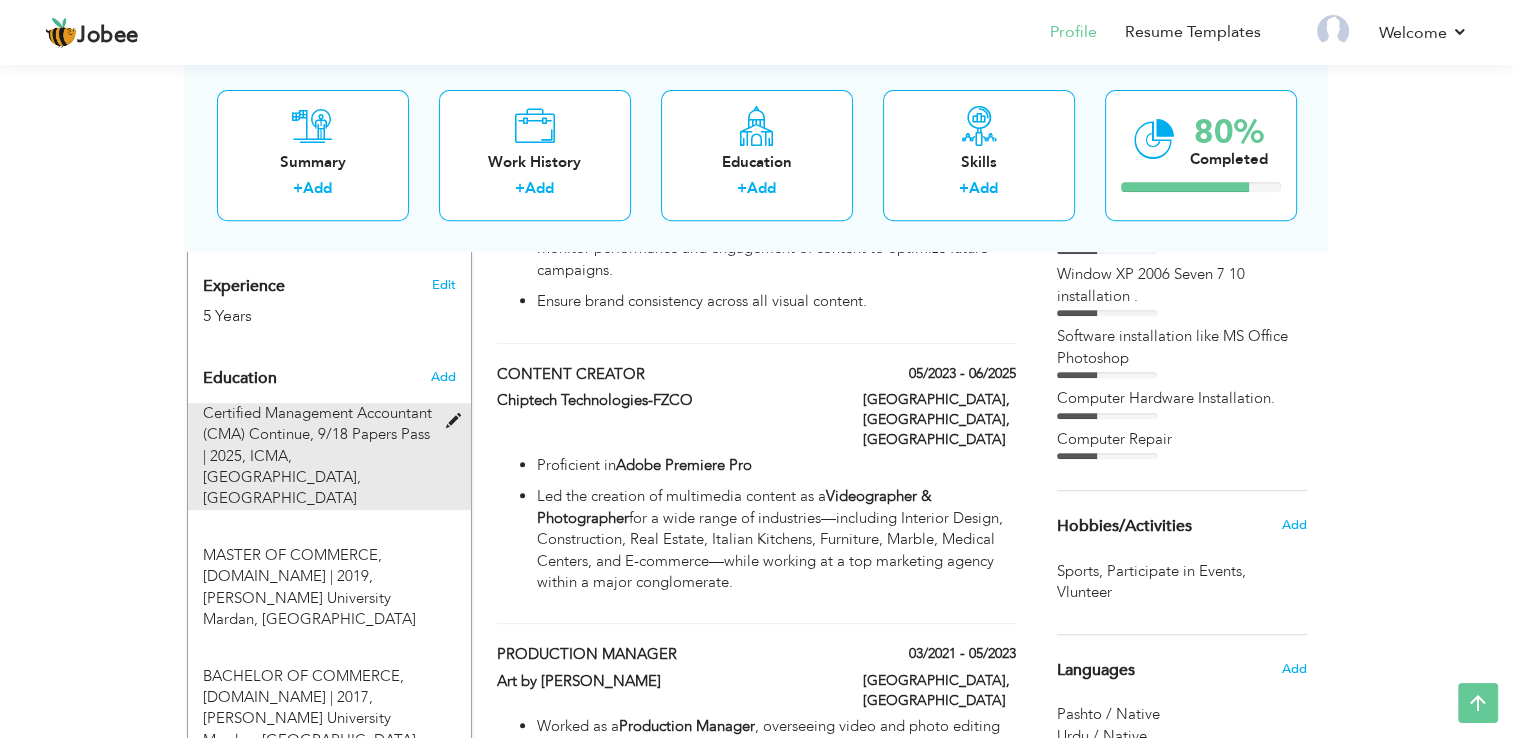 click at bounding box center [457, 421] 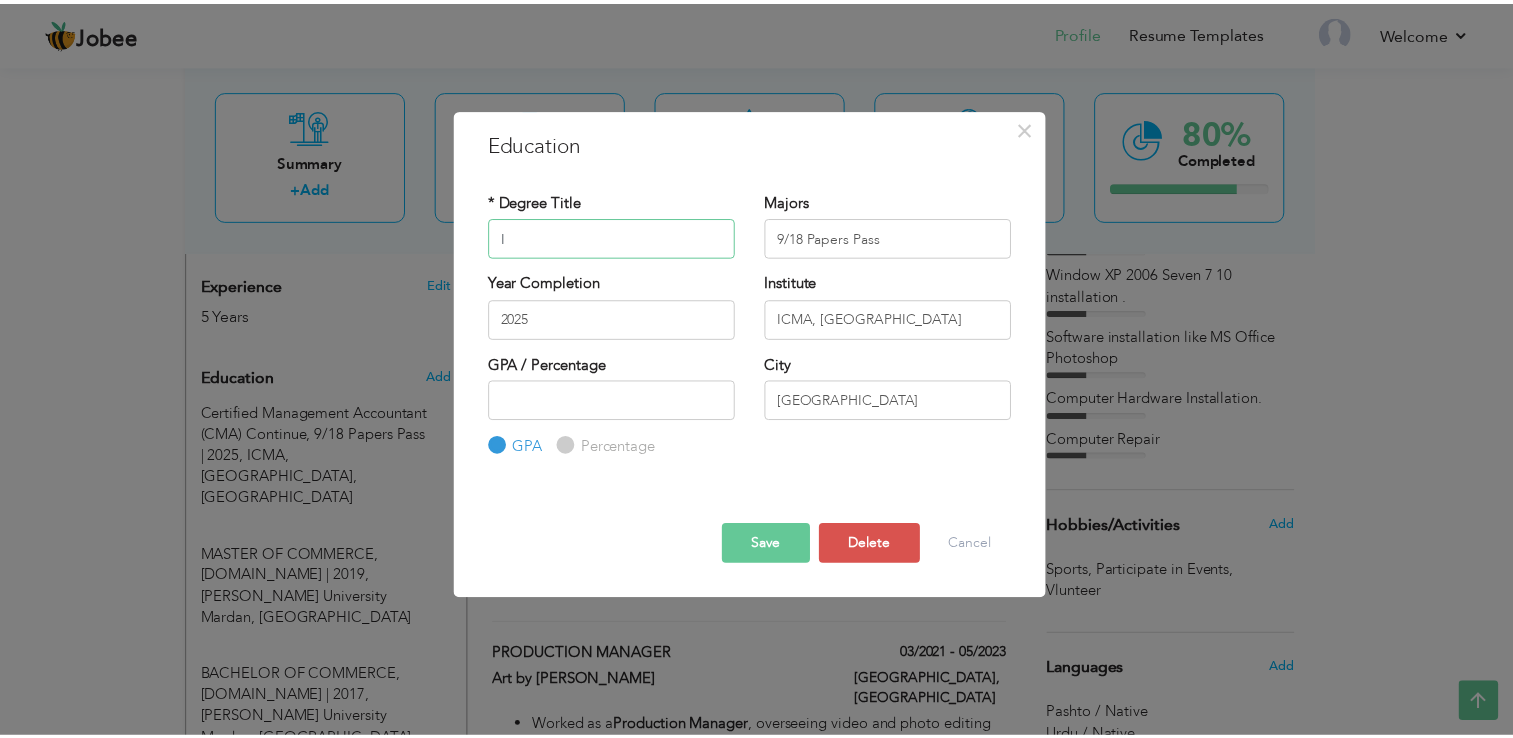 scroll, scrollTop: 0, scrollLeft: 0, axis: both 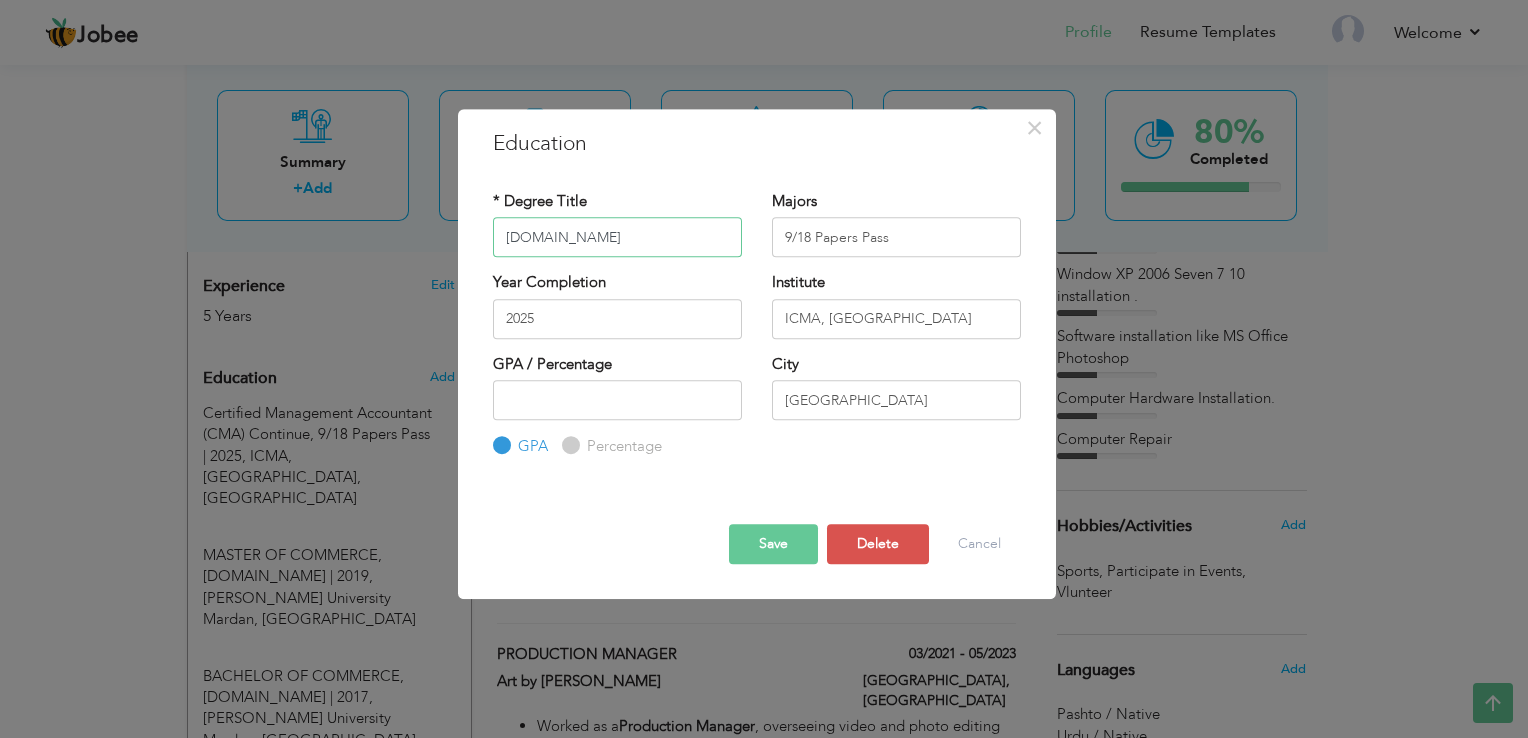 type on "I.COM" 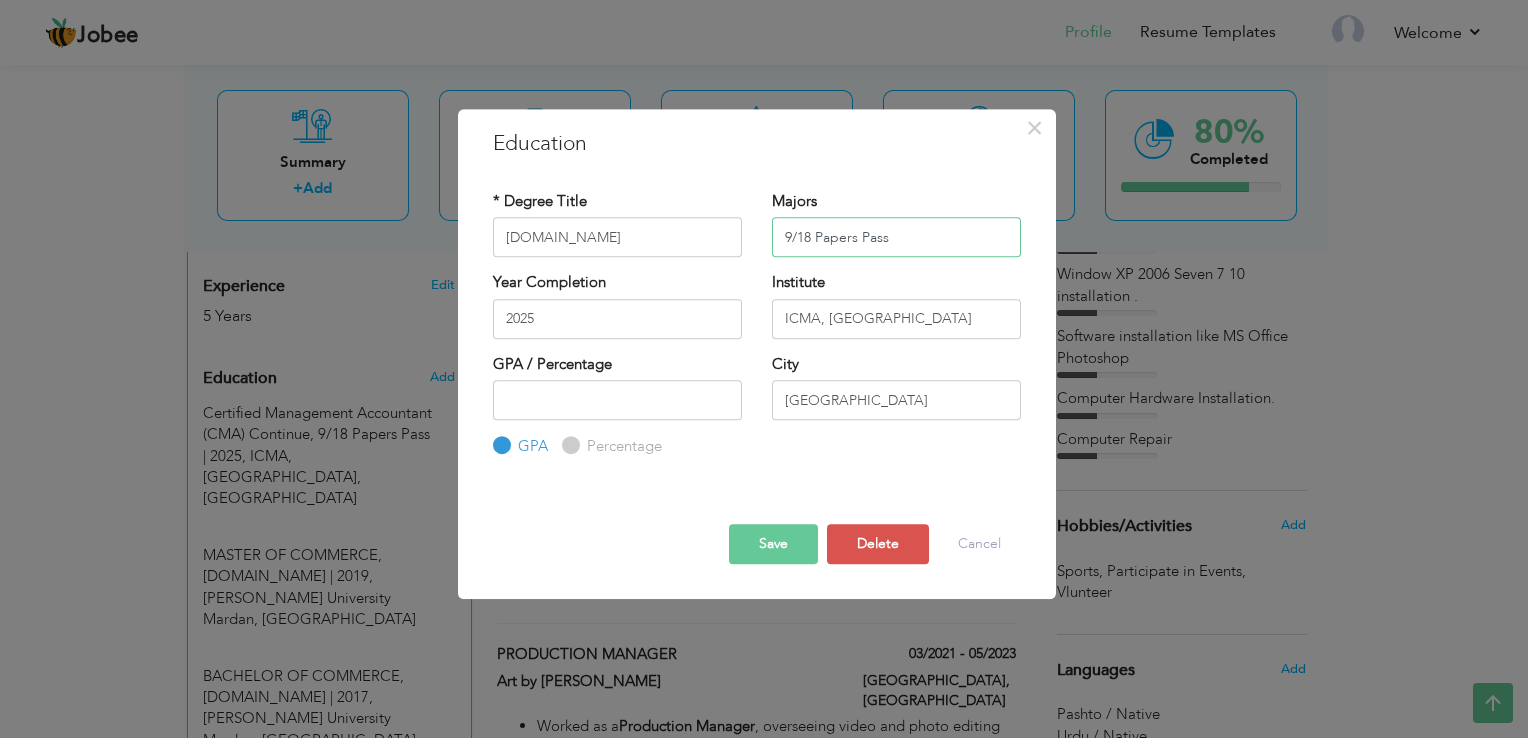 click on "9/18 Papers Pass" at bounding box center [896, 237] 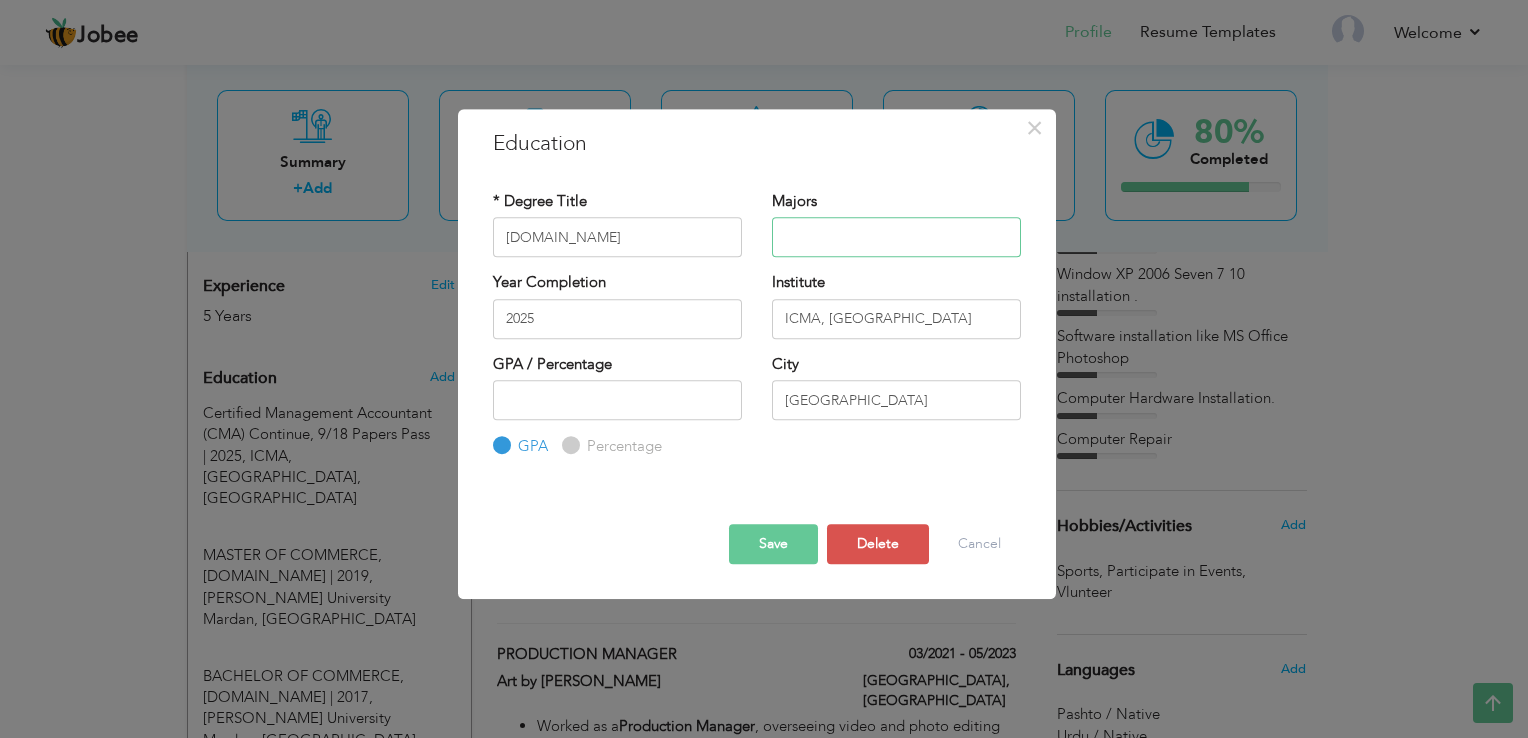 type 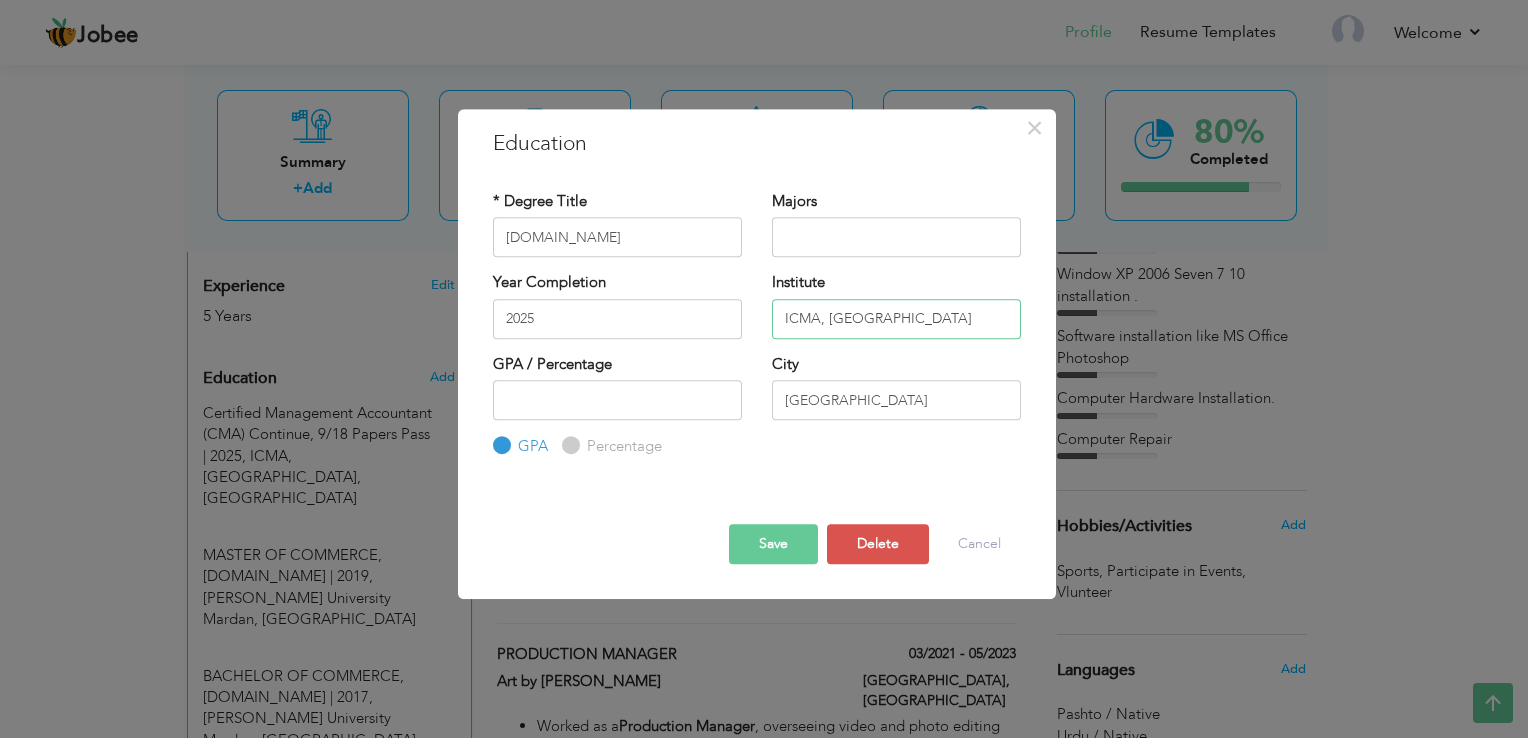 click on "ICMA, Pakistan" at bounding box center [896, 319] 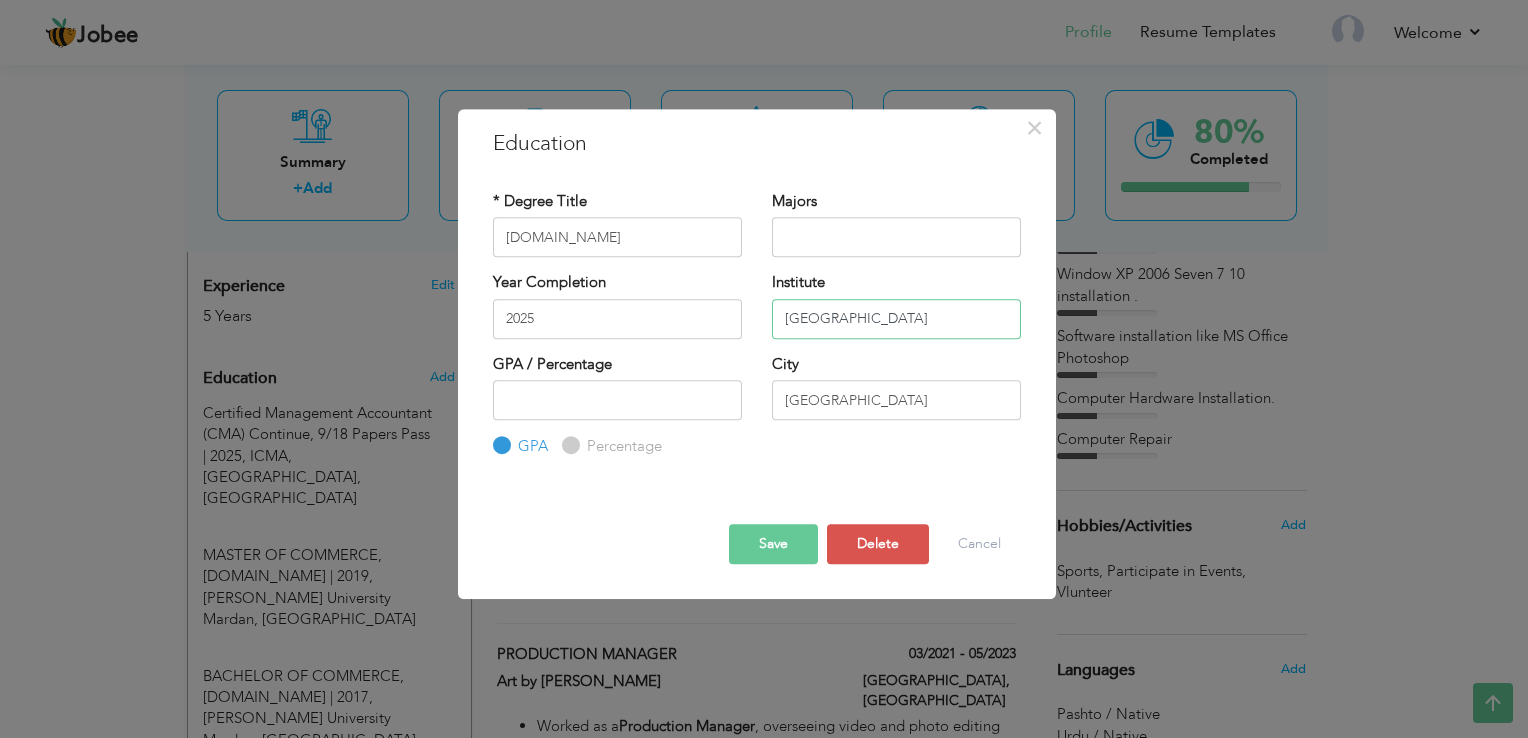 type on "LAHORE" 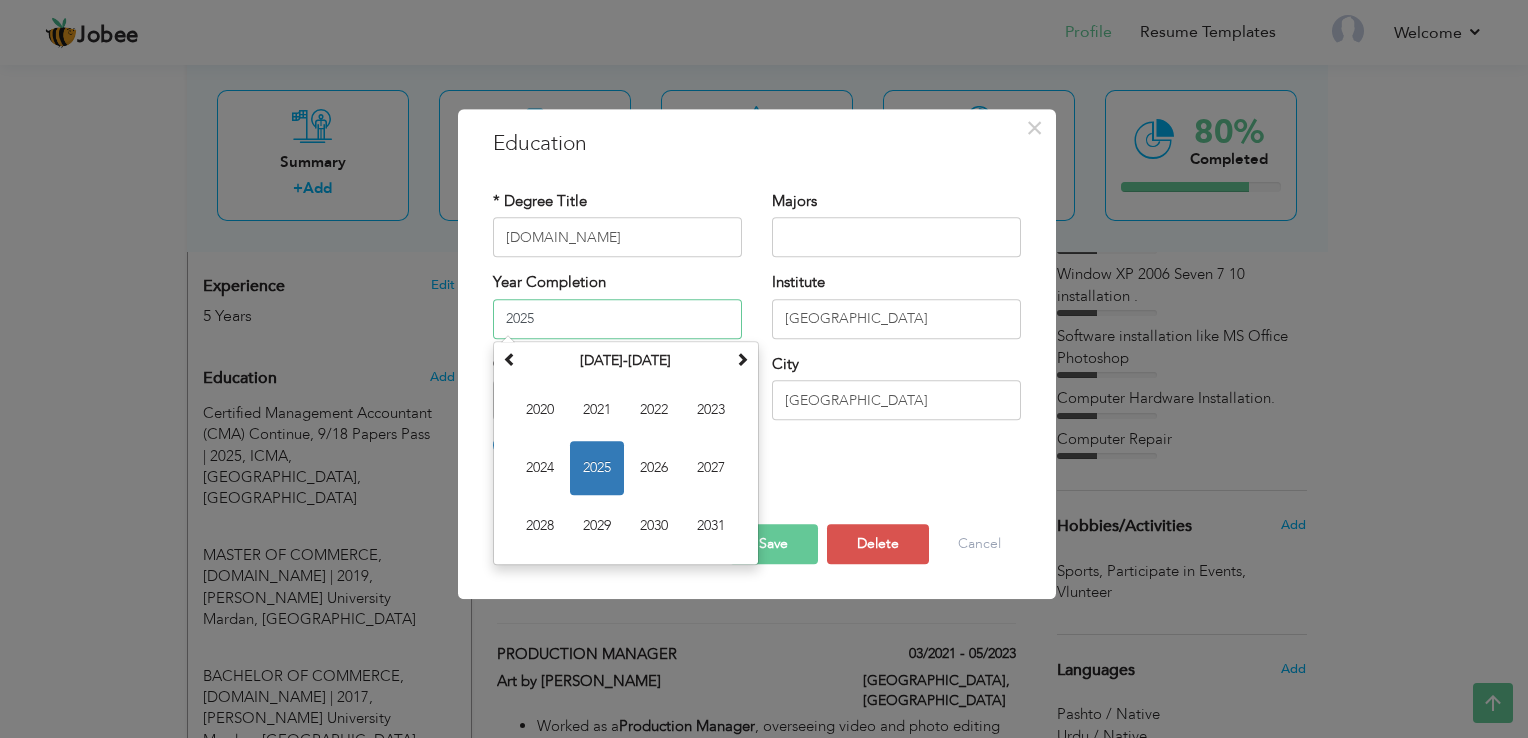 click on "2025" at bounding box center (617, 319) 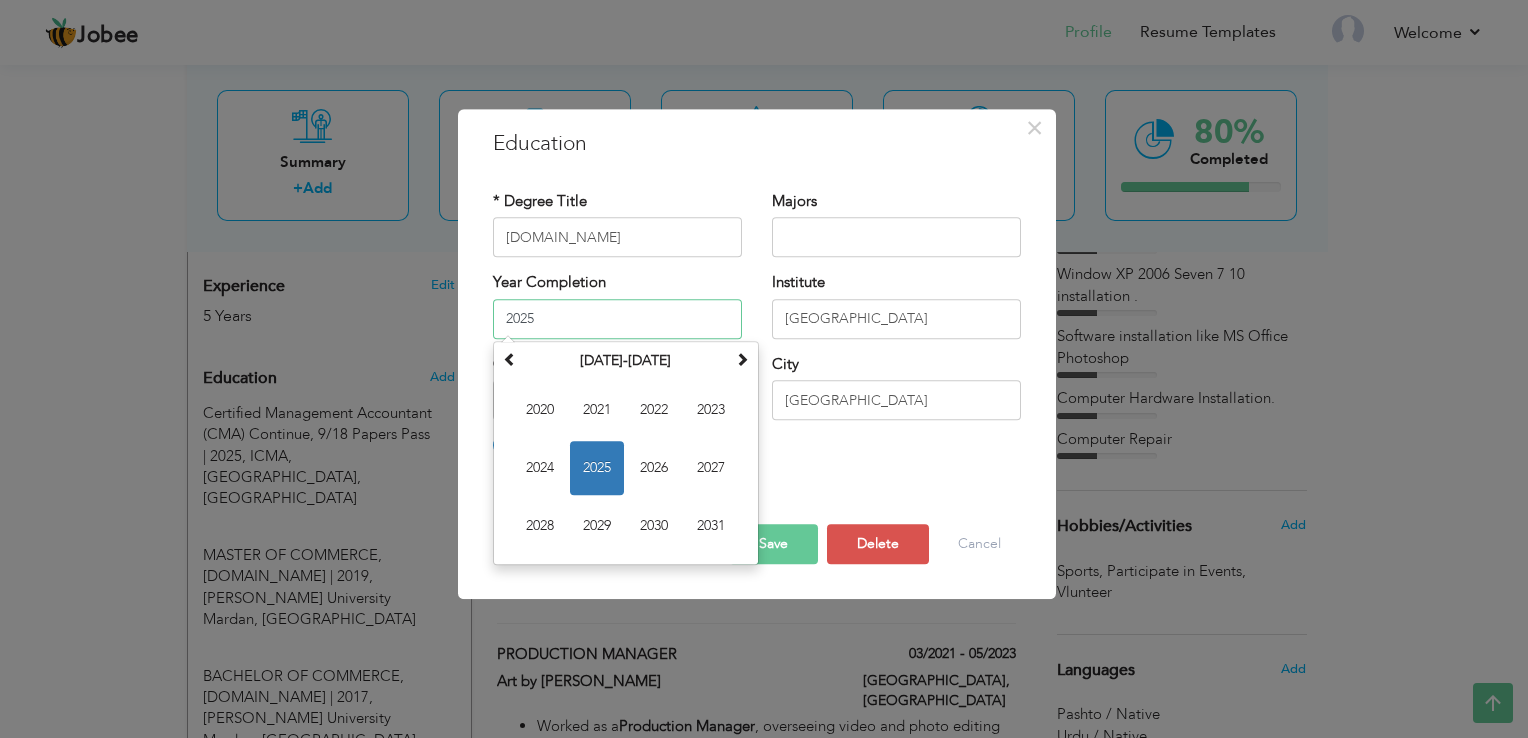 drag, startPoint x: 611, startPoint y: 314, endPoint x: 558, endPoint y: 317, distance: 53.08484 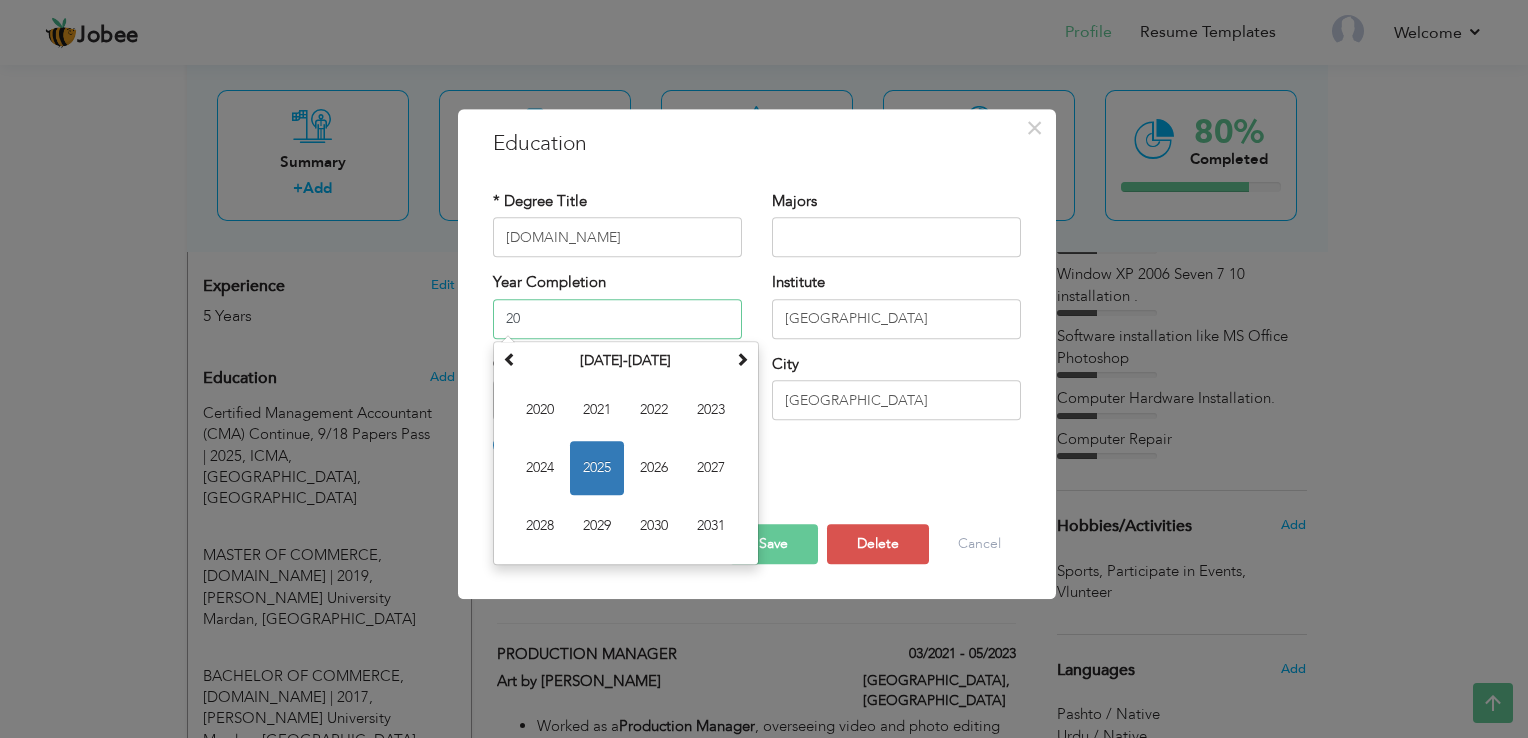 type on "2" 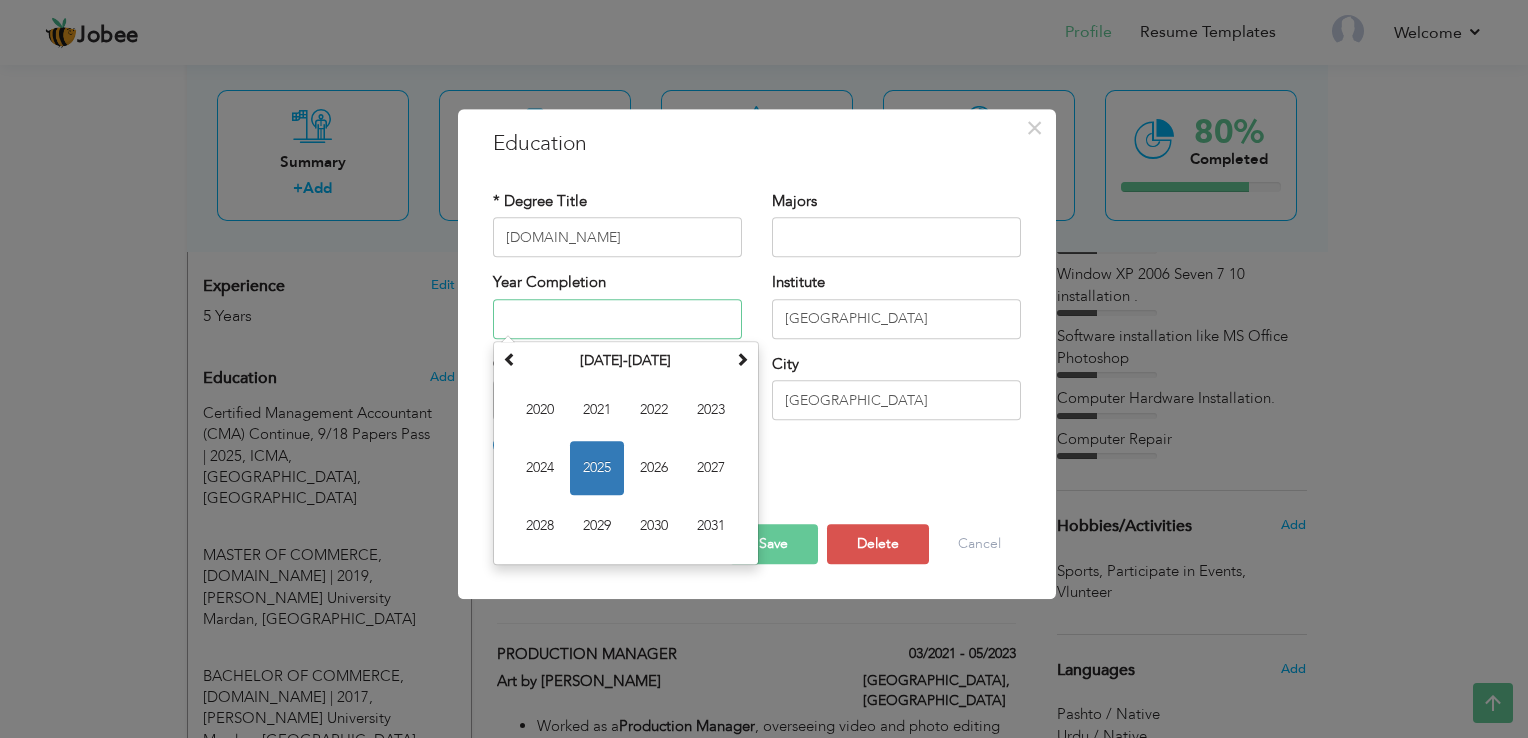 type 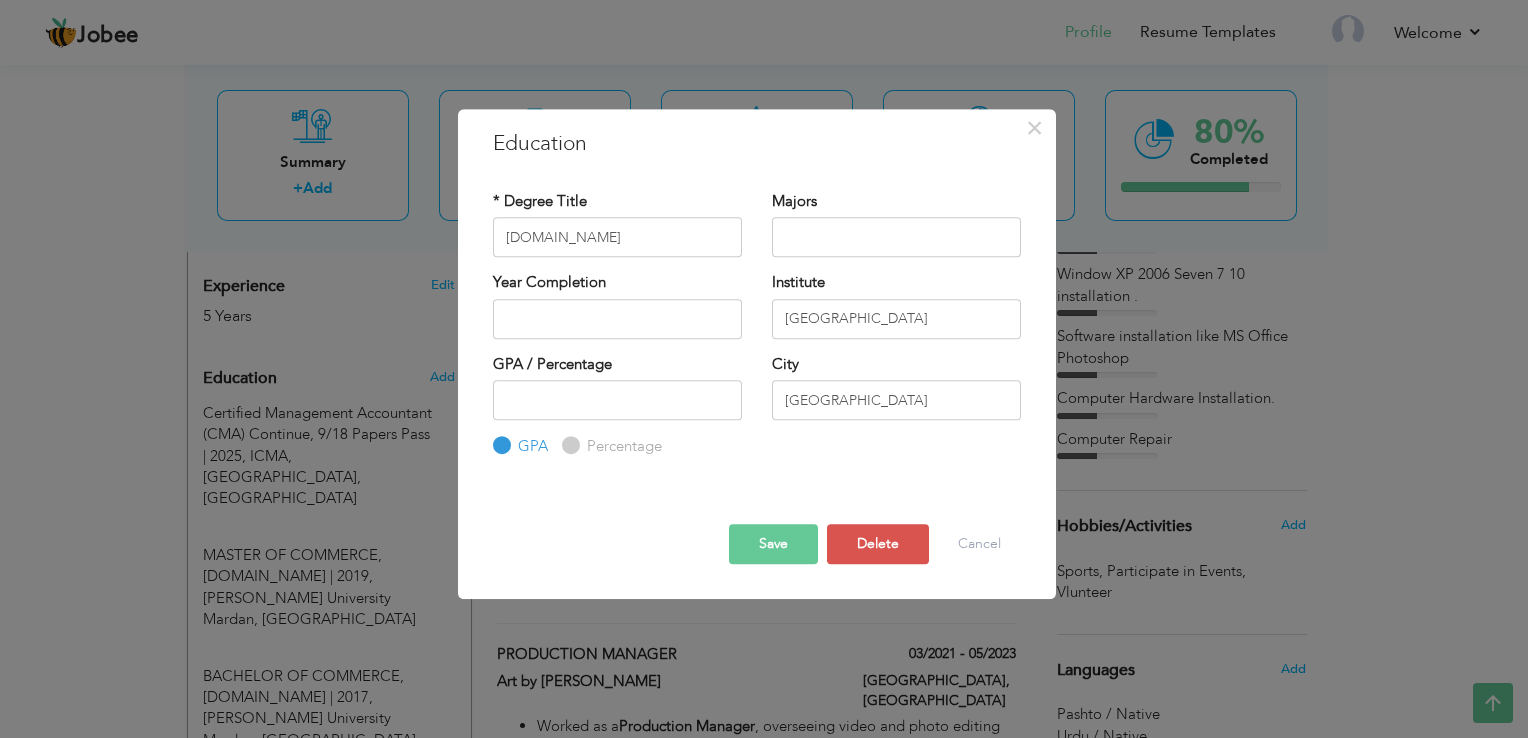 click on "GPA / Percentage
GPA
Percentage
City" at bounding box center [757, 406] 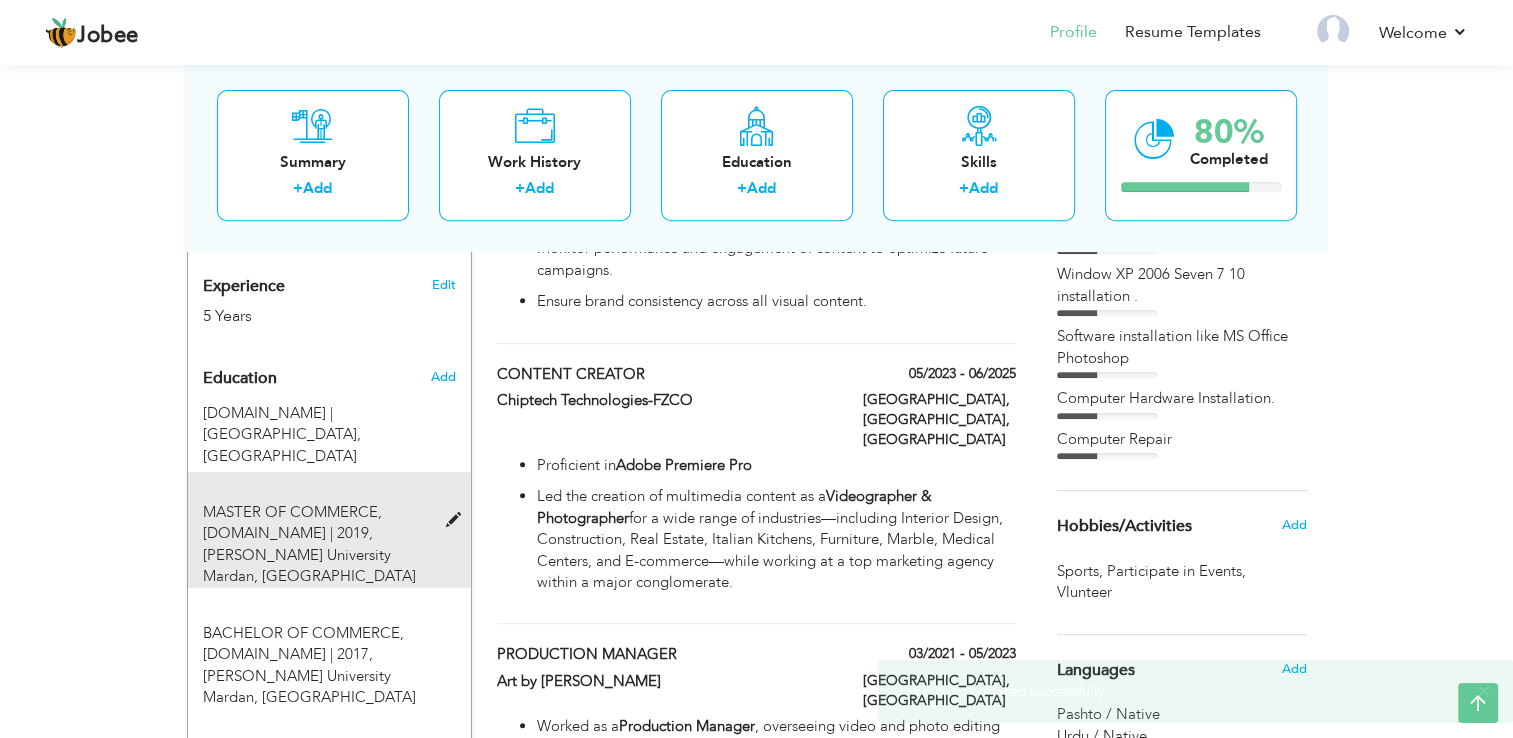 click at bounding box center [457, 520] 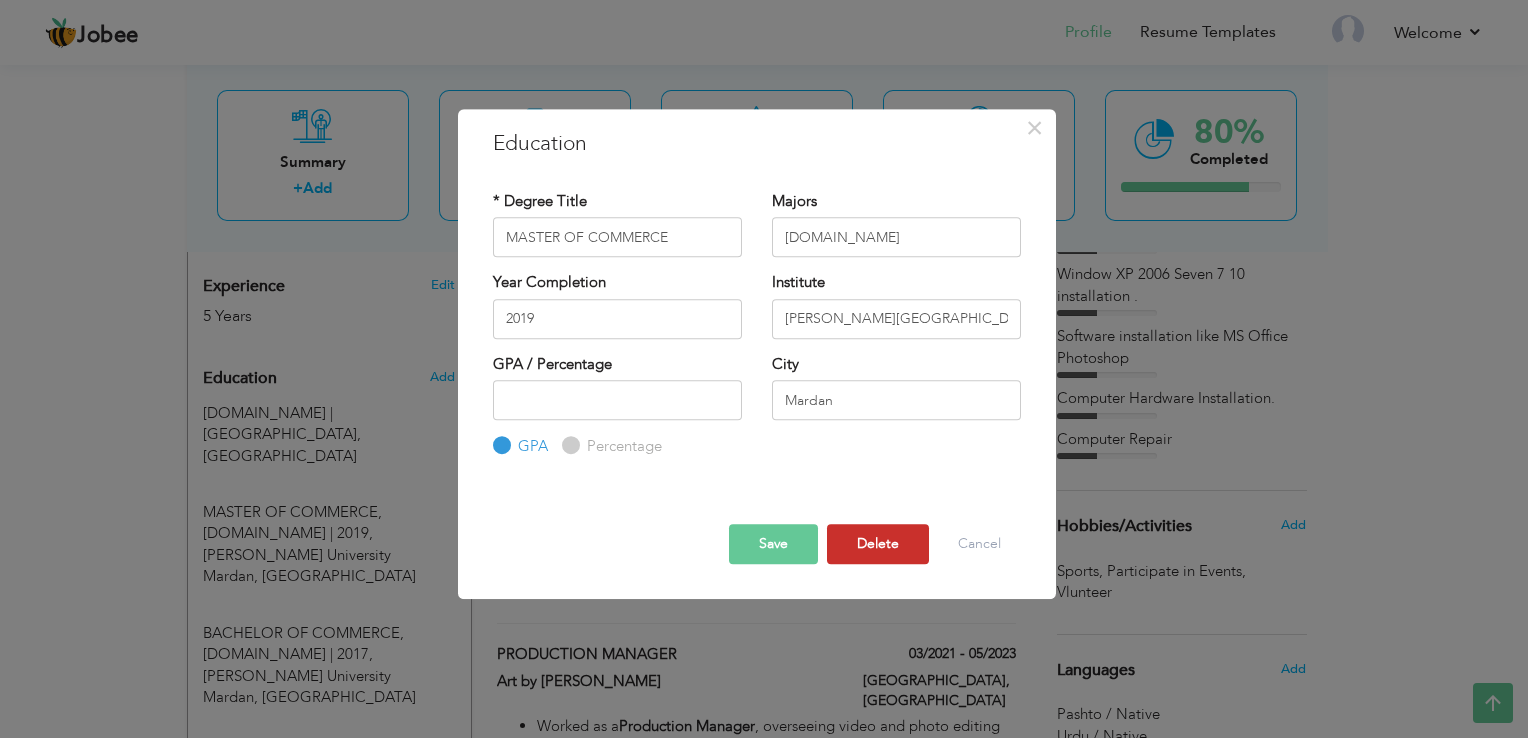 click on "Delete" at bounding box center (878, 544) 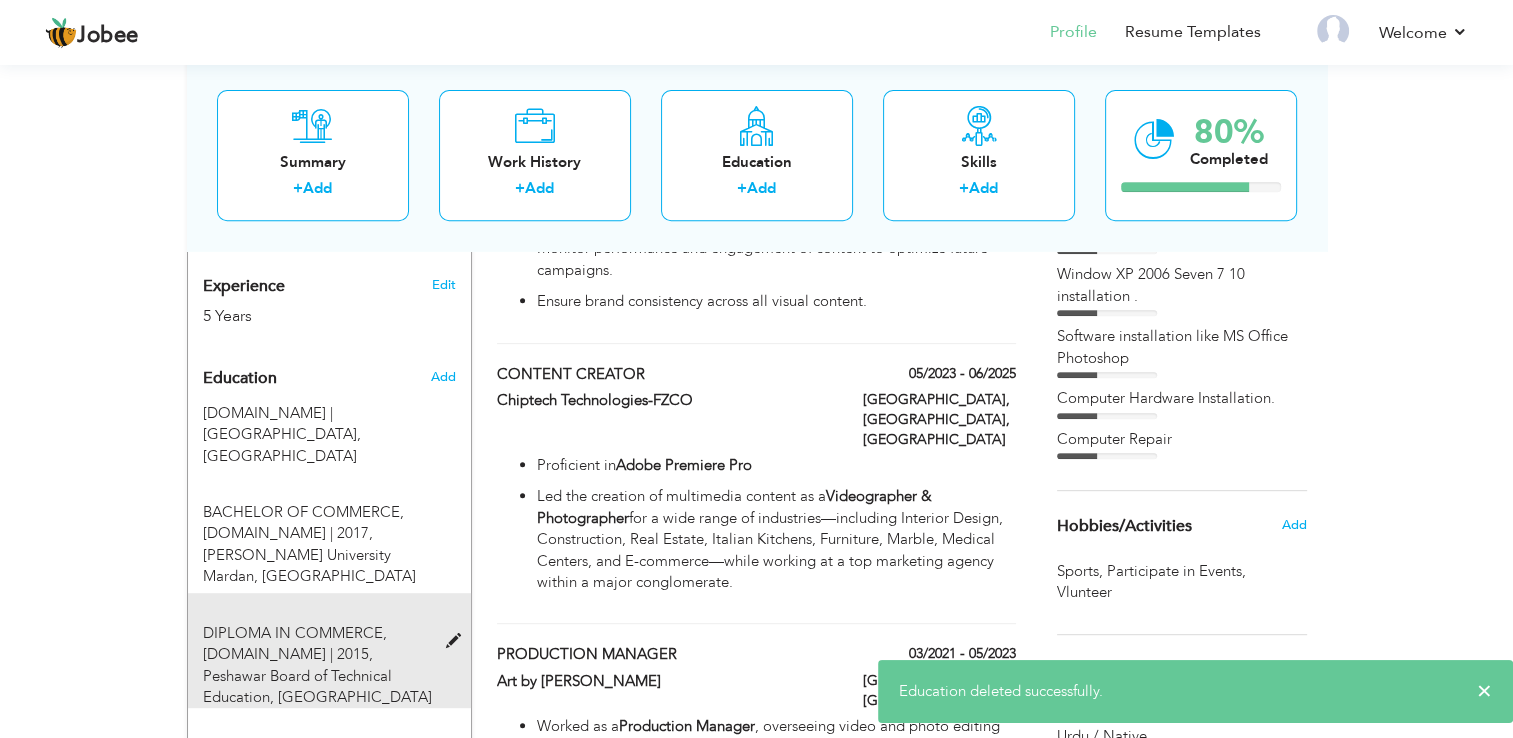click at bounding box center [457, 641] 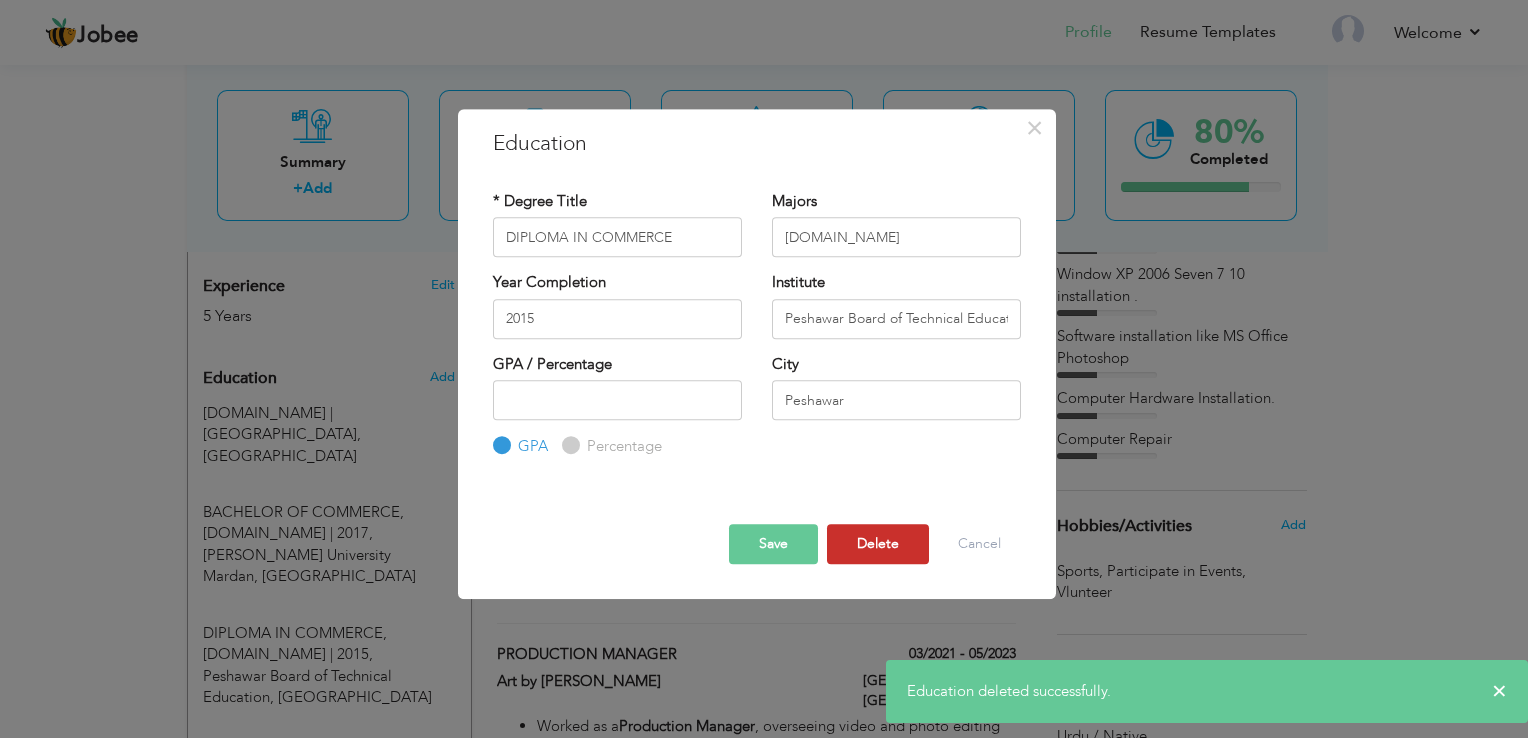 click on "Delete" at bounding box center (878, 544) 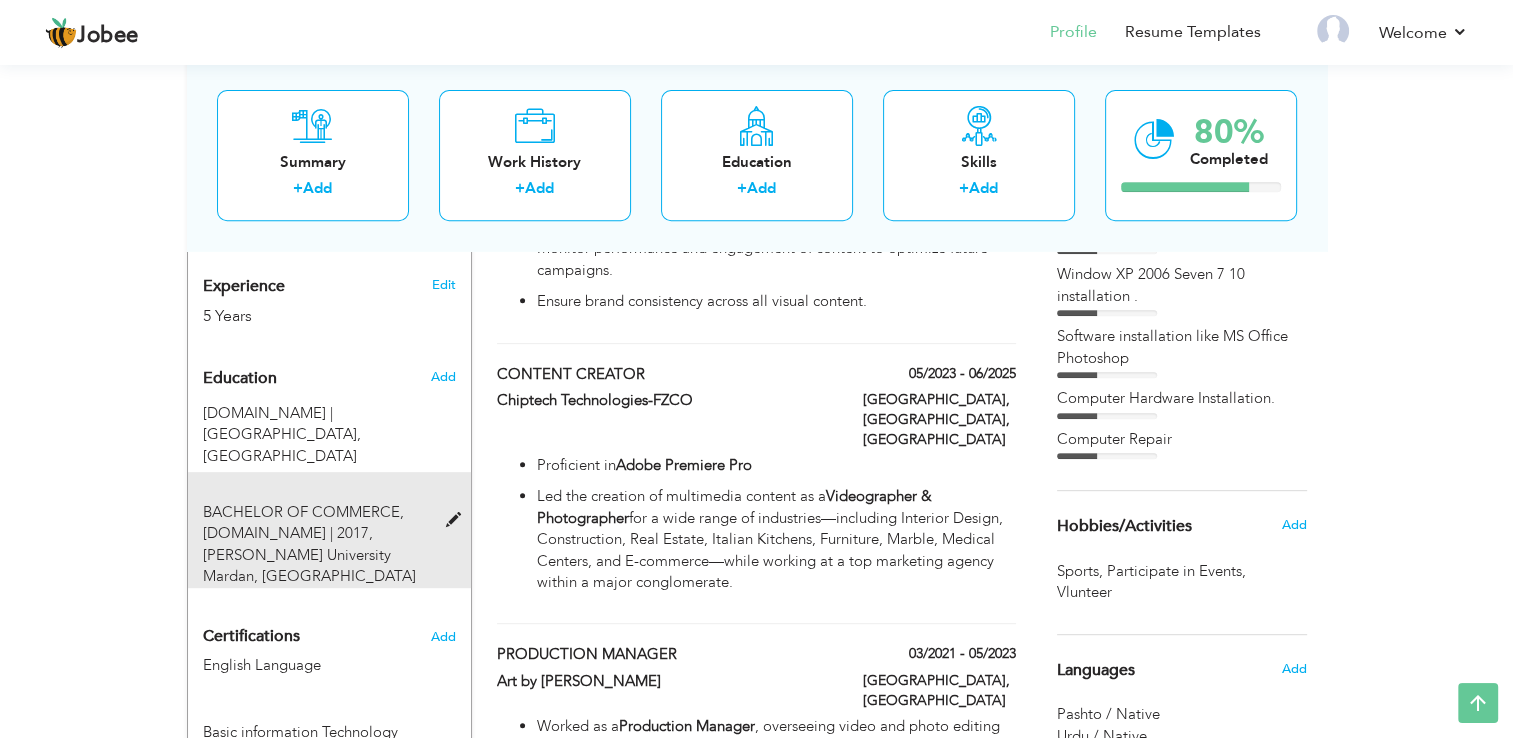 click at bounding box center (457, 520) 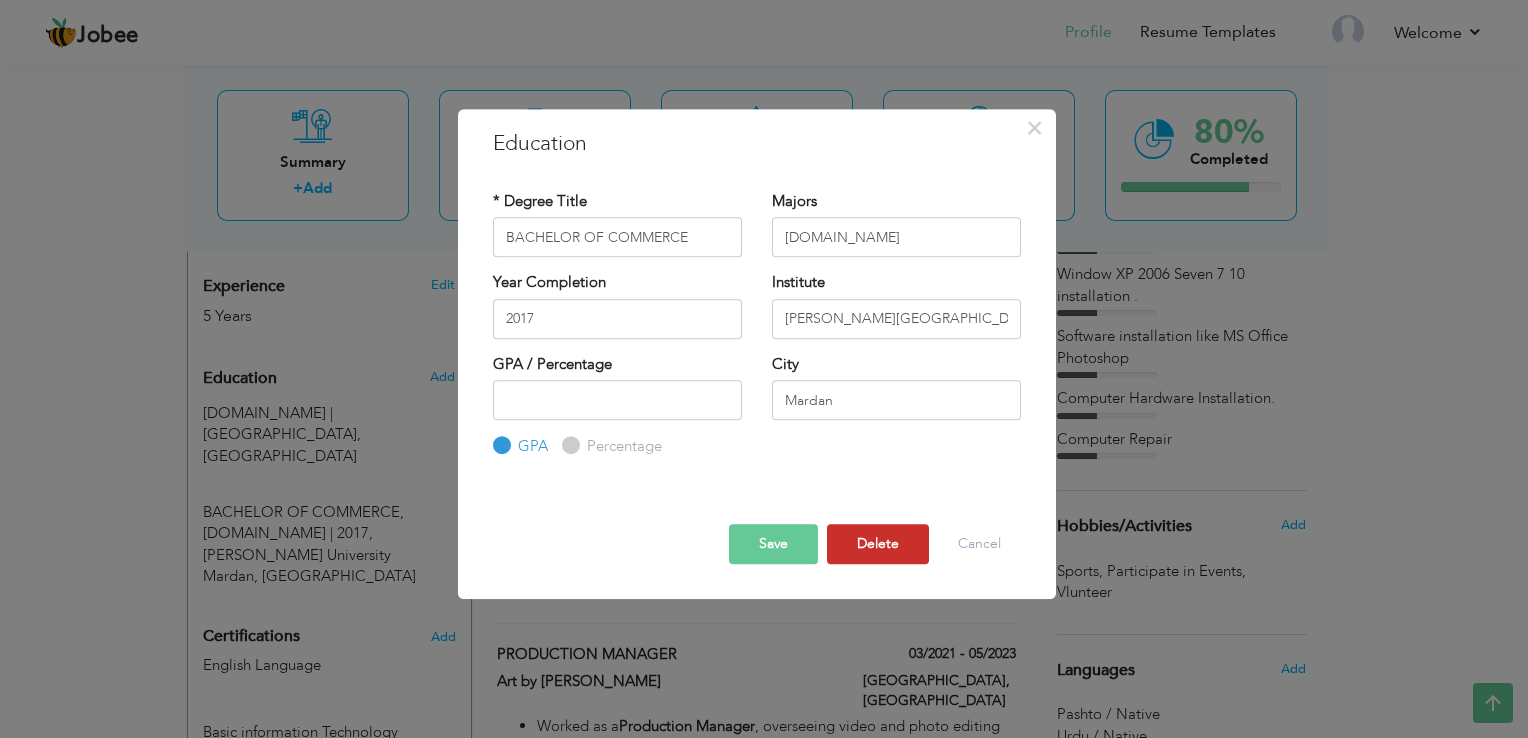 click on "Delete" at bounding box center (878, 544) 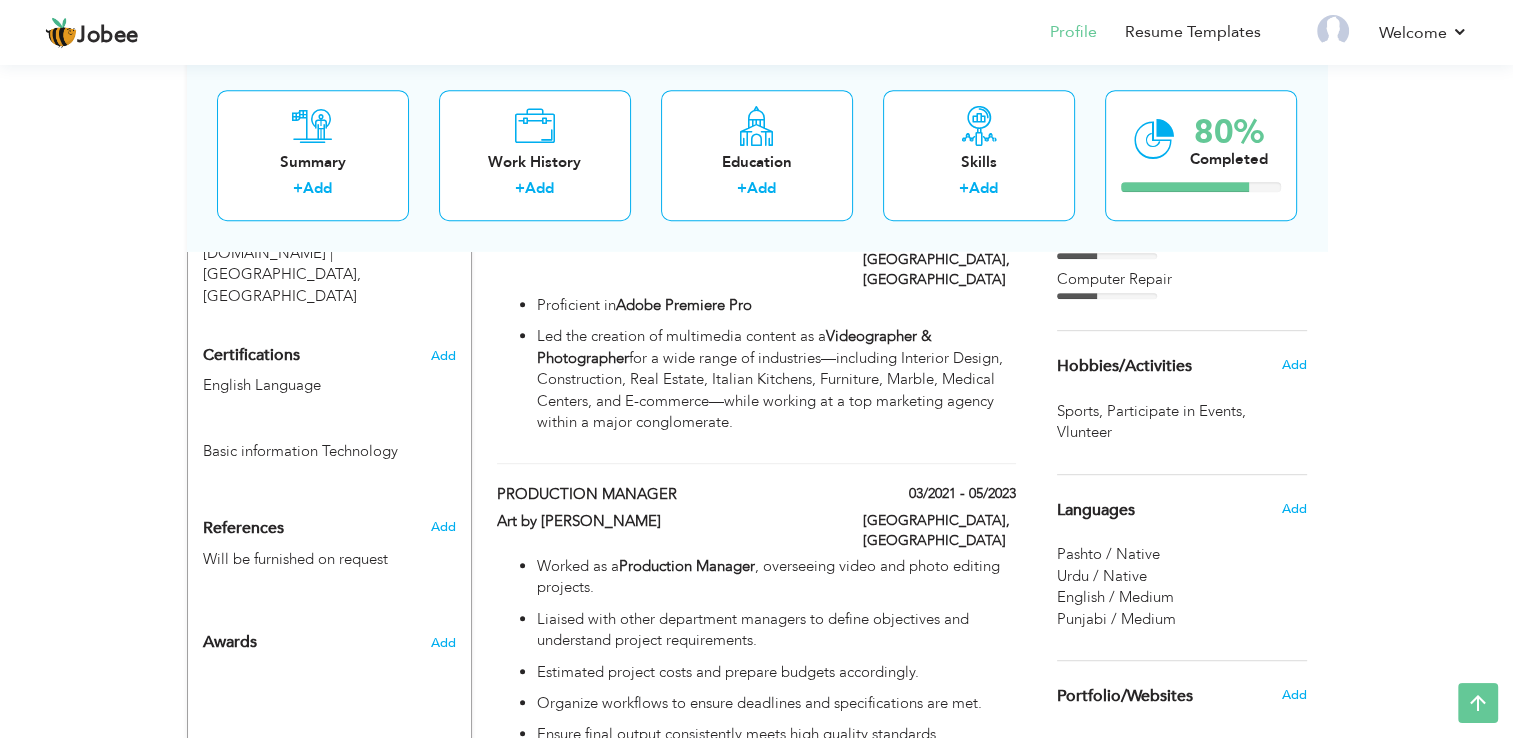 scroll, scrollTop: 980, scrollLeft: 0, axis: vertical 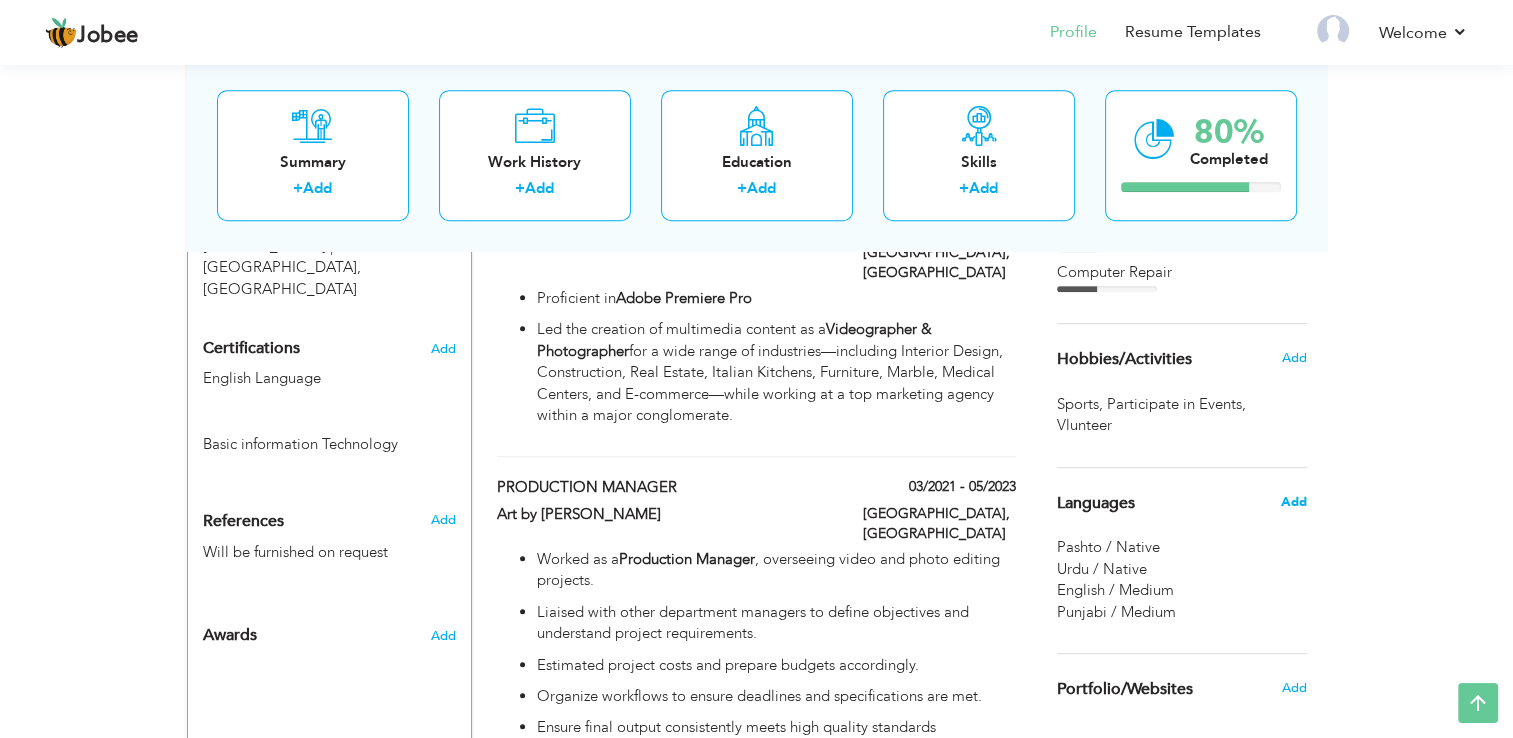 click on "Add" at bounding box center [1293, 502] 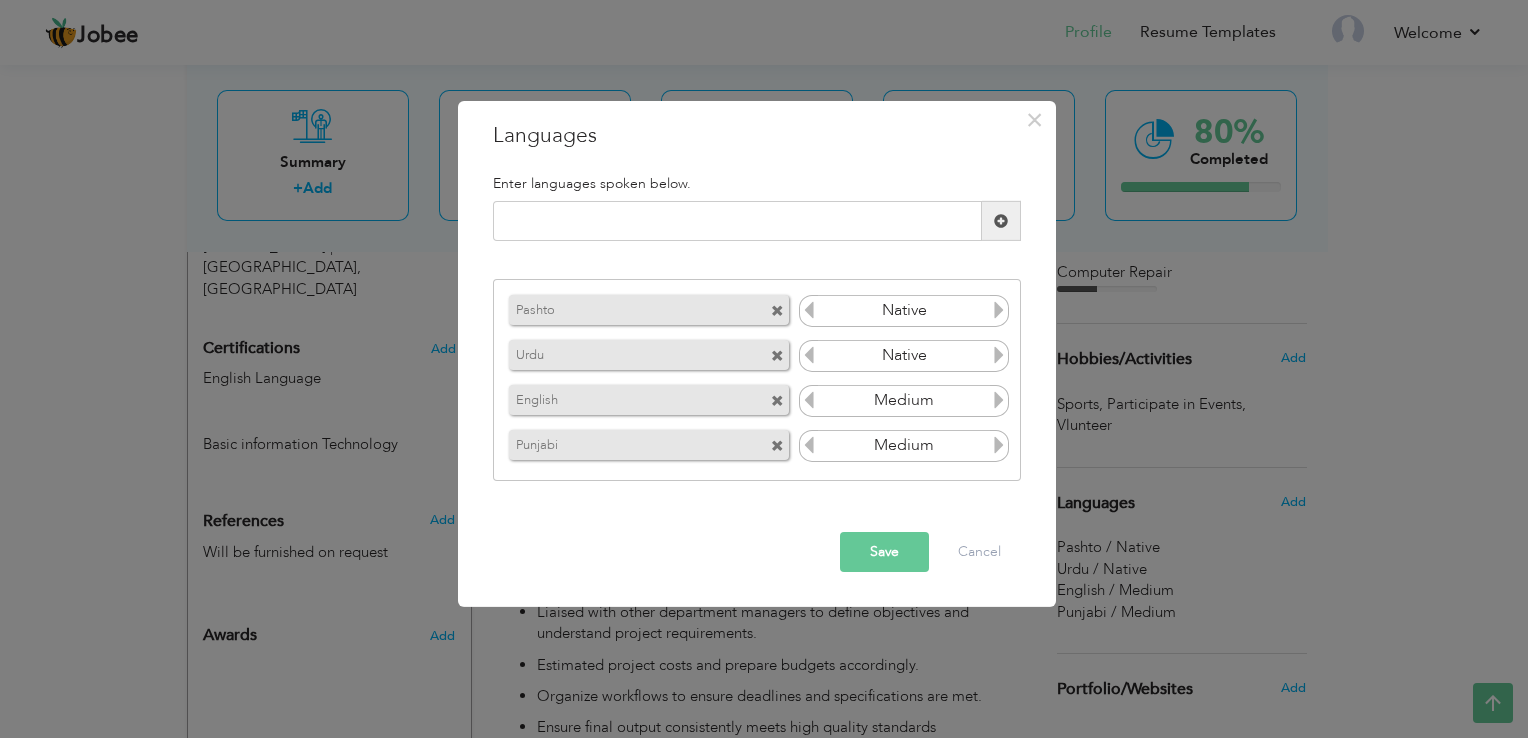 click at bounding box center [777, 311] 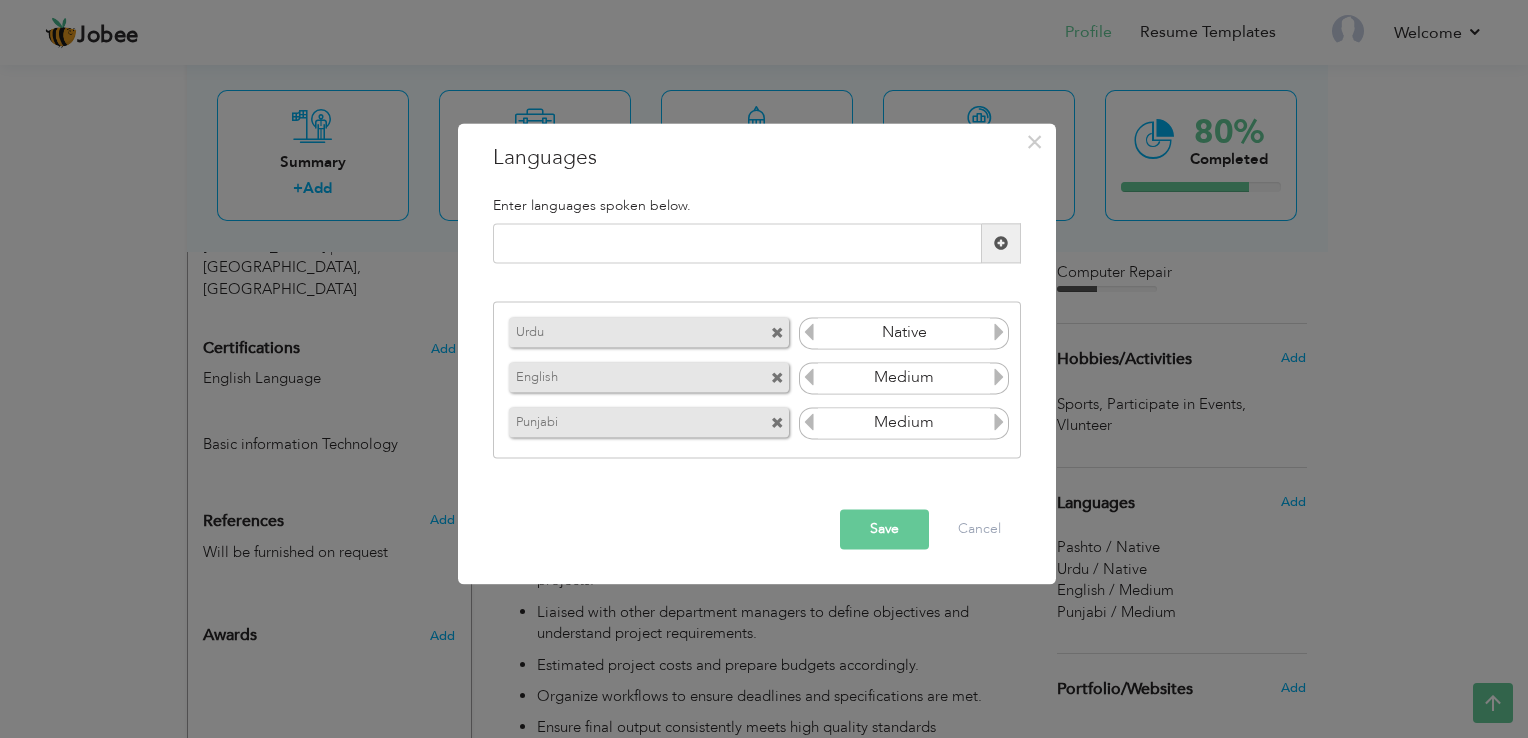 click on "Save" at bounding box center [884, 530] 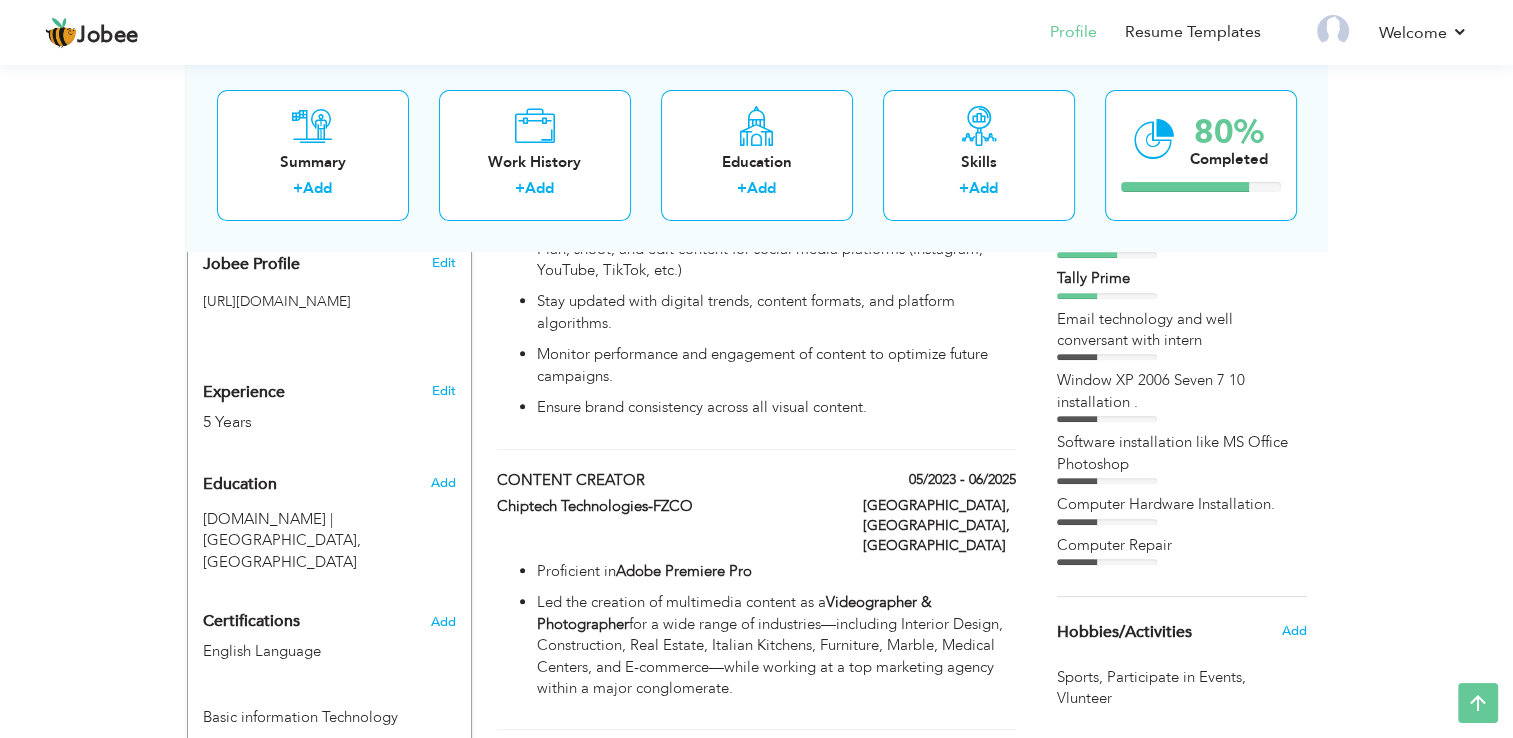 scroll, scrollTop: 703, scrollLeft: 0, axis: vertical 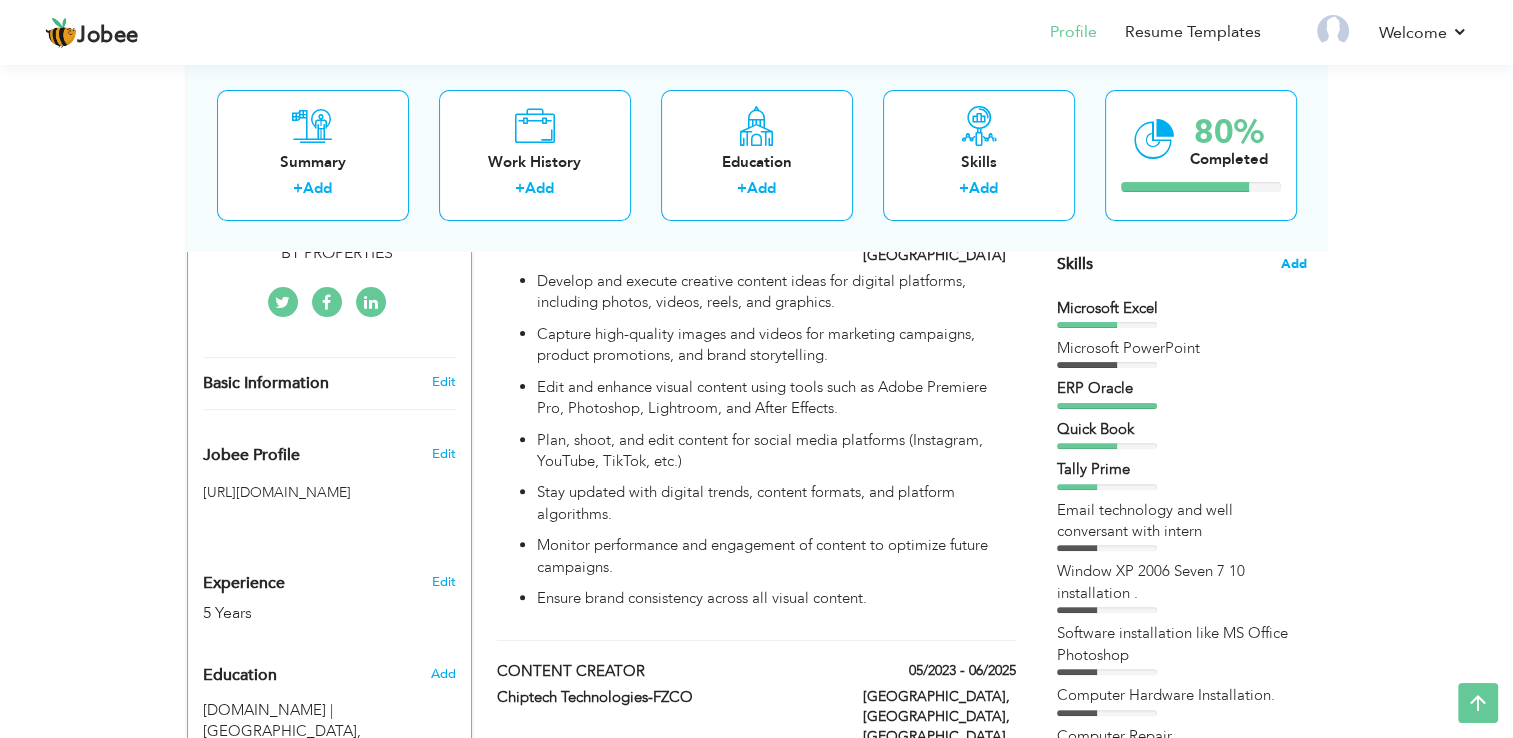 click on "Add" at bounding box center (1294, 264) 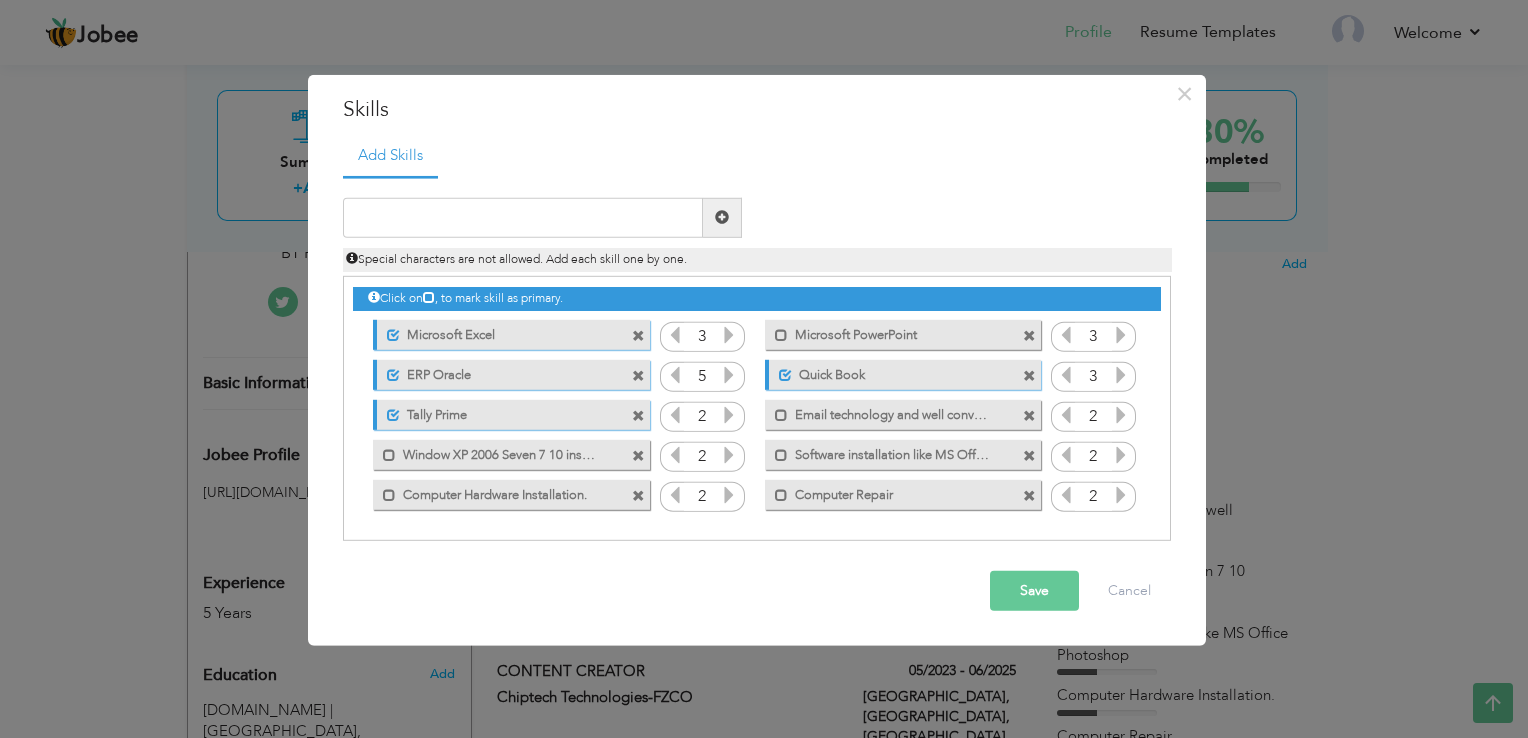 click at bounding box center [638, 336] 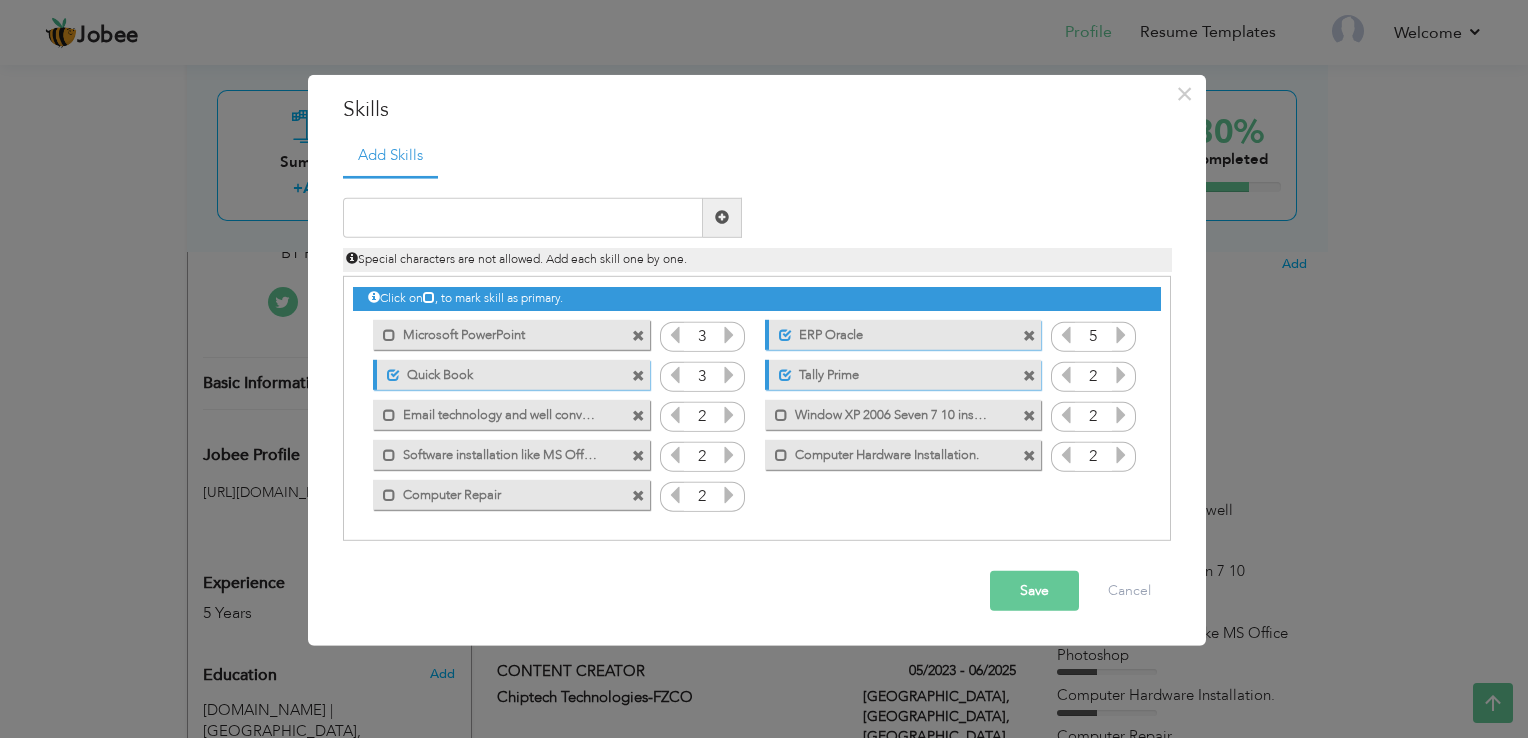 click at bounding box center (638, 336) 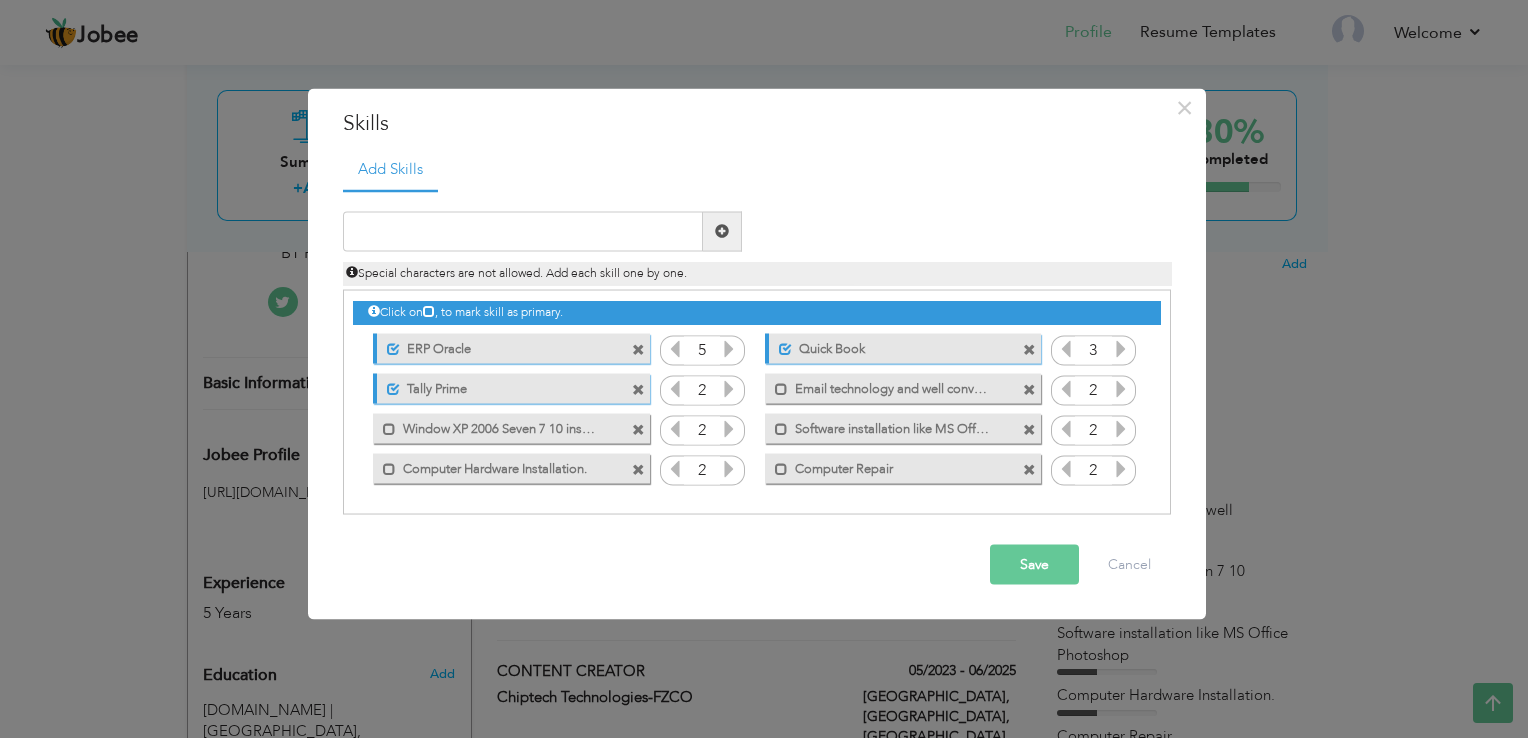 click at bounding box center [638, 350] 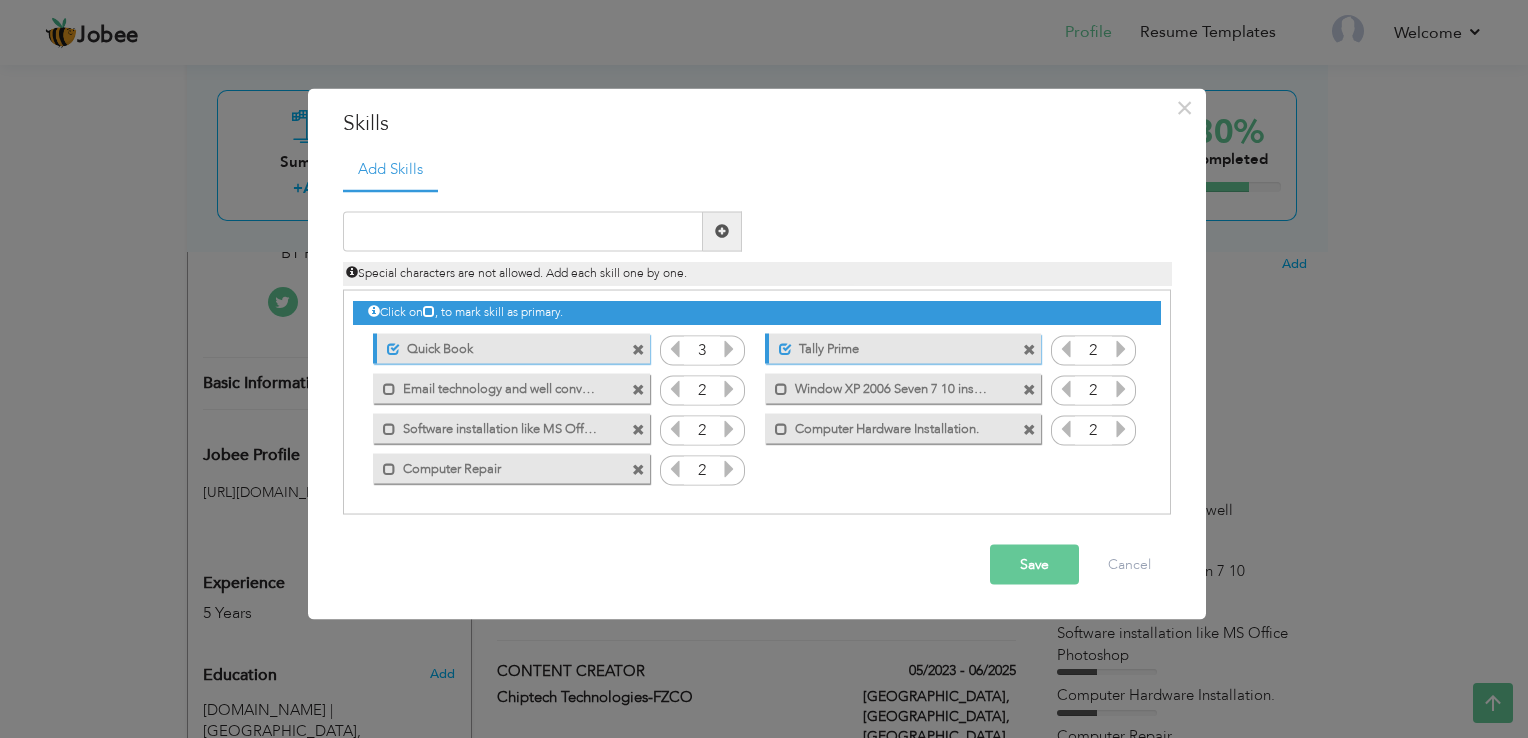 click at bounding box center [638, 350] 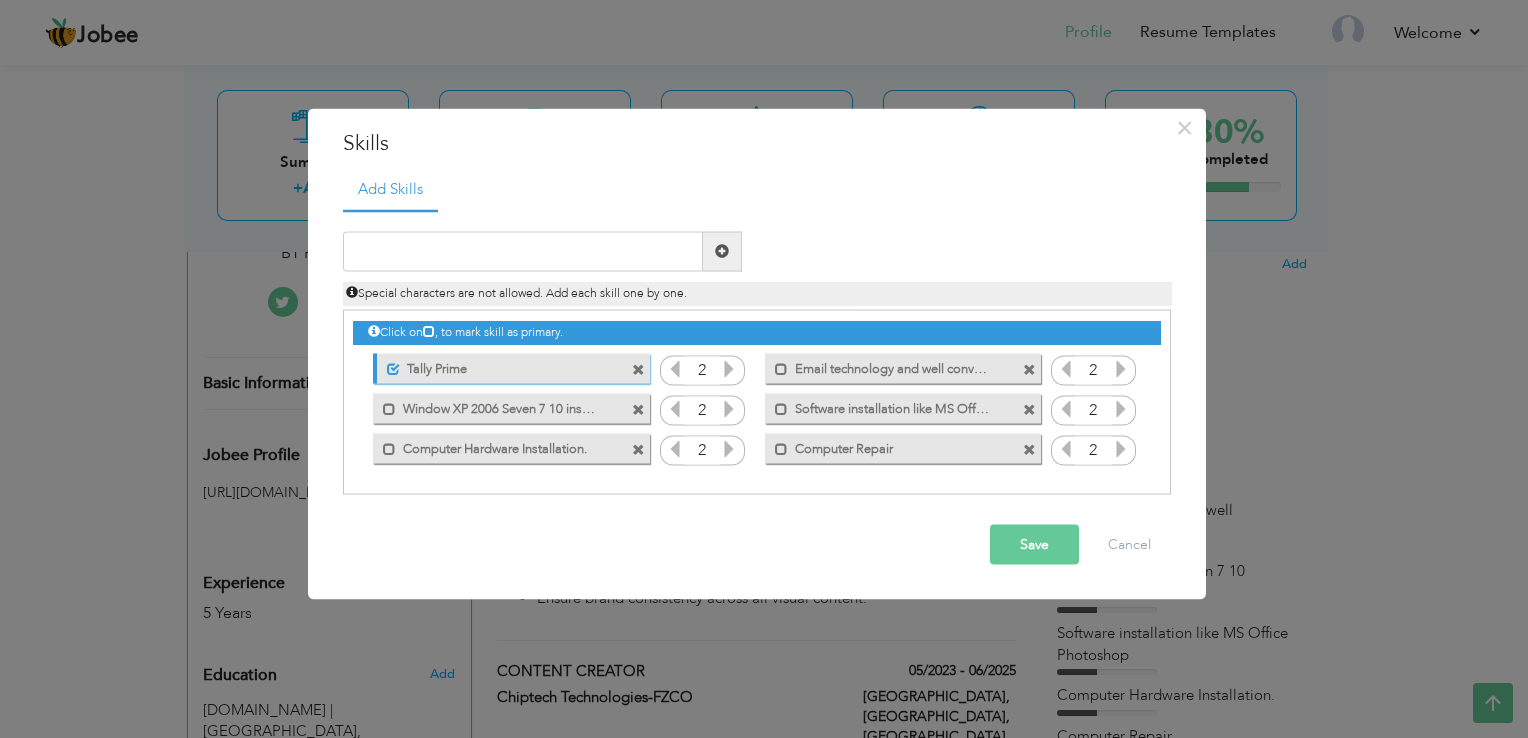 click at bounding box center [1029, 450] 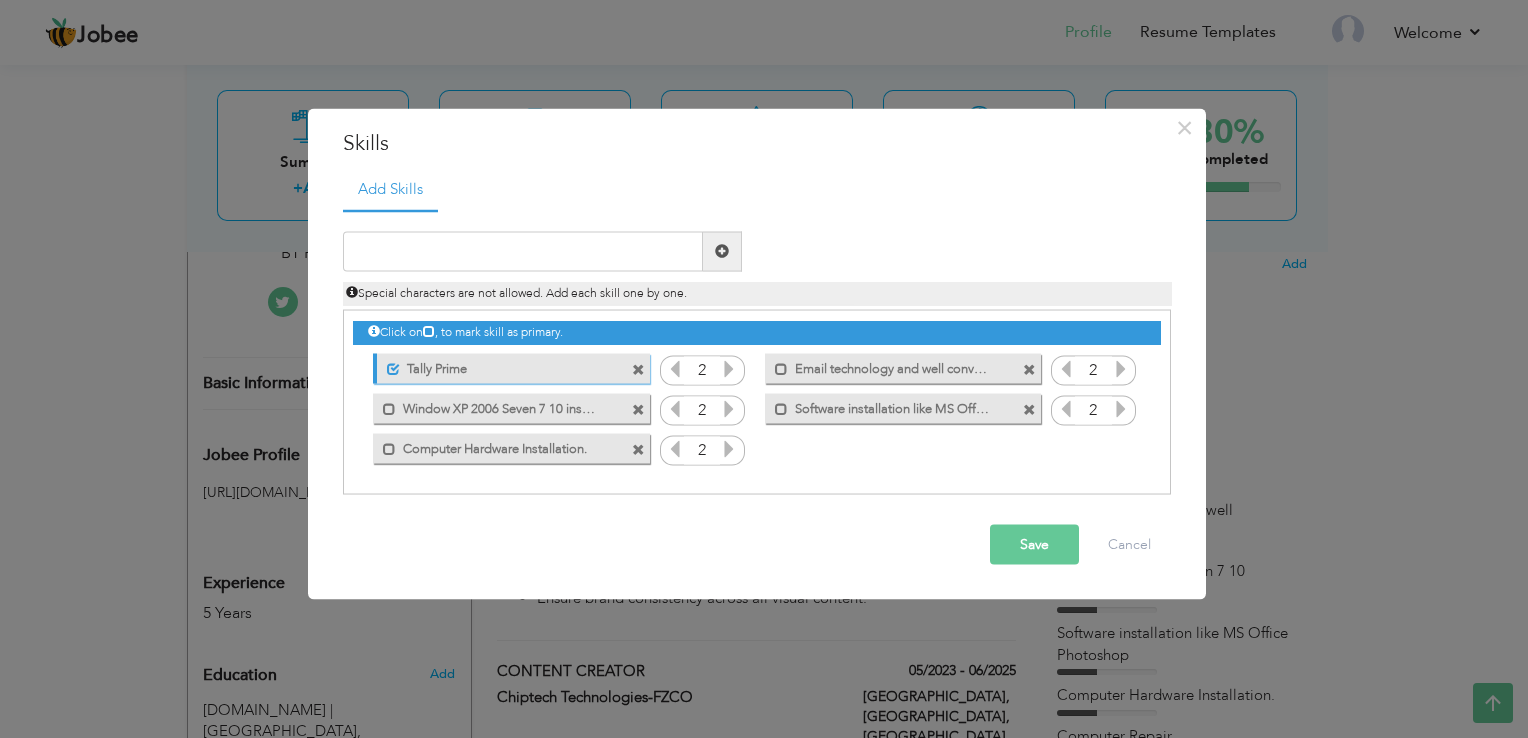 click at bounding box center [1029, 410] 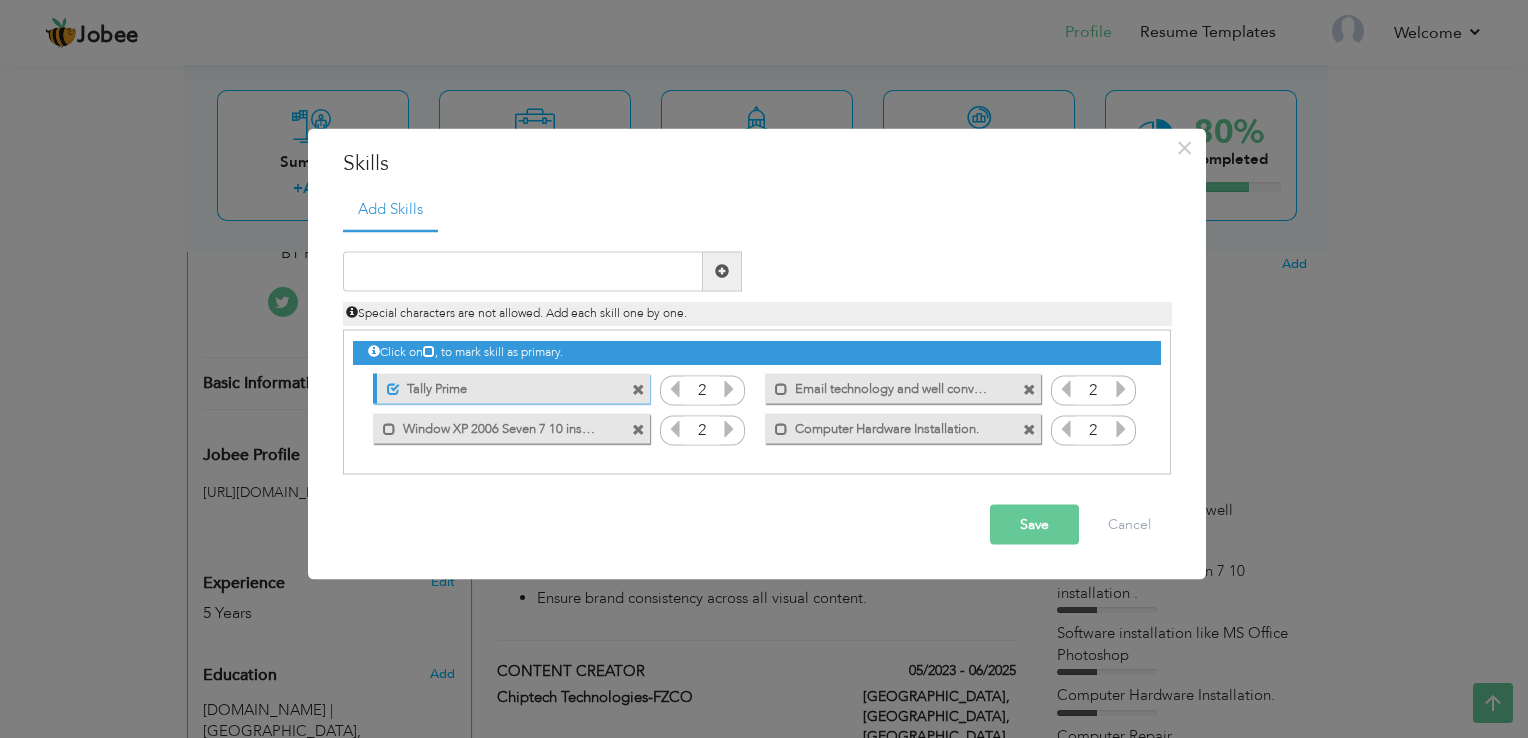 click on "Save" at bounding box center (1034, 524) 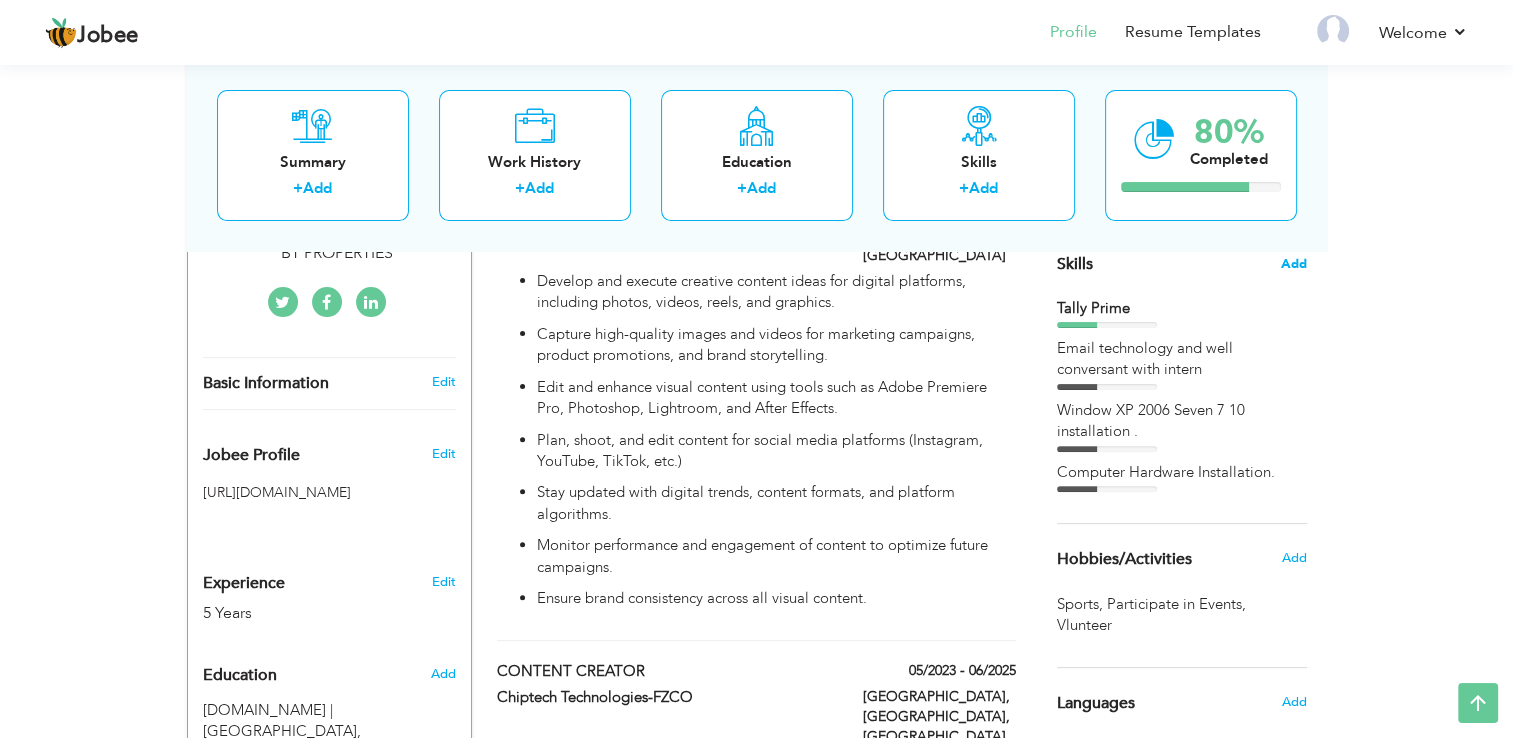 click on "Add" at bounding box center (1294, 264) 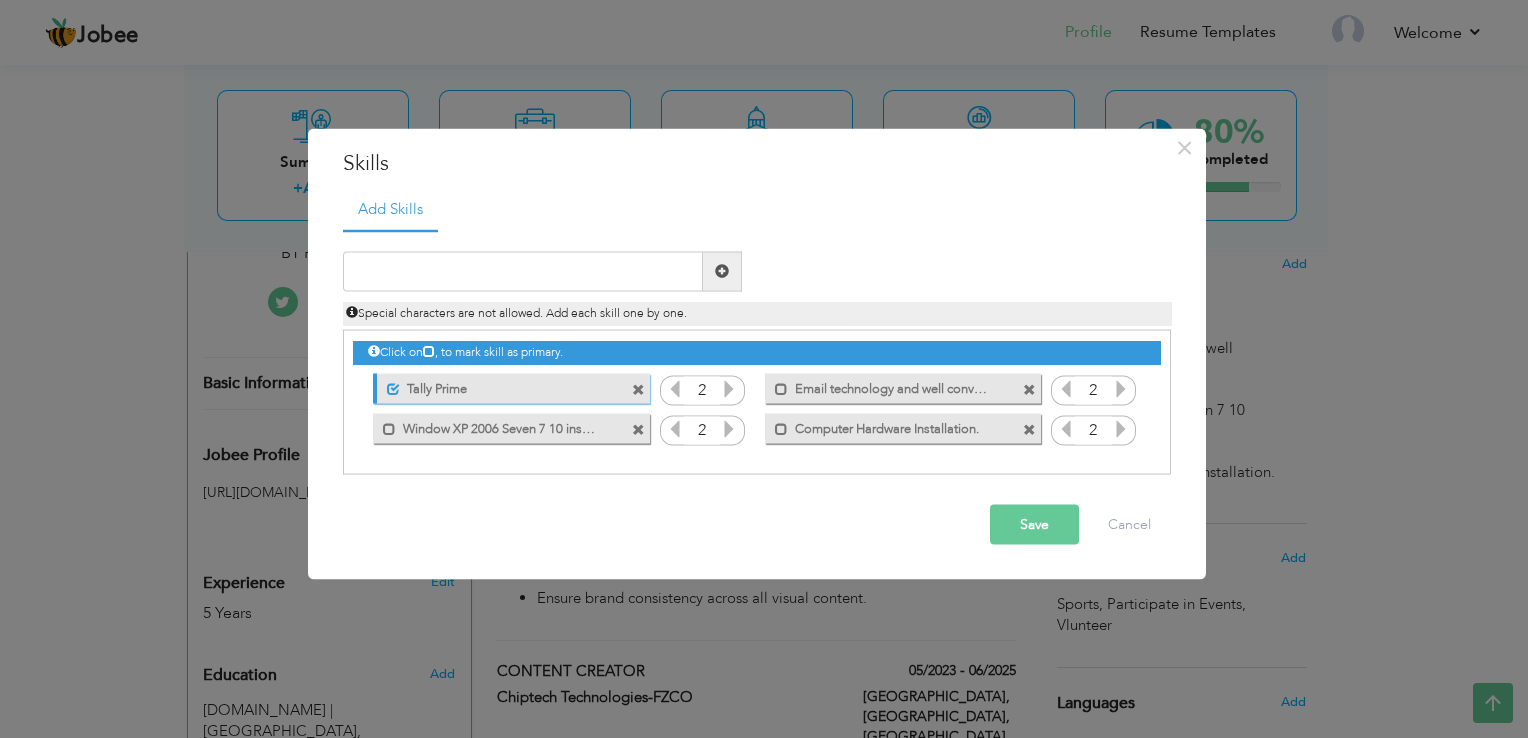 click at bounding box center (638, 390) 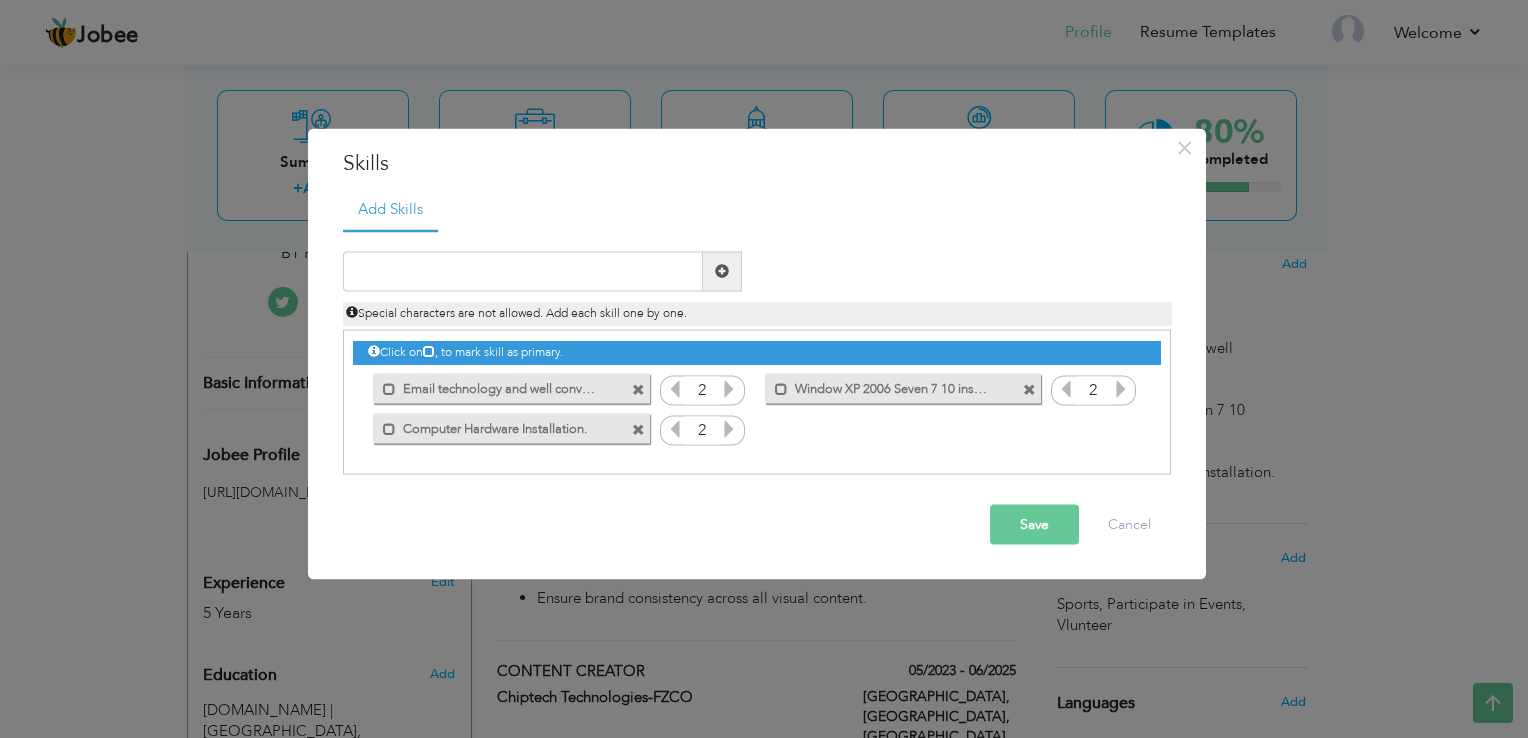 click at bounding box center [1029, 390] 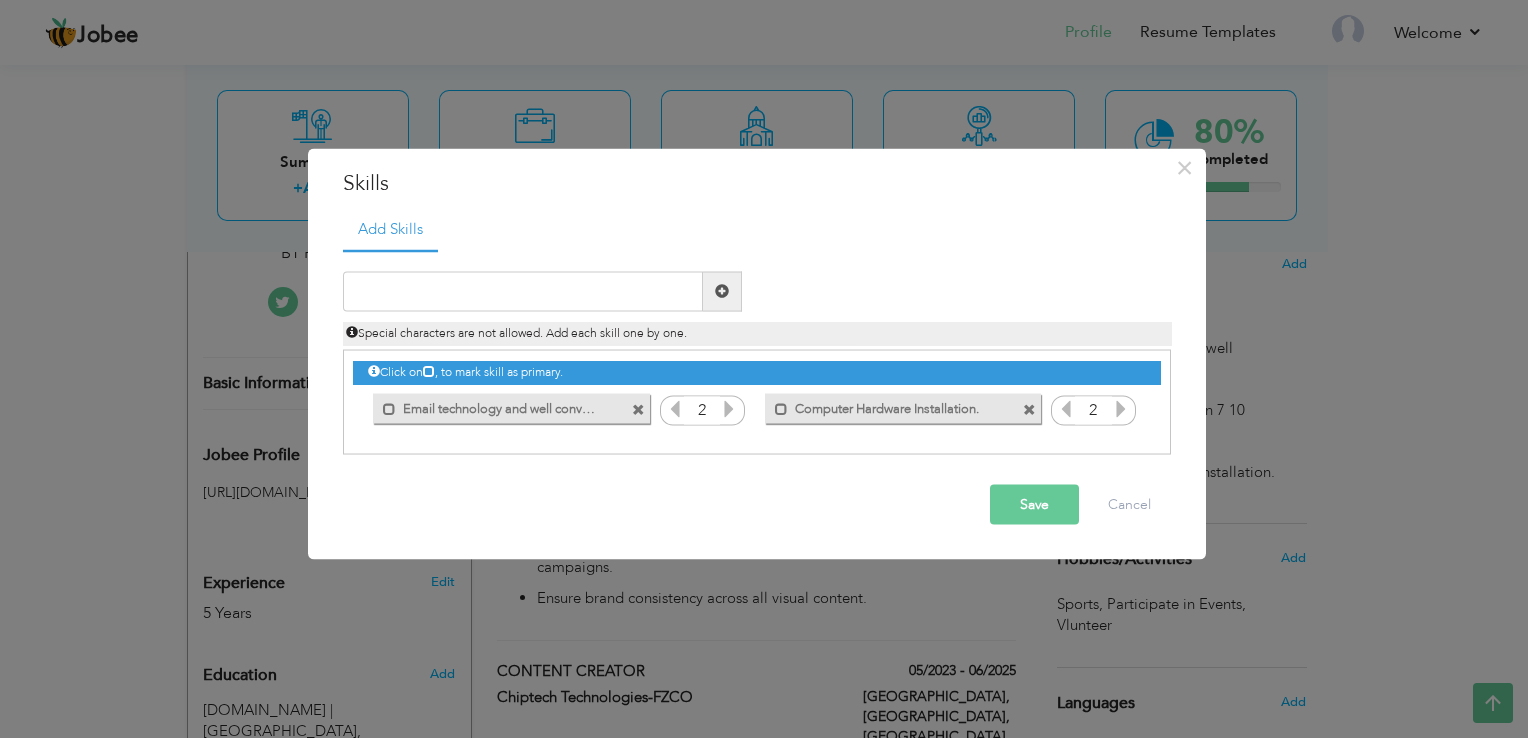click on "Save" at bounding box center [1034, 504] 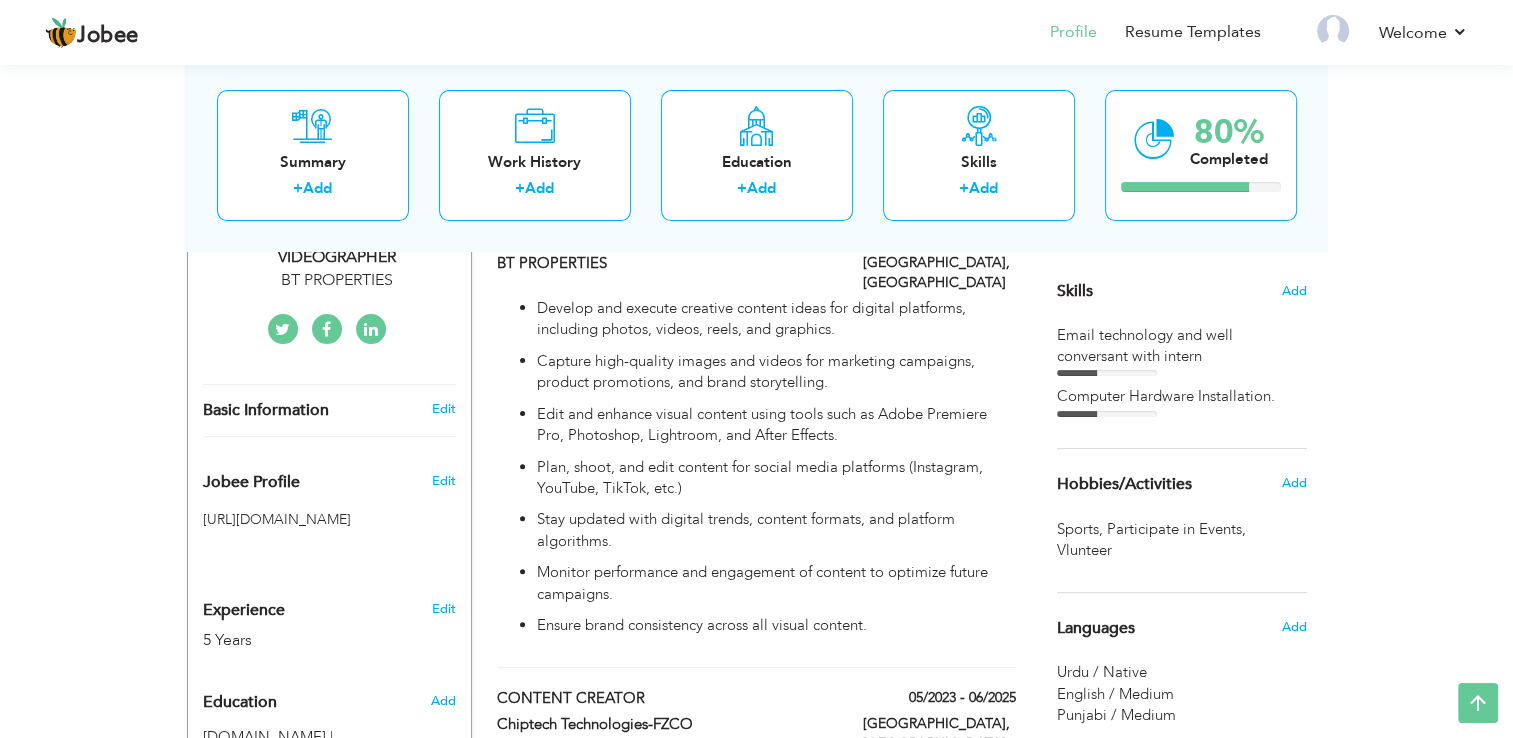scroll, scrollTop: 0, scrollLeft: 0, axis: both 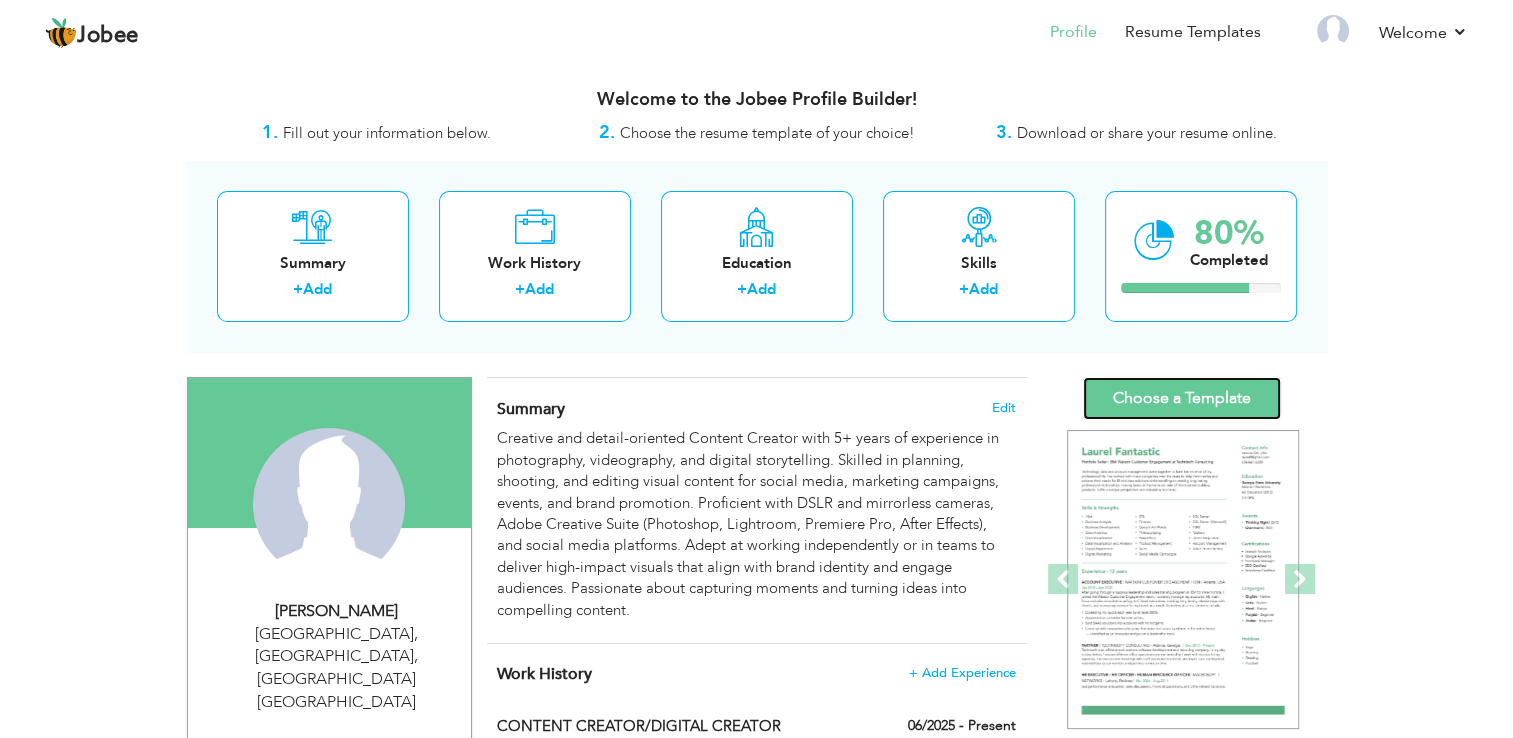 click on "Choose a Template" at bounding box center (1182, 398) 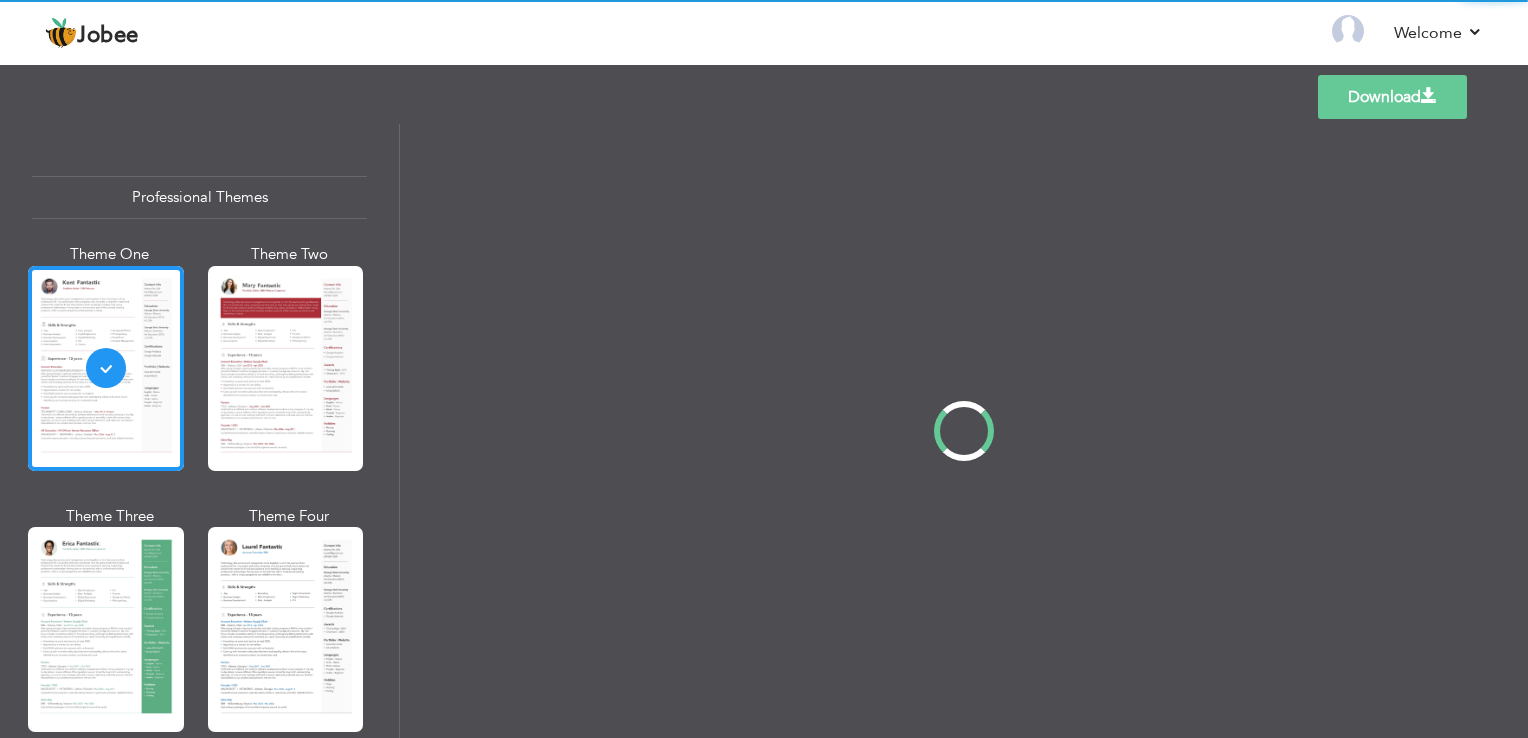 scroll, scrollTop: 0, scrollLeft: 0, axis: both 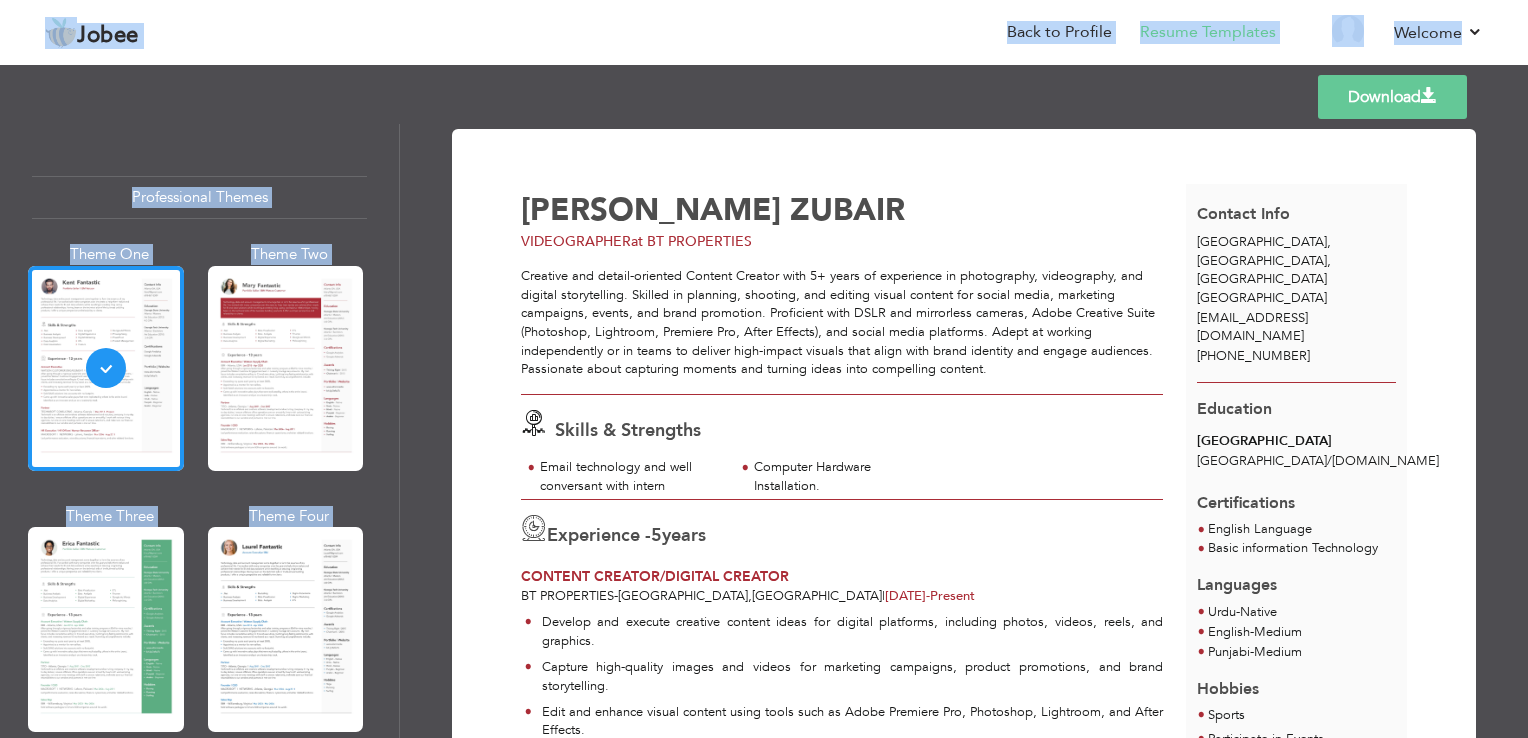 drag, startPoint x: 1518, startPoint y: 350, endPoint x: 1527, endPoint y: 420, distance: 70.5762 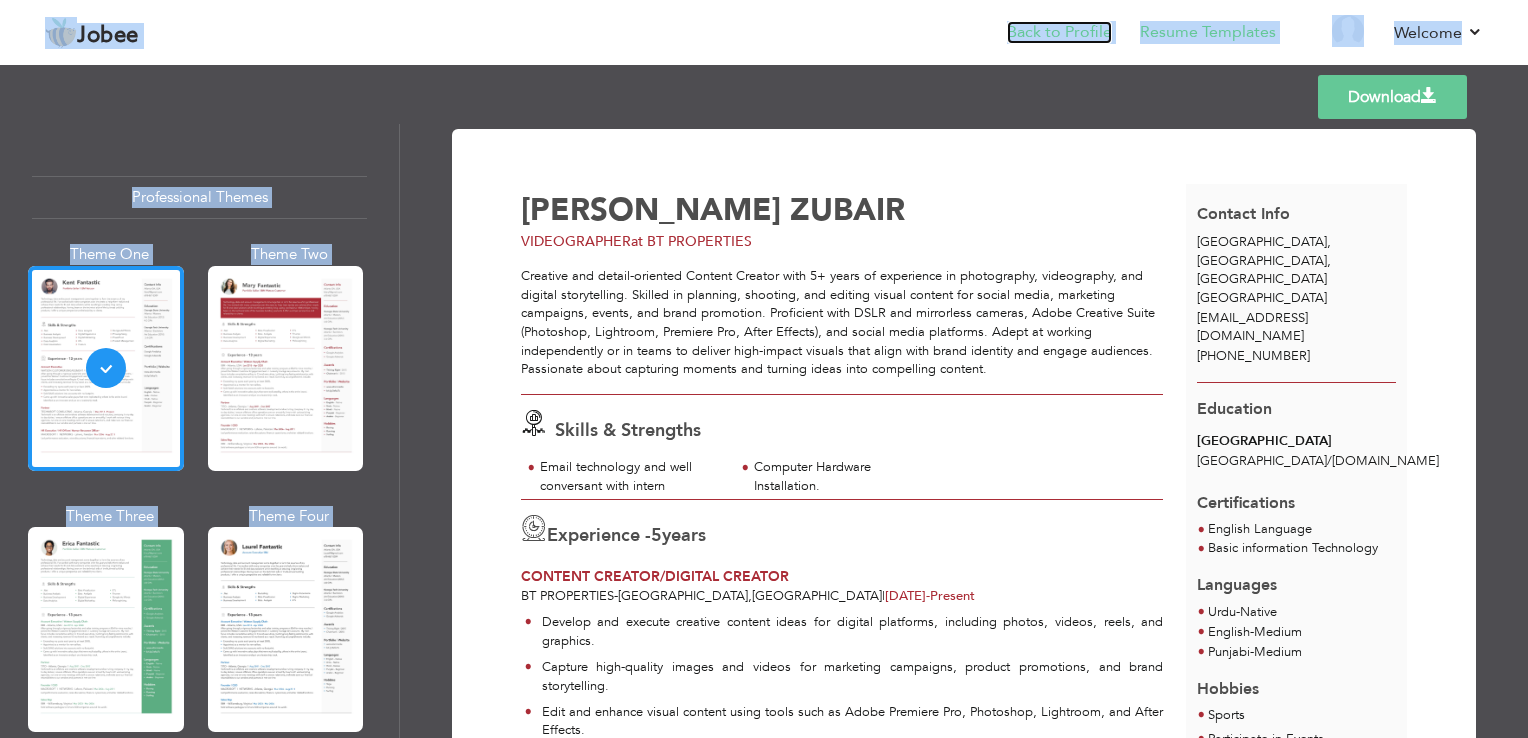 click on "Back to Profile" at bounding box center [1059, 32] 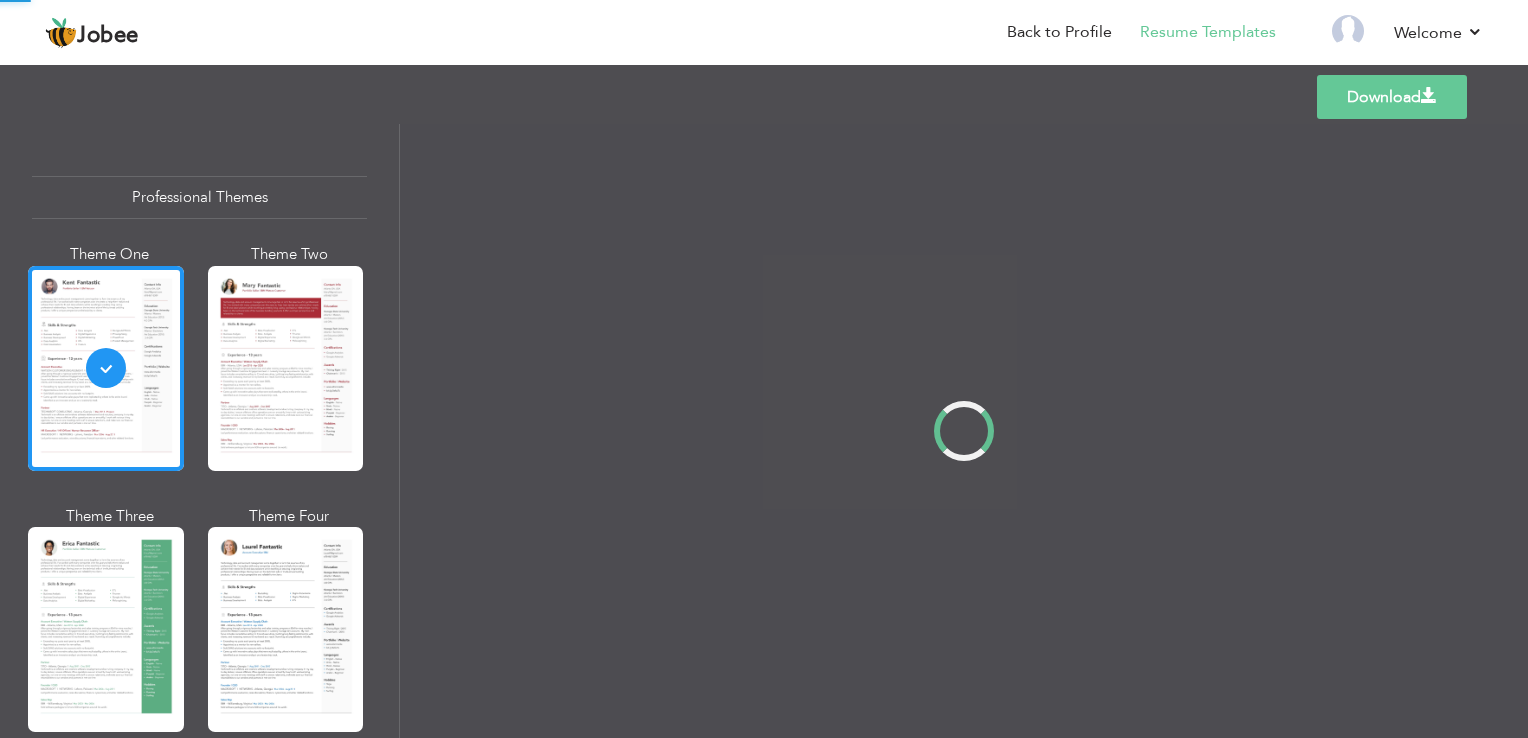 scroll, scrollTop: 0, scrollLeft: 0, axis: both 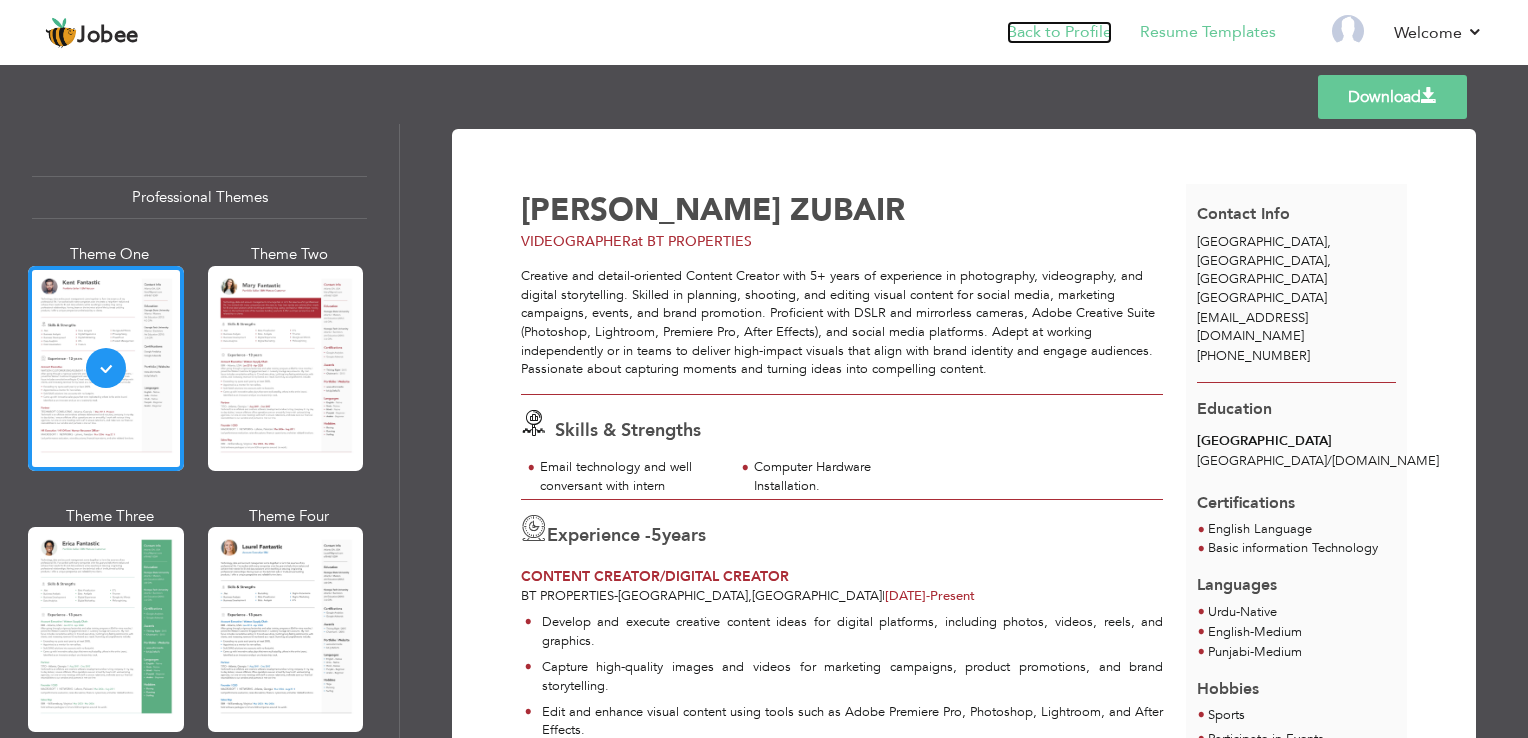 click on "Back to Profile" at bounding box center (1059, 32) 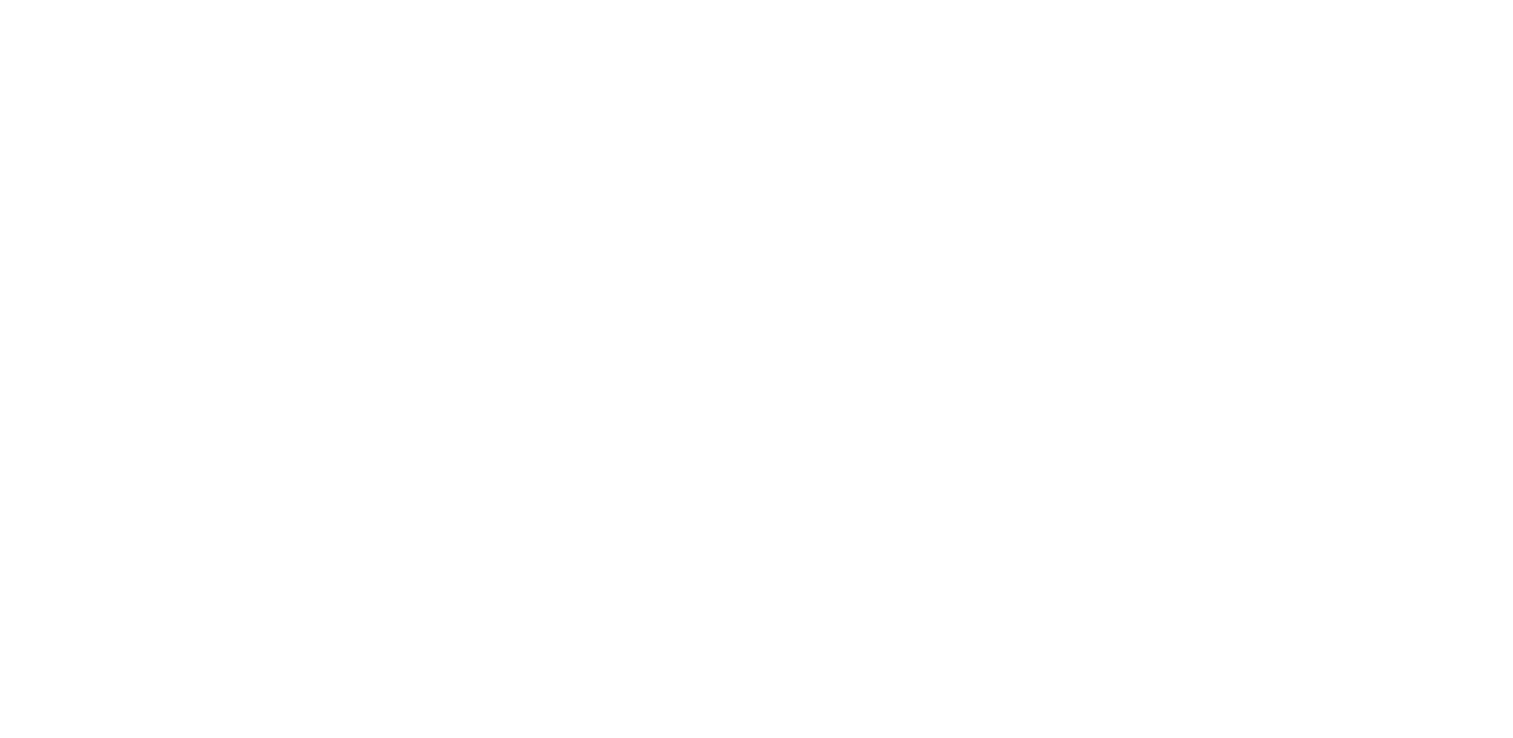 scroll, scrollTop: 0, scrollLeft: 0, axis: both 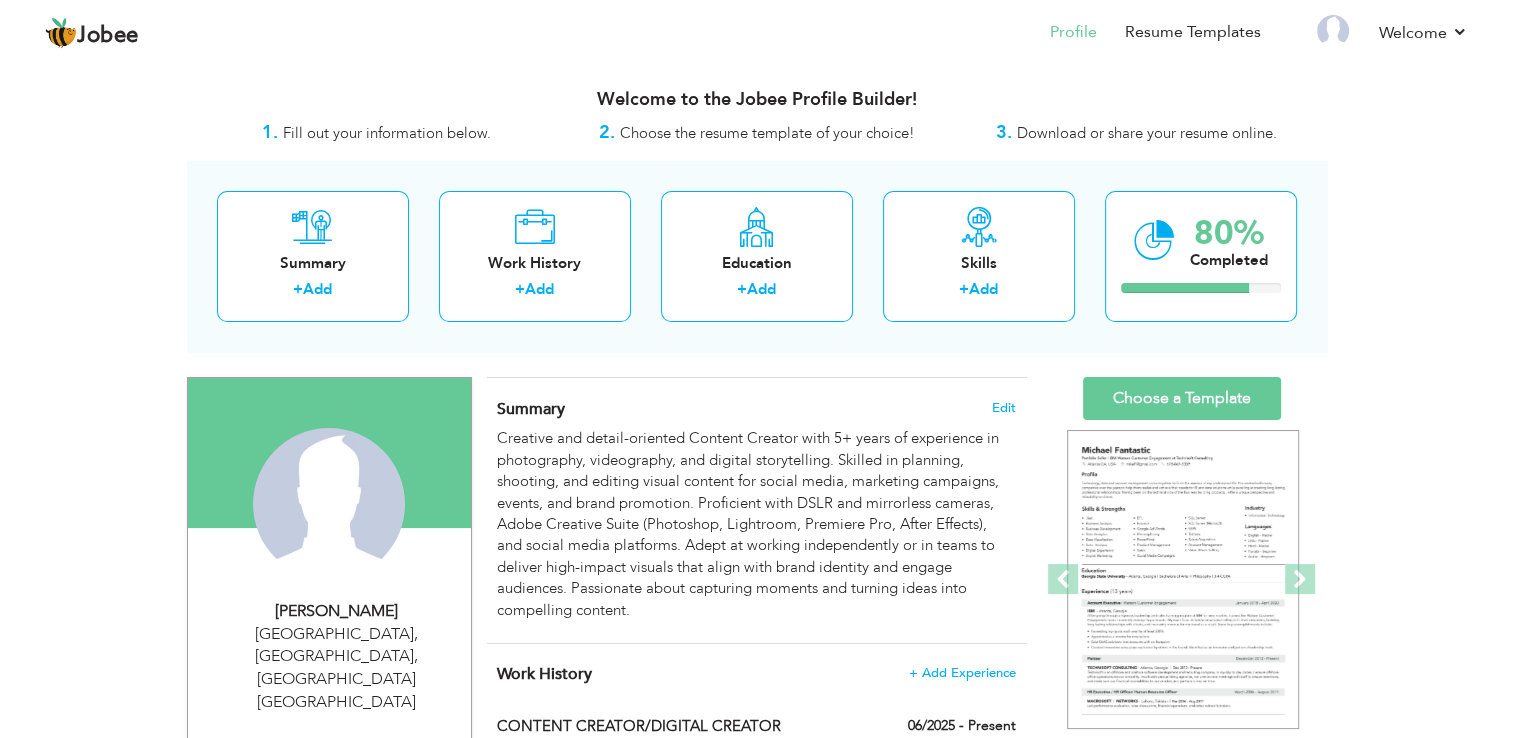 click on "View Resume
Export PDF
Profile
Summary
Public Link
Experience
Education
Awards
Work Histroy
Projects
Certifications
Skills
Preferred Job City" at bounding box center [756, 1158] 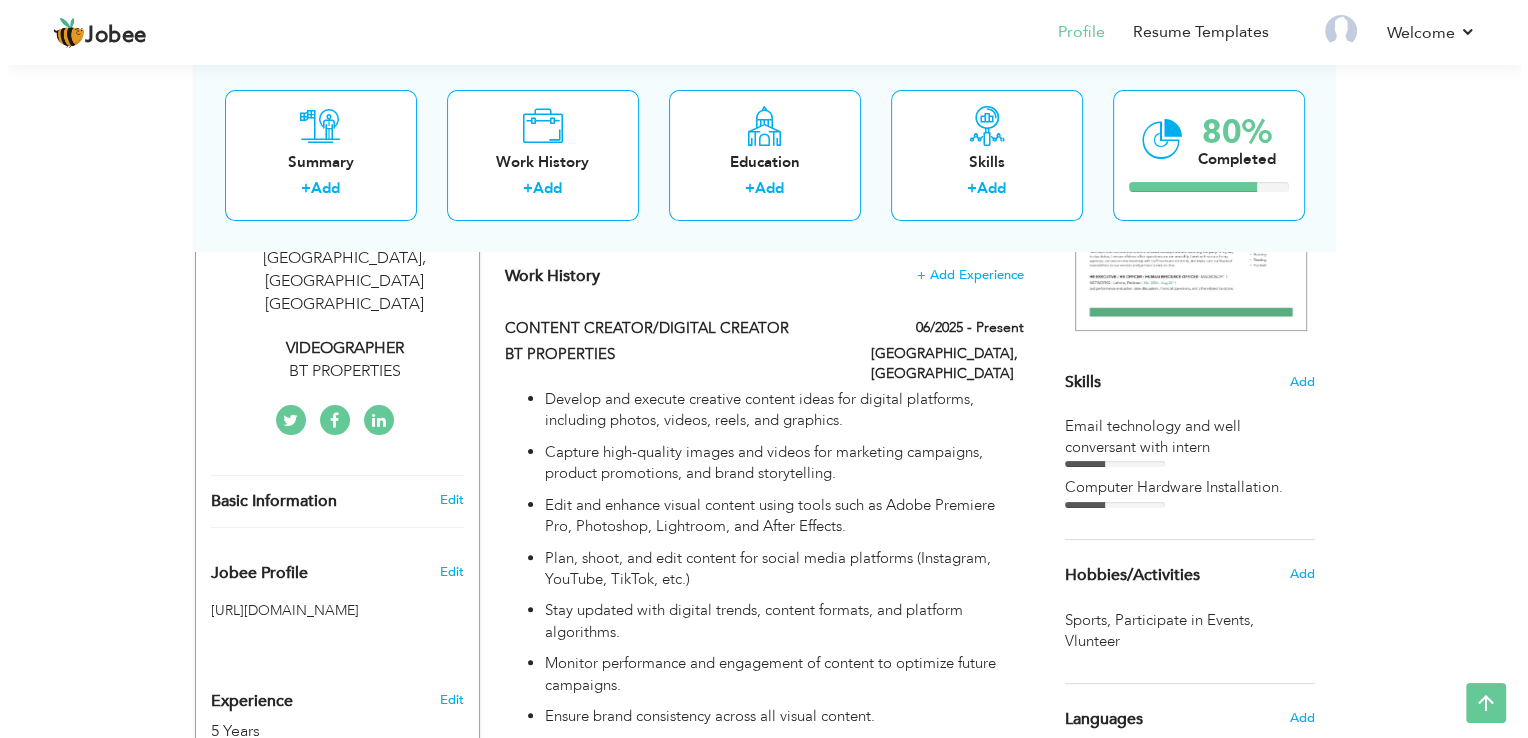 scroll, scrollTop: 413, scrollLeft: 0, axis: vertical 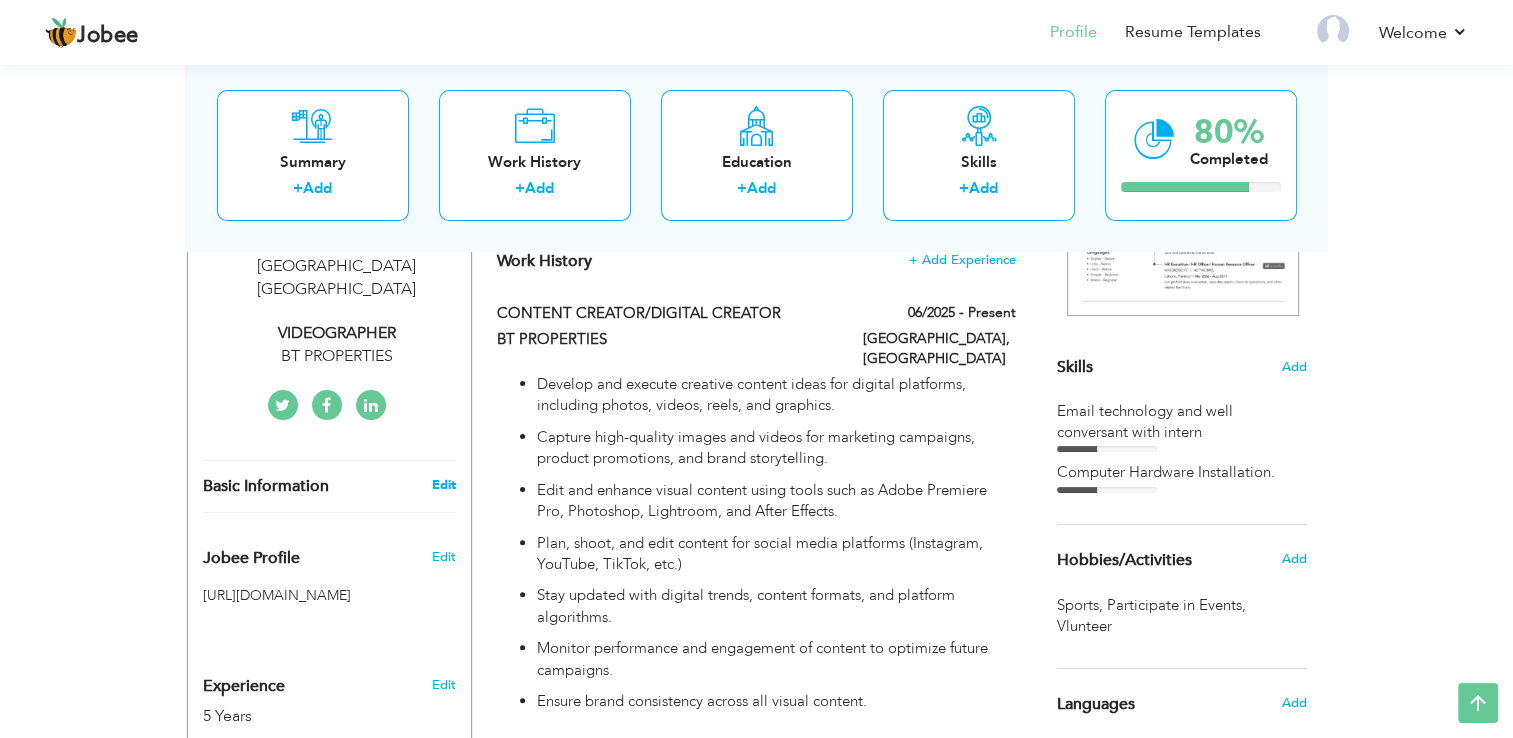 click on "Edit" at bounding box center [443, 485] 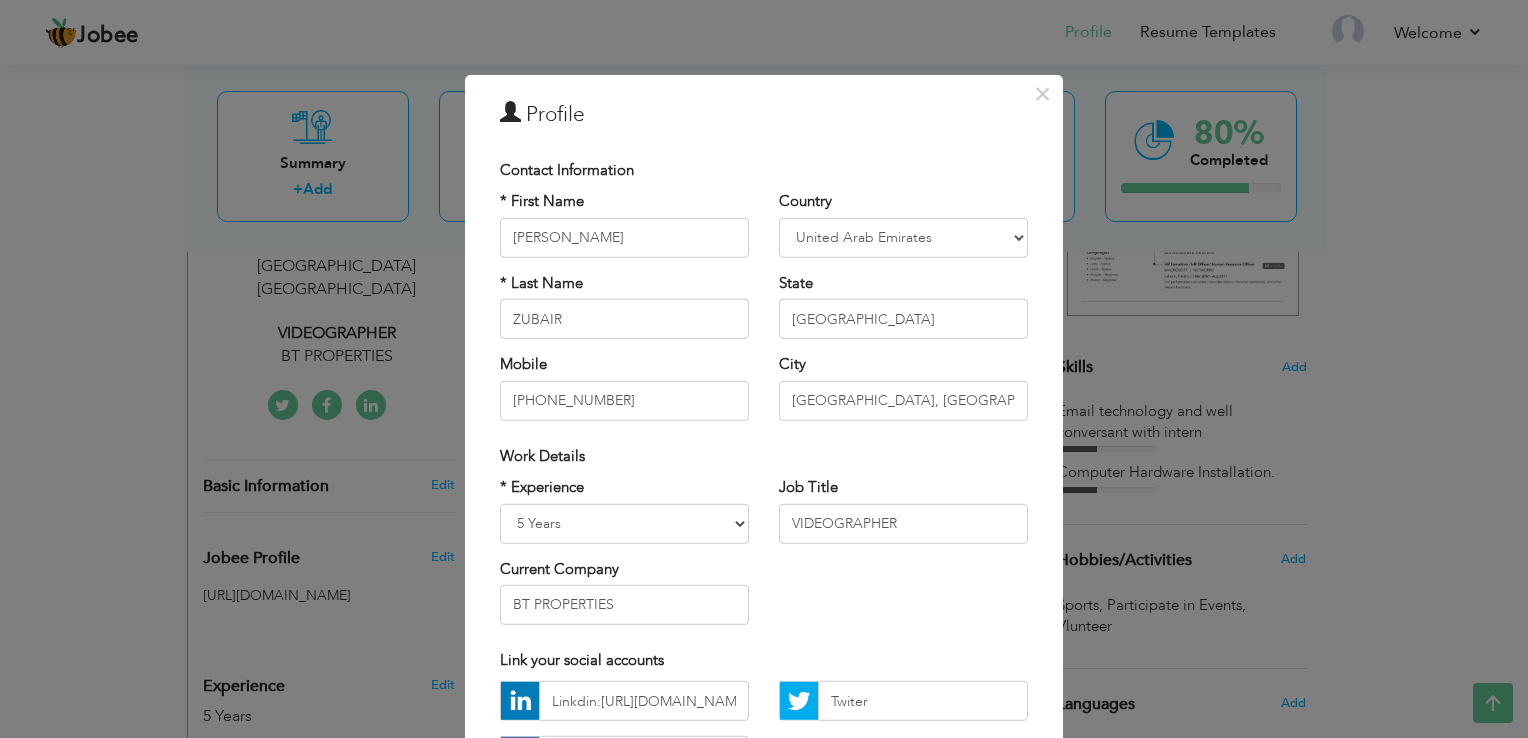 click on "Link your social accounts" at bounding box center (764, 660) 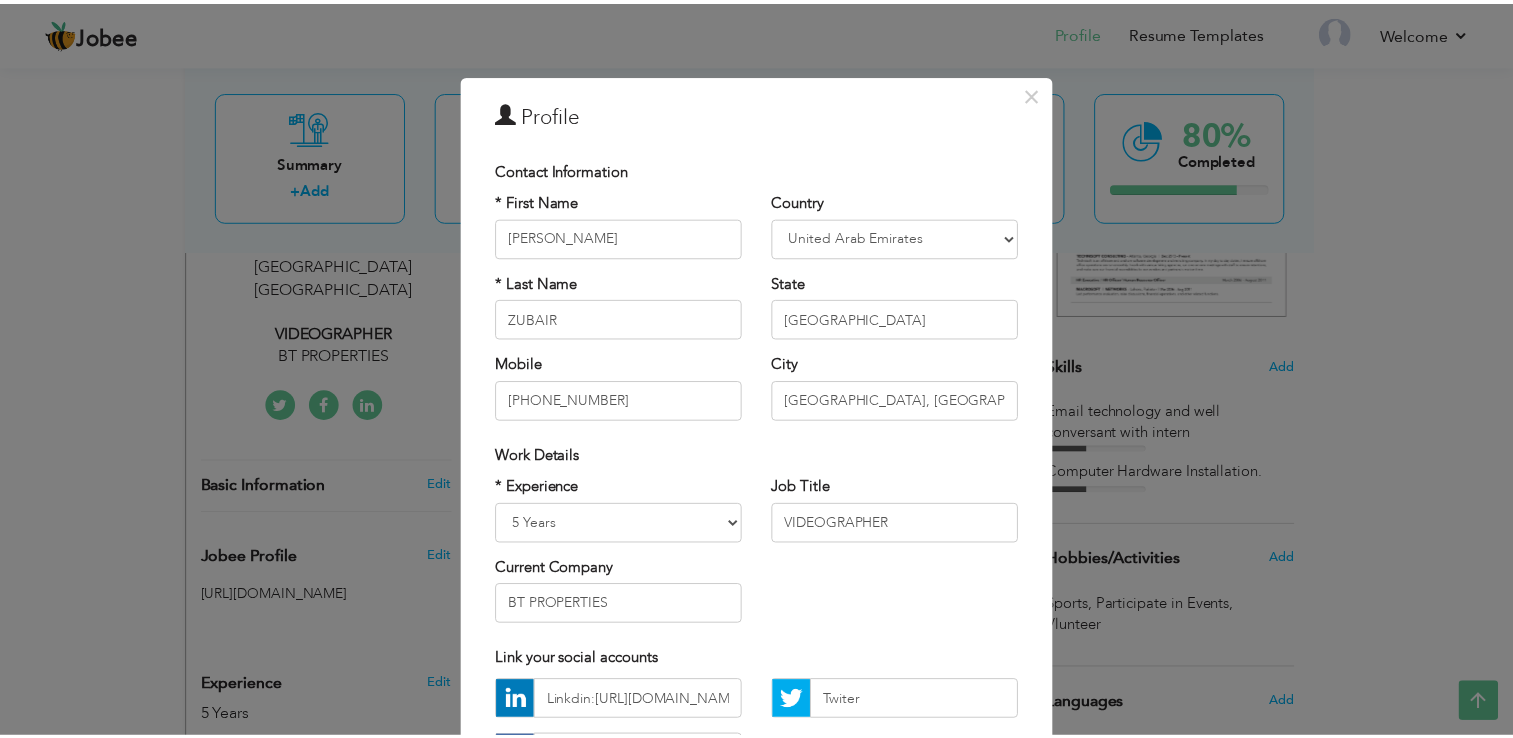 scroll, scrollTop: 173, scrollLeft: 0, axis: vertical 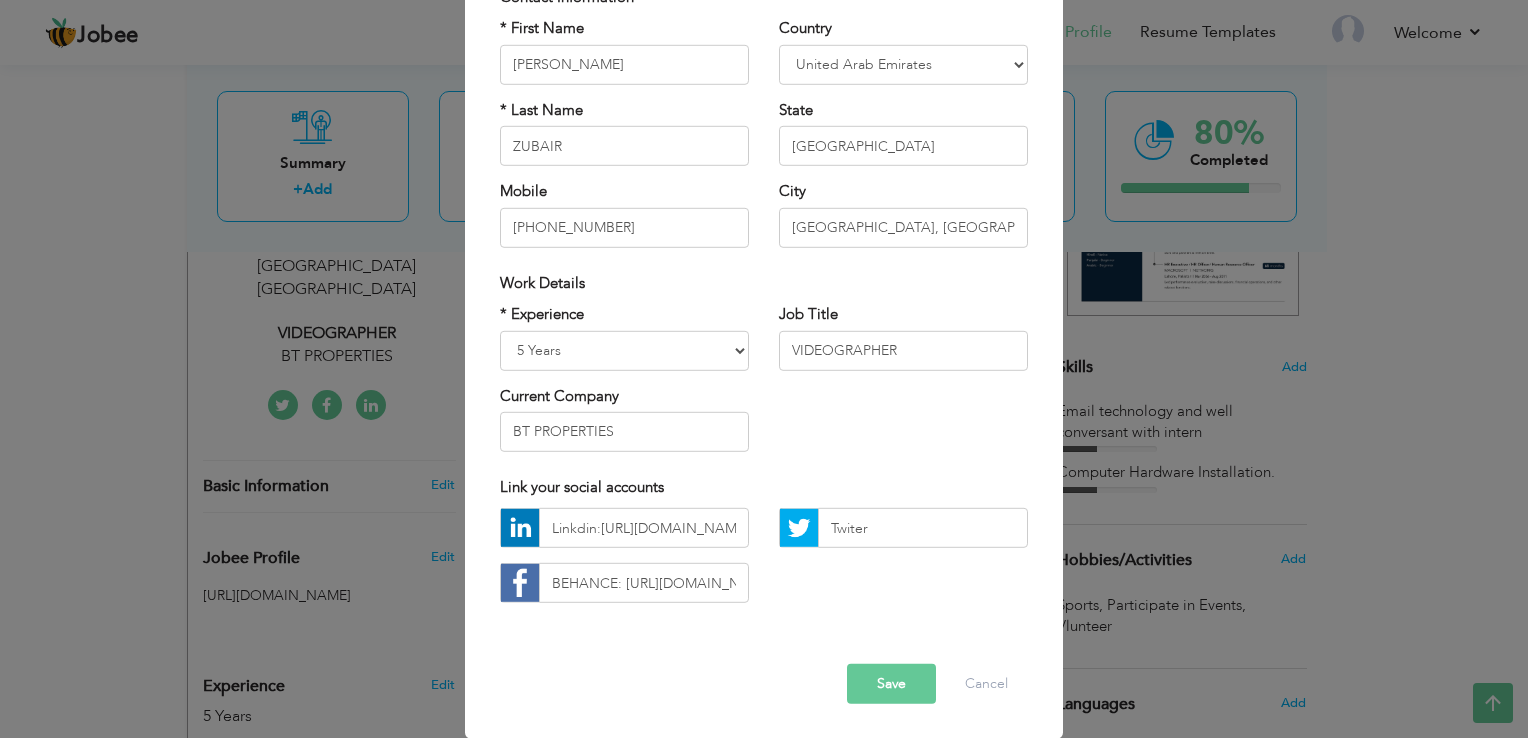 click on "Save" at bounding box center [891, 684] 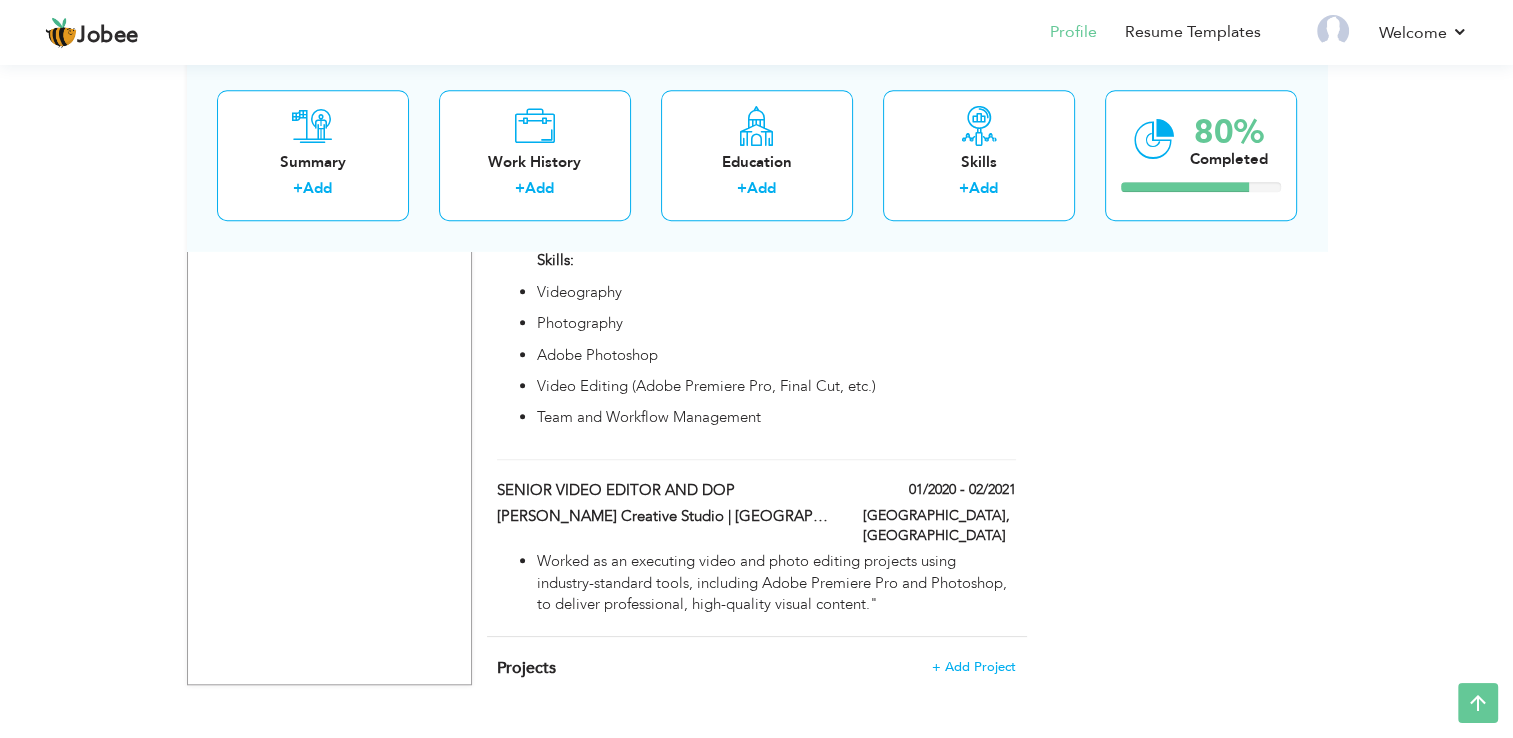 scroll, scrollTop: 0, scrollLeft: 0, axis: both 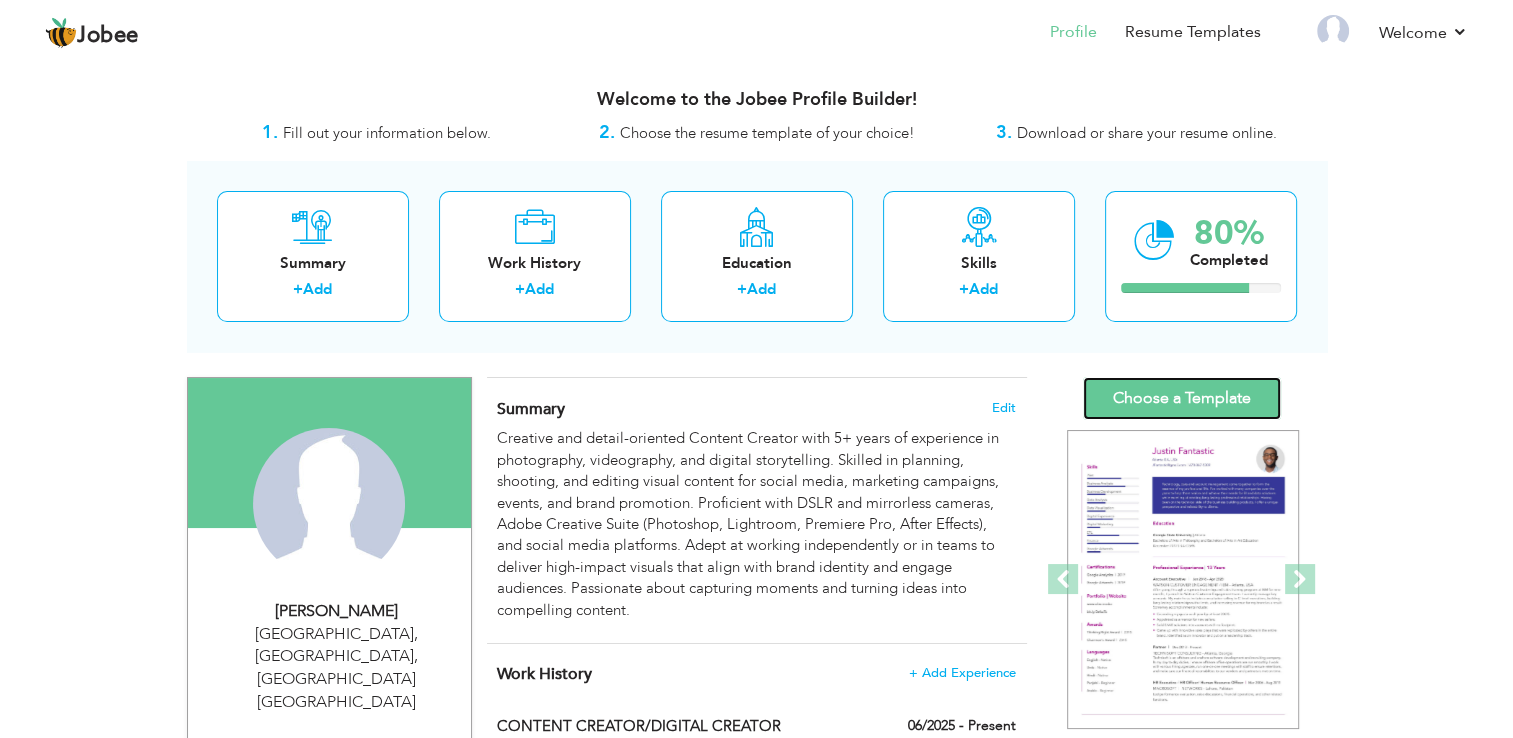 click on "Choose a Template" at bounding box center (1182, 398) 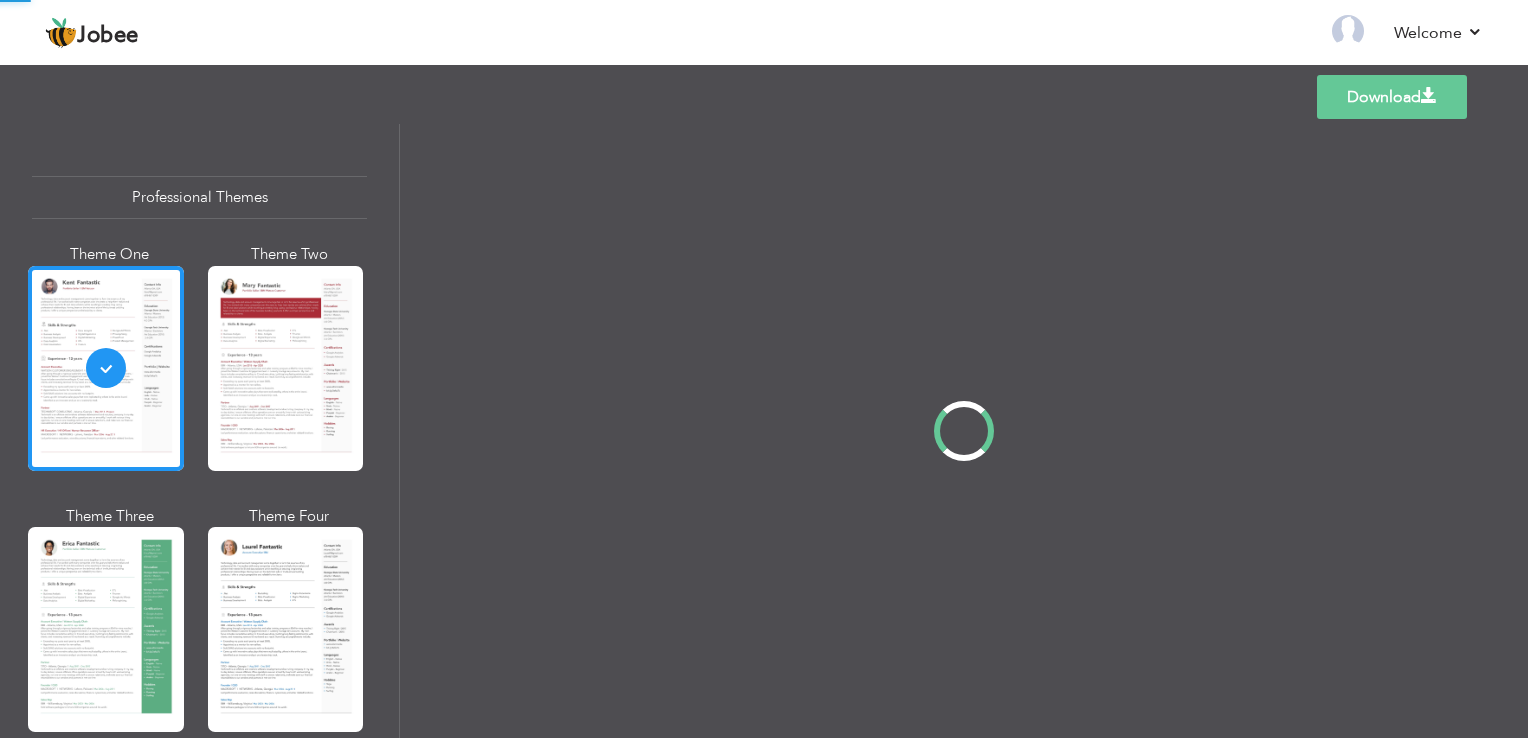 scroll, scrollTop: 0, scrollLeft: 0, axis: both 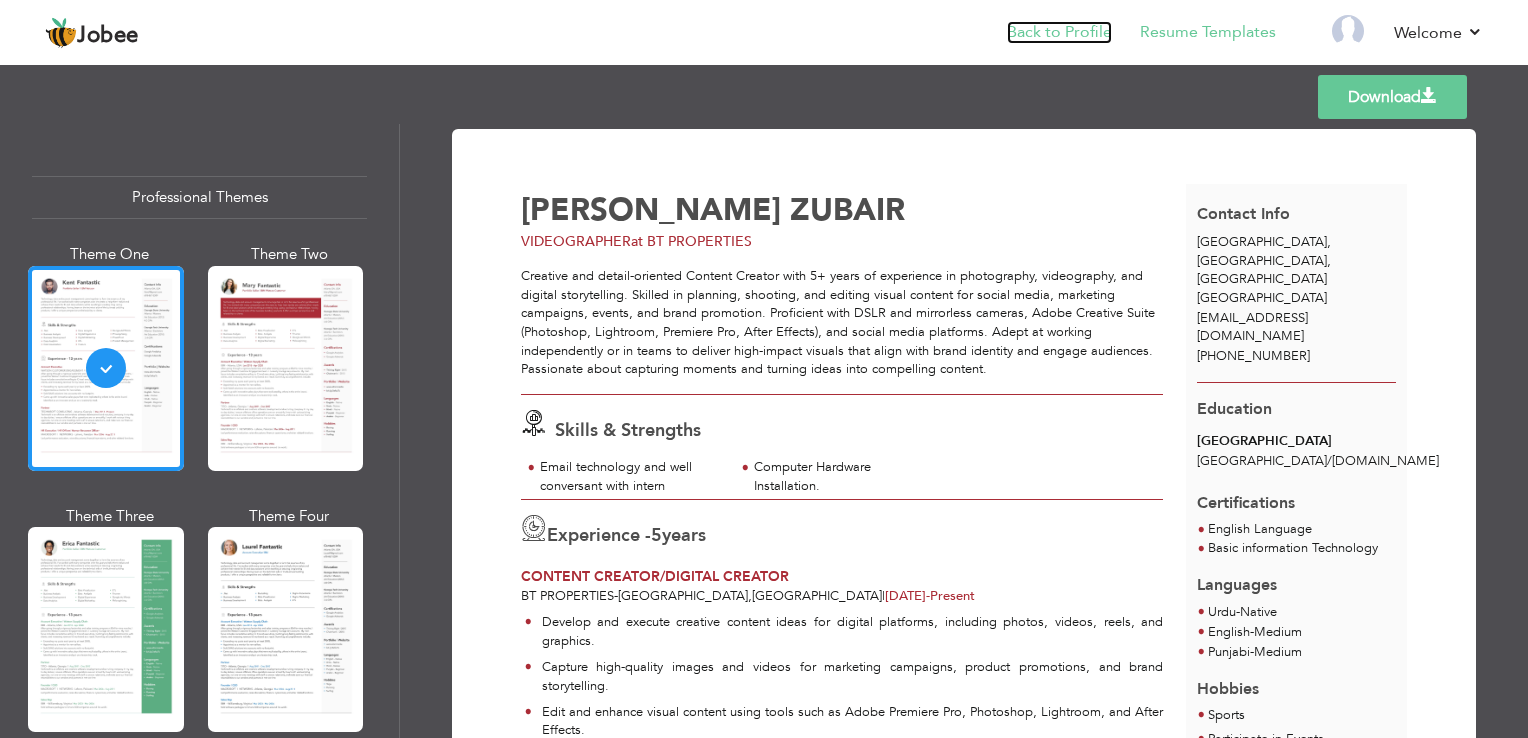 click on "Back to Profile" at bounding box center [1059, 32] 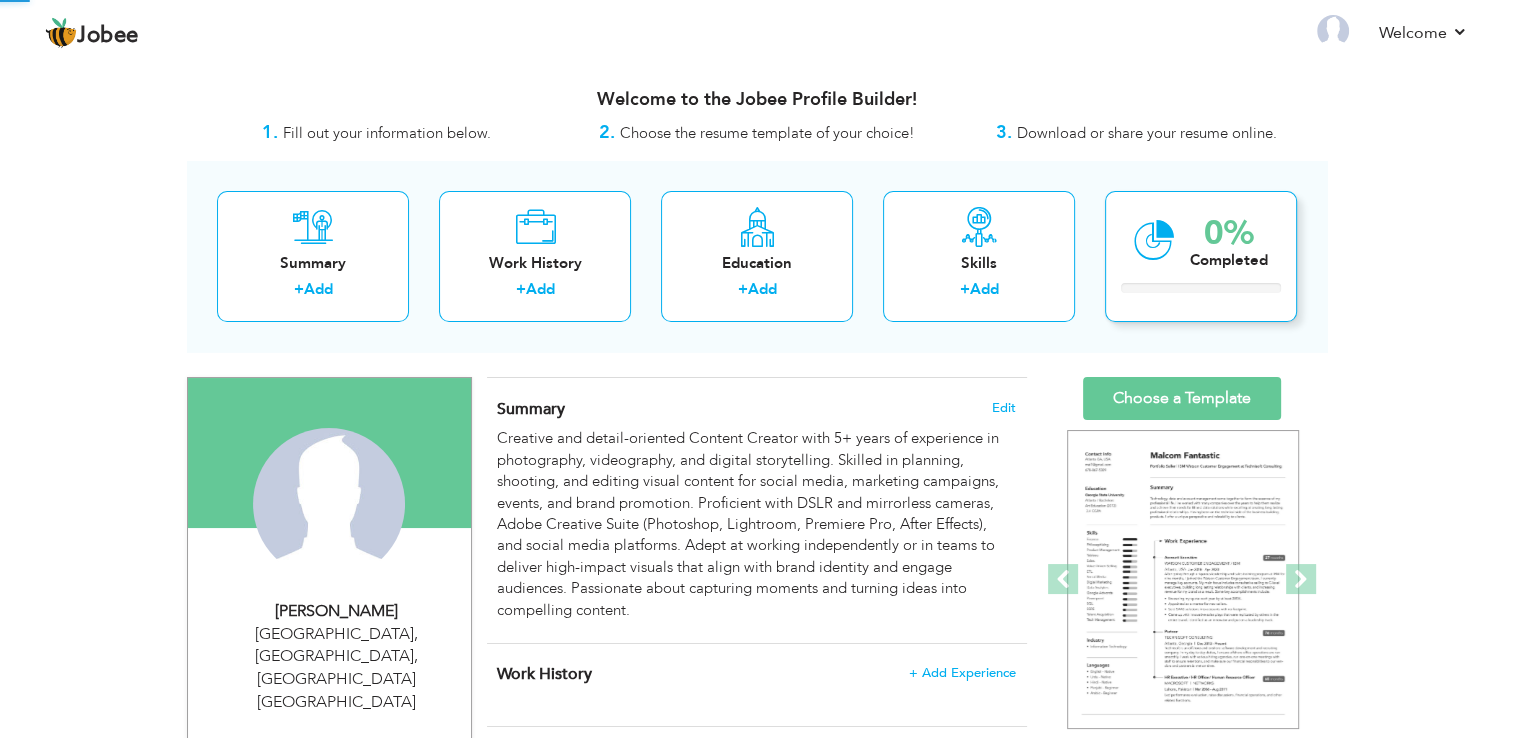 scroll, scrollTop: 0, scrollLeft: 0, axis: both 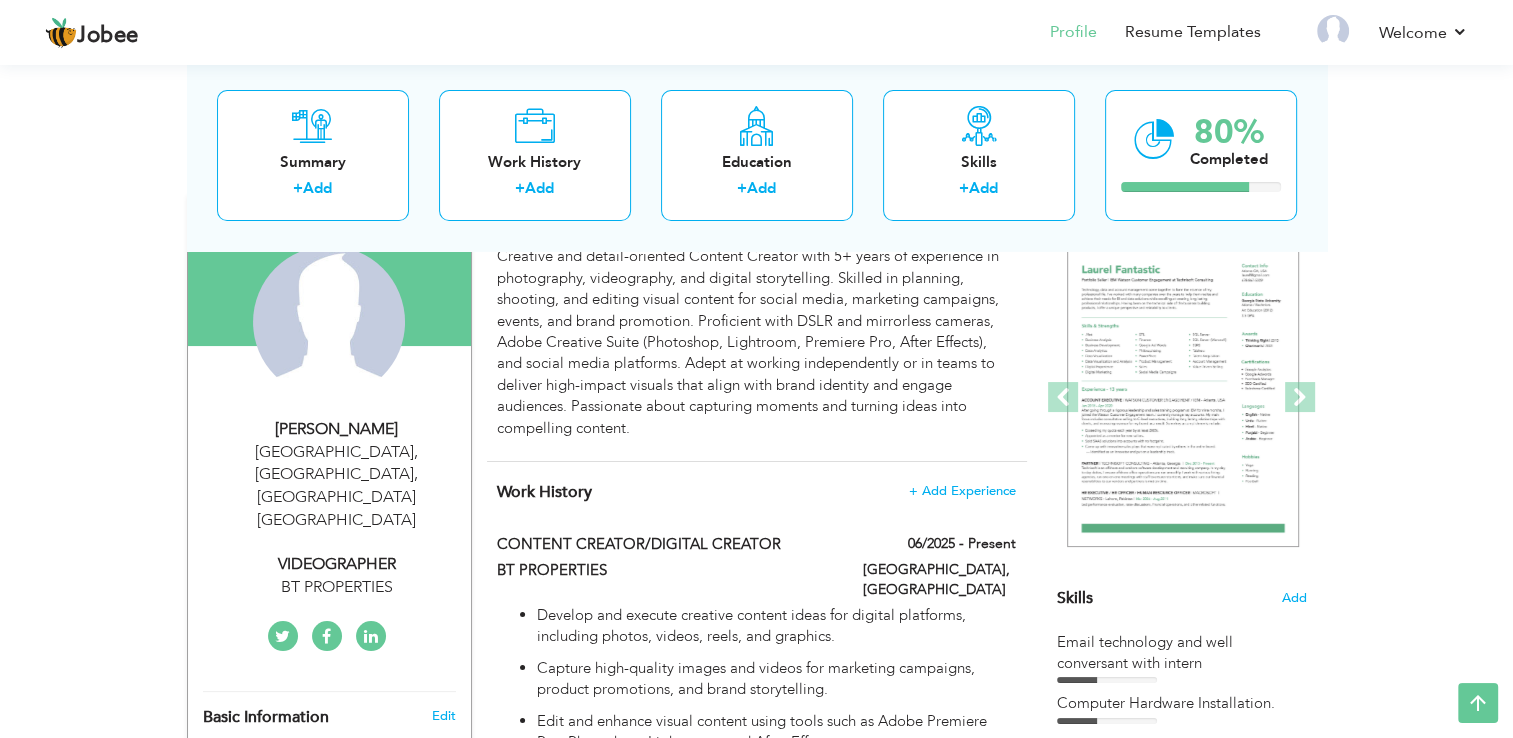 click on "BT PROPERTIES" at bounding box center [337, 587] 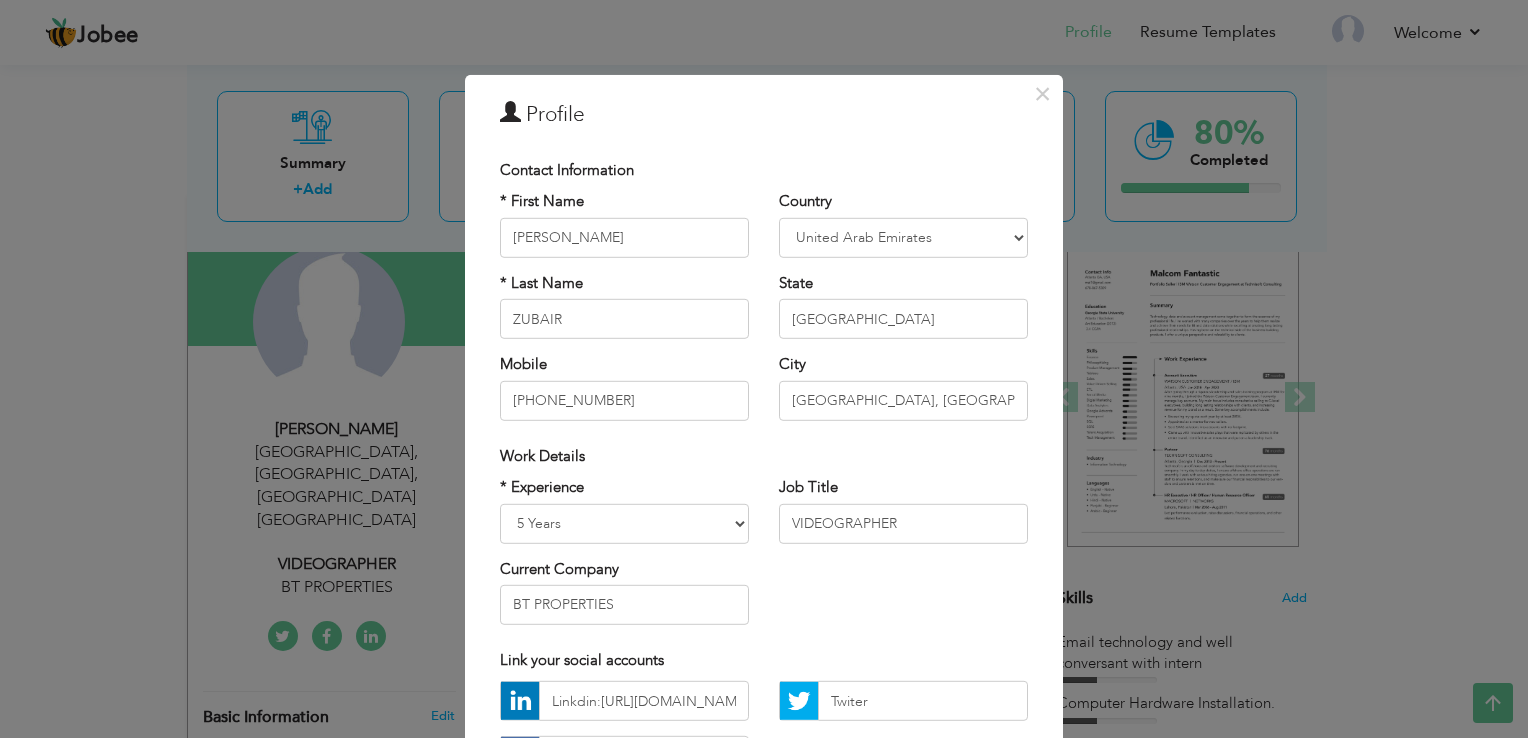 click on "×
Profile
Contact Information
* First Name
RAO
* Last Name
ZUBAIR
Mobile  Chad" at bounding box center [764, 493] 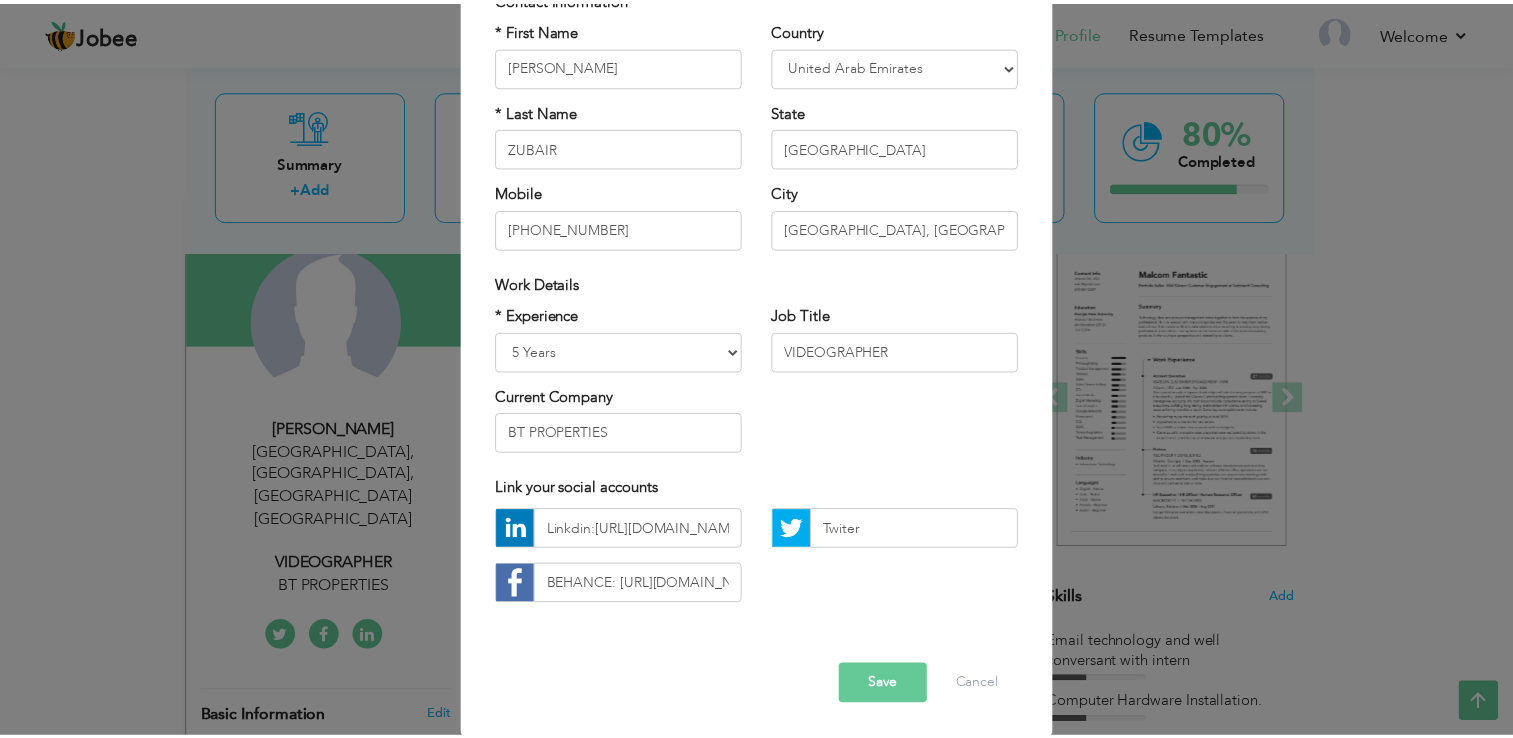 scroll, scrollTop: 173, scrollLeft: 0, axis: vertical 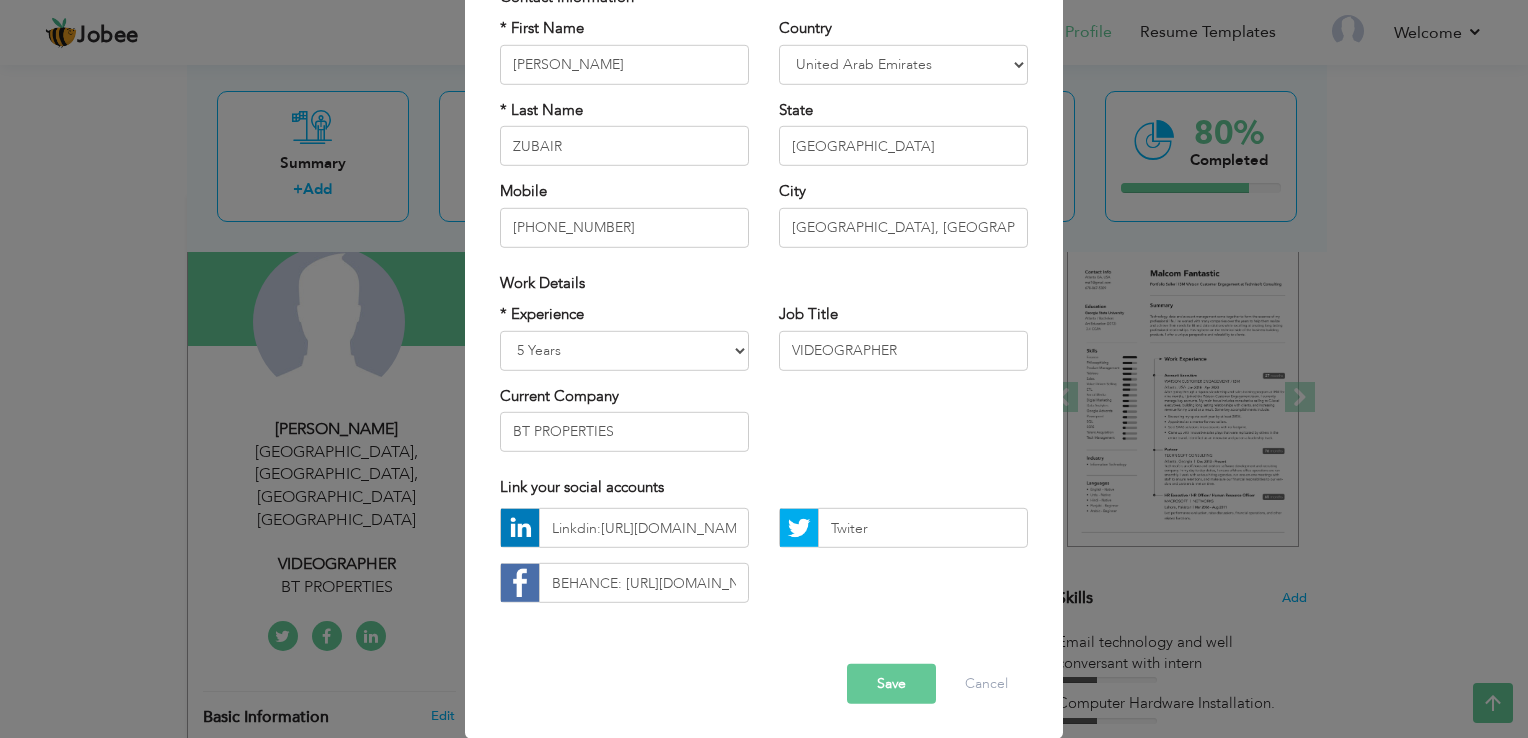click on "Save" at bounding box center (891, 684) 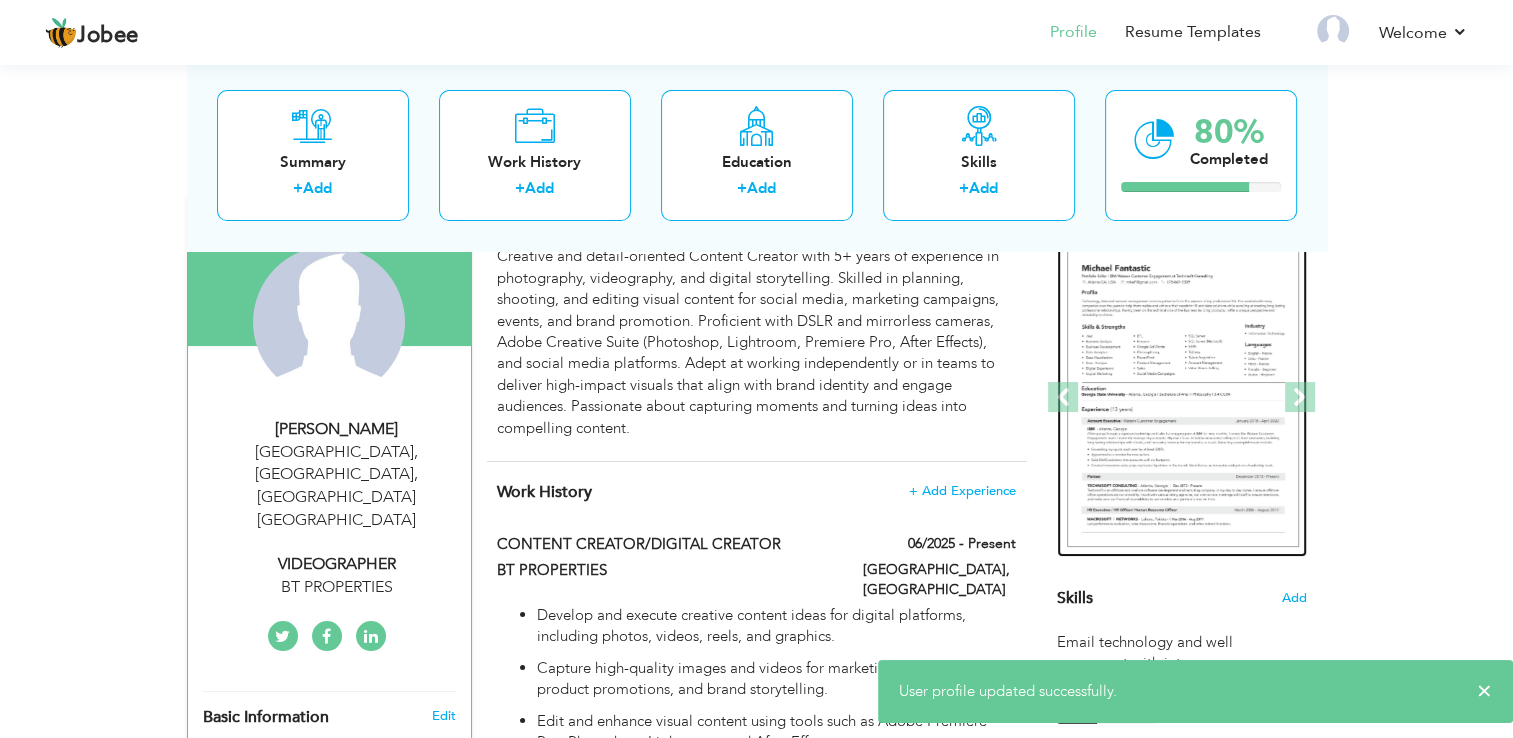 click at bounding box center (1183, 398) 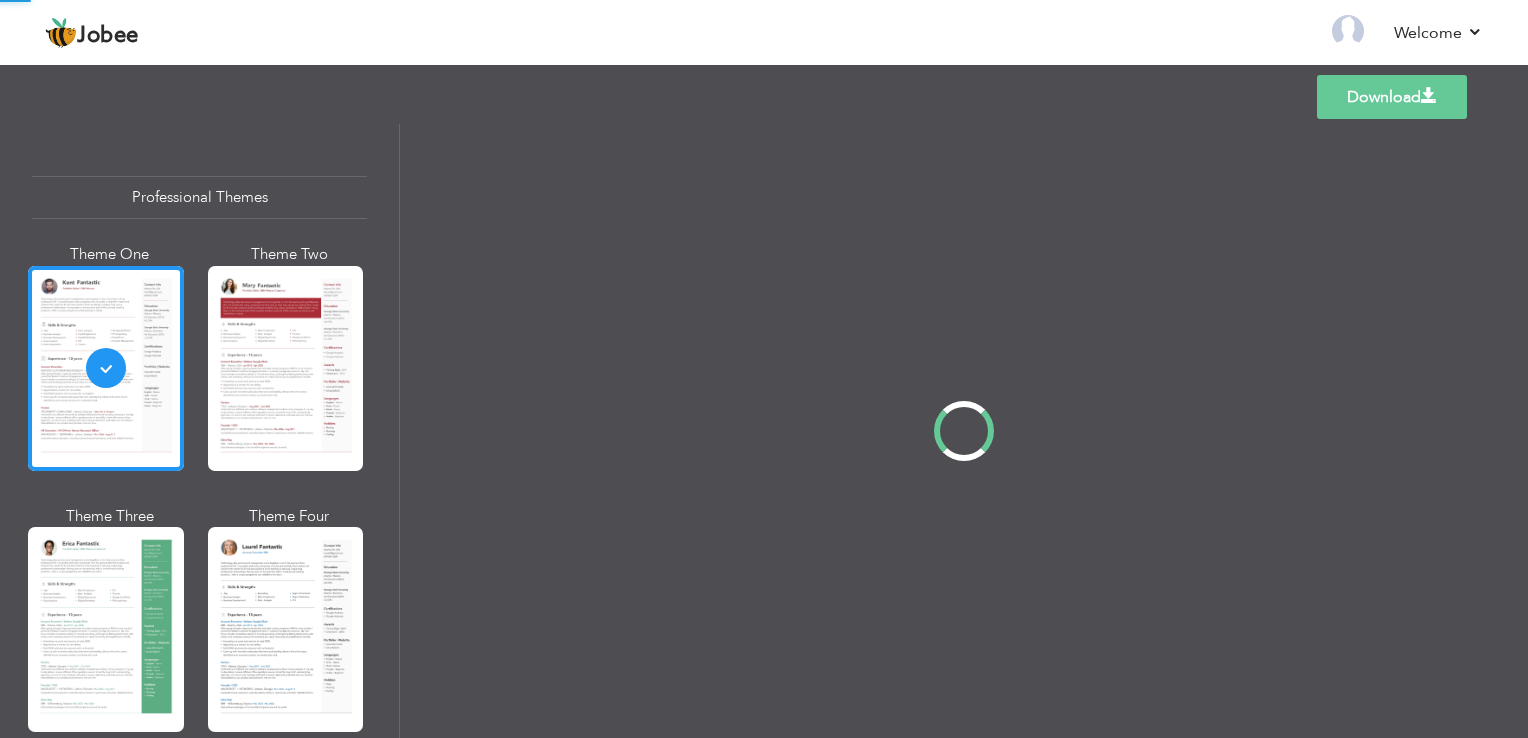 scroll, scrollTop: 0, scrollLeft: 0, axis: both 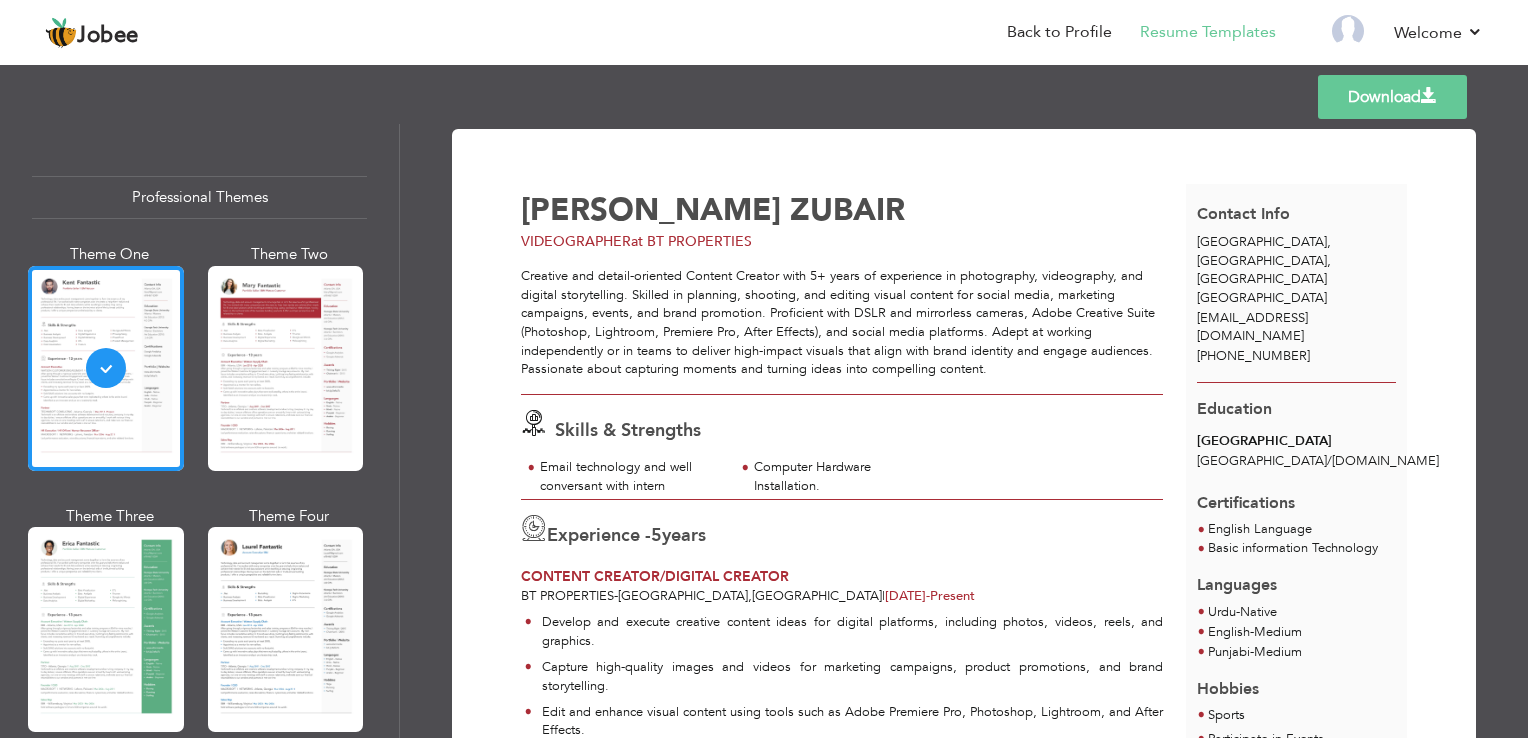 click on "Download" at bounding box center [1392, 97] 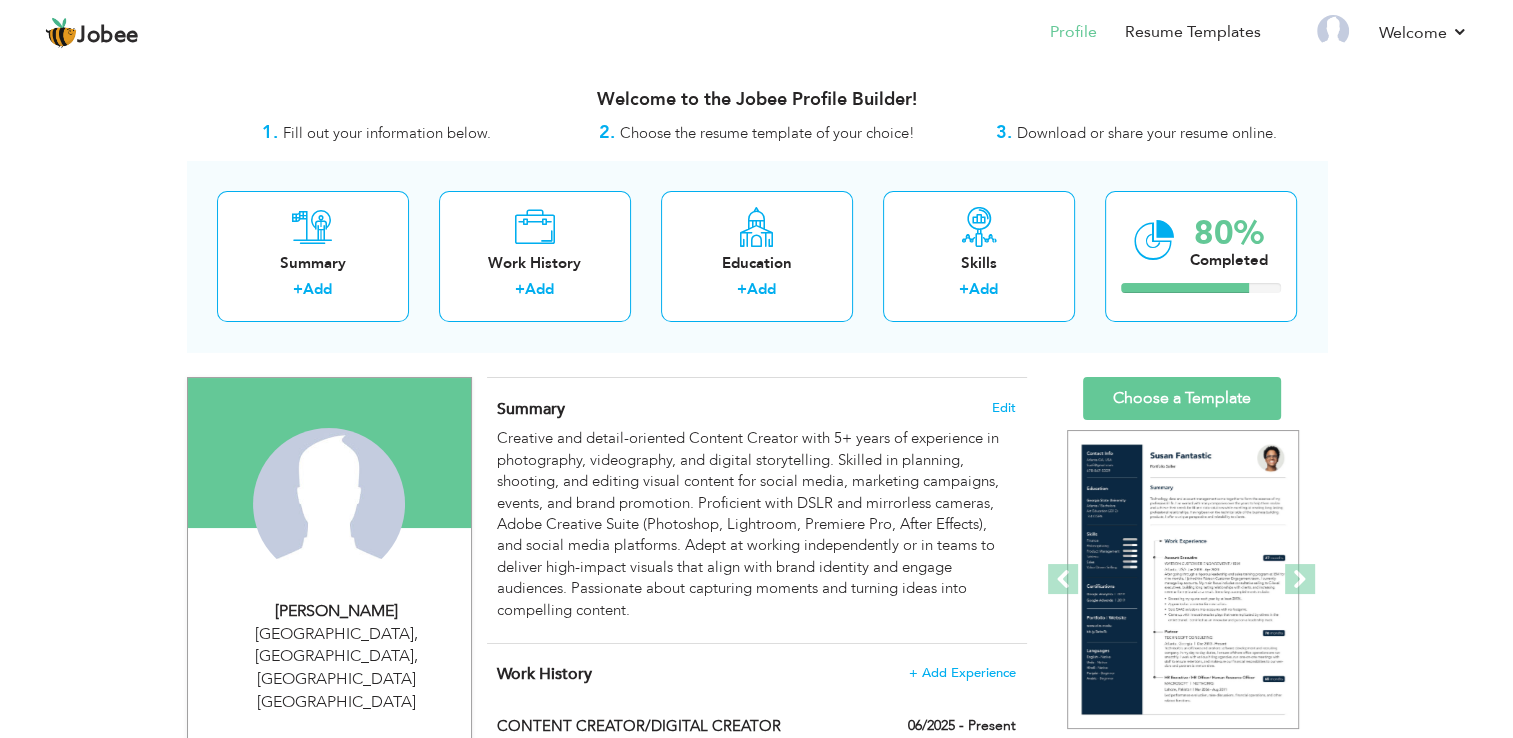 scroll, scrollTop: 0, scrollLeft: 0, axis: both 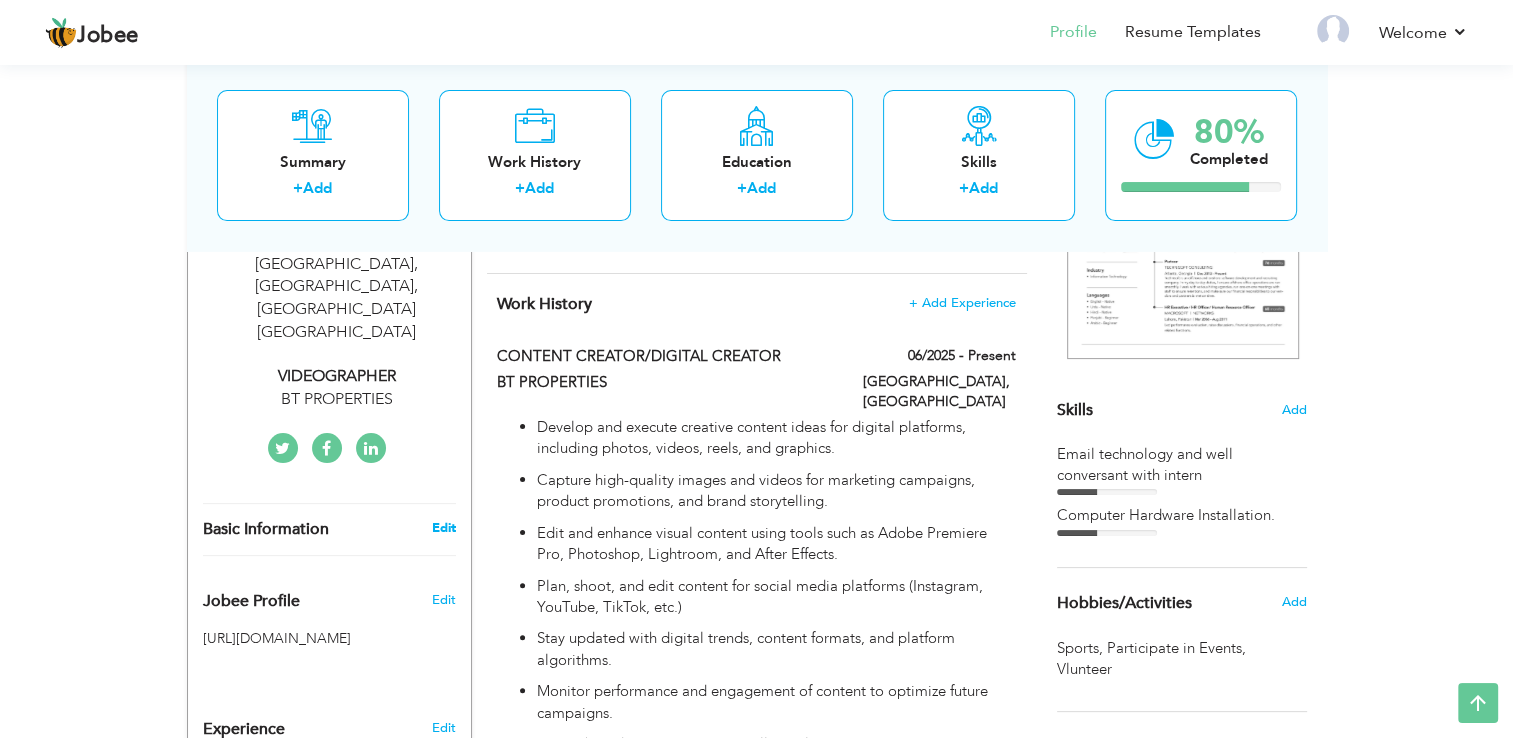 click on "Edit" at bounding box center [443, 528] 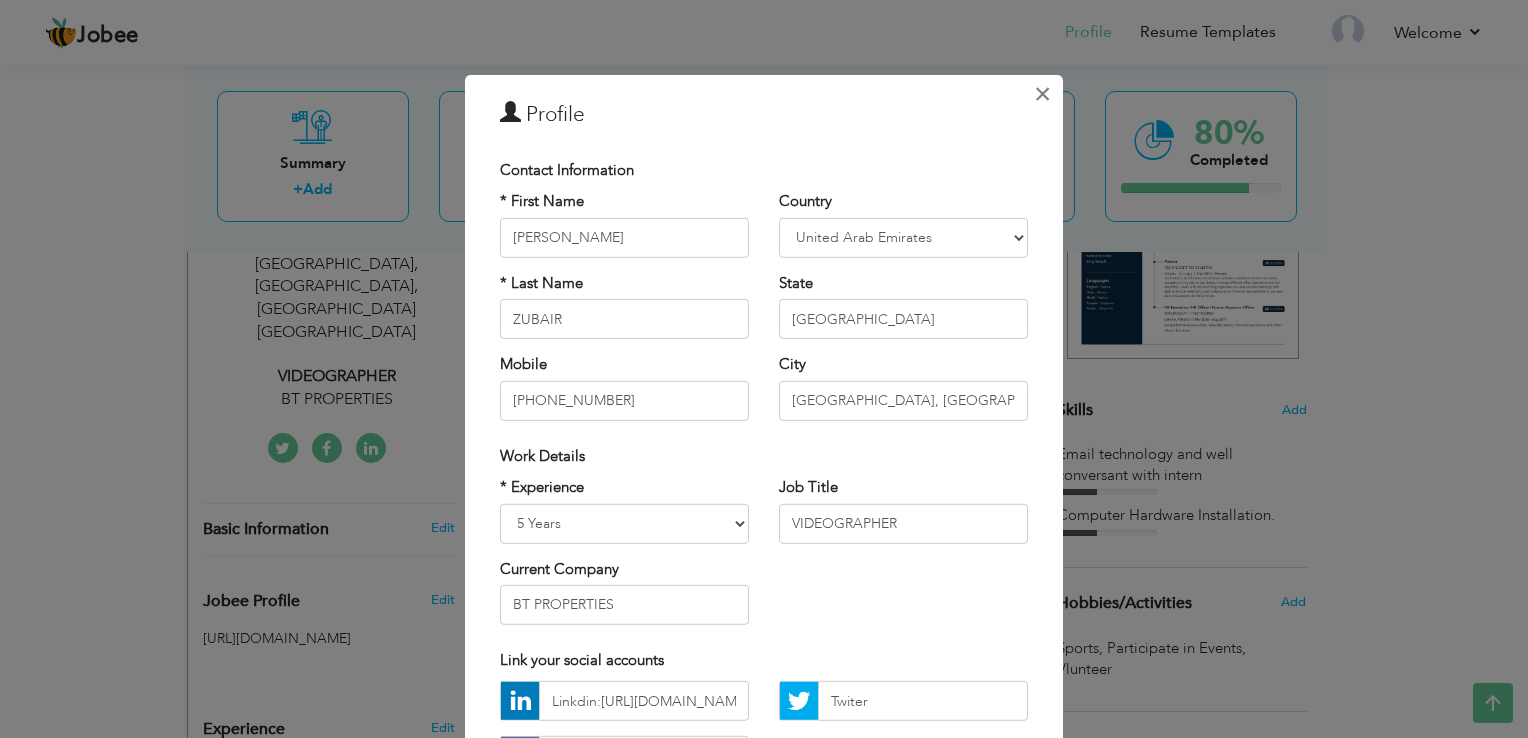 click on "×" at bounding box center (1042, 94) 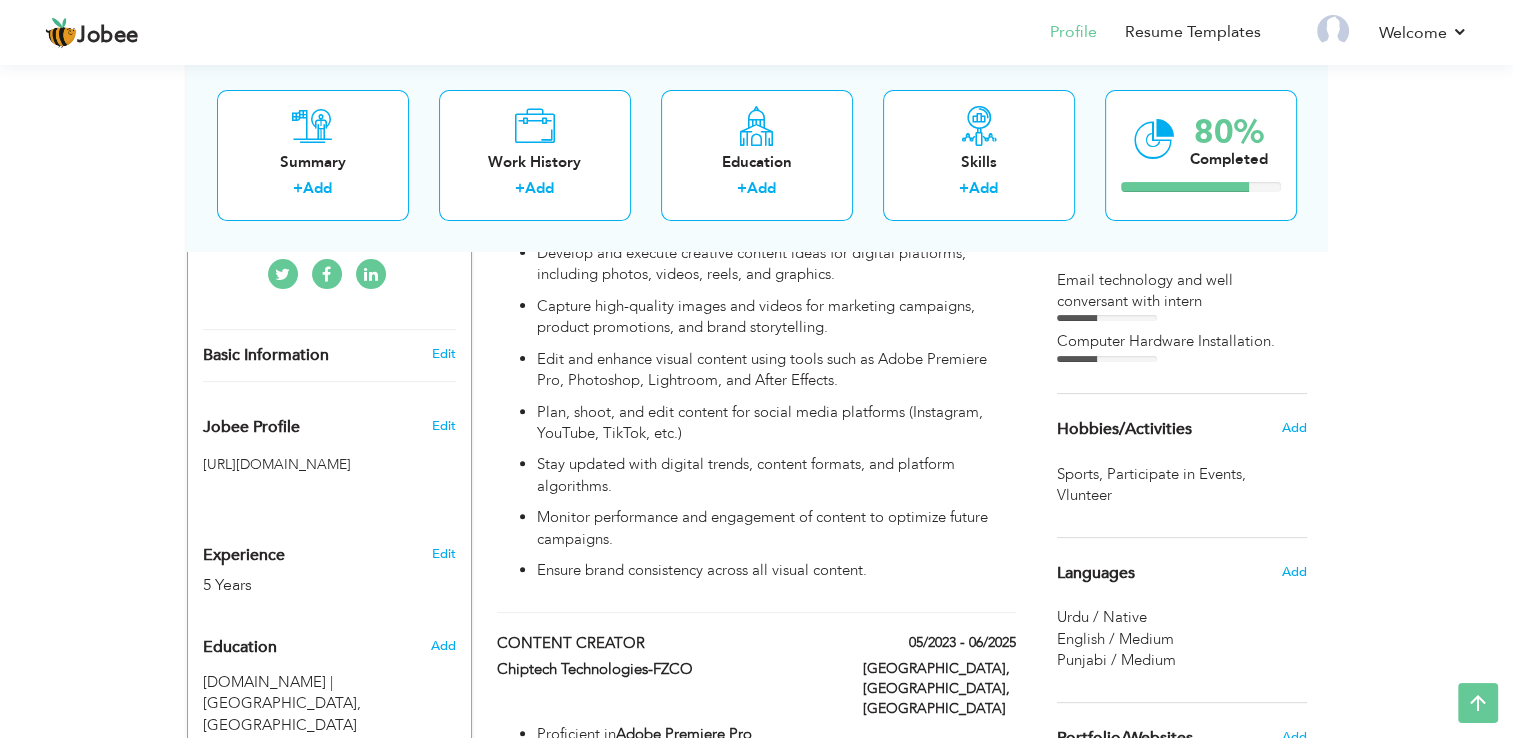 scroll, scrollTop: 580, scrollLeft: 0, axis: vertical 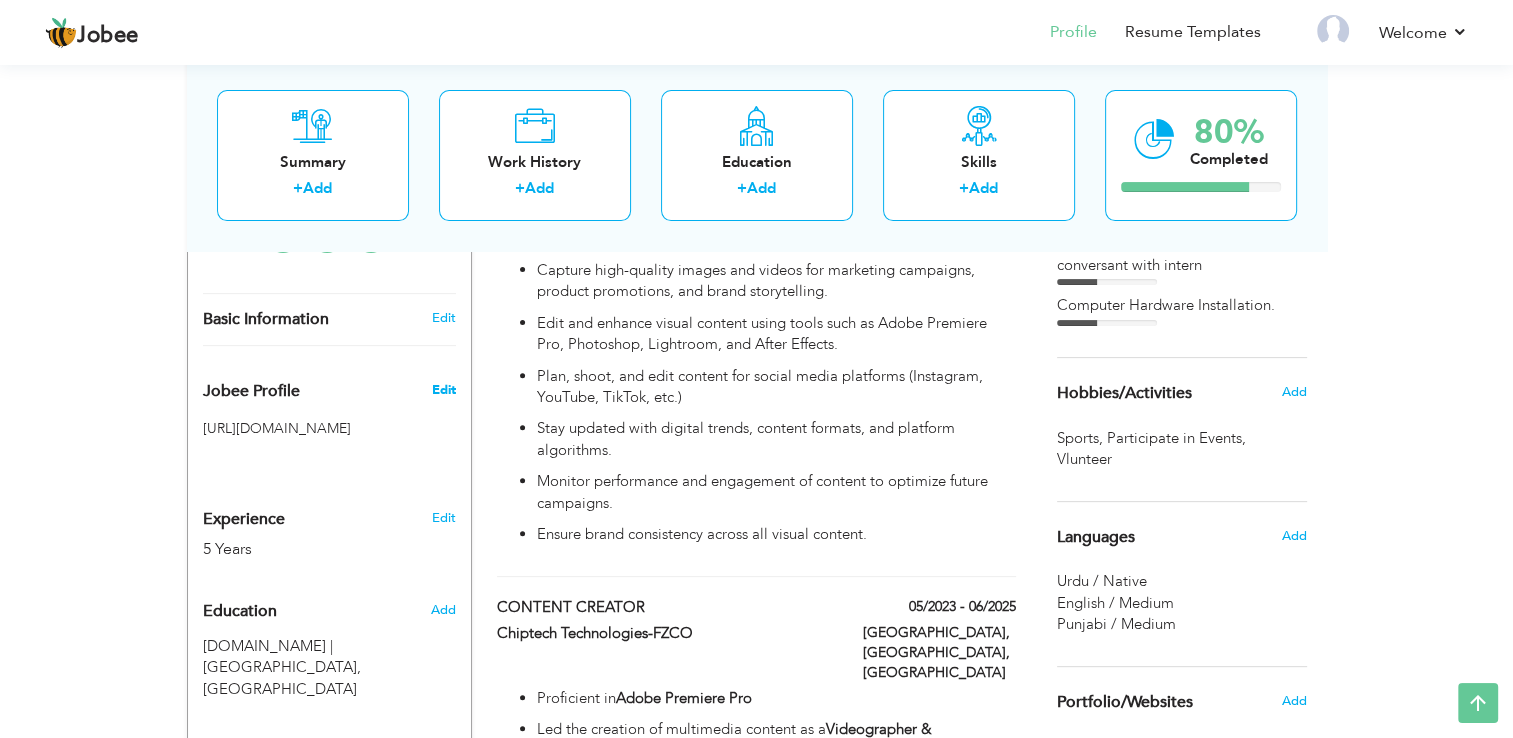 click on "Edit" at bounding box center (443, 390) 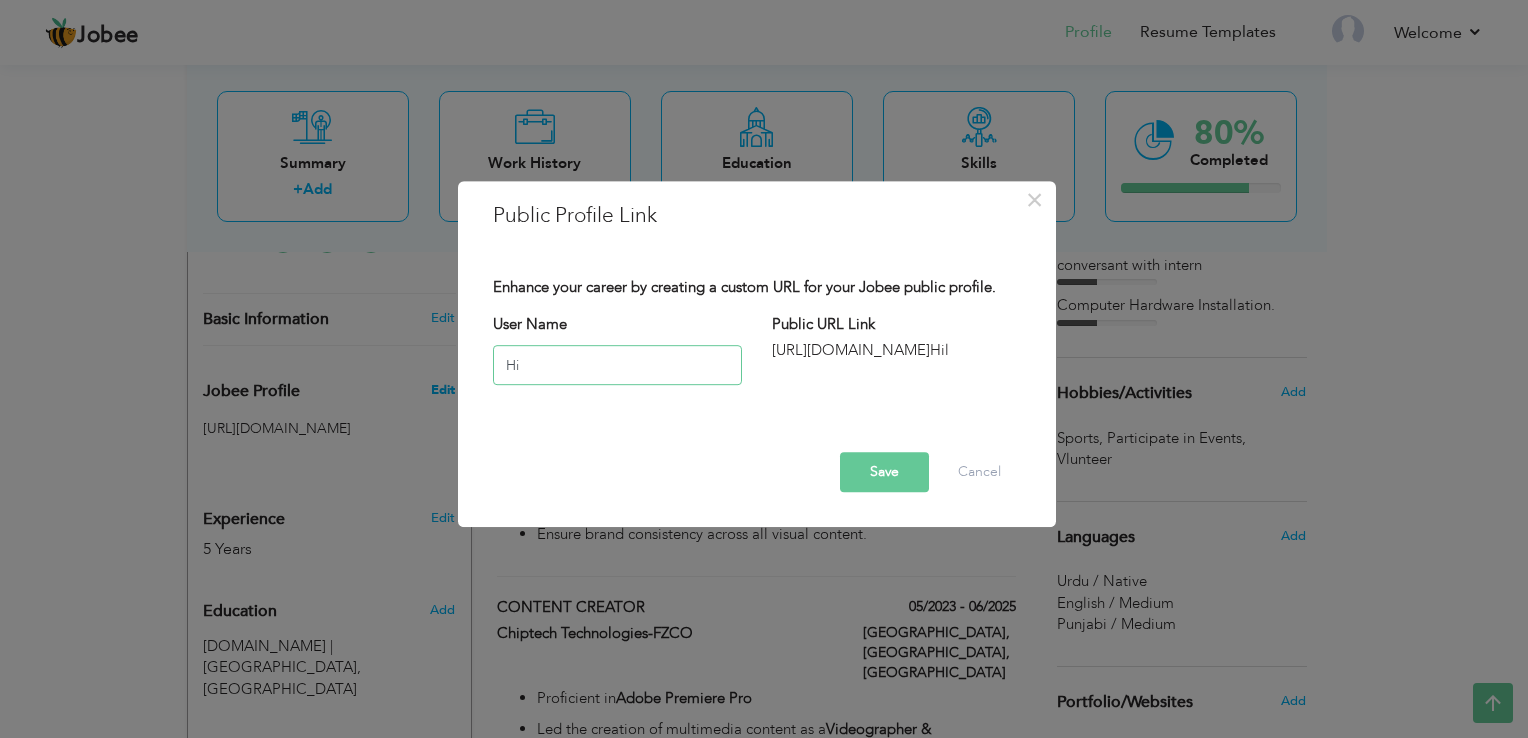 type on "H" 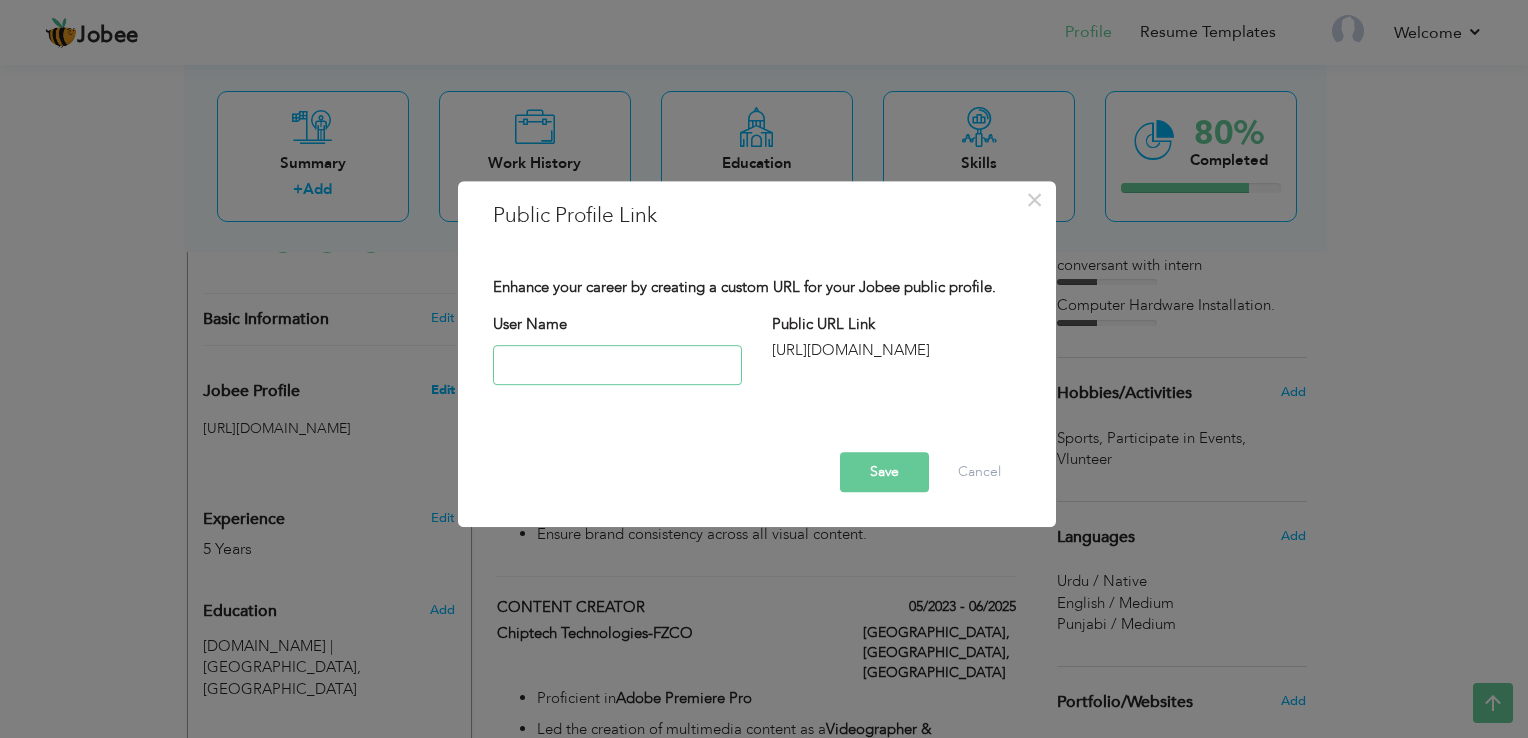 type on "r" 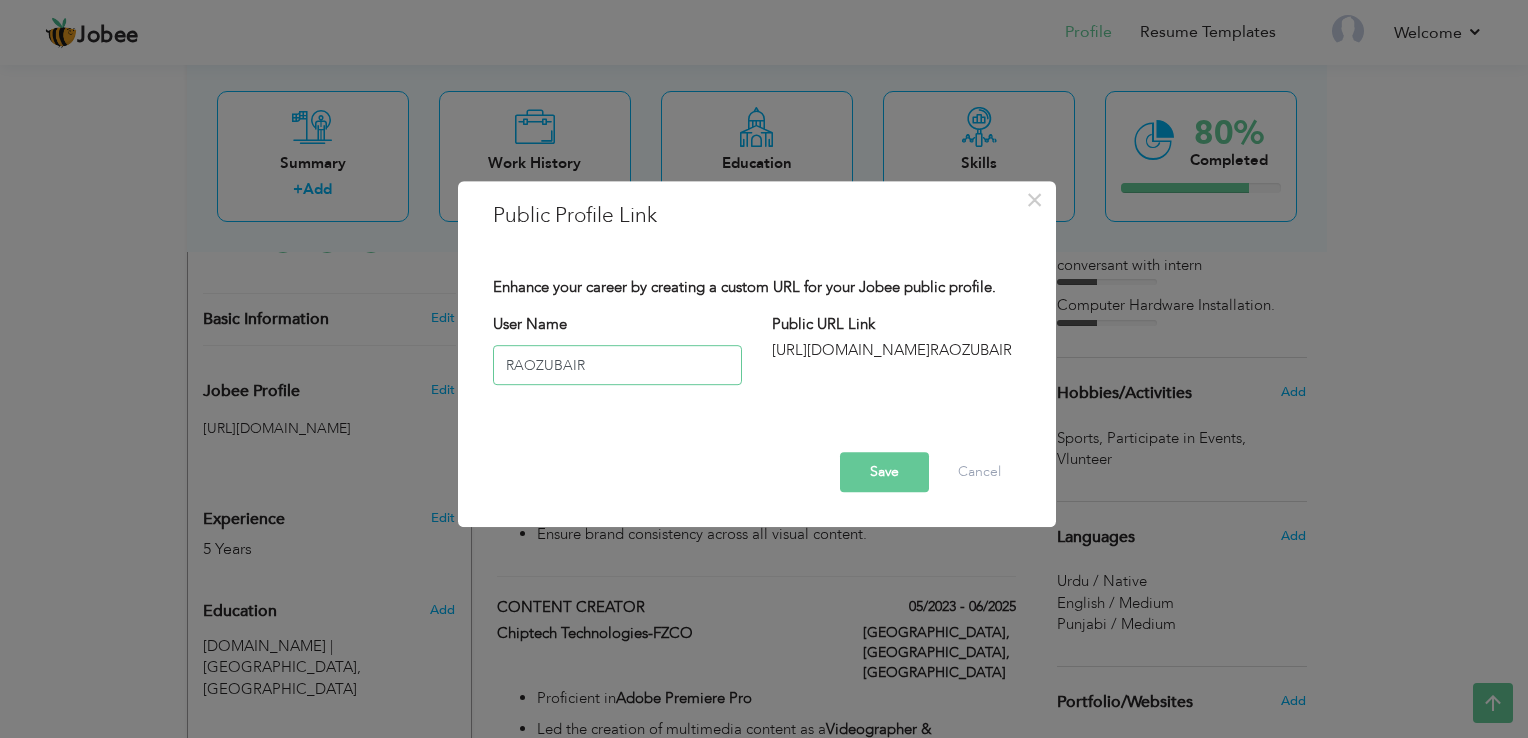 type on "RAOZUBAIR" 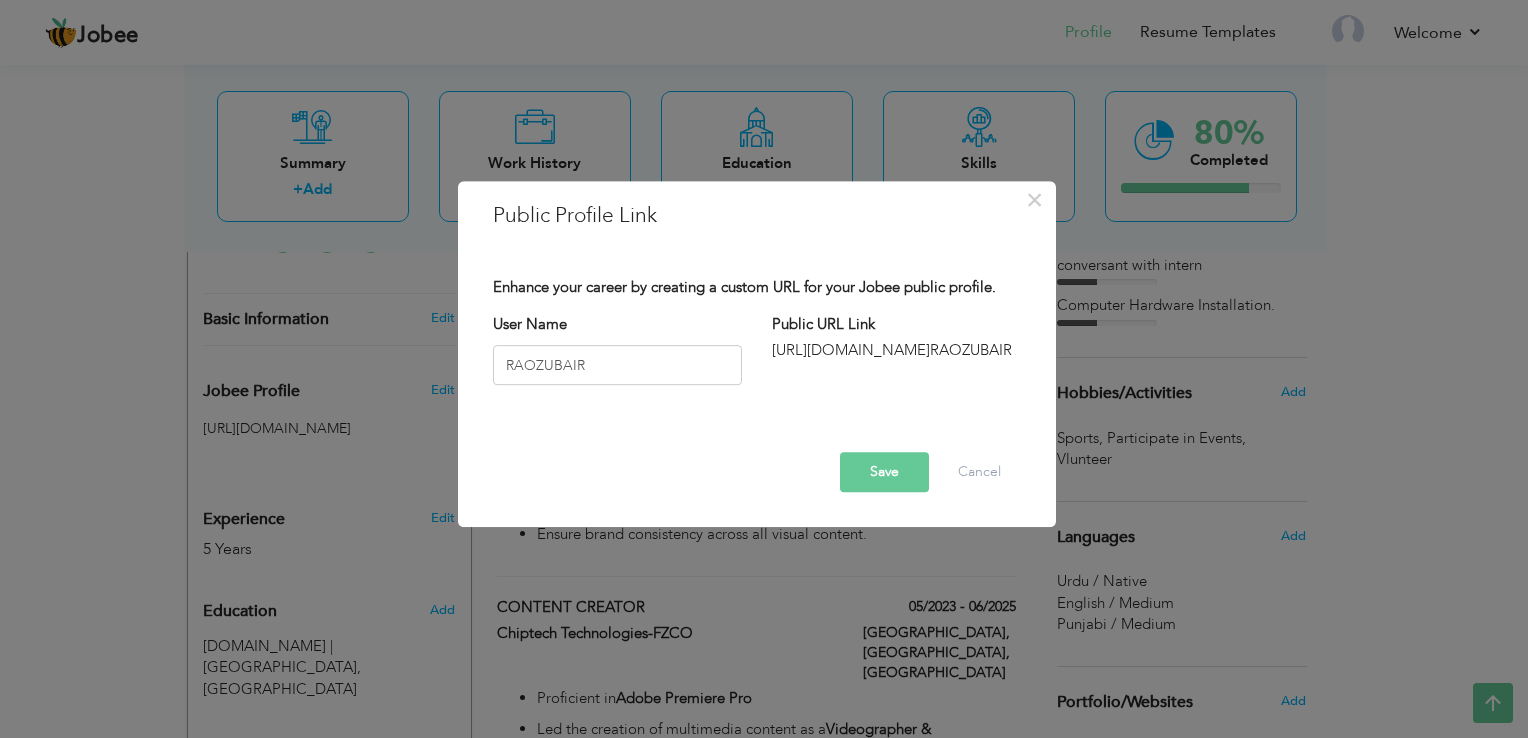 click on "Save" at bounding box center (884, 472) 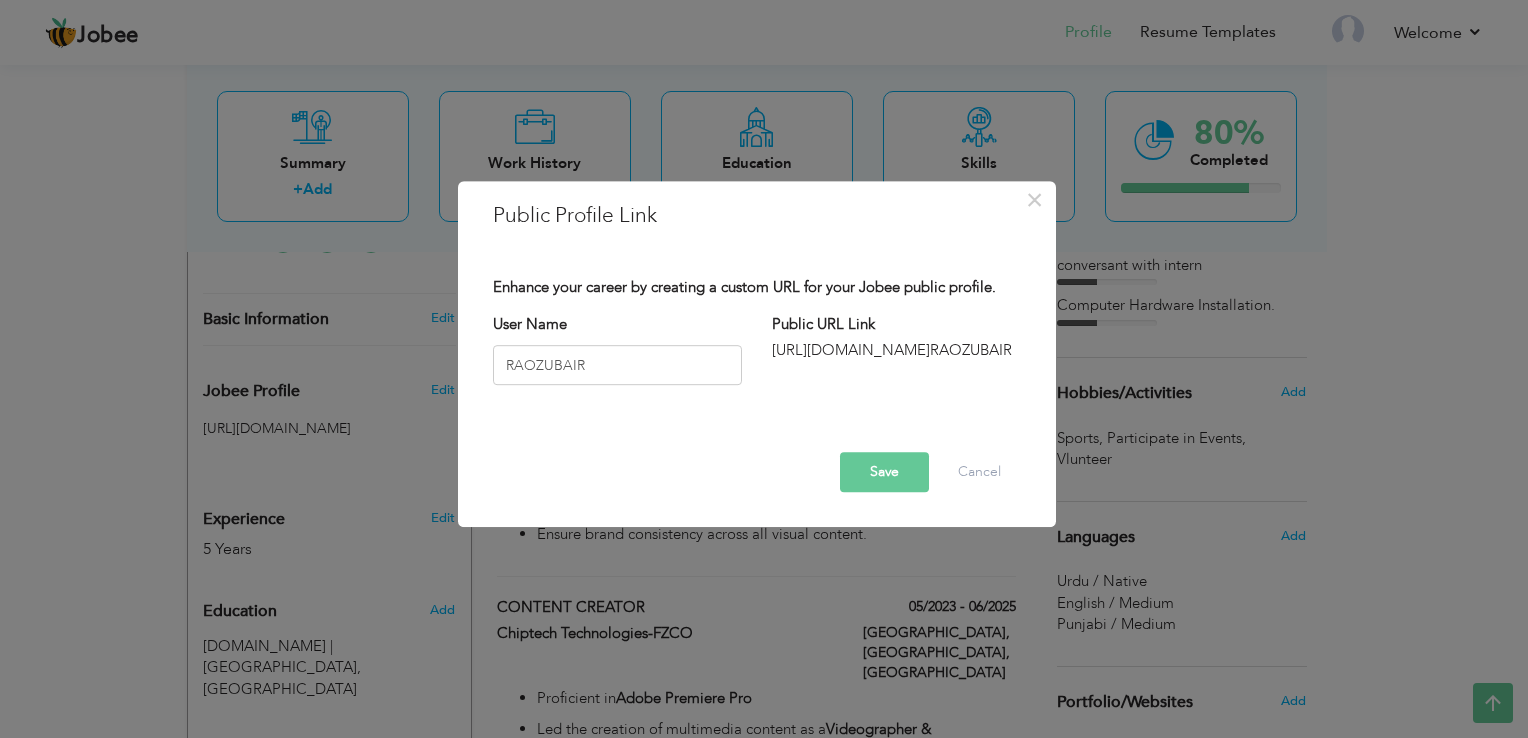 click on "Save" at bounding box center [884, 472] 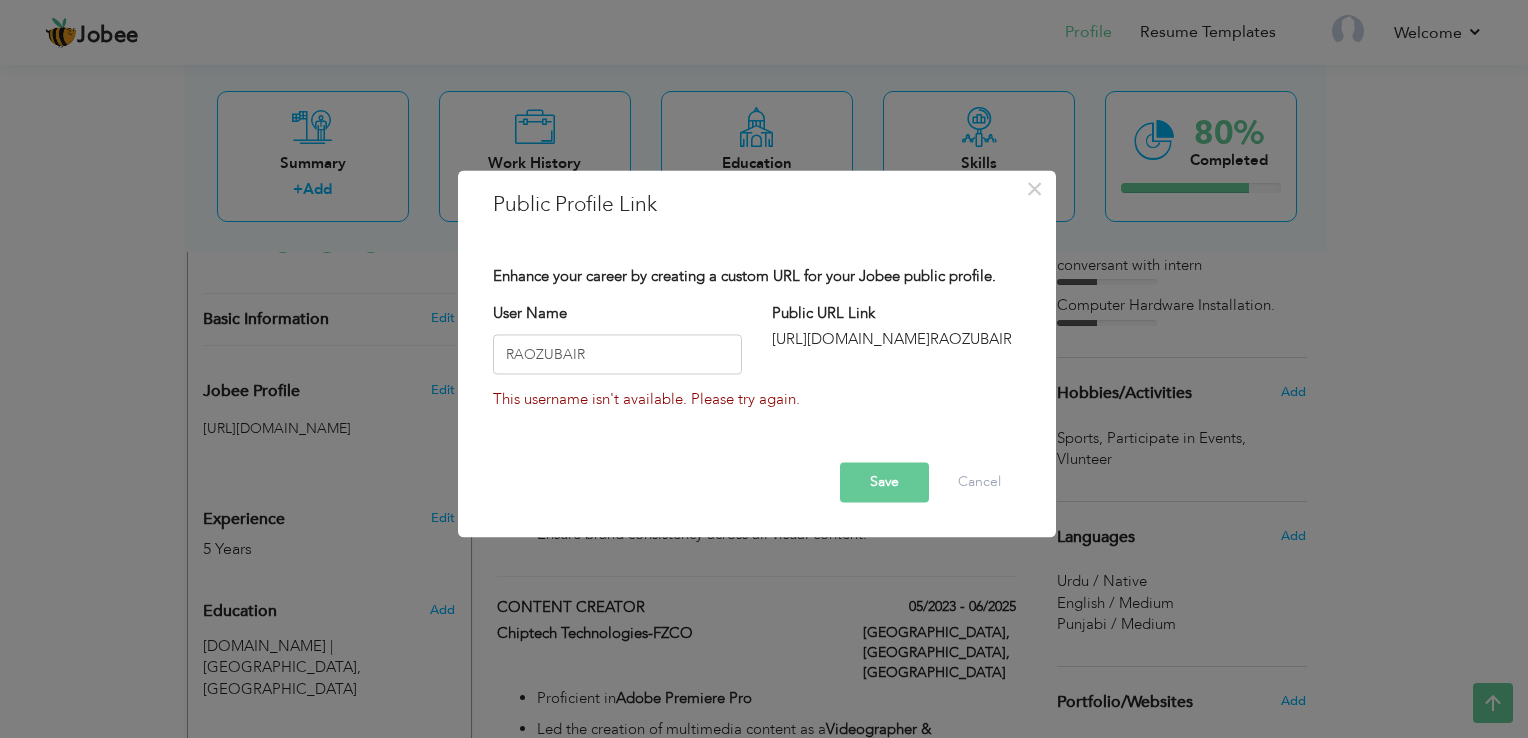 click on "Save
Cancel" at bounding box center (757, 483) 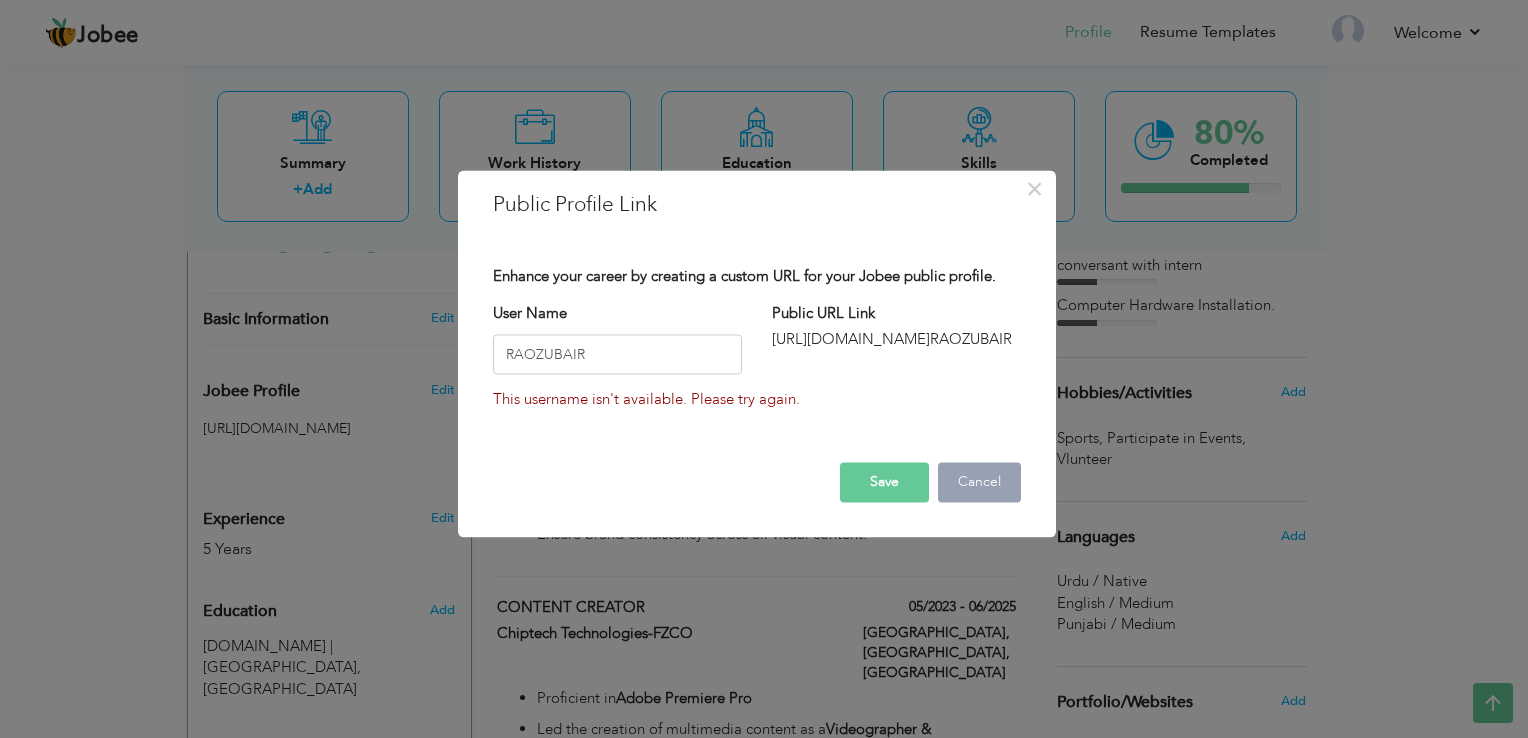 click on "Cancel" at bounding box center [979, 483] 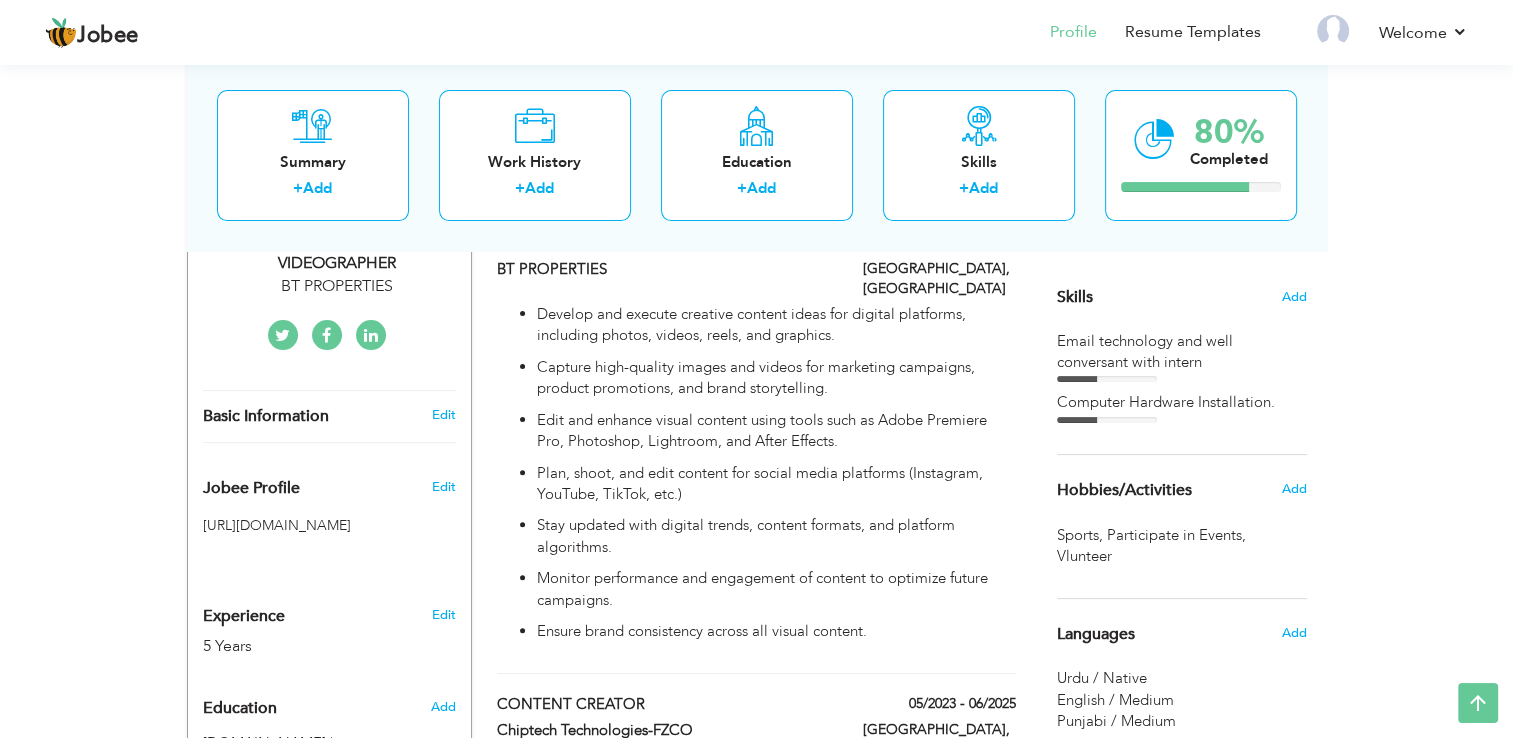scroll, scrollTop: 470, scrollLeft: 0, axis: vertical 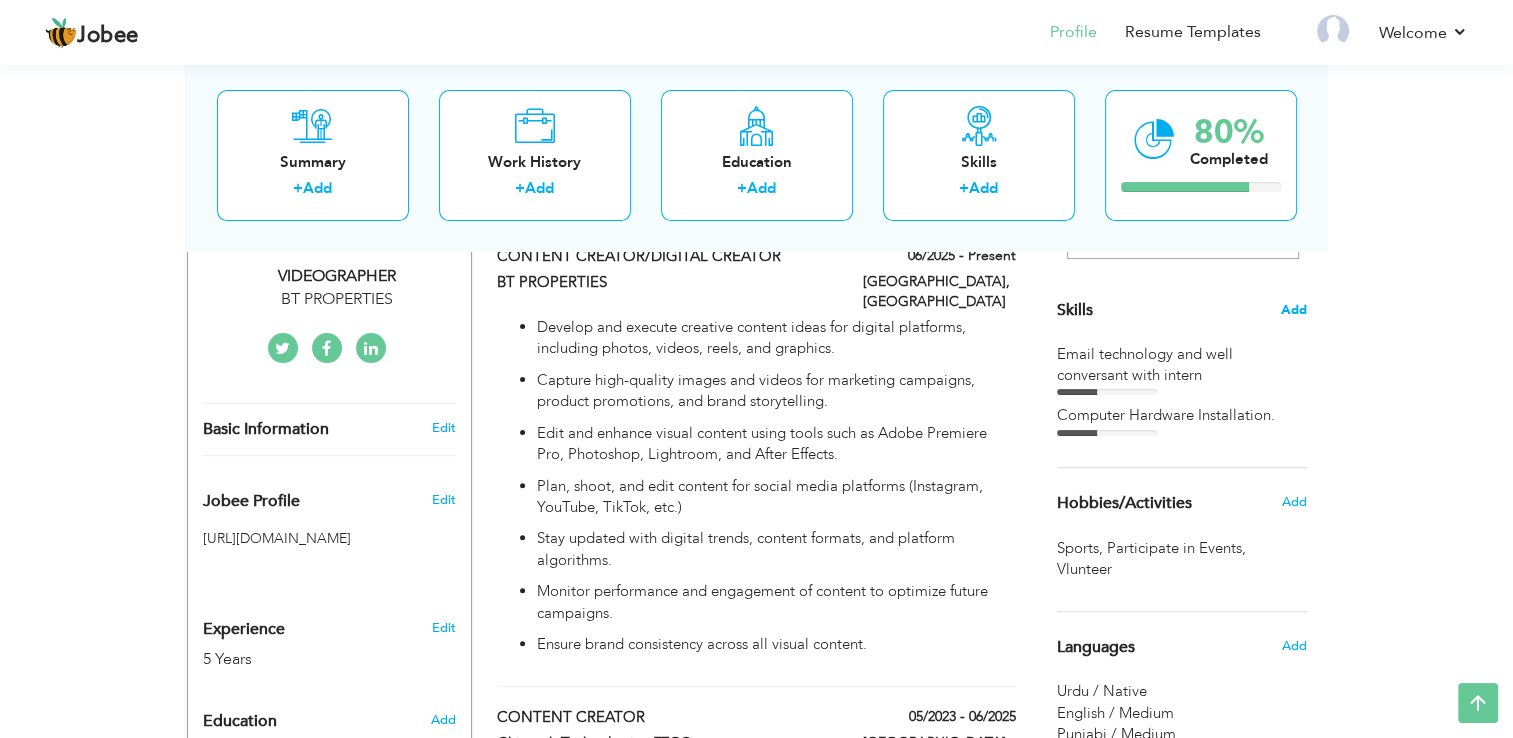 click on "Add" at bounding box center (1294, 310) 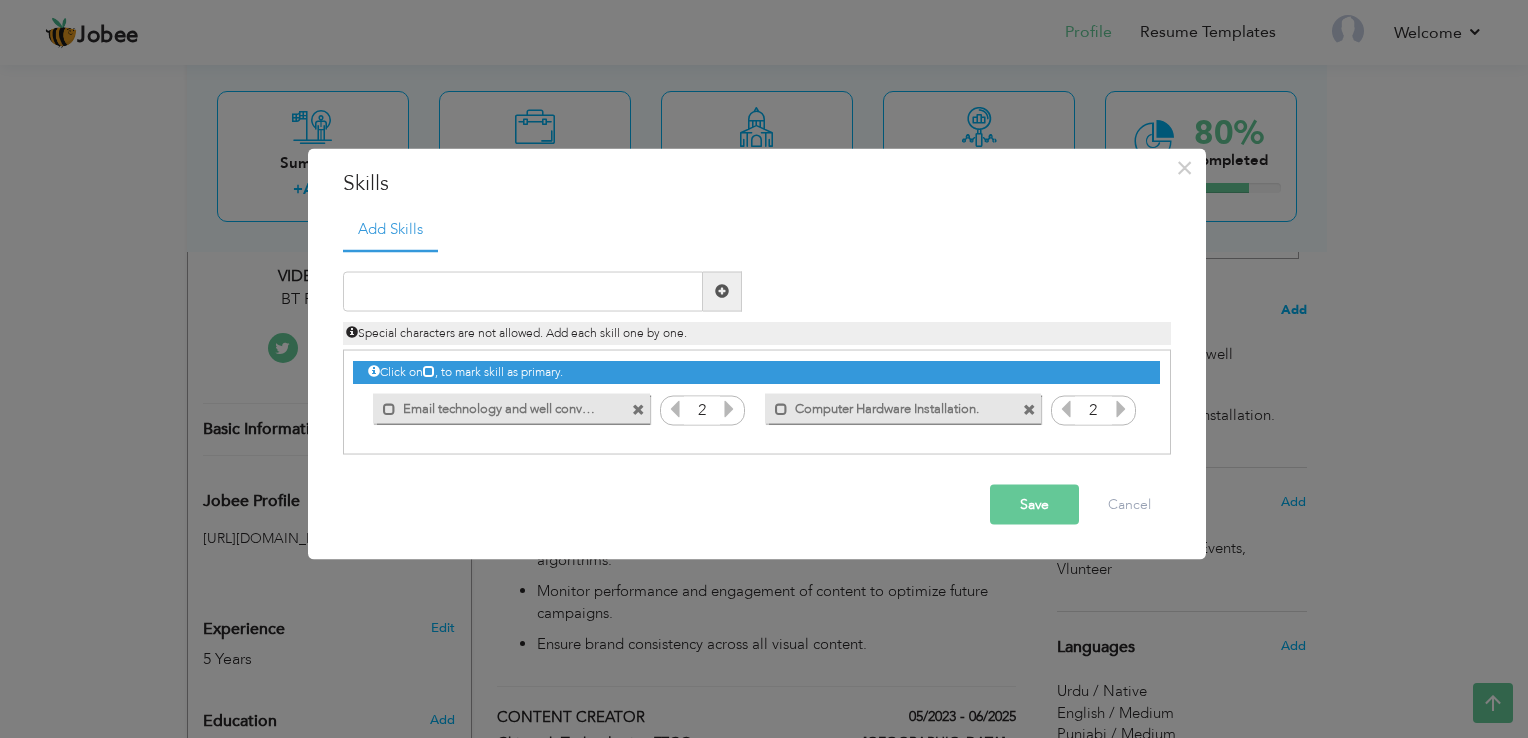click on "×
Skills
Add Skills
Duplicate entry Mark as primary skill. 2 2" at bounding box center [764, 369] 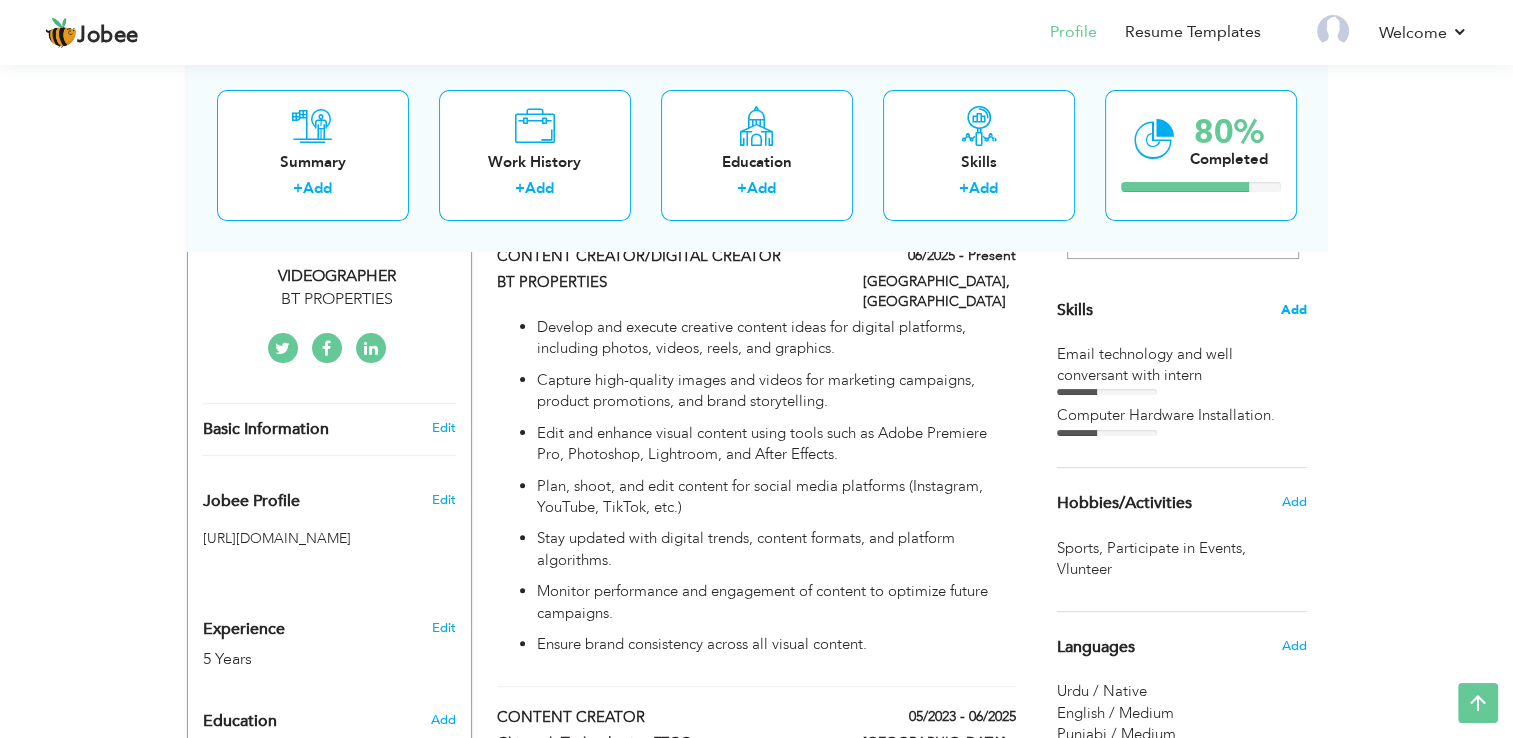 click on "Add" at bounding box center [1294, 310] 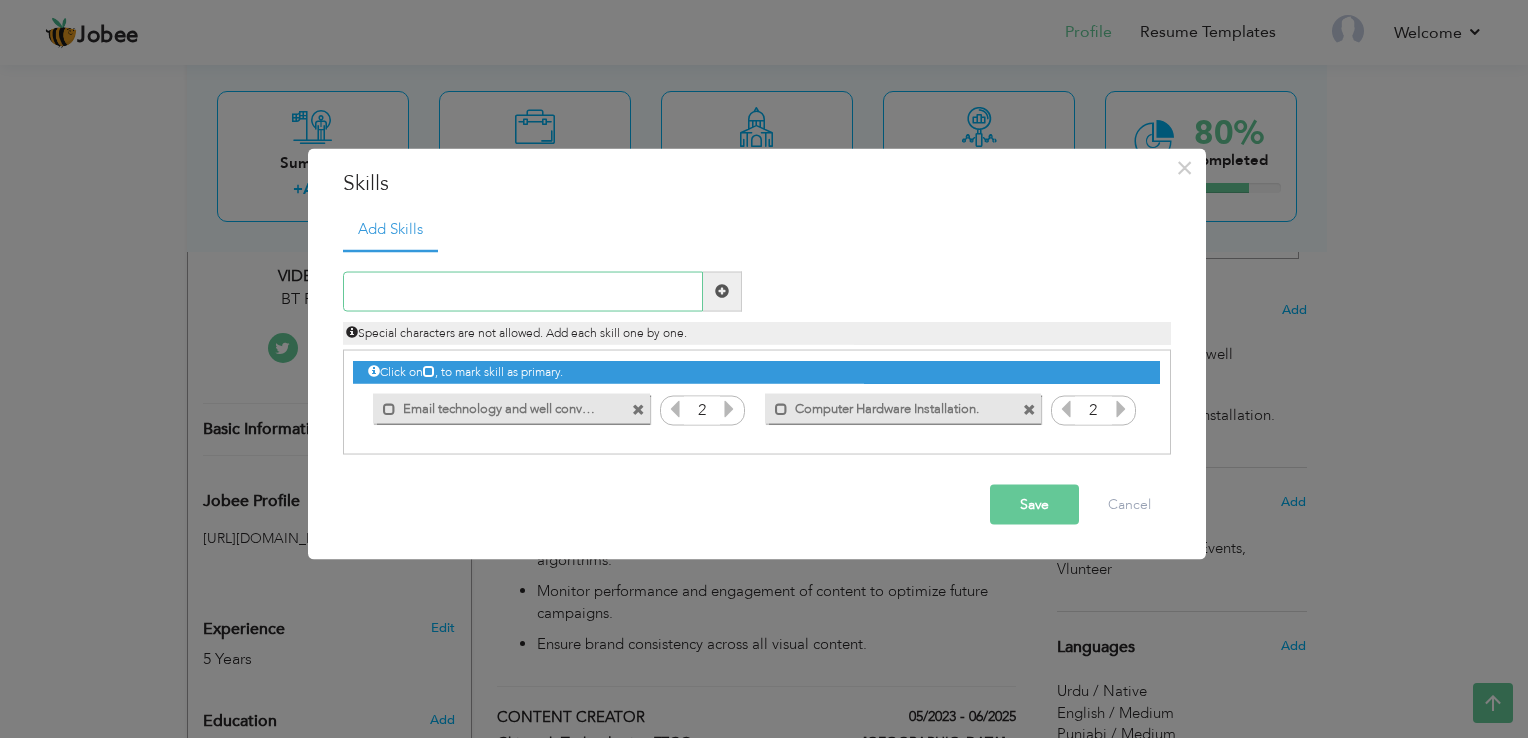 paste on "Videography" 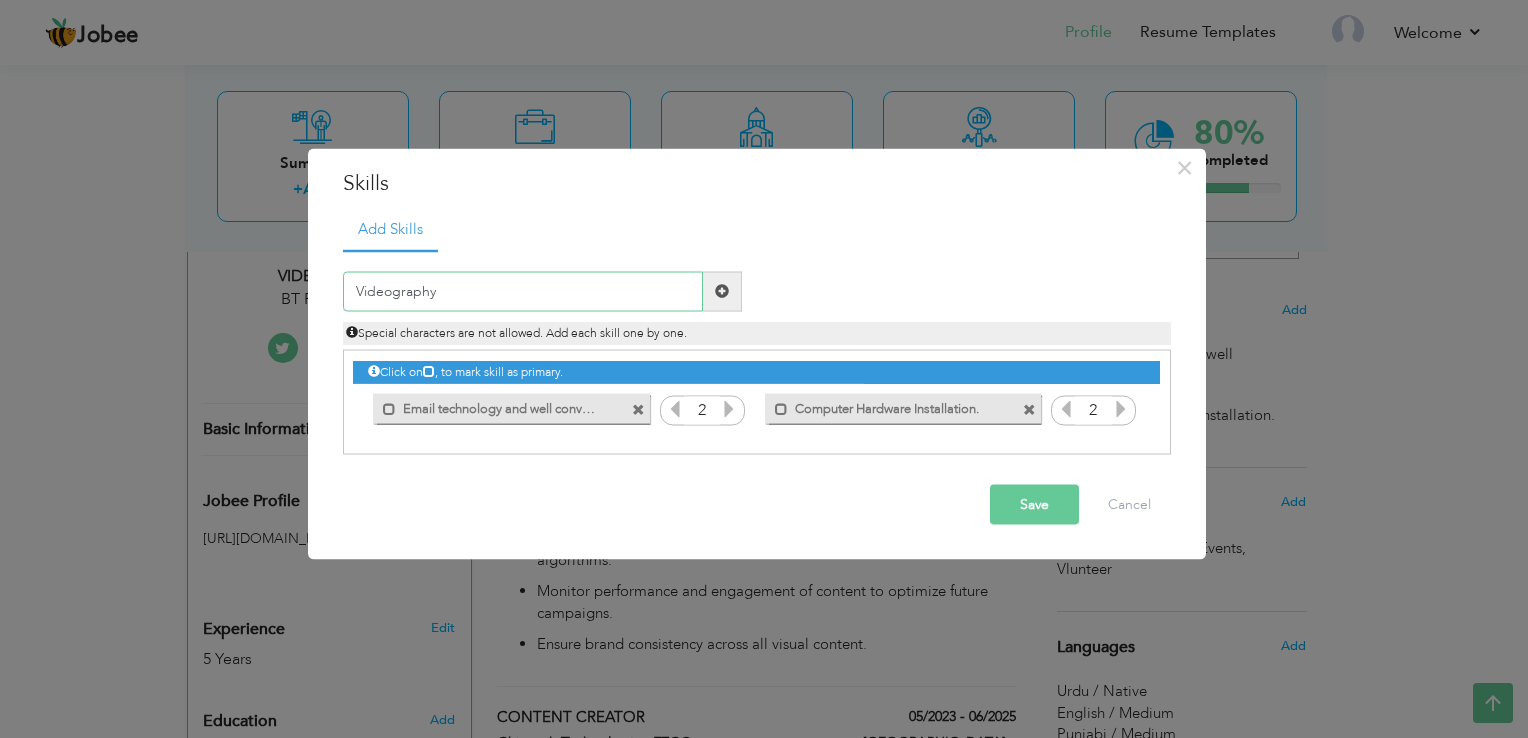 type on "Videography" 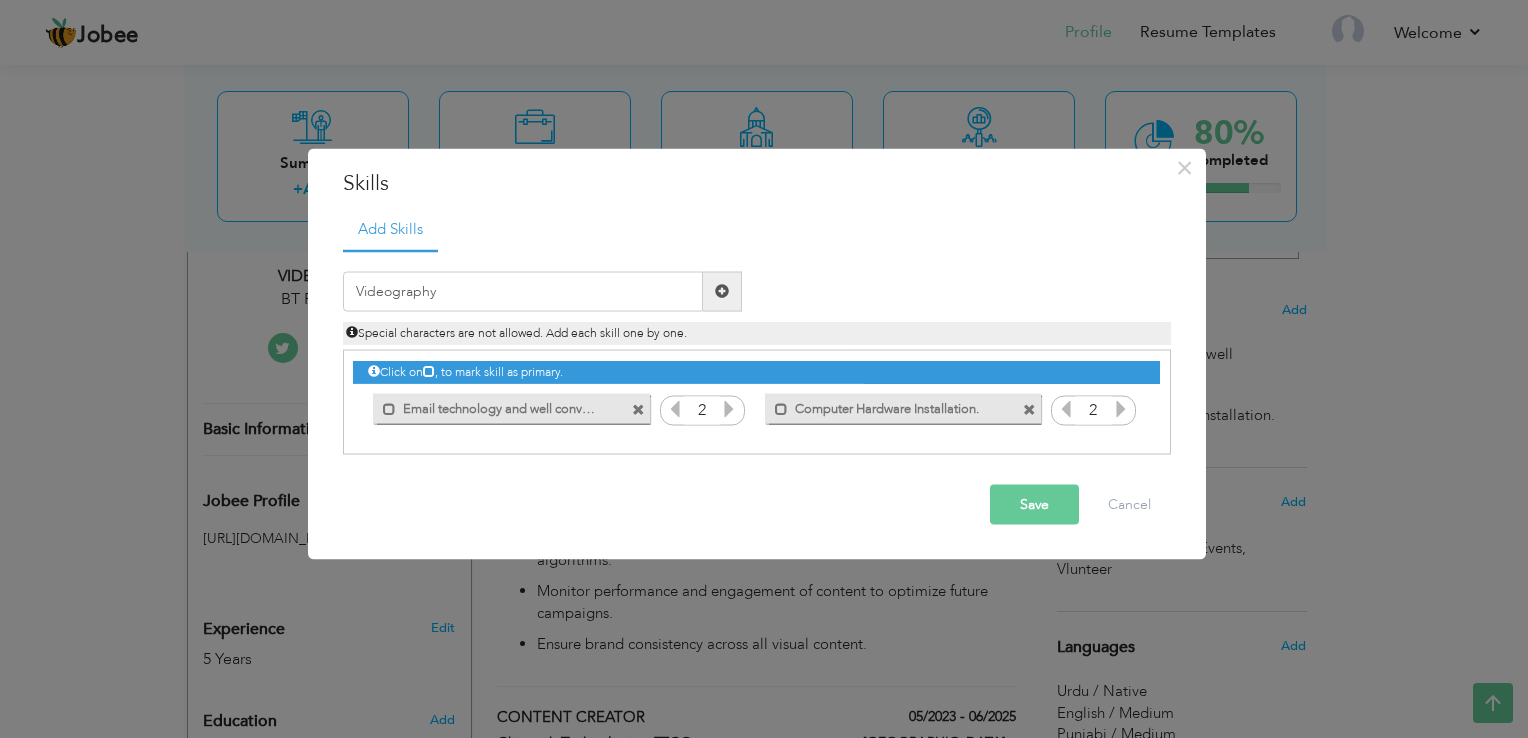 click at bounding box center (722, 291) 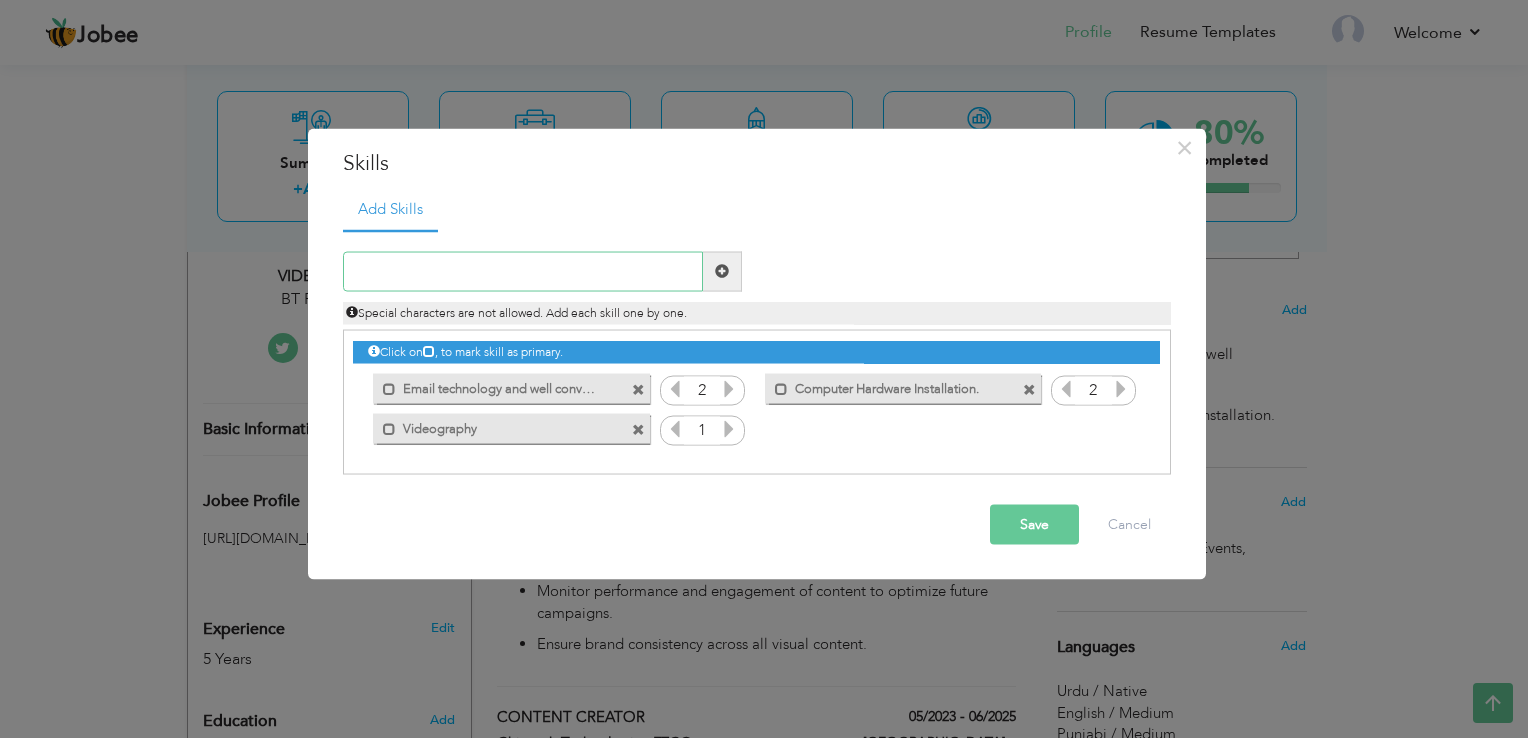 click at bounding box center [523, 271] 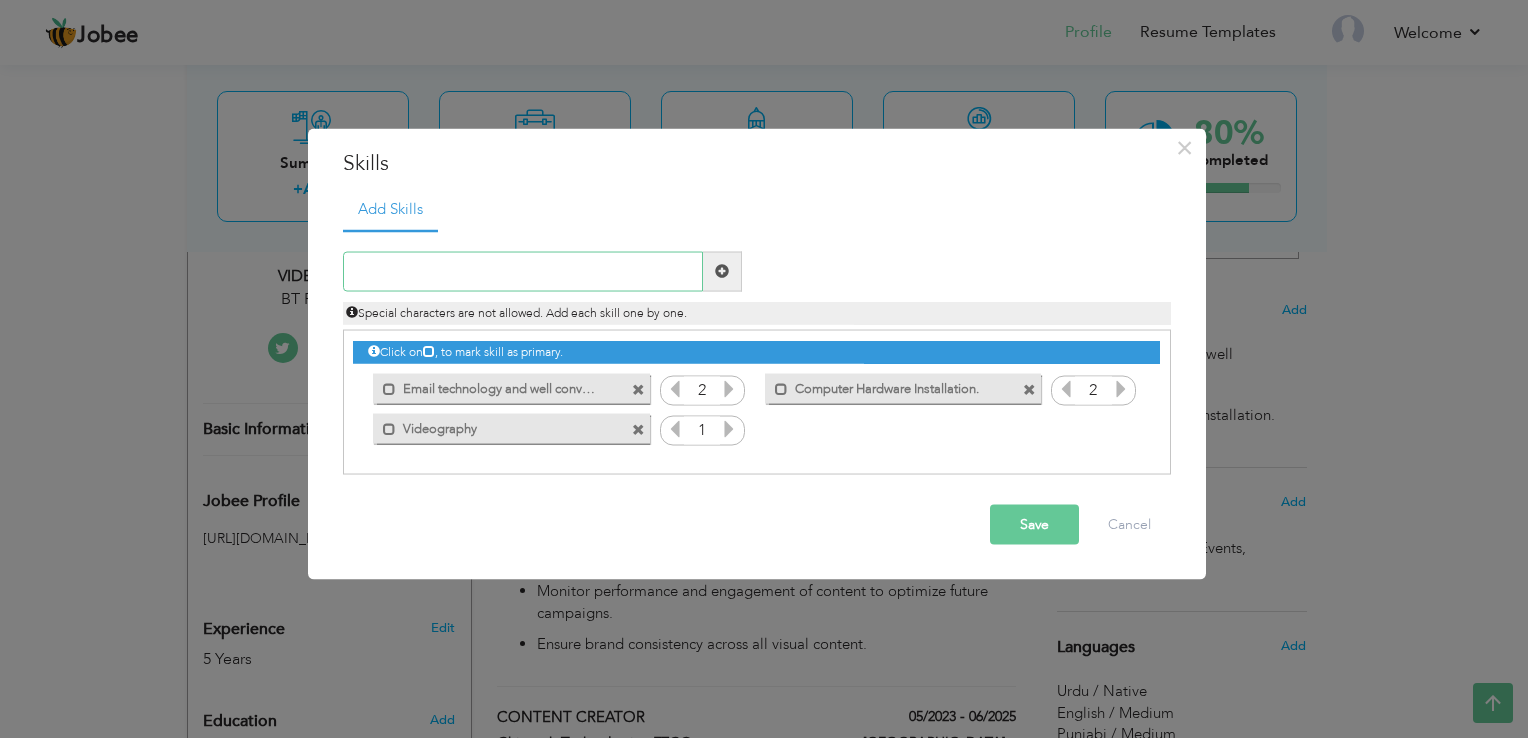 paste on "Video Editing (Adobe Premiere Pro, Final Cut, etc." 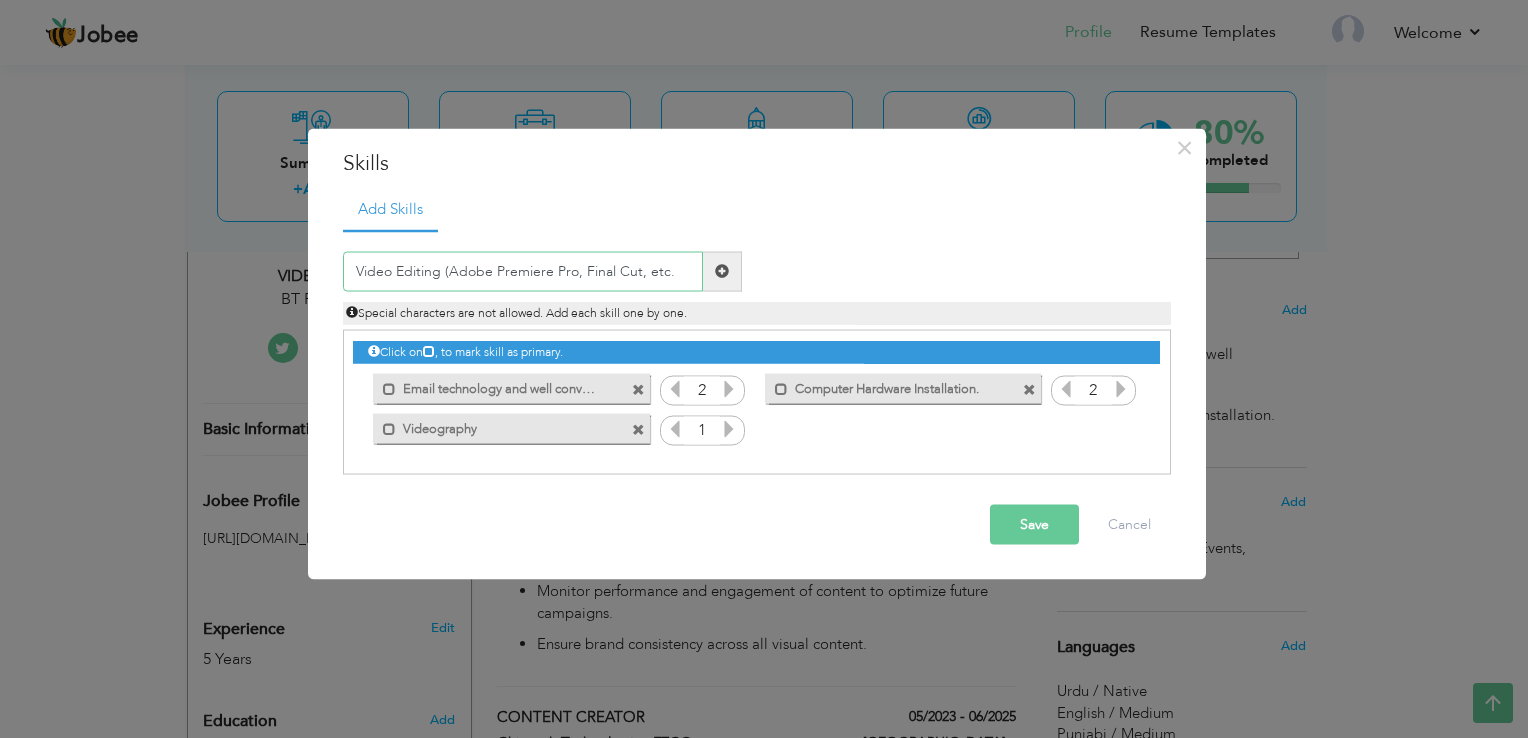 type on "Video Editing (Adobe Premiere Pro, Final Cut, etc." 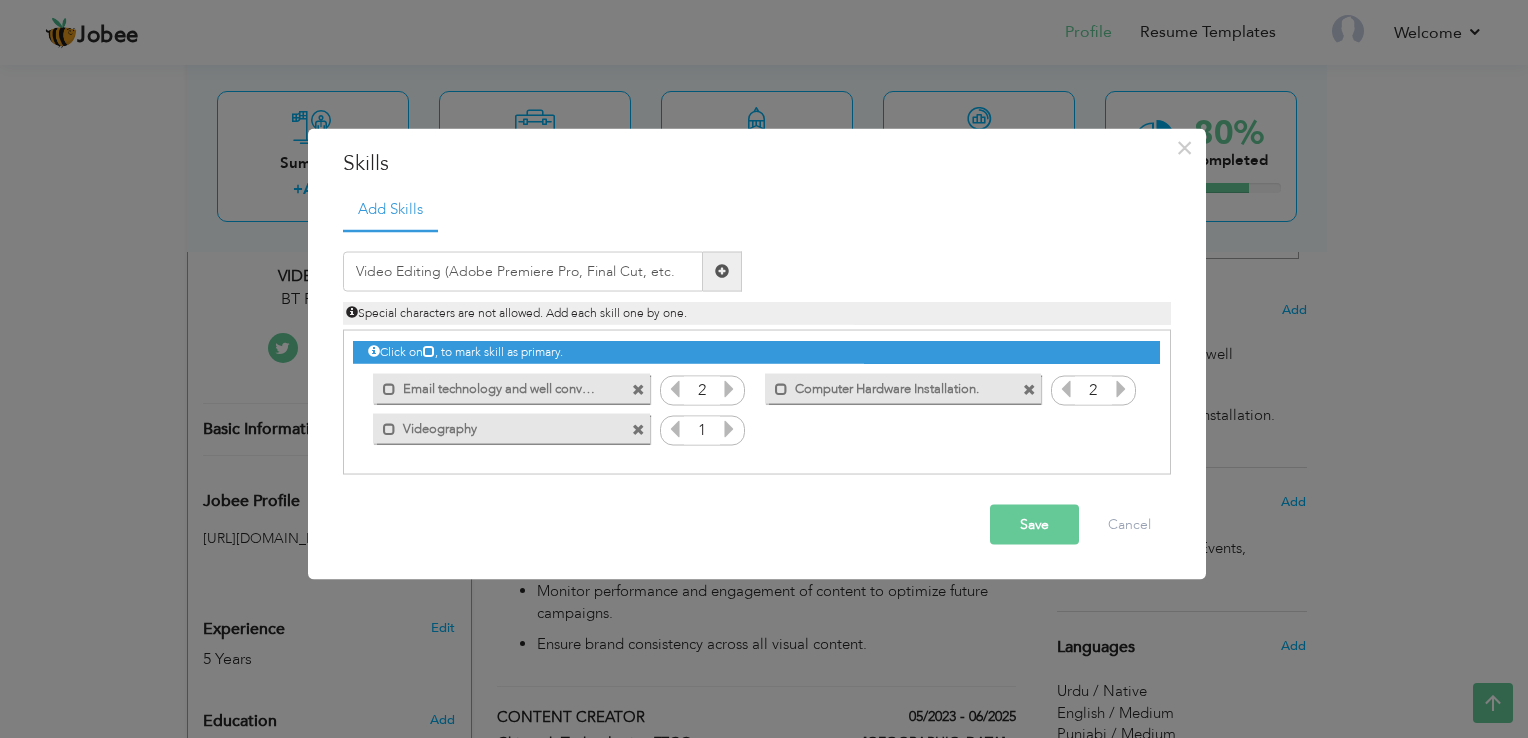 click at bounding box center [722, 271] 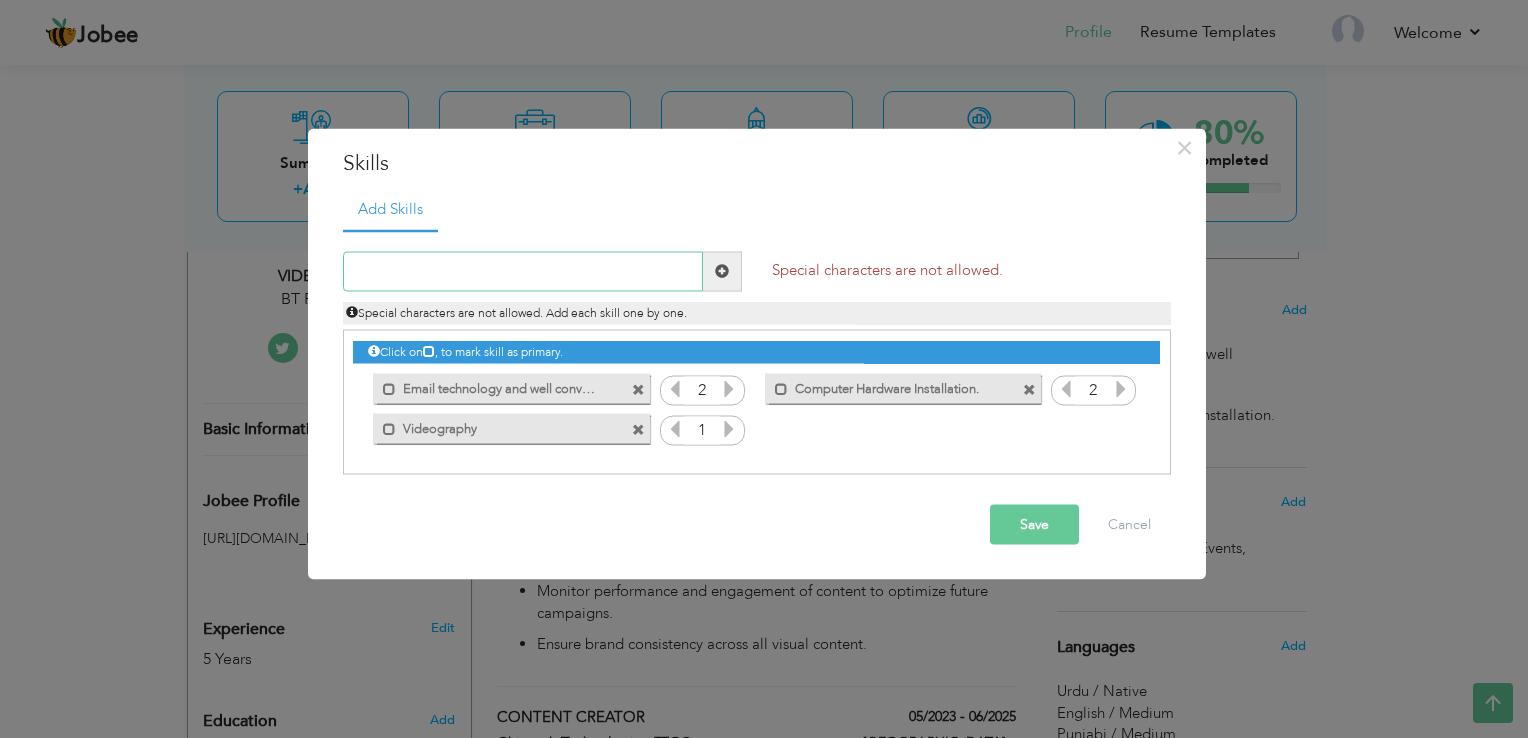 click at bounding box center (523, 271) 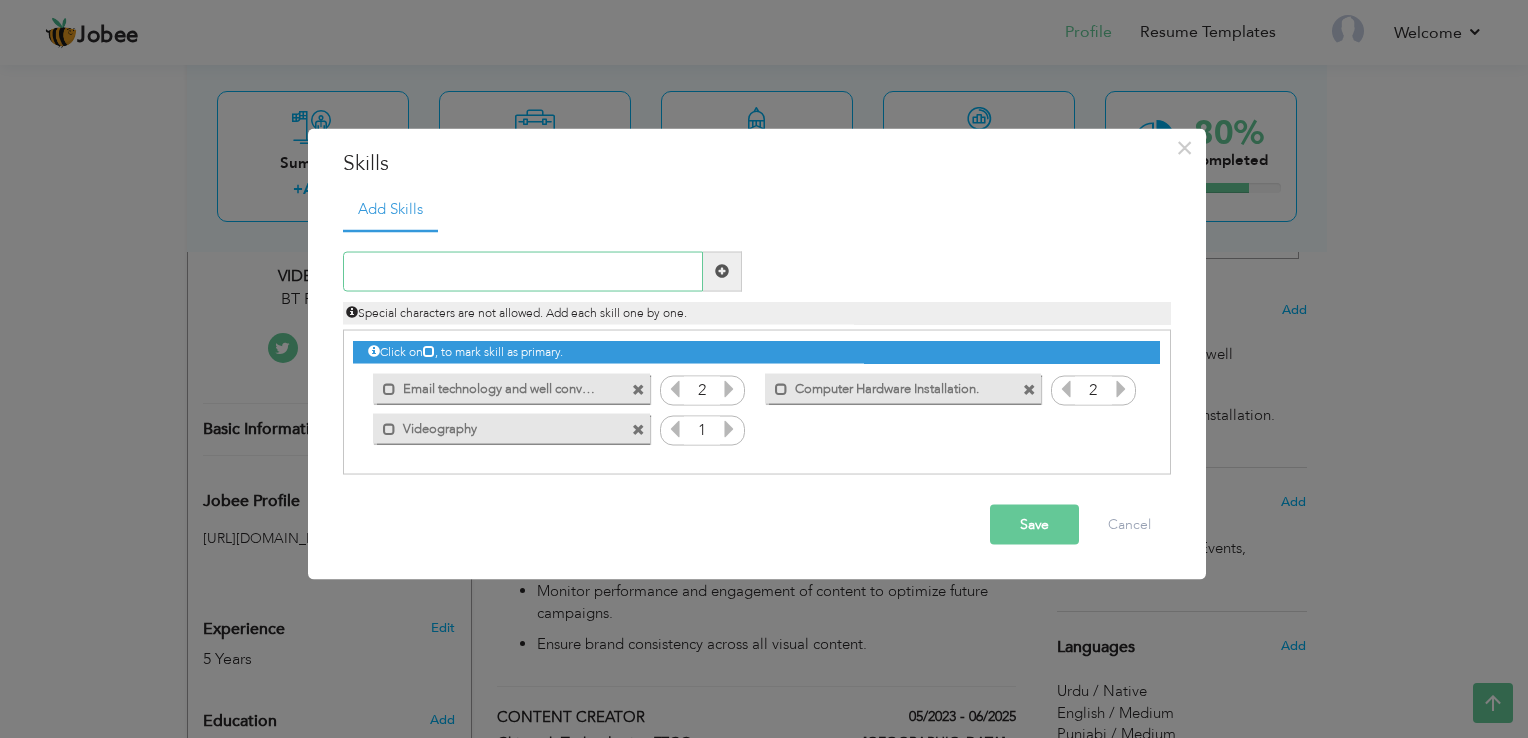 paste on "Video Editing (Adobe Premiere Pro, Final Cut, etc." 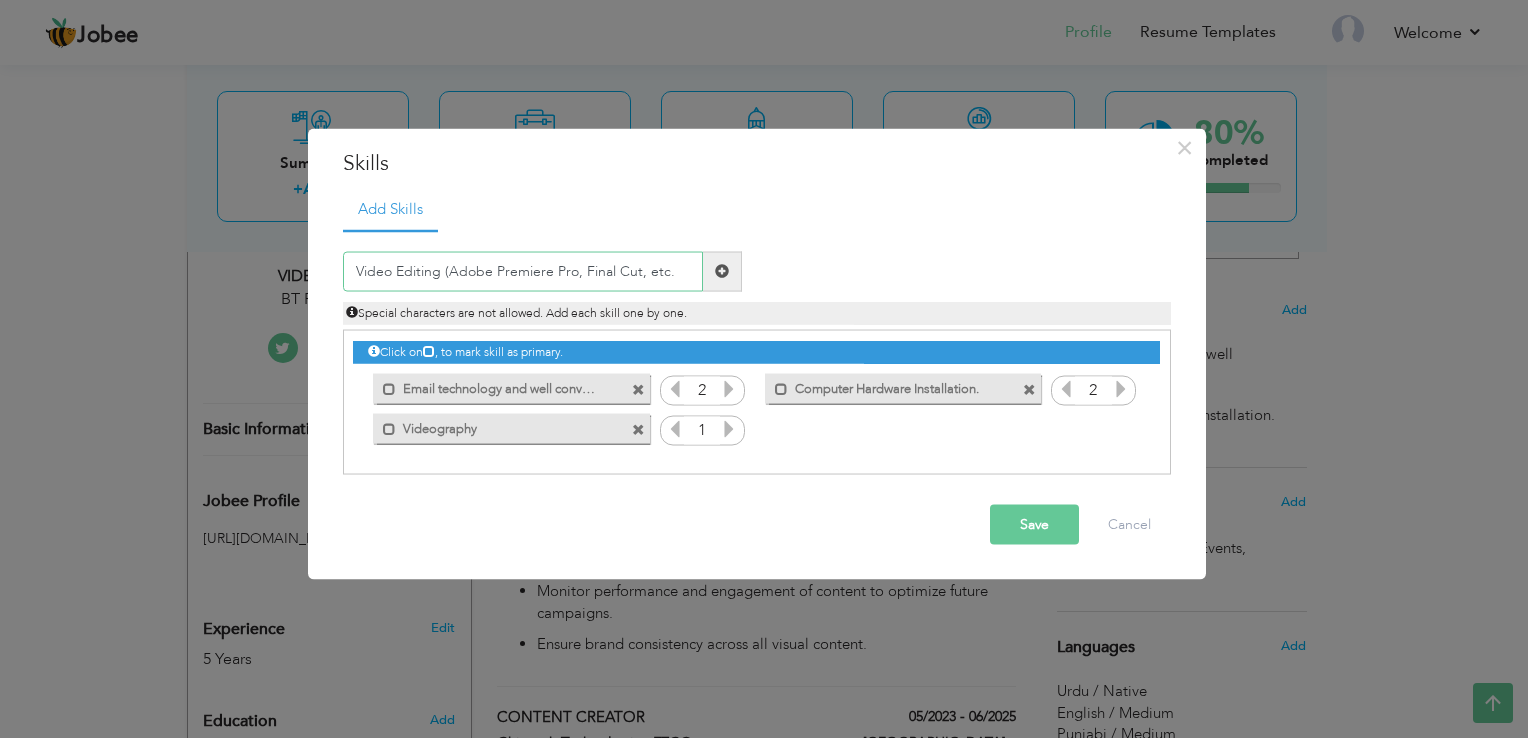 click on "Video Editing (Adobe Premiere Pro, Final Cut, etc." at bounding box center (523, 271) 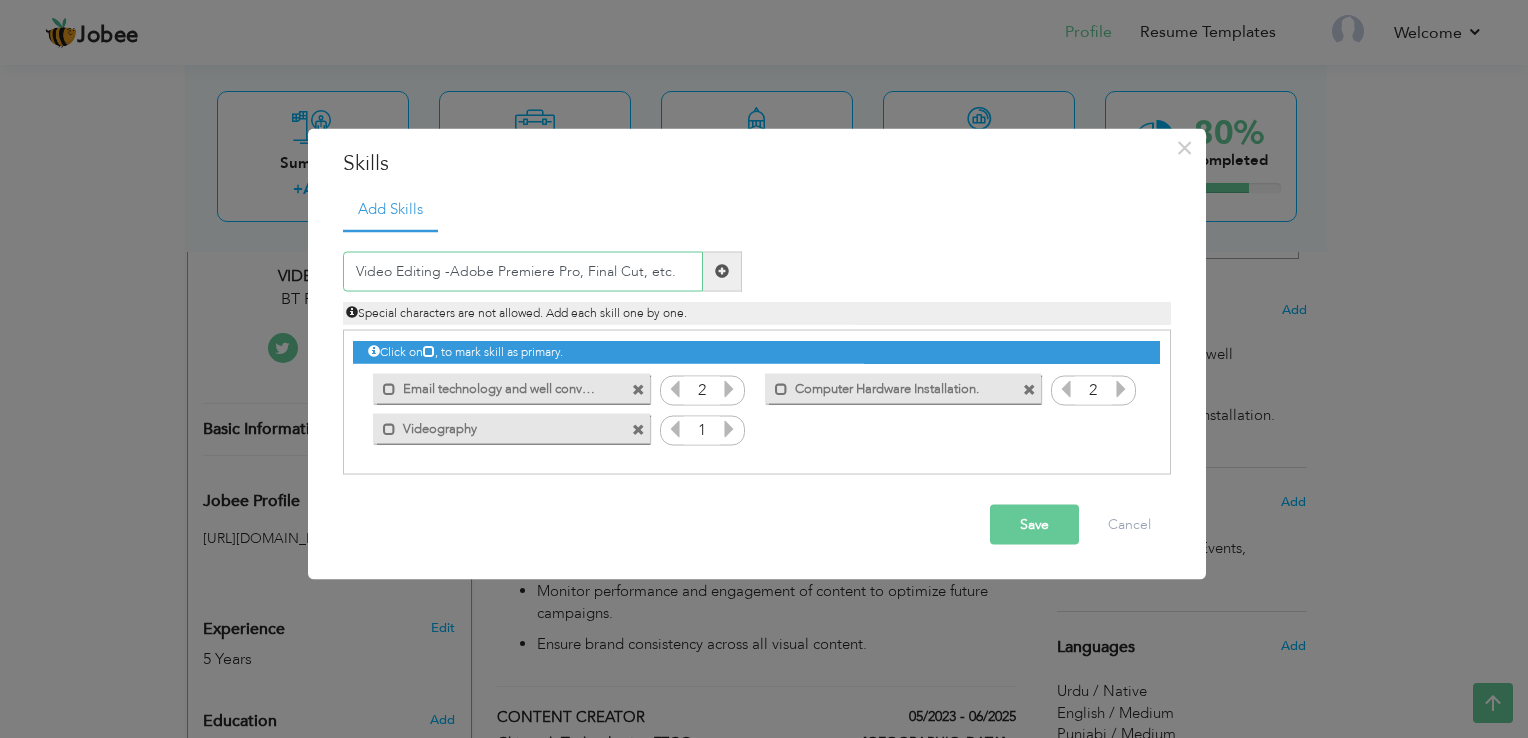 type on "Video Editing -Adobe Premiere Pro, Final Cut, etc." 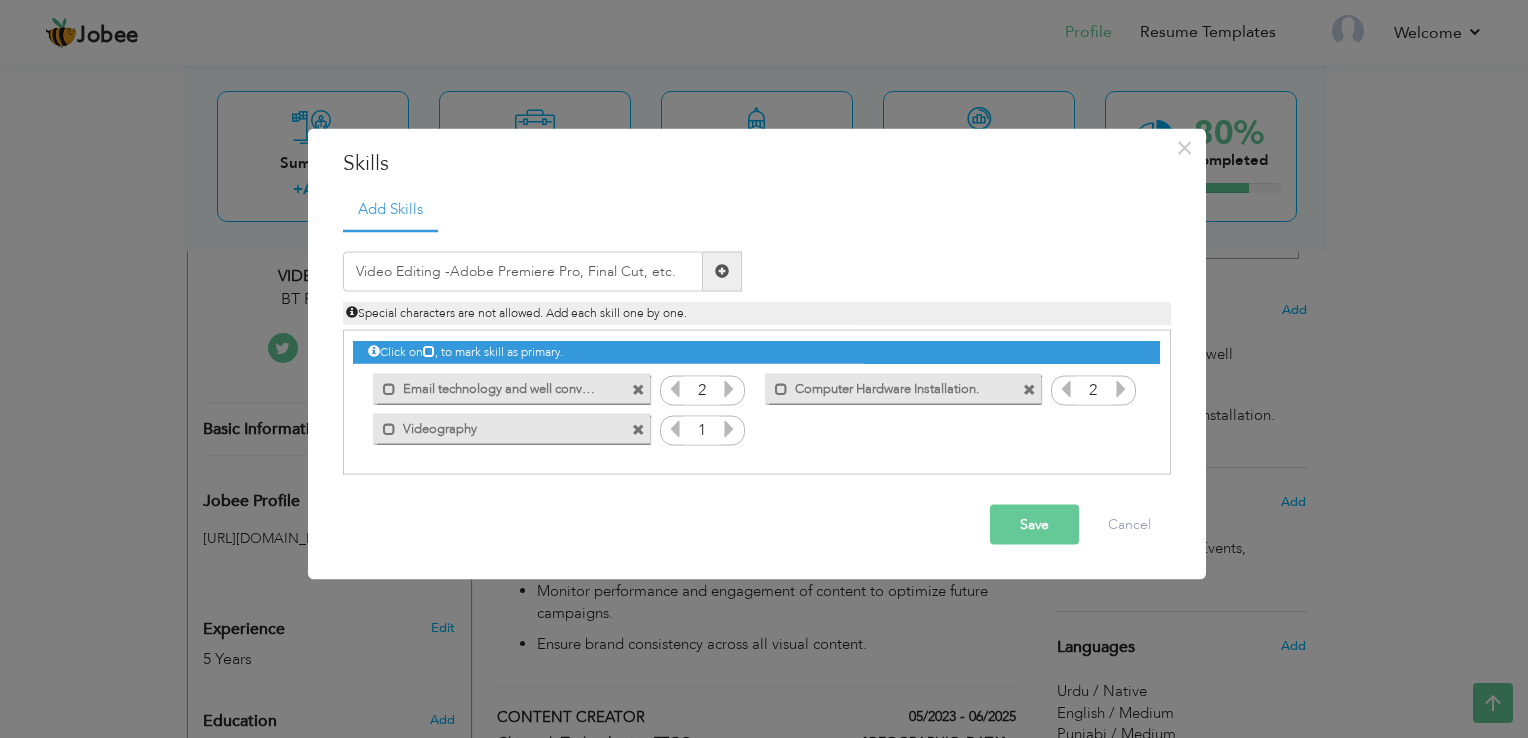 click at bounding box center [722, 271] 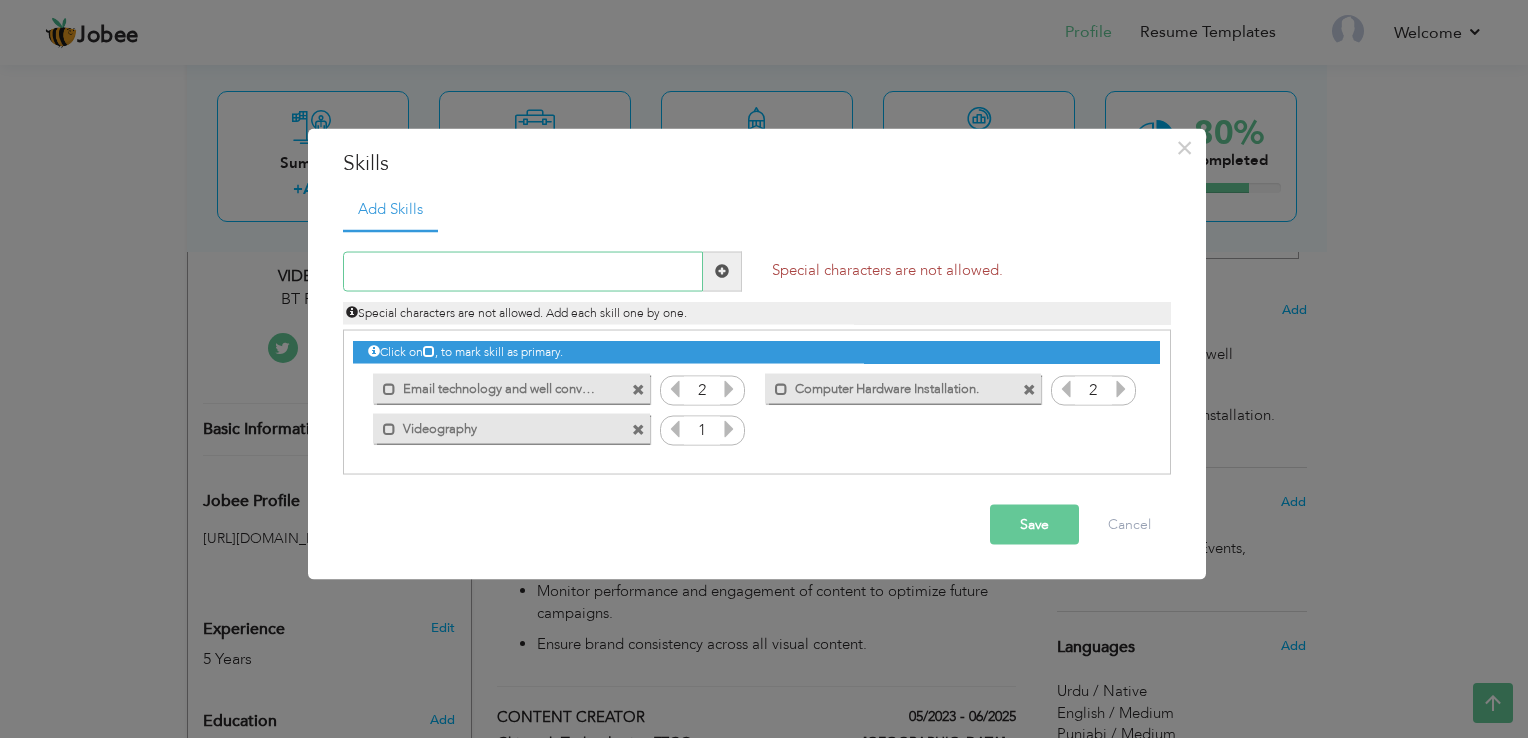 click at bounding box center (523, 271) 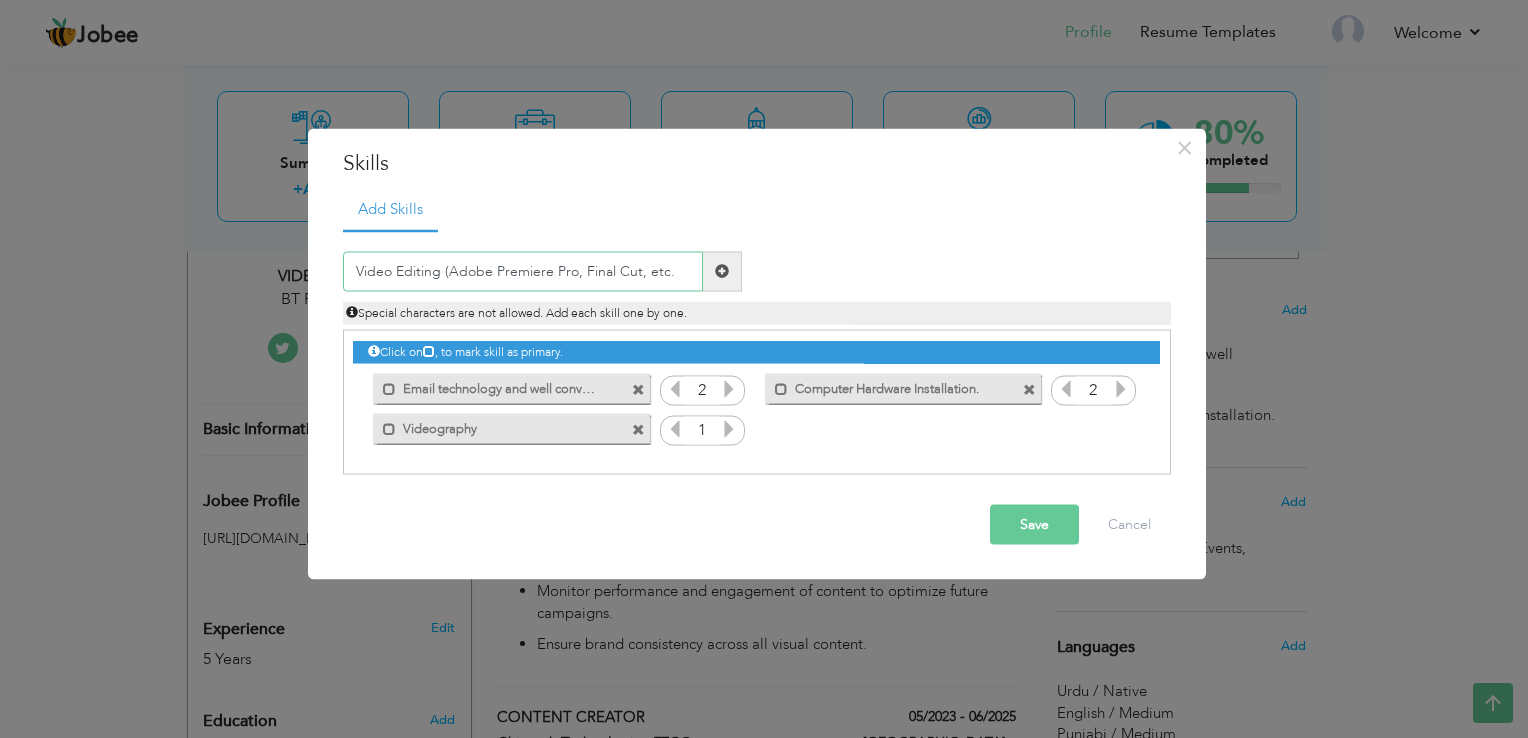 click on "Video Editing (Adobe Premiere Pro, Final Cut, etc." at bounding box center (523, 271) 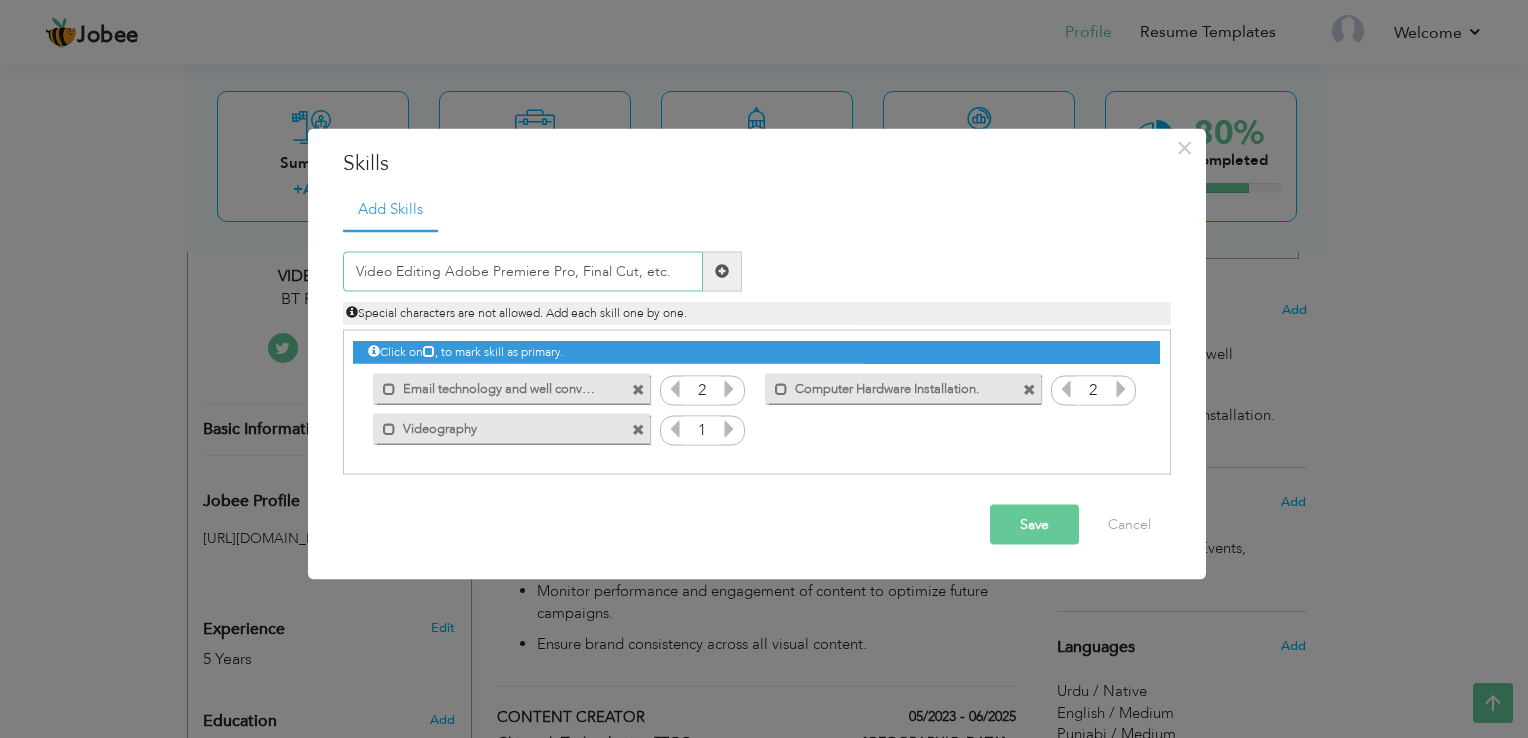 drag, startPoint x: 569, startPoint y: 275, endPoint x: 792, endPoint y: 278, distance: 223.02017 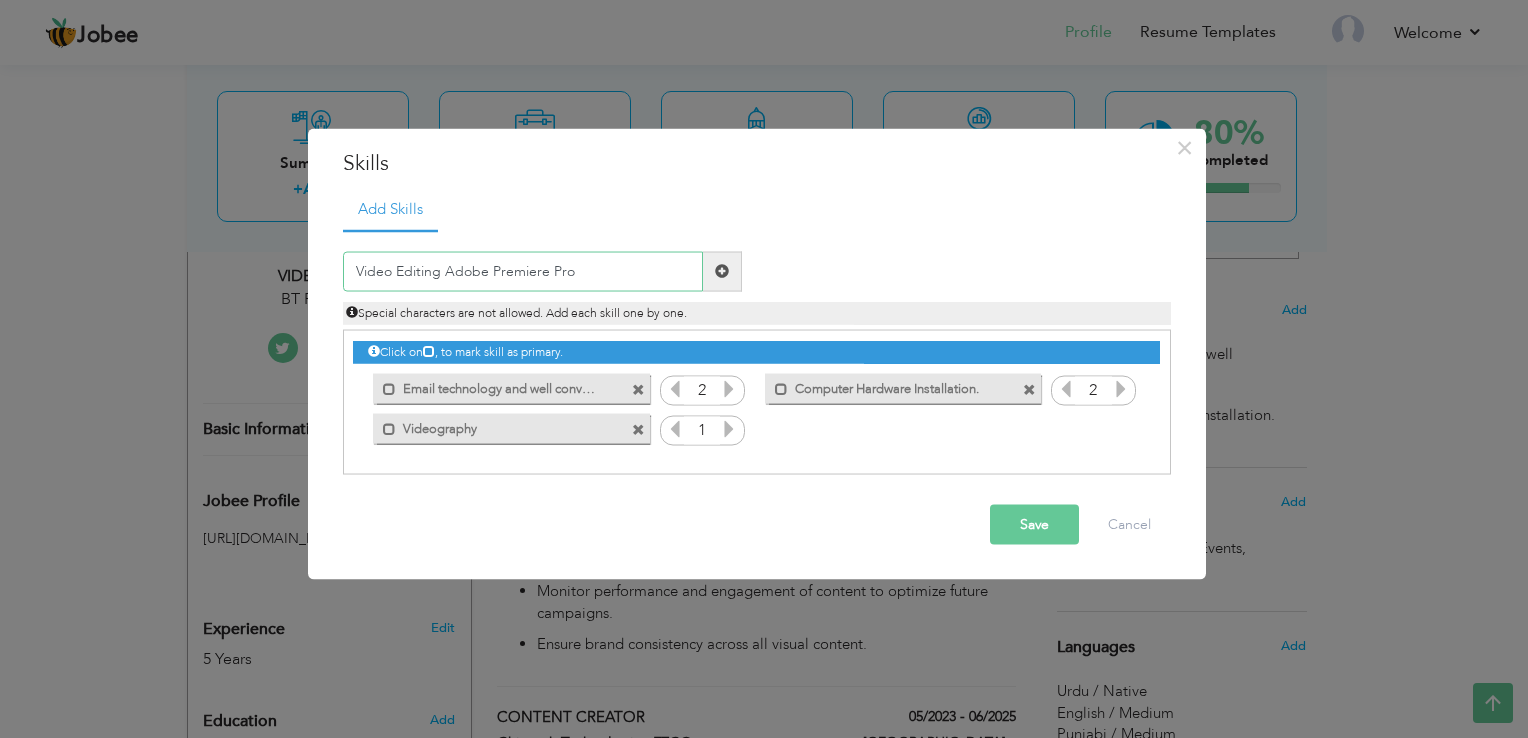 type on "Video Editing Adobe Premiere Pro" 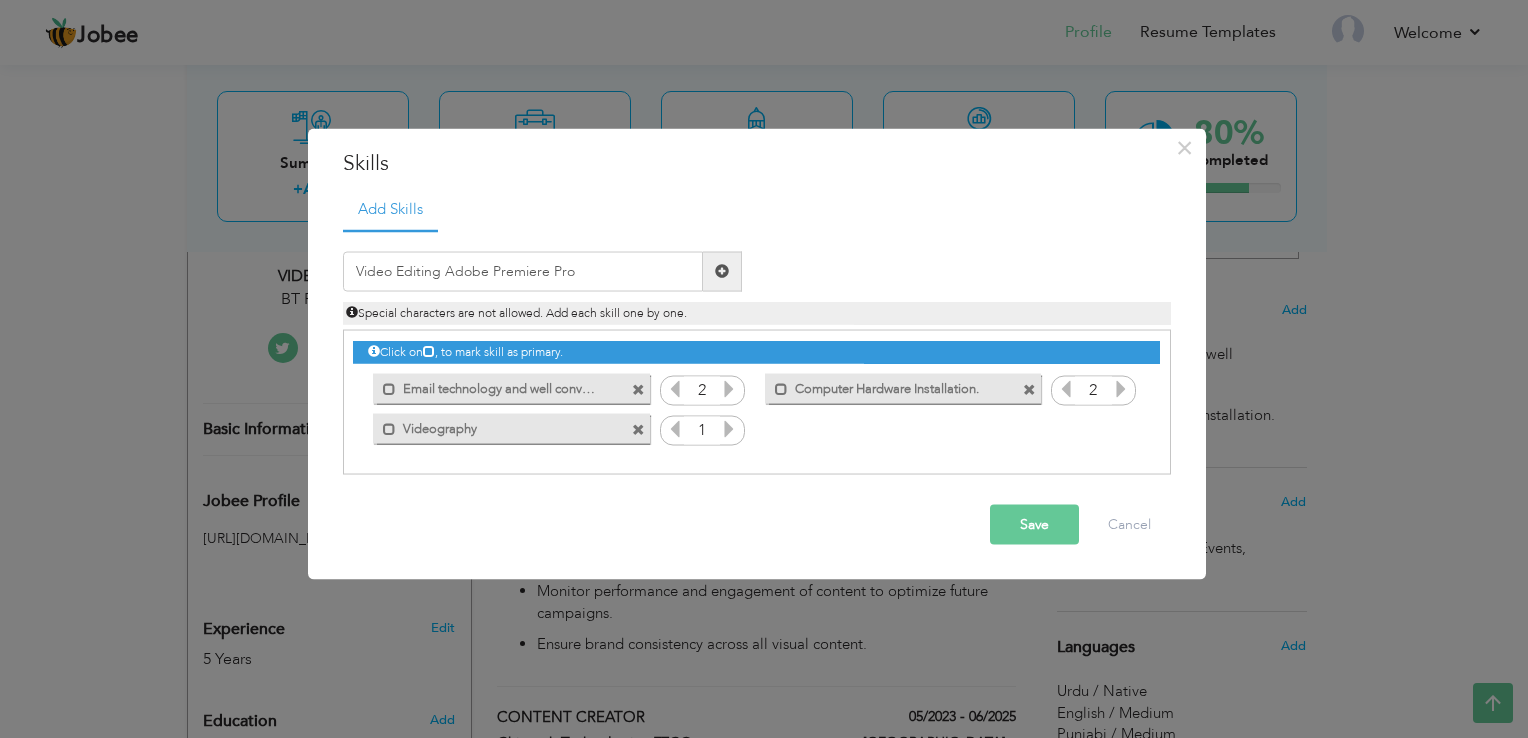 click at bounding box center [722, 271] 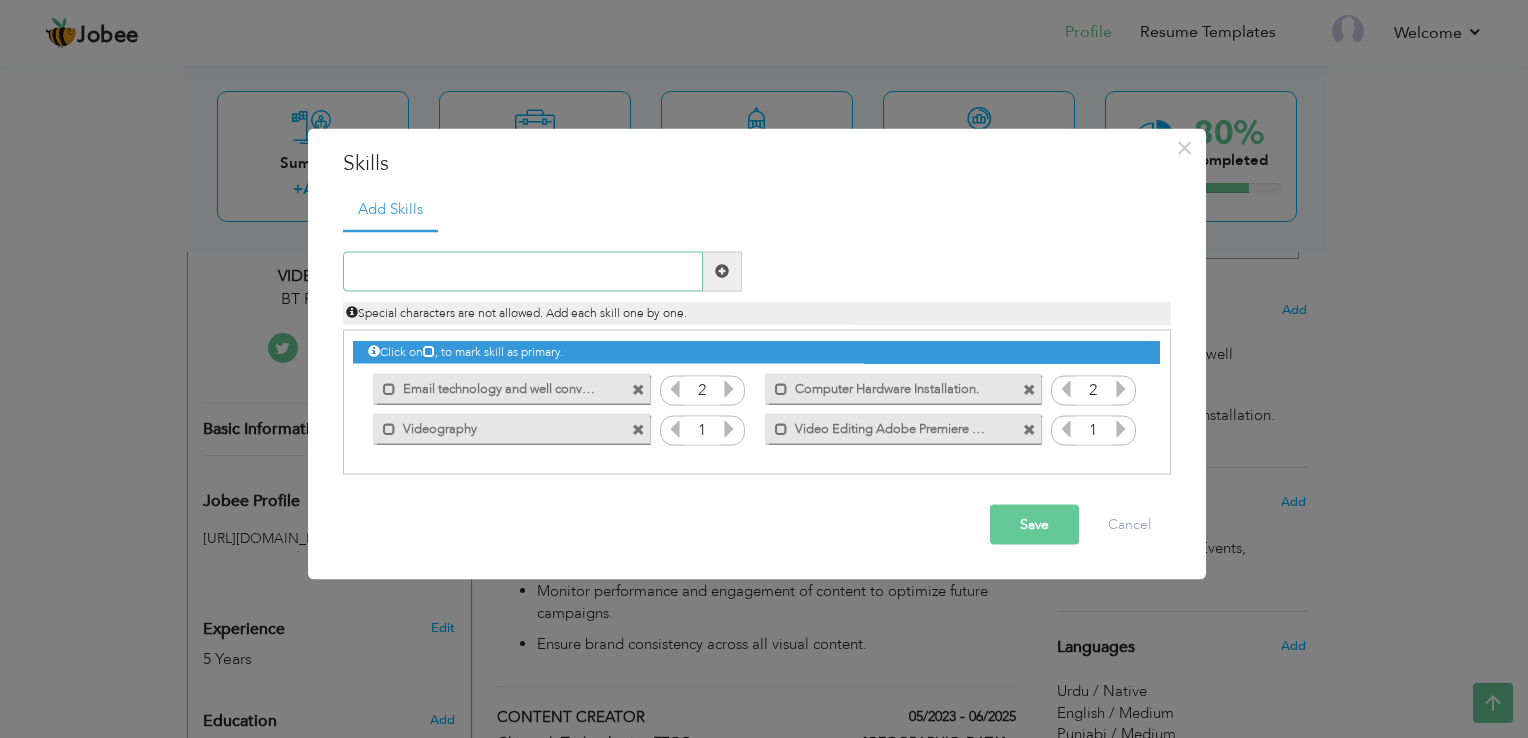 click at bounding box center (523, 271) 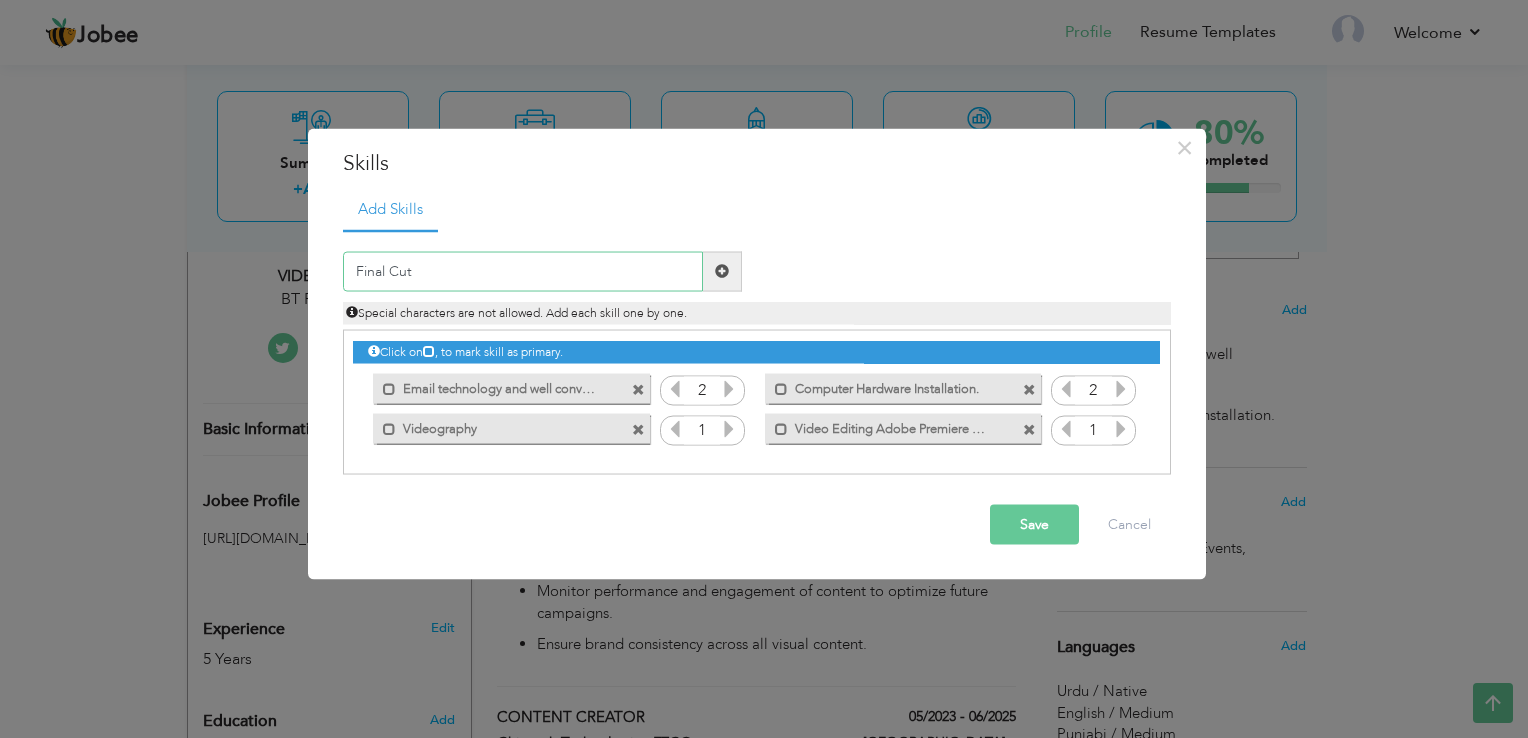 type on "Final Cut" 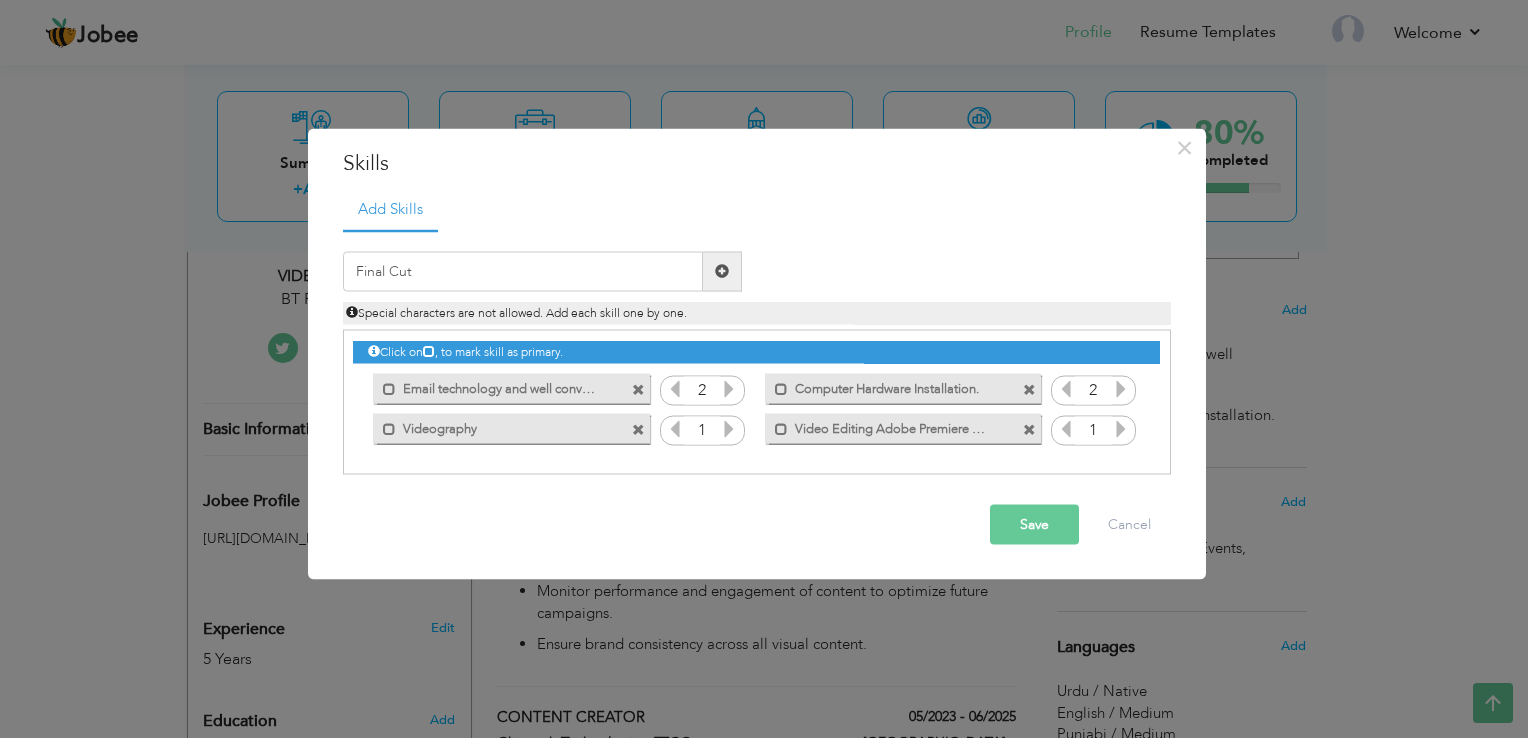 click at bounding box center (722, 271) 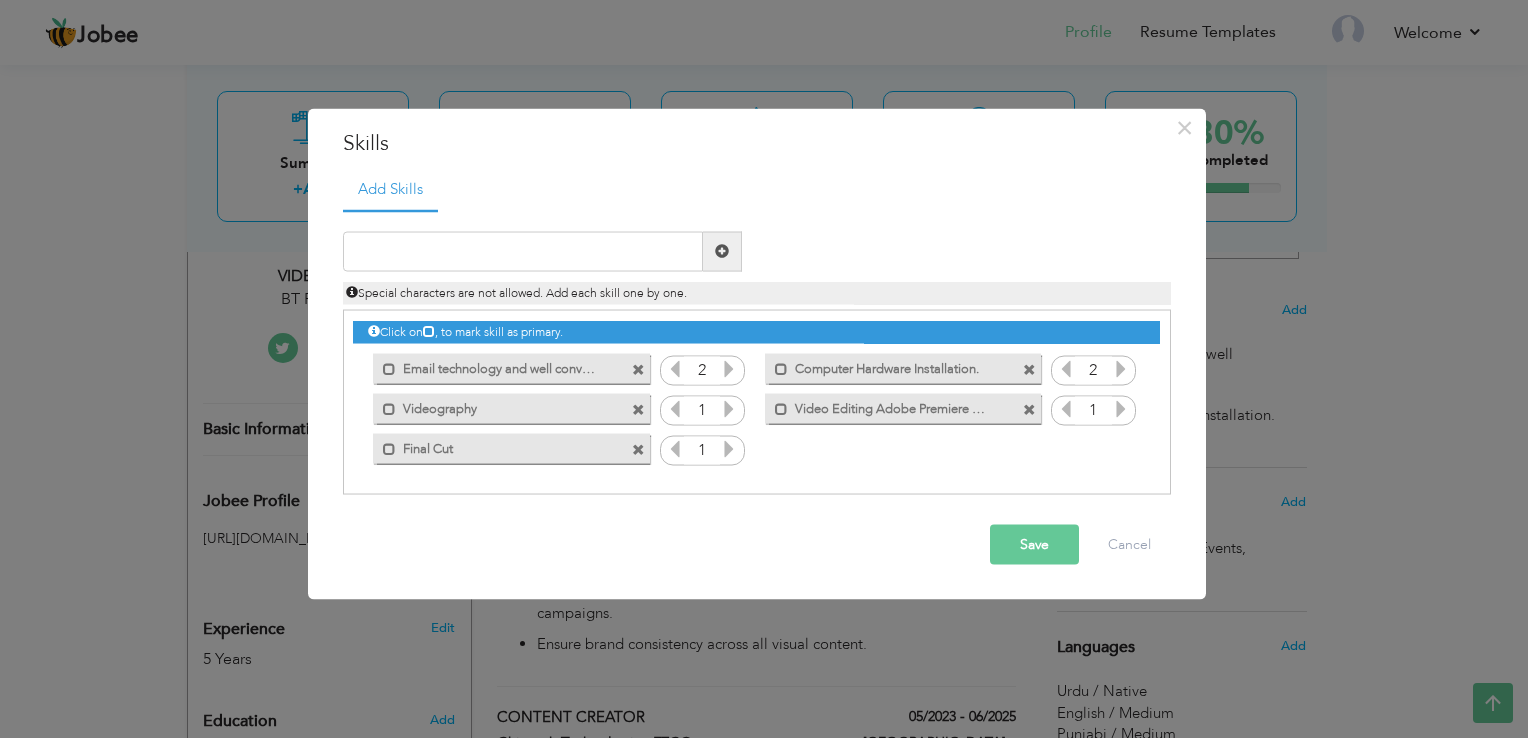 click on "Save" at bounding box center (1034, 544) 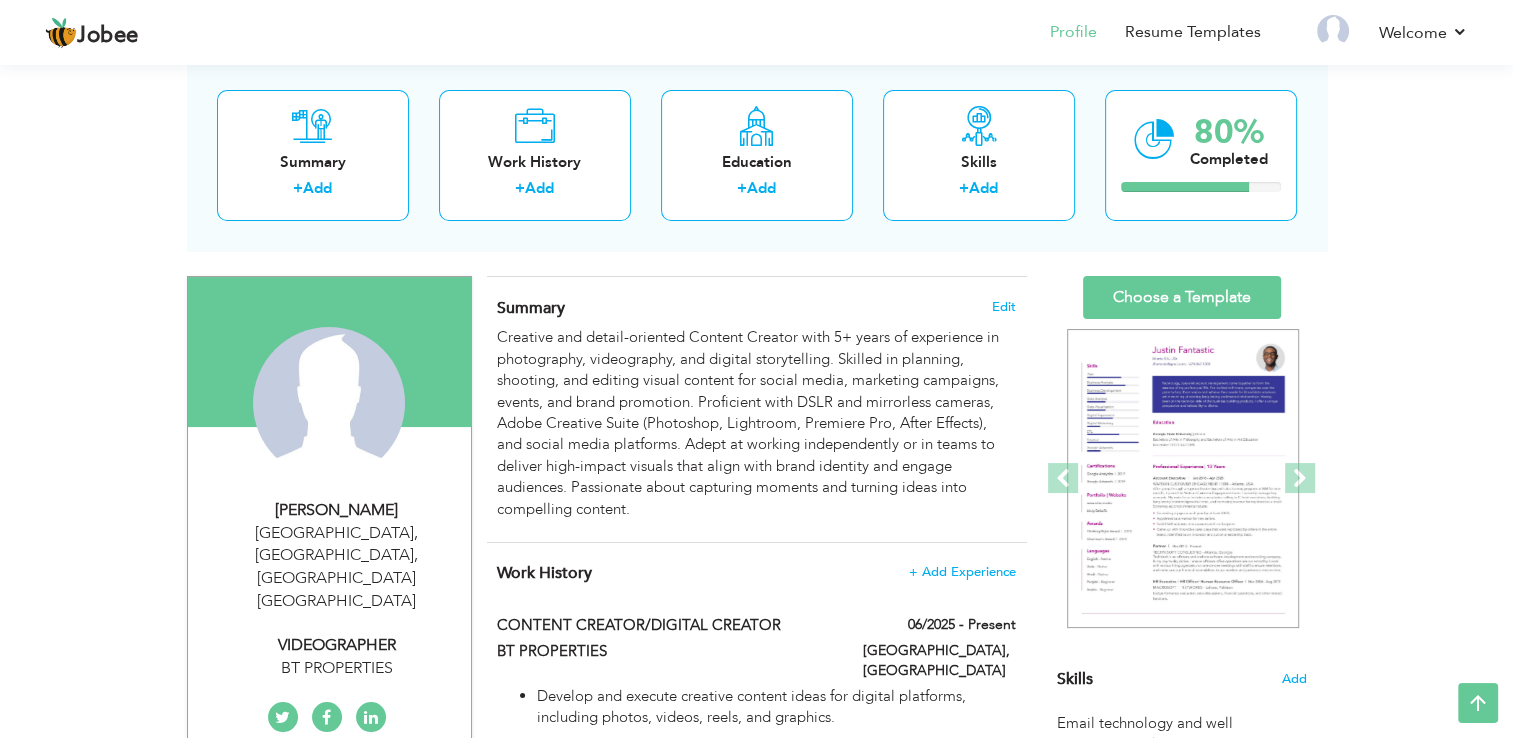 scroll, scrollTop: 96, scrollLeft: 0, axis: vertical 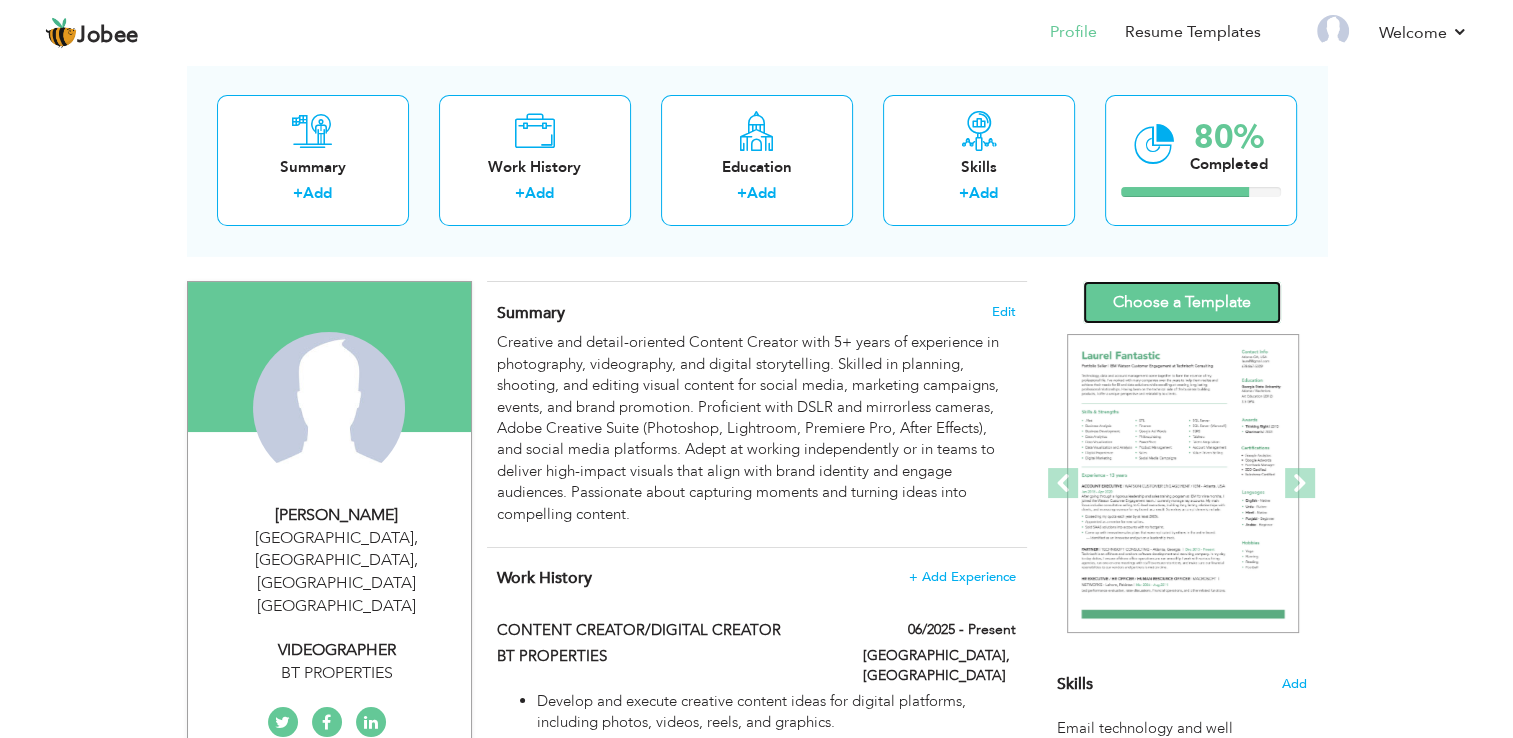 click on "Choose a Template" at bounding box center [1182, 302] 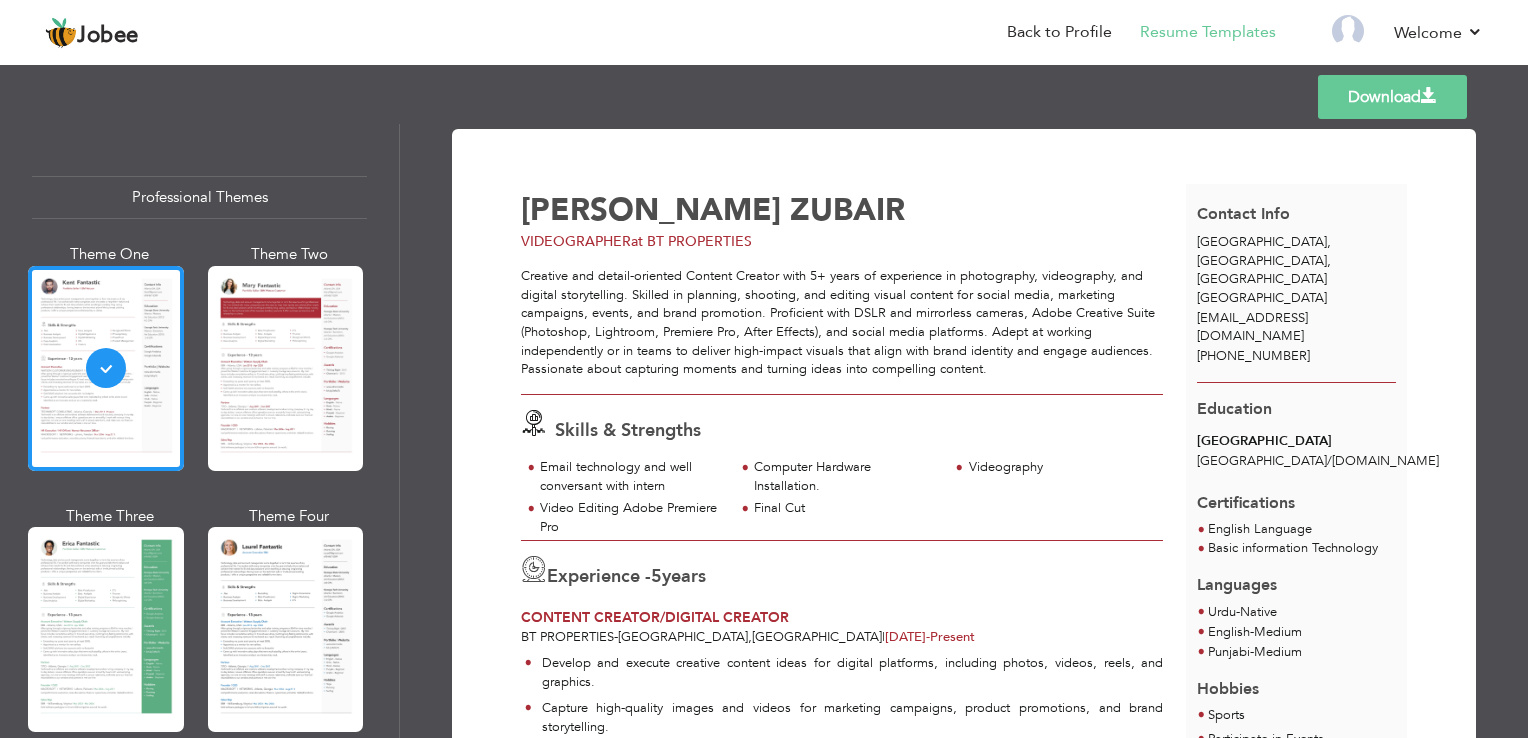 scroll, scrollTop: 0, scrollLeft: 0, axis: both 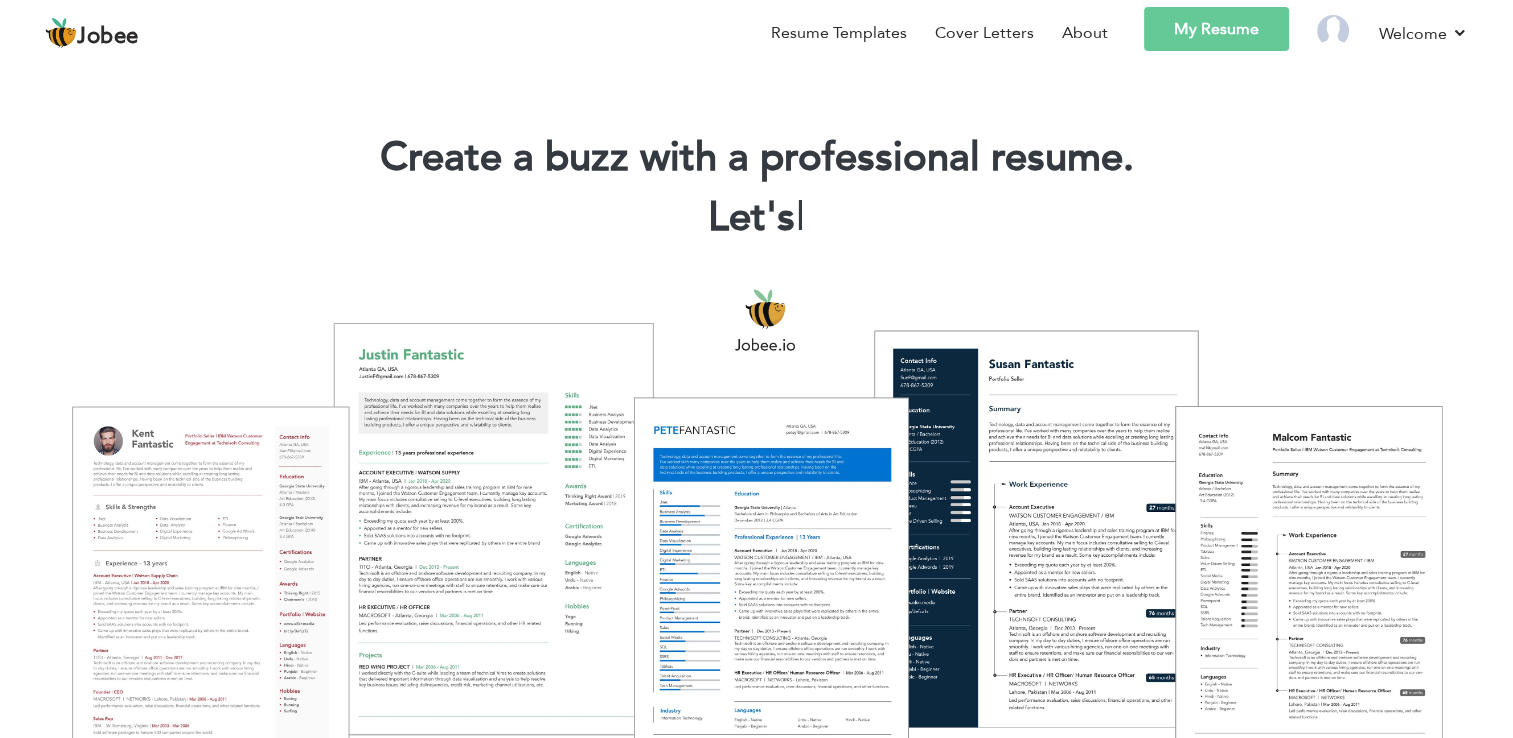 click on "My Resume" at bounding box center (1216, 29) 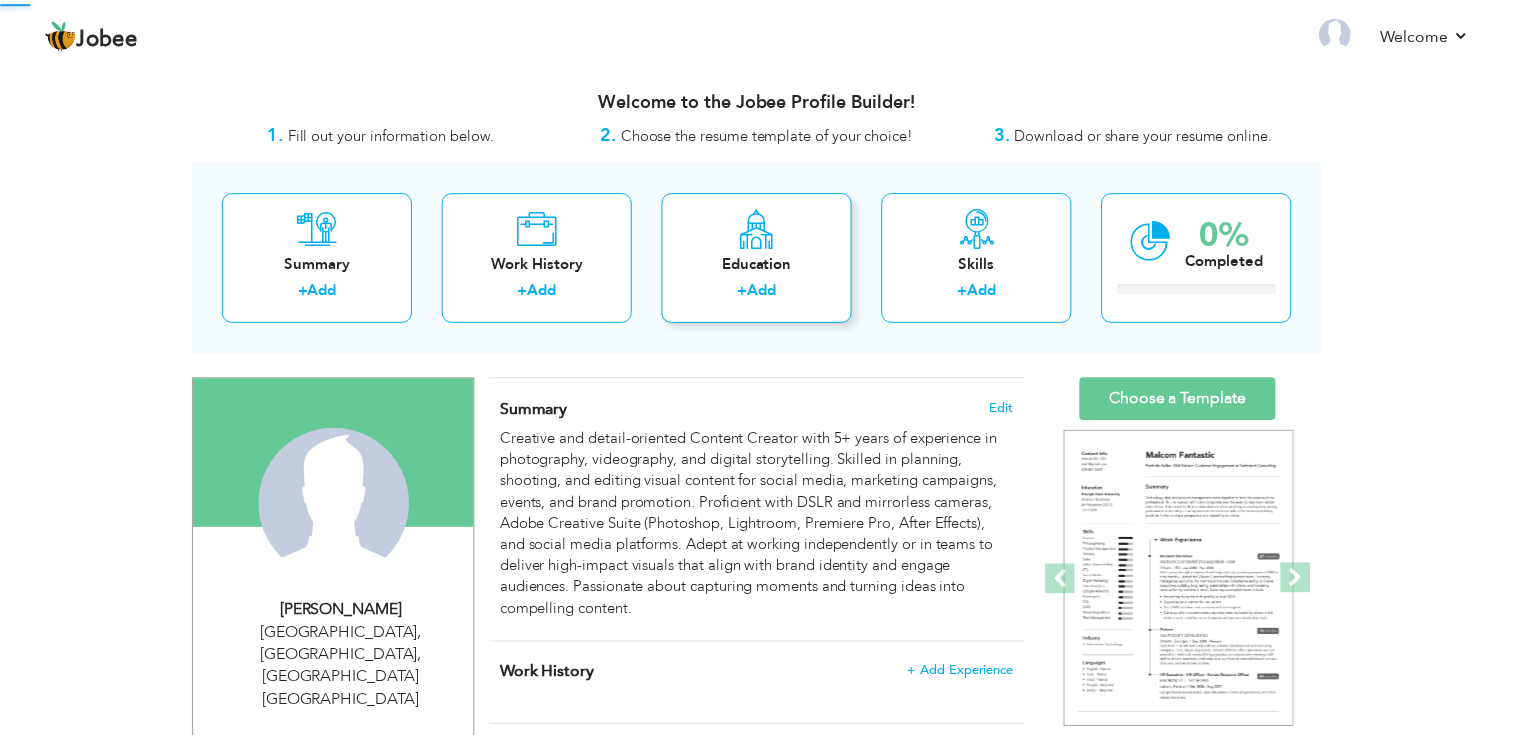 scroll, scrollTop: 0, scrollLeft: 0, axis: both 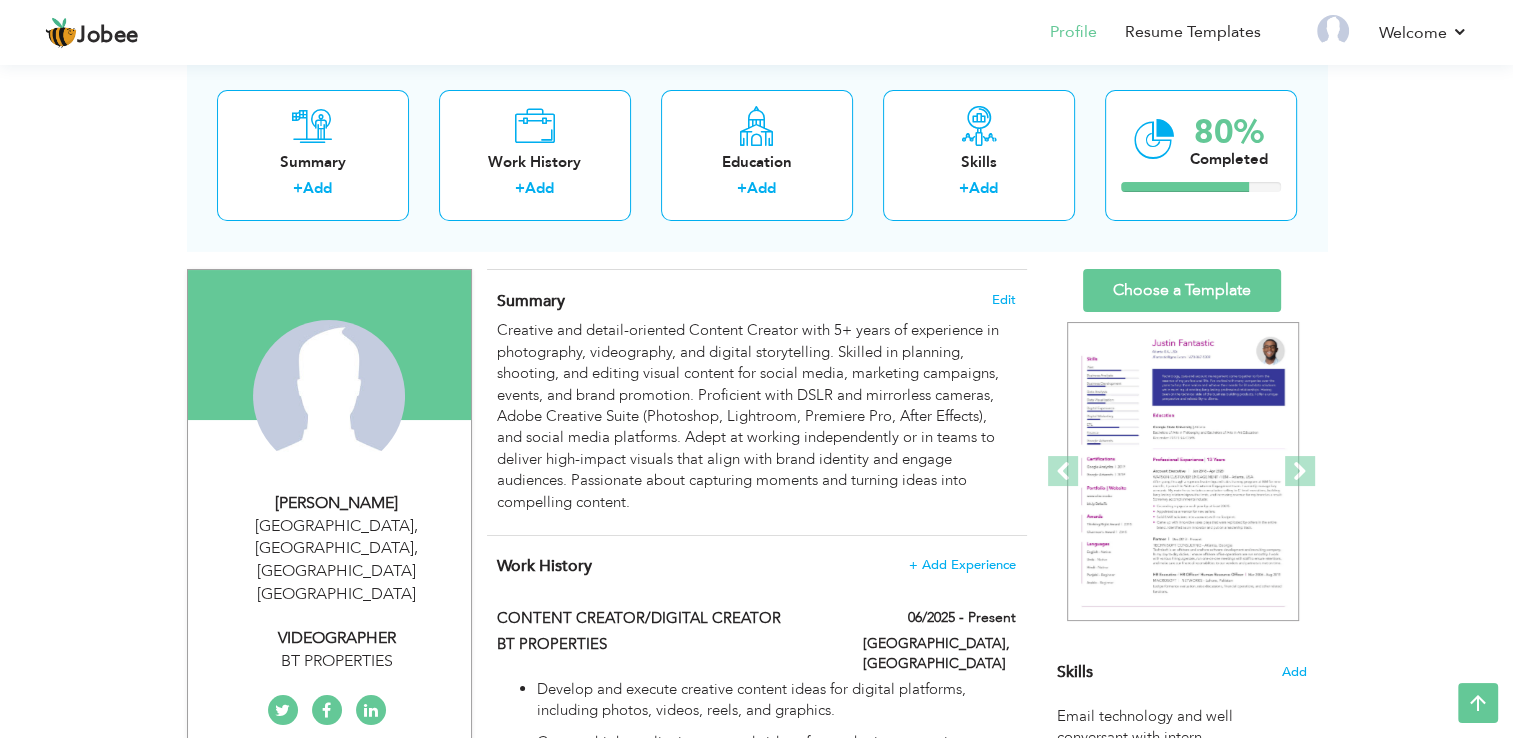 click on "[PERSON_NAME]" at bounding box center [337, 503] 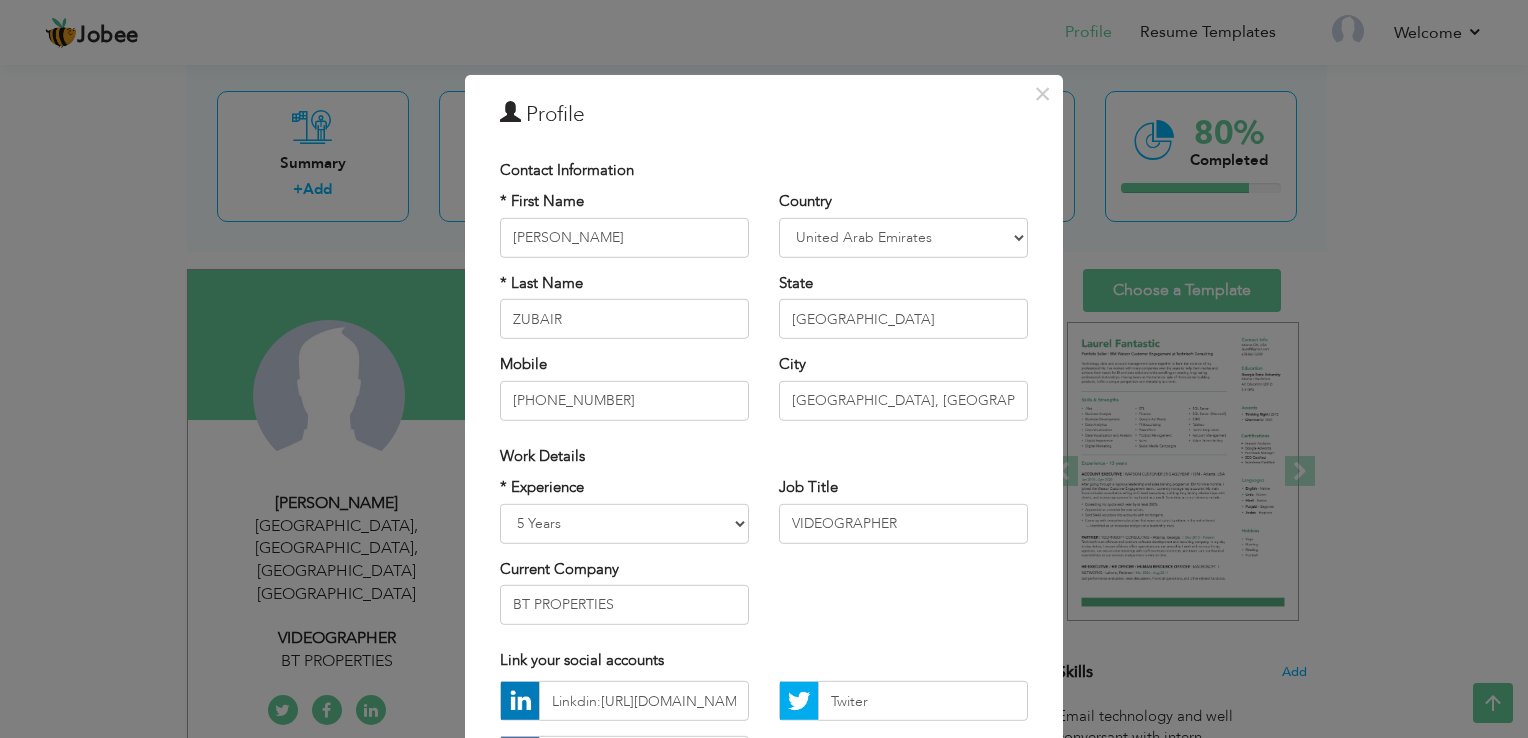 click on "Link your social accounts" at bounding box center (764, 660) 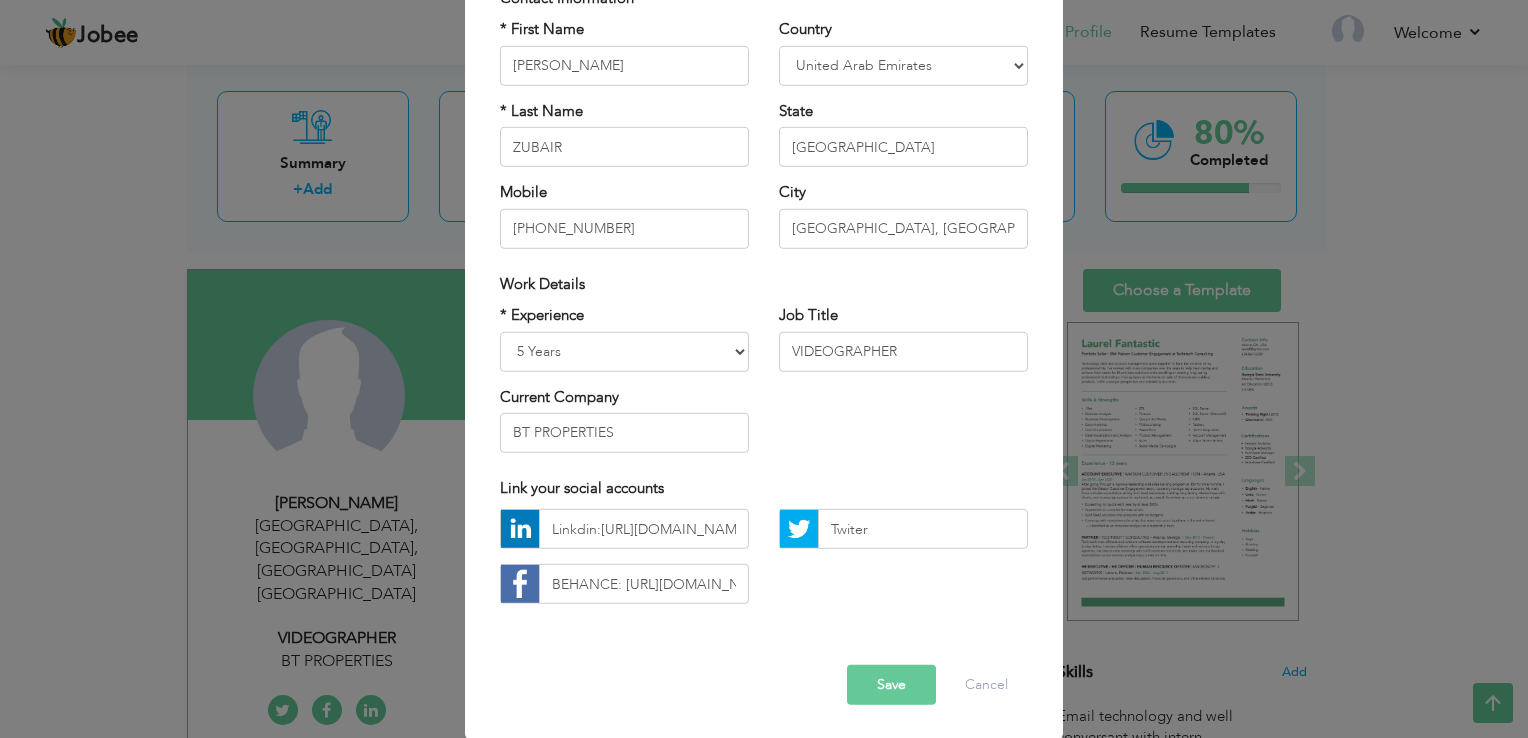 scroll, scrollTop: 173, scrollLeft: 0, axis: vertical 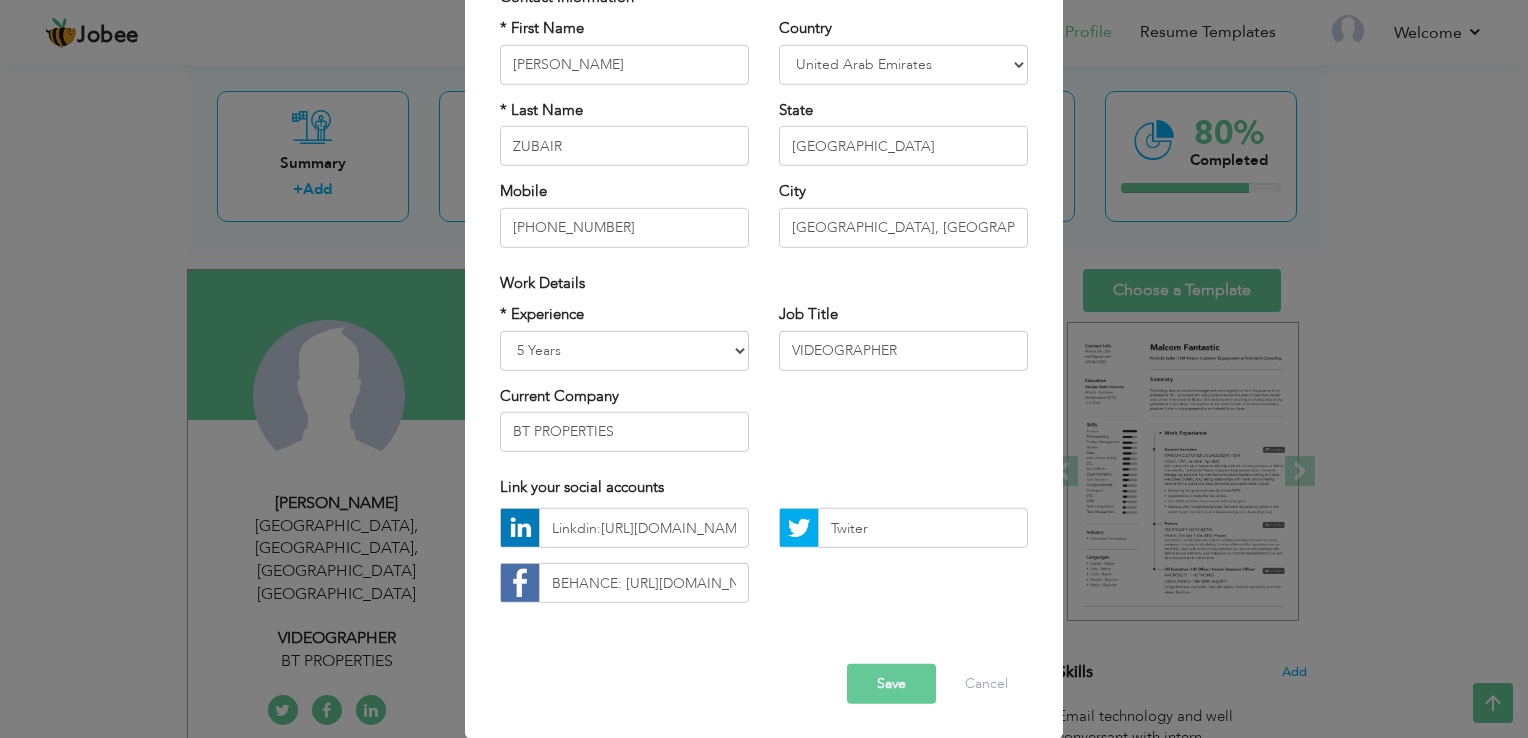 drag, startPoint x: 948, startPoint y: 640, endPoint x: 953, endPoint y: 489, distance: 151.08276 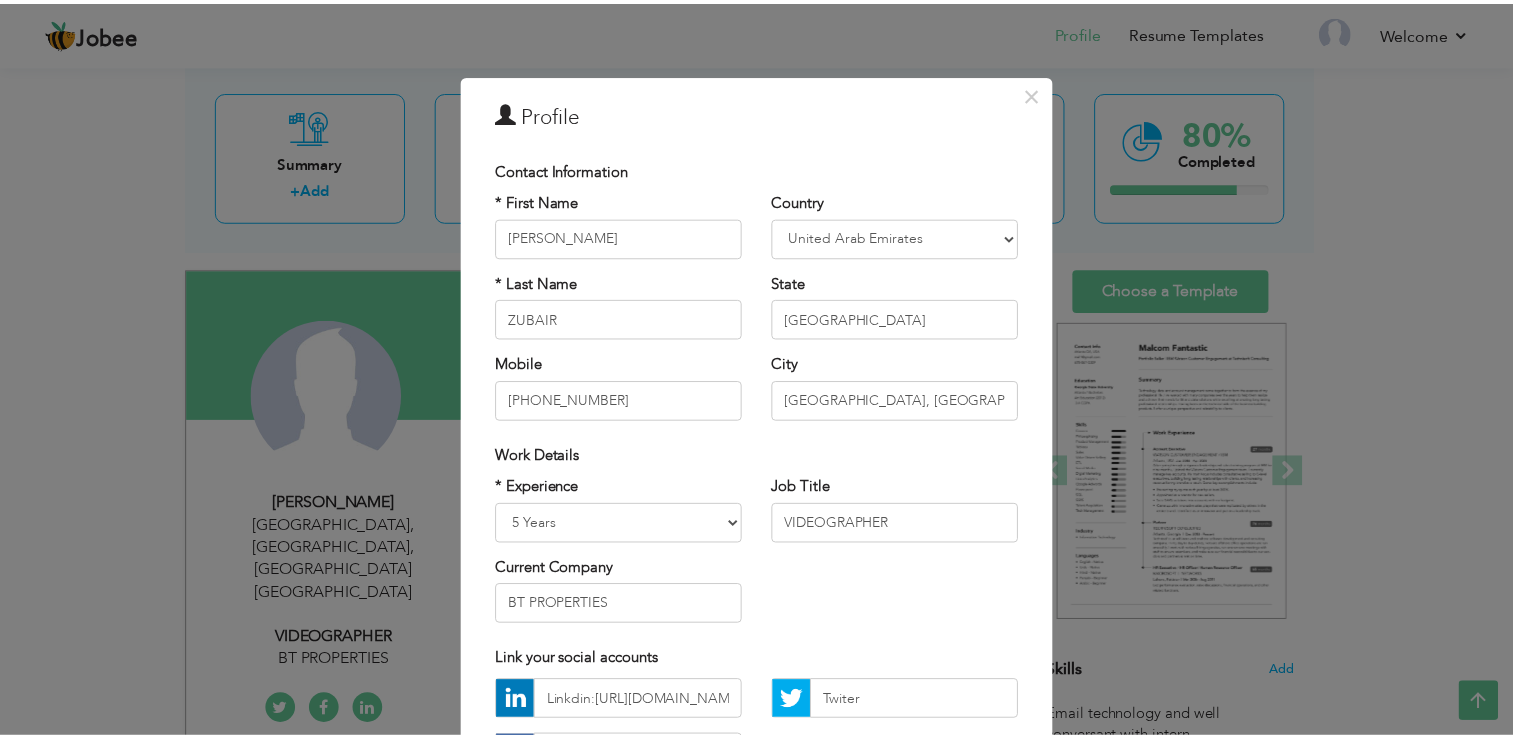 scroll, scrollTop: 0, scrollLeft: 0, axis: both 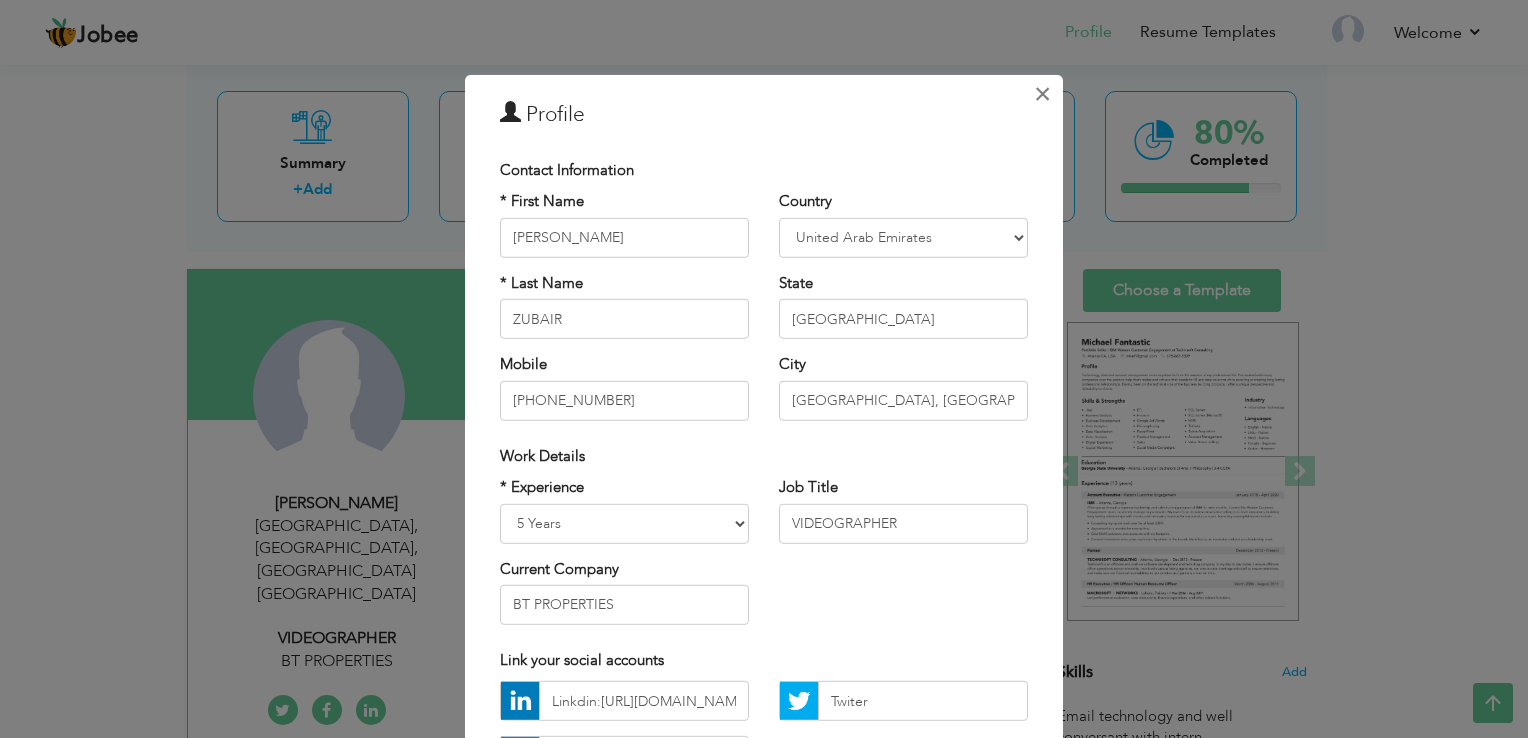 click on "×" at bounding box center [1042, 94] 